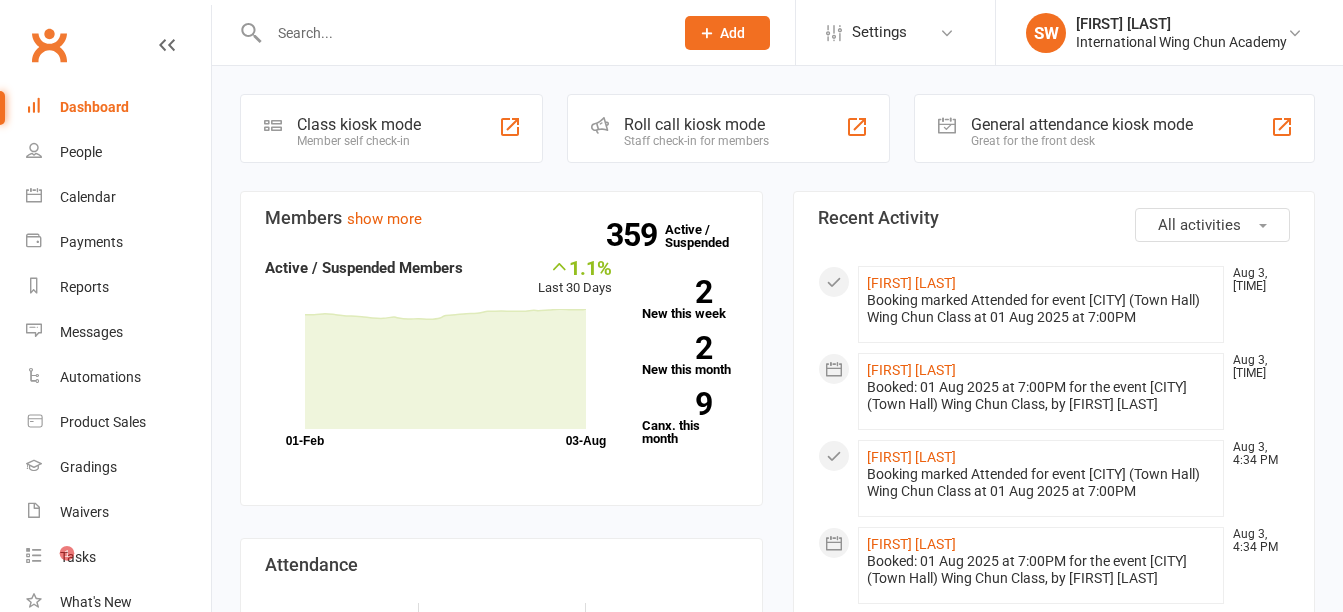 scroll, scrollTop: 0, scrollLeft: 0, axis: both 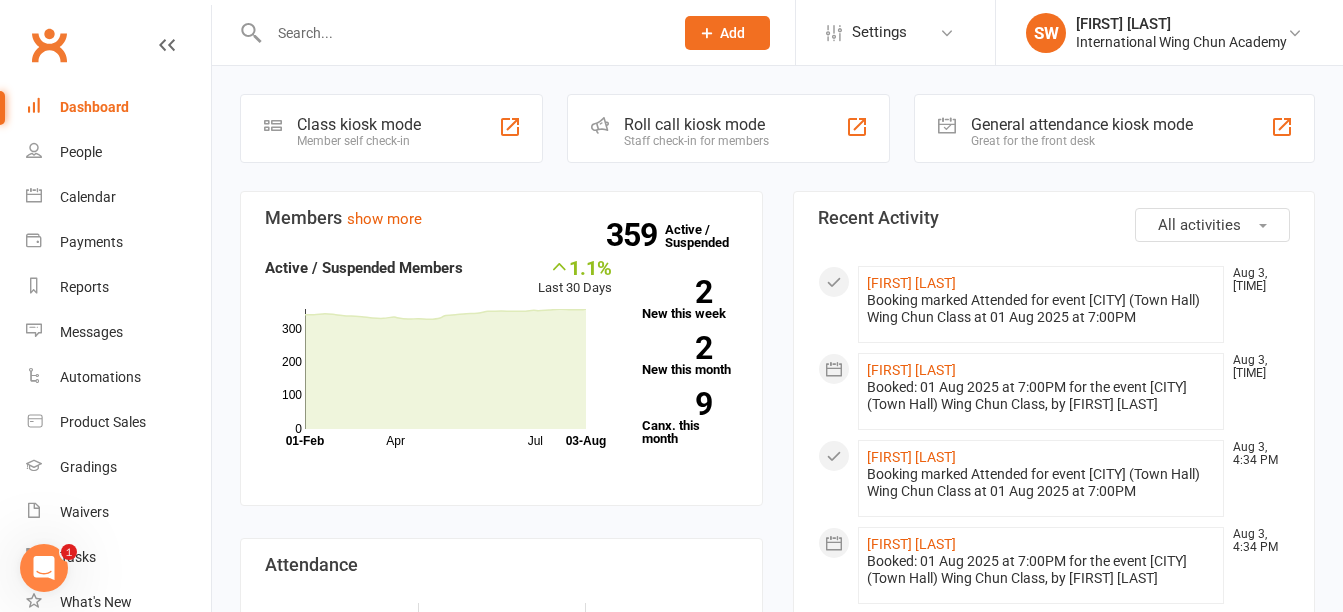 click at bounding box center (461, 33) 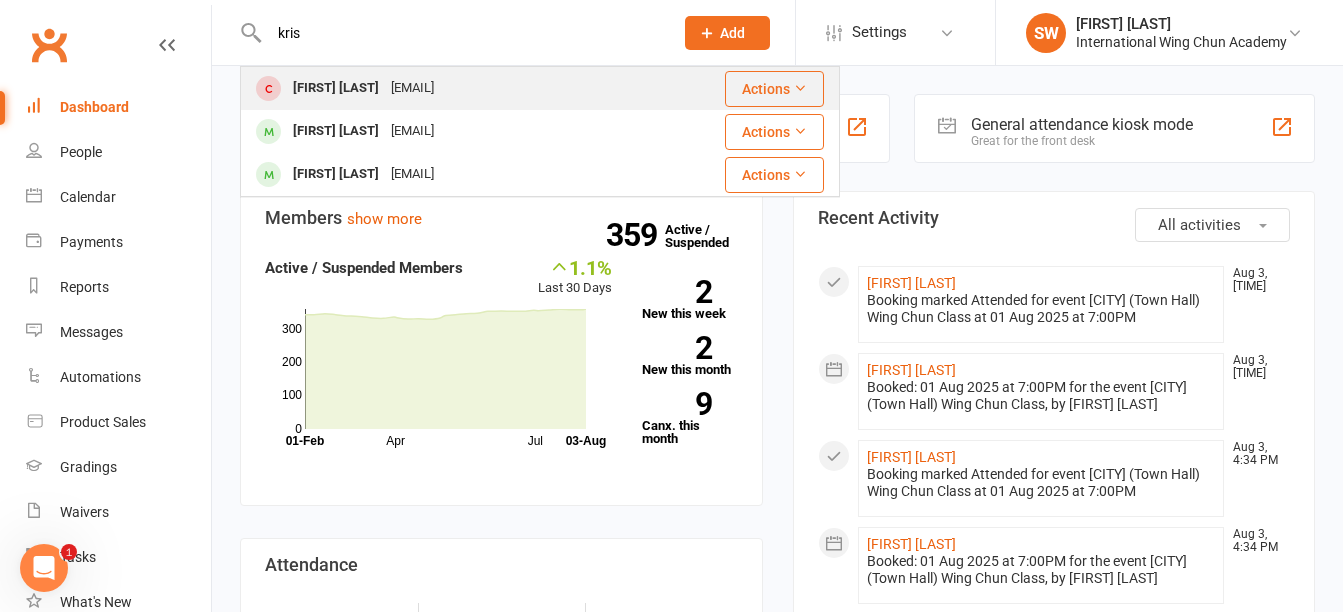 type on "kris" 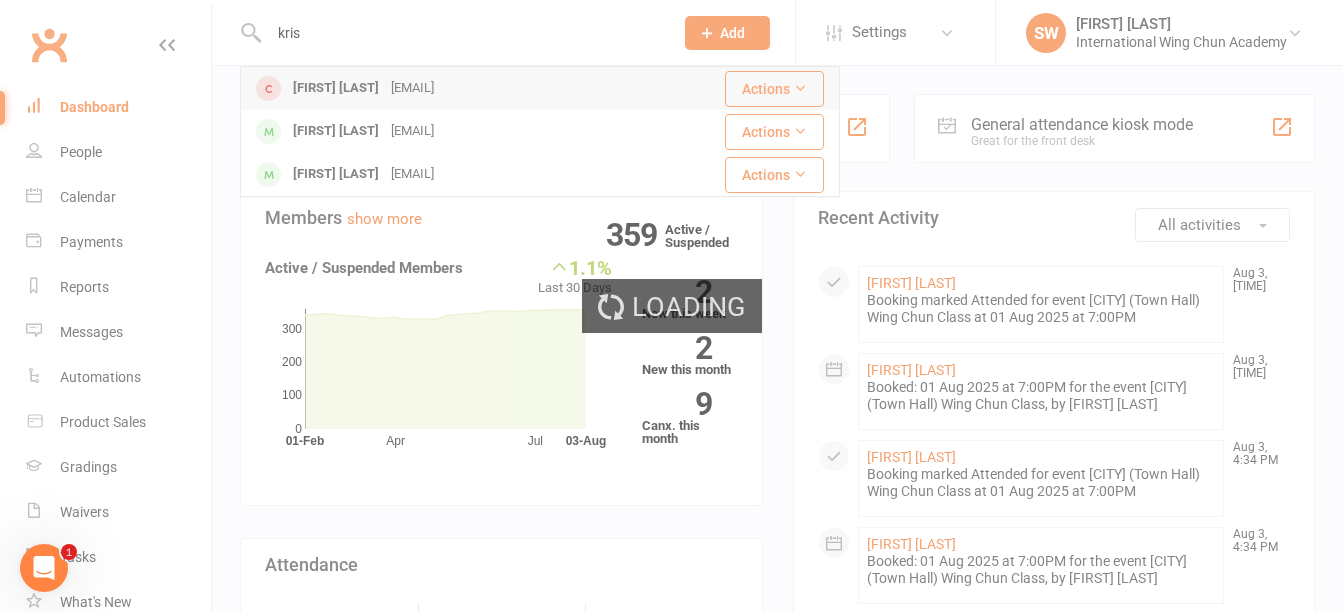 type 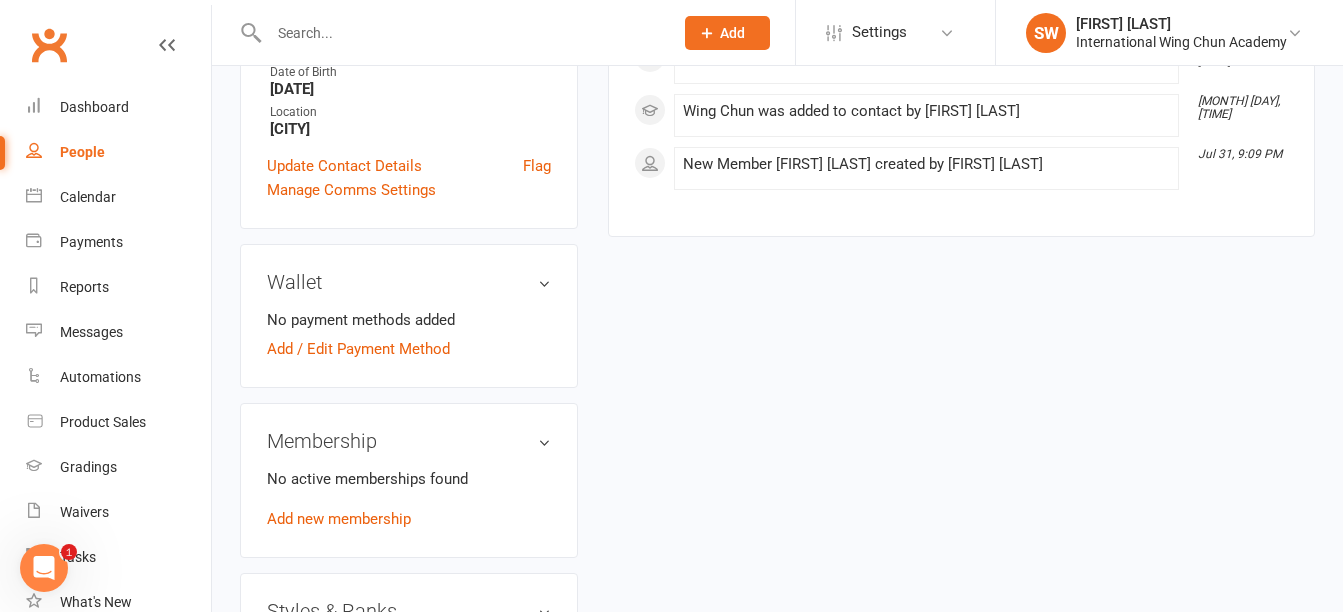 scroll, scrollTop: 500, scrollLeft: 0, axis: vertical 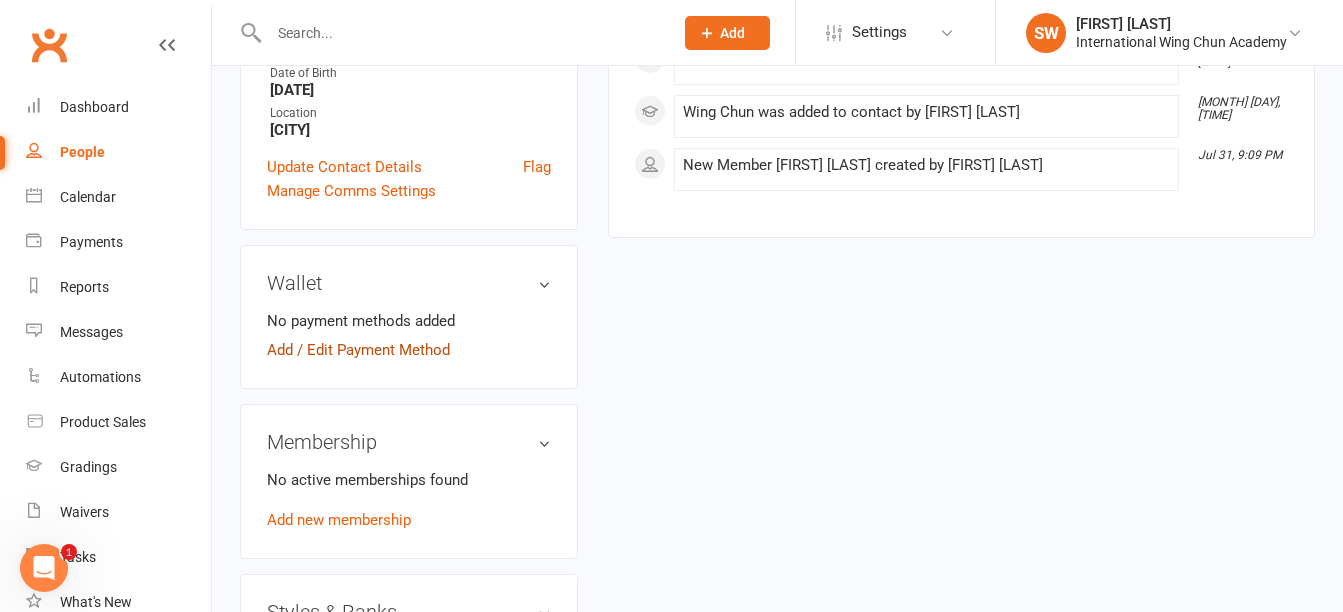 click on "Add / Edit Payment Method" at bounding box center [358, 350] 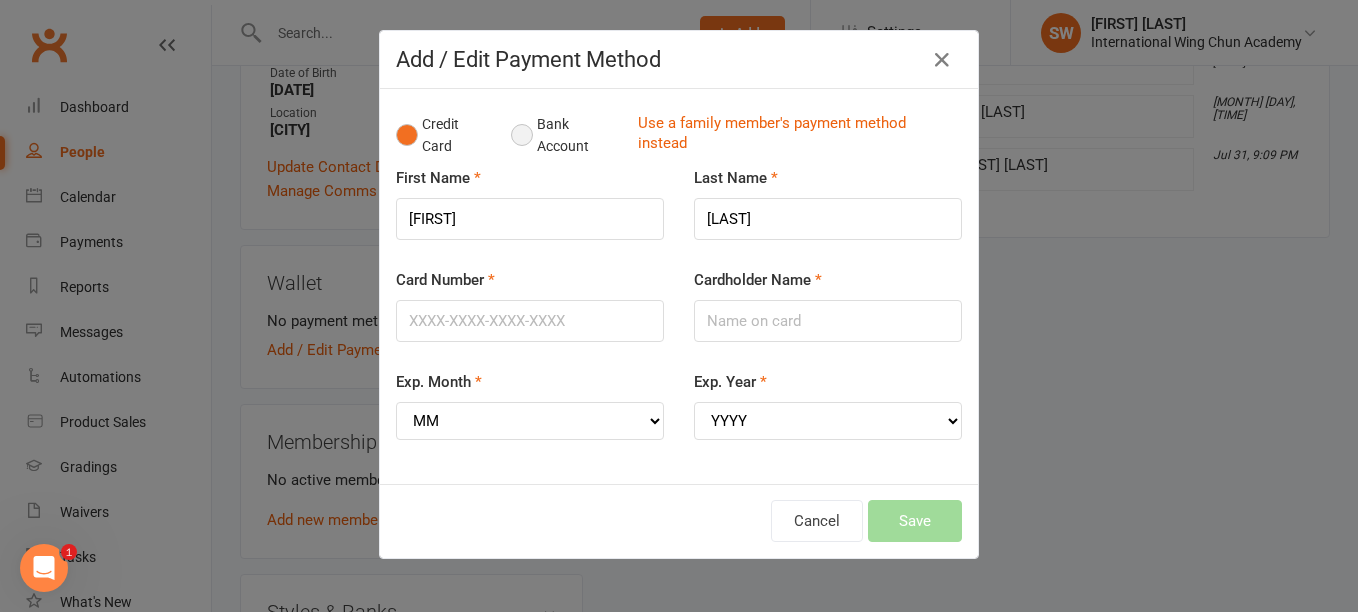 click on "Bank Account" at bounding box center (566, 135) 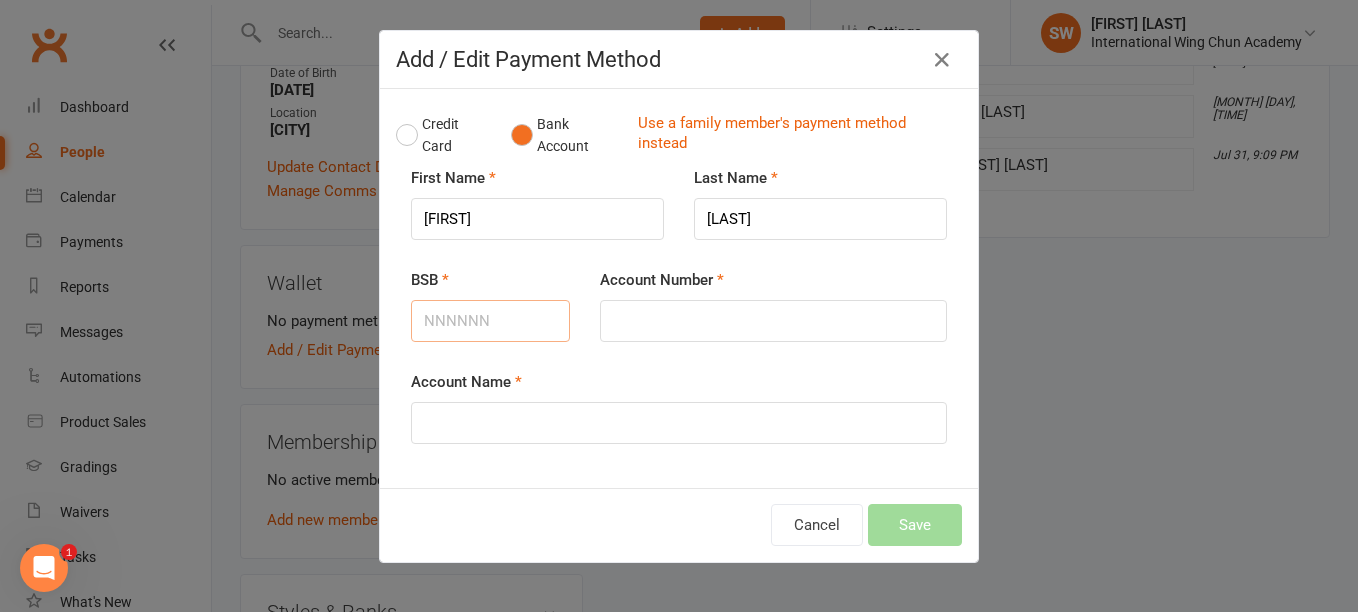 click on "BSB" at bounding box center (490, 321) 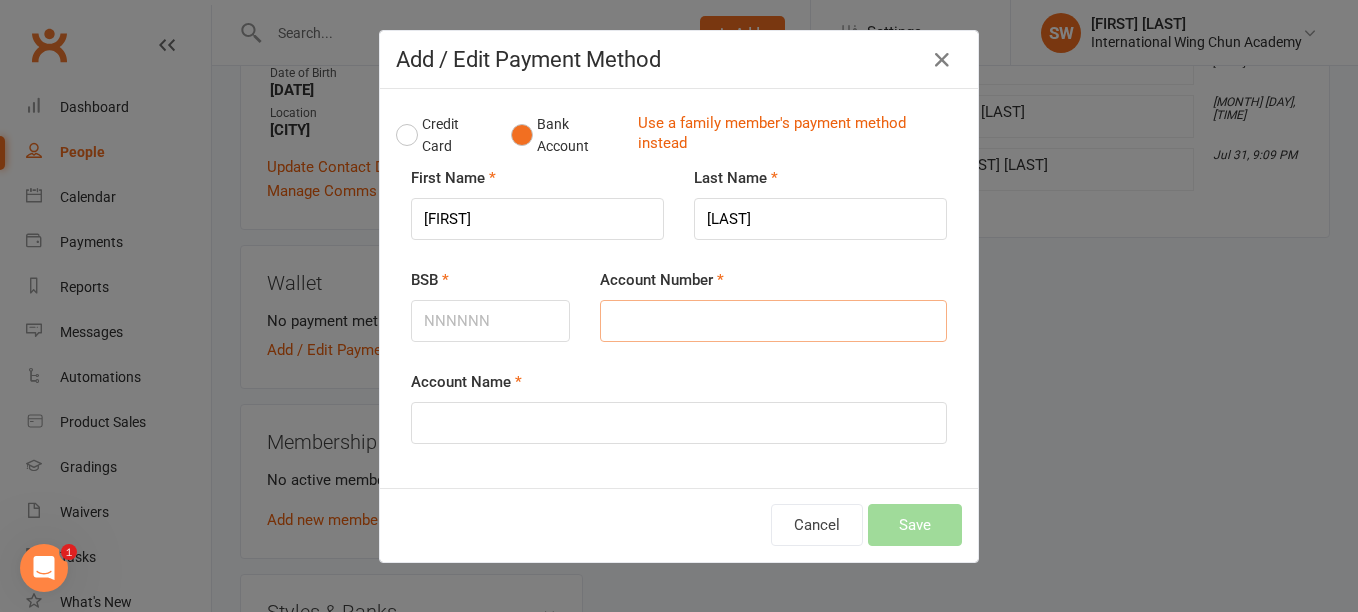 click on "Account Number" at bounding box center (773, 321) 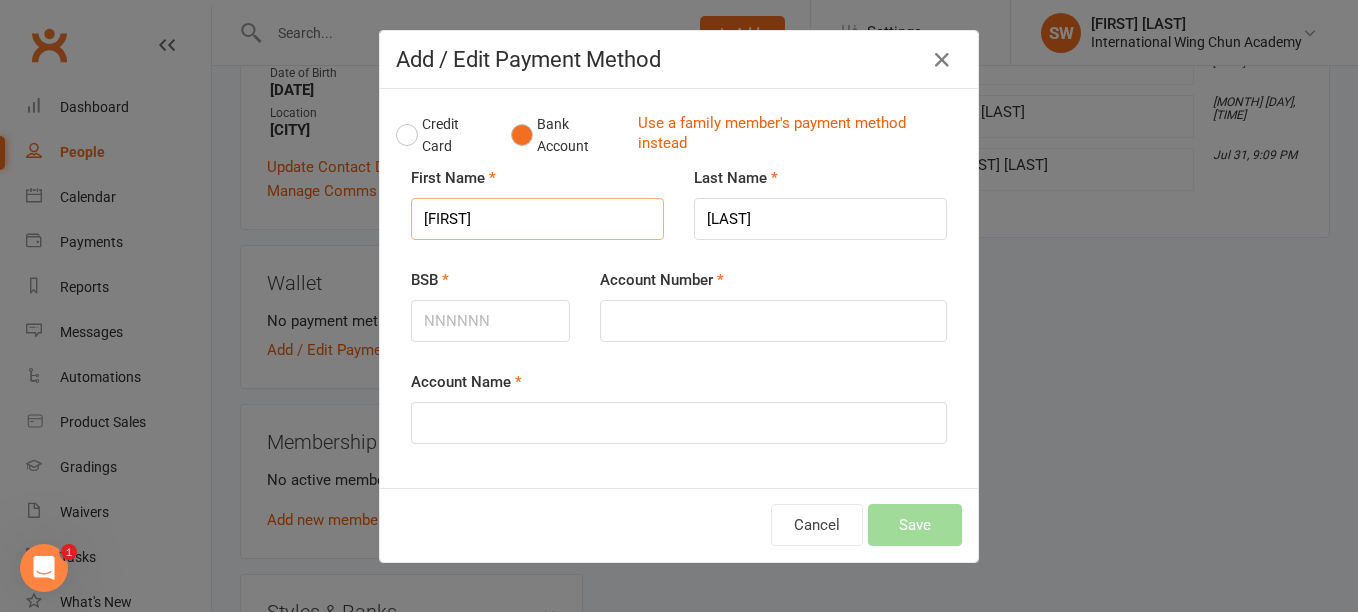 click on "[FIRST]" at bounding box center (537, 219) 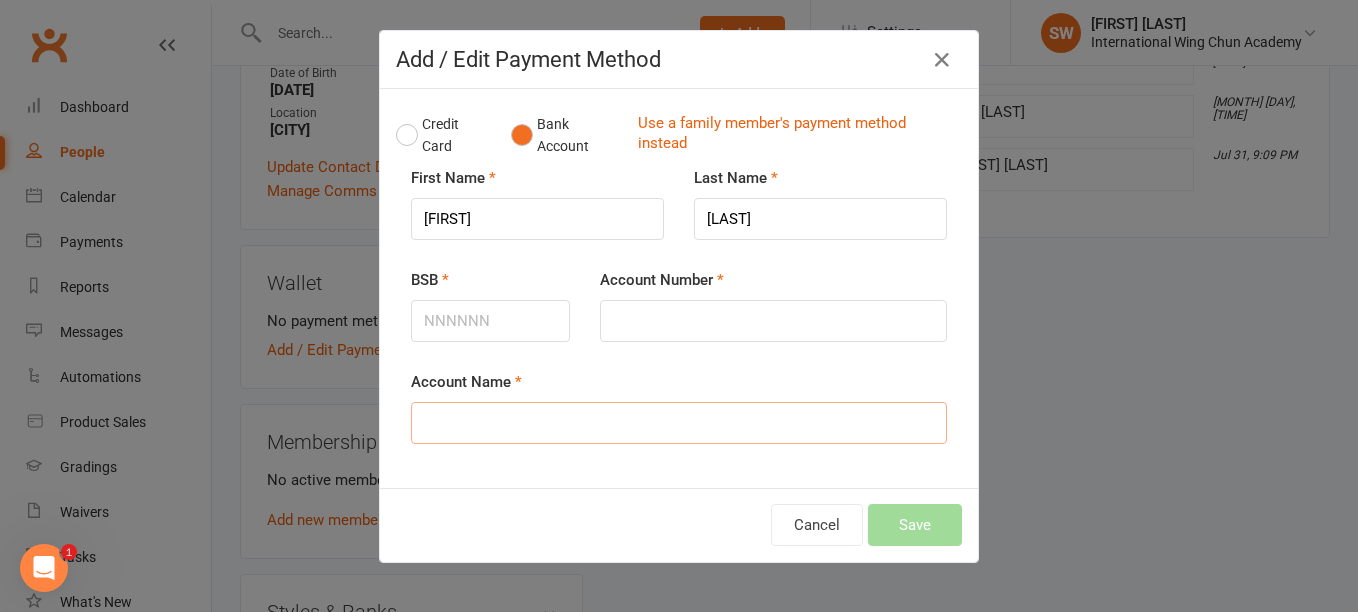 click on "Account Name" at bounding box center (679, 423) 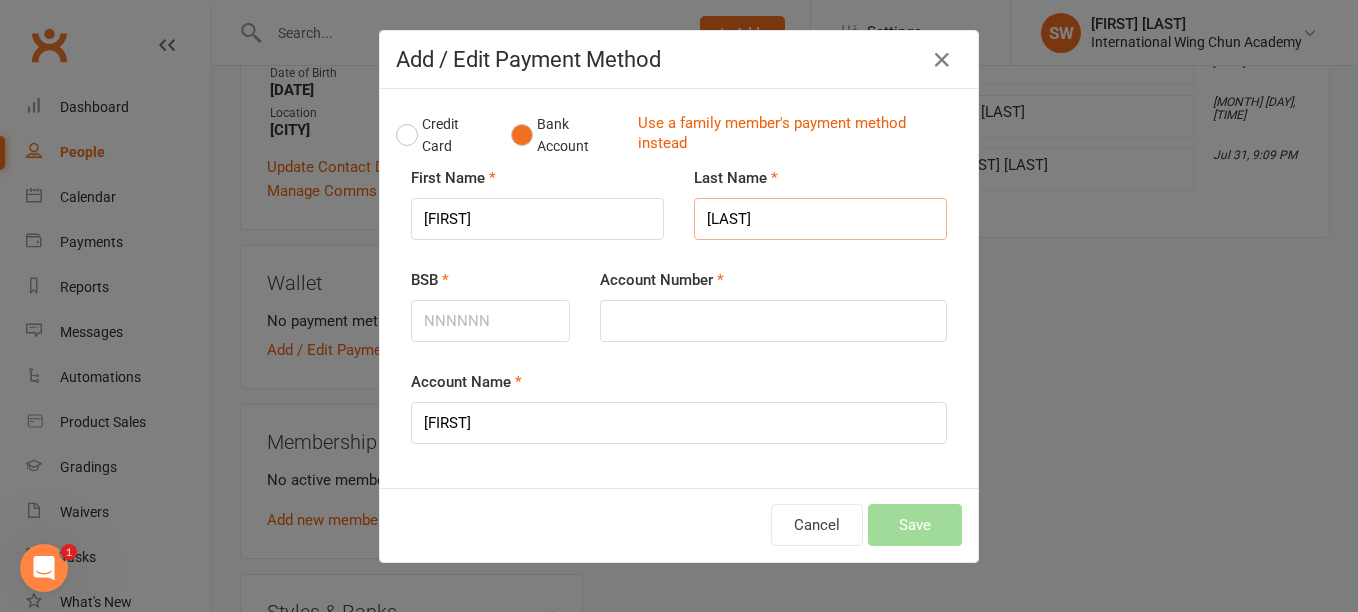 click on "Naresh" at bounding box center [820, 219] 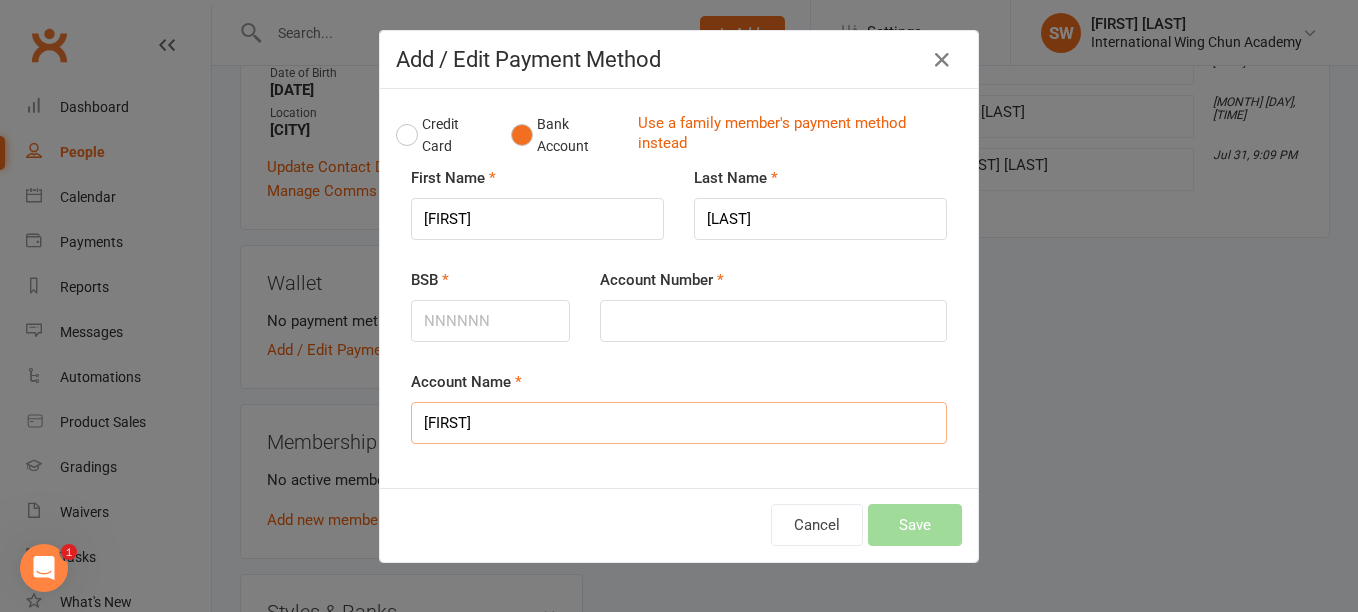 click on "Krishneel" at bounding box center [679, 423] 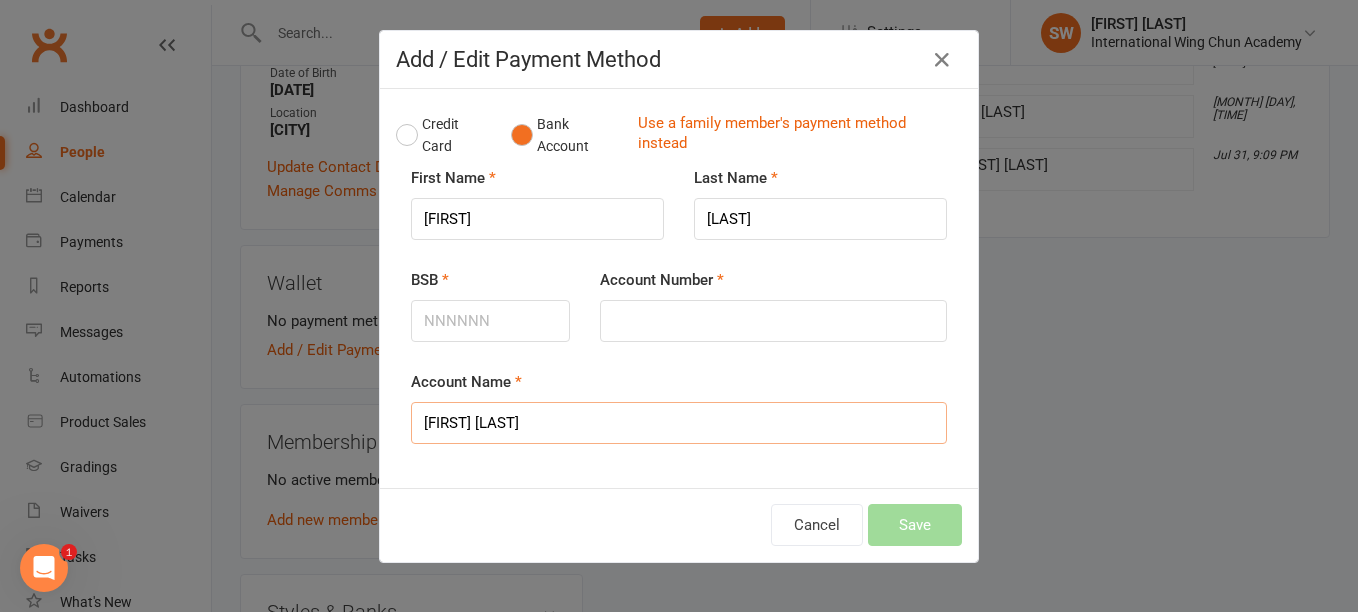 type on "[FIRST] [LAST]" 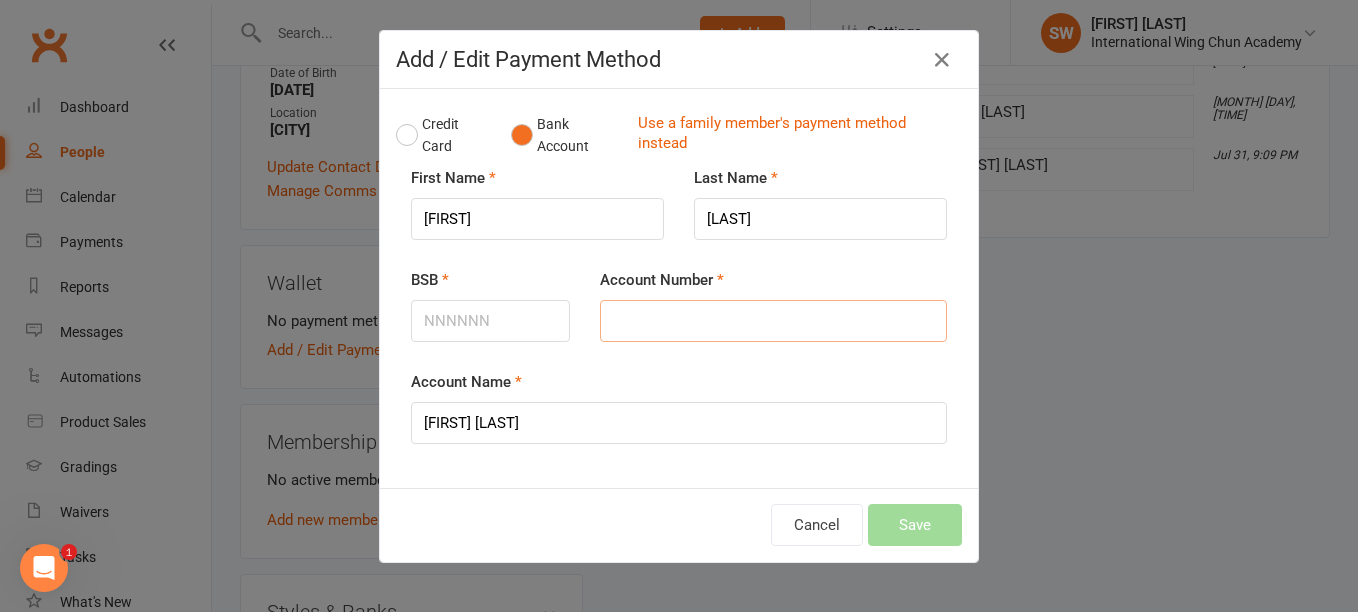 click on "Account Number" at bounding box center [773, 321] 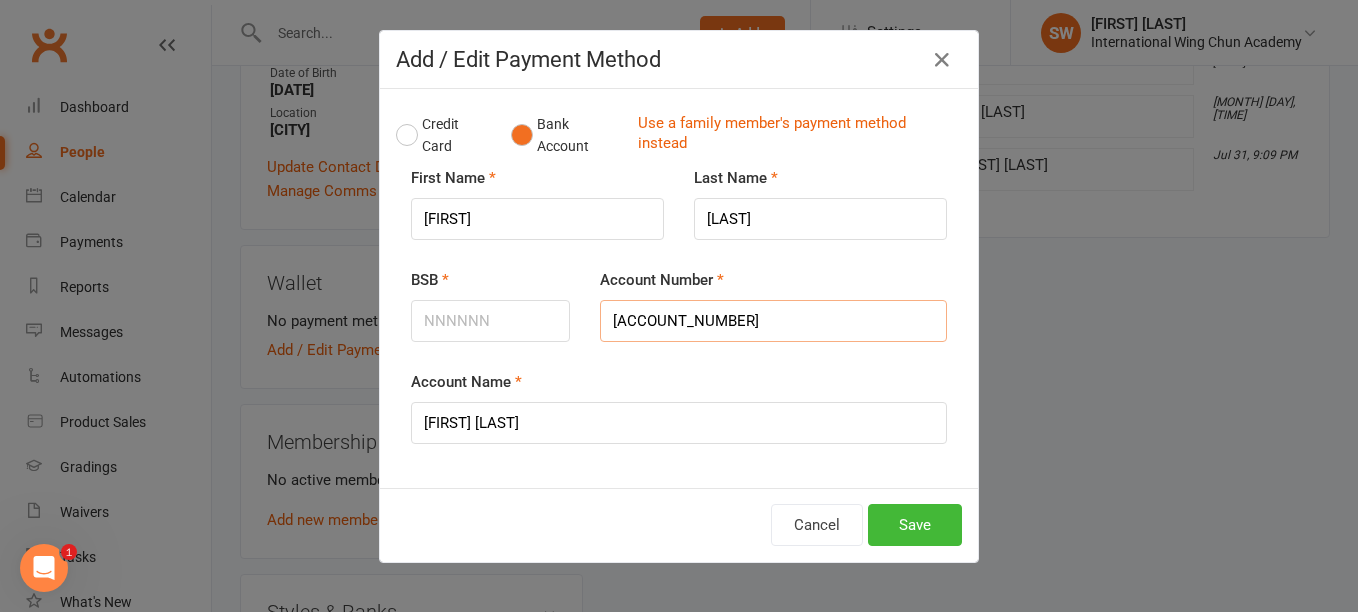 type on "621880" 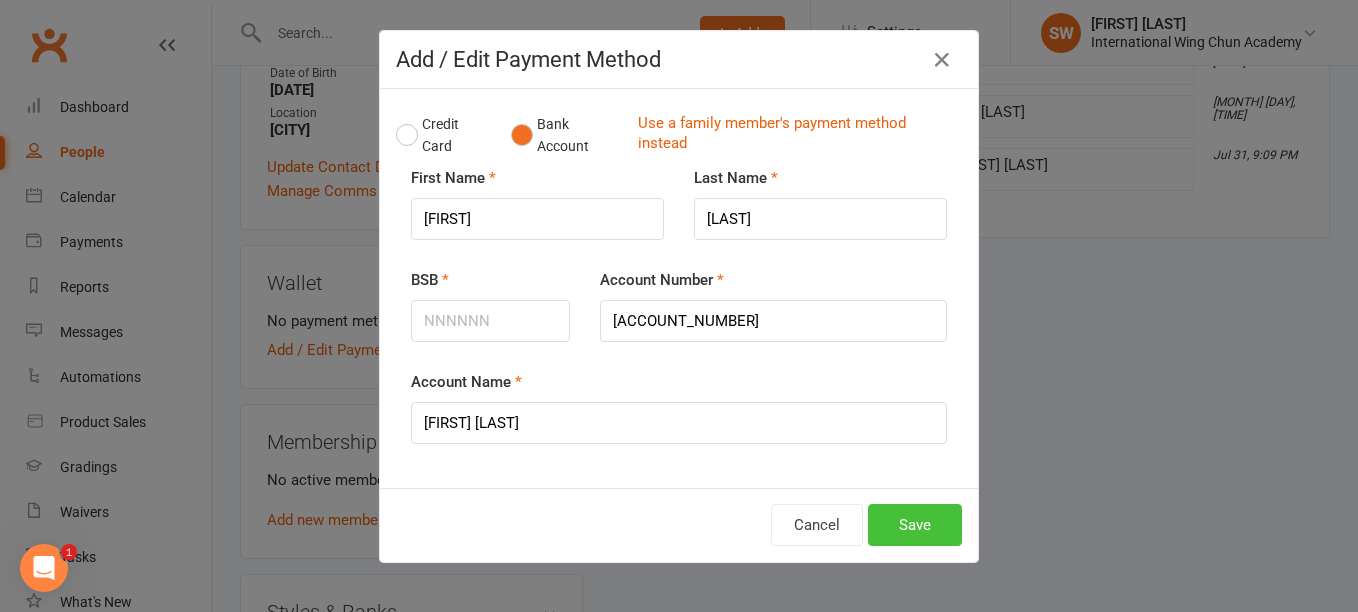 click on "Save" at bounding box center (915, 525) 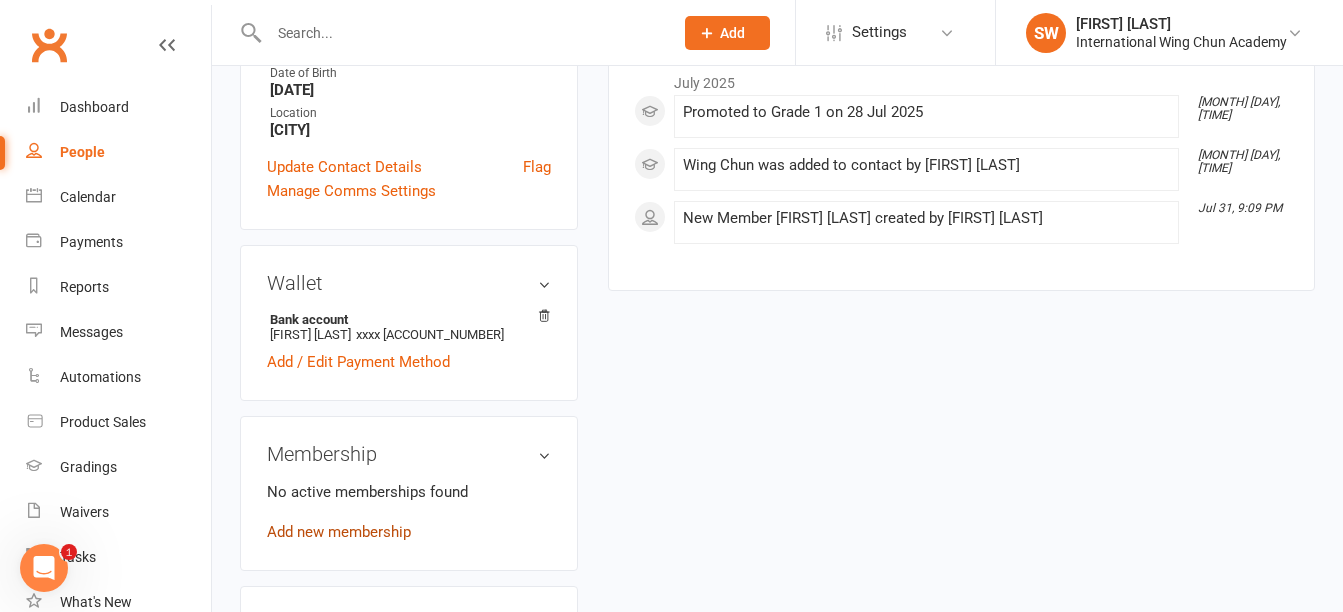 click on "Add new membership" at bounding box center [339, 532] 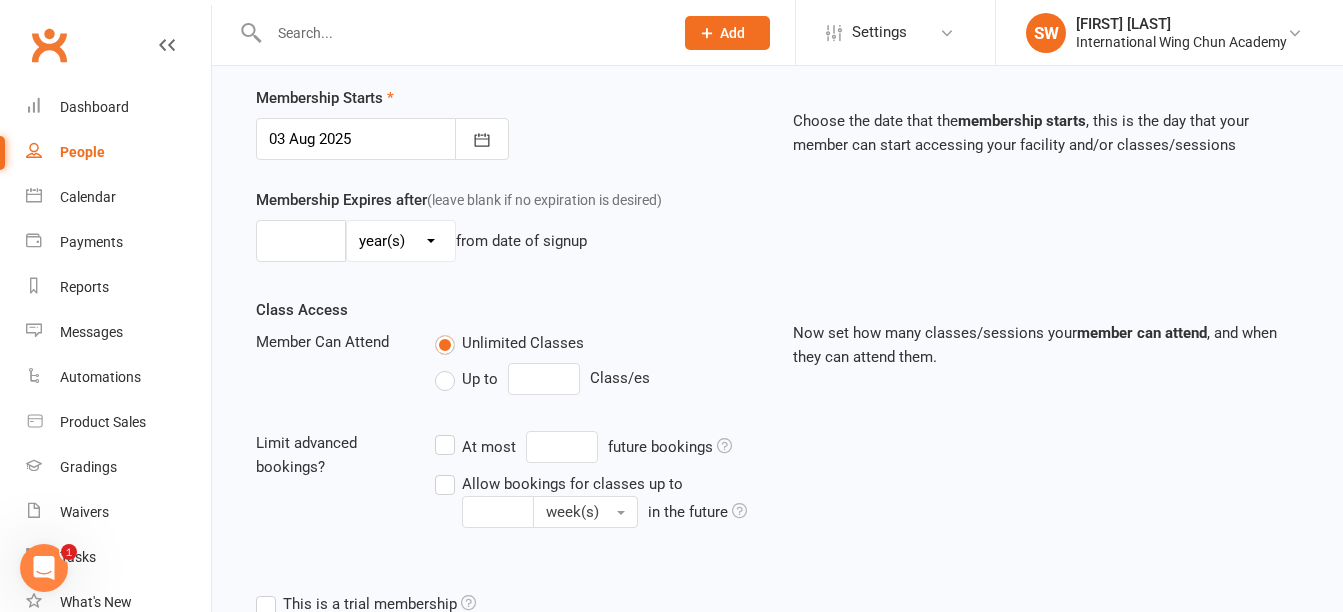 scroll, scrollTop: 0, scrollLeft: 0, axis: both 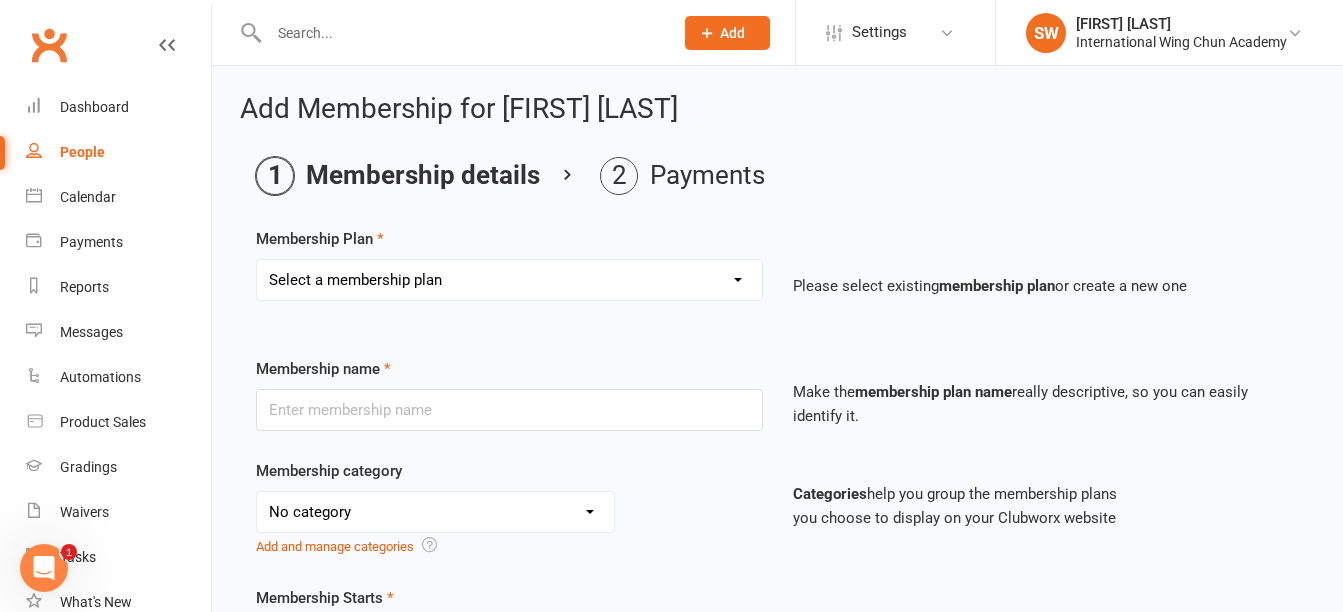 click on "Select a membership plan [CITY] - Basic Membership (3 mo. Minimum Term) [CITY] - Basic Membership (6 mo. Minimum Term) [CITY] - Basic Membership (12 mo. Minimum Term) [CITY] - Basic Concession Membership (3 mo. Minimum Term) [CITY] - Basic Concession Membership (6 mo. Minimum Term) [CITY] - Basic Concession Membership (12 mo. Minimum Term) [CITY] - Standard Membership (3 mo. Minimum Term) [CITY] - Standard Membership (6 mo. Minimum Term) [CITY] - Standard Membership (12 mo. Minimum Term) [CITY] - Standard Concession Membership (3 mo. Minimum Term) [CITY] - Standard Concession Membership (6 mo. Minimum Term) [CITY] - Standard Concession Membership (12 mo. Minimum Term) [CITY] - Premium Membership (3 mo. Minimum Term) [CITY] - Premium Membership (6 mo. Minimum Term) [CITY] - Premium Membership (12 mo. Minimum Term) [CITY] - Premium Concession Membership (3 mo. Minimum Term) [CITY] - 5 Class Training Card Instructor Course" at bounding box center (509, 280) 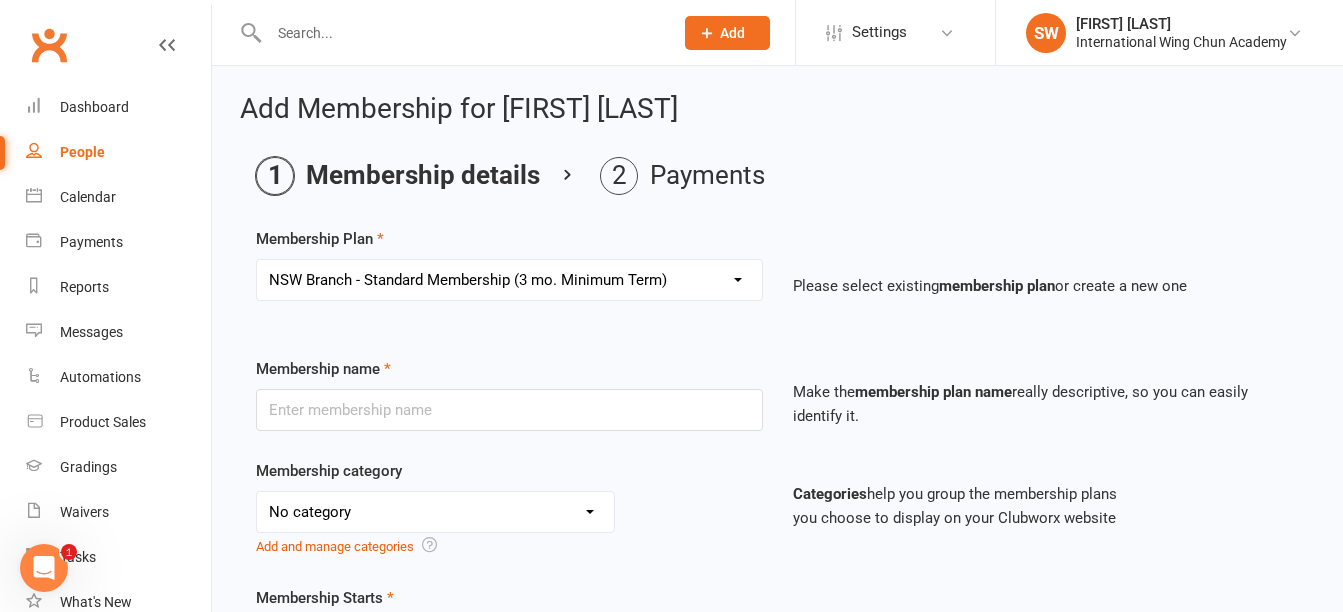 click on "Select a membership plan [CITY] - Basic Membership (3 mo. Minimum Term) [CITY] - Basic Membership (6 mo. Minimum Term) [CITY] - Basic Membership (12 mo. Minimum Term) [CITY] - Basic Concession Membership (3 mo. Minimum Term) [CITY] - Basic Concession Membership (6 mo. Minimum Term) [CITY] - Basic Concession Membership (12 mo. Minimum Term) [CITY] - Standard Membership (3 mo. Minimum Term) [CITY] - Standard Membership (6 mo. Minimum Term) [CITY] - Standard Membership (12 mo. Minimum Term) [CITY] - Standard Concession Membership (3 mo. Minimum Term) [CITY] - Standard Concession Membership (6 mo. Minimum Term) [CITY] - Standard Concession Membership (12 mo. Minimum Term) [CITY] - Premium Membership (3 mo. Minimum Term) [CITY] - Premium Membership (6 mo. Minimum Term) [CITY] - Premium Membership (12 mo. Minimum Term) [CITY] - Premium Concession Membership (3 mo. Minimum Term) [CITY] - 5 Class Training Card Instructor Course" at bounding box center (509, 280) 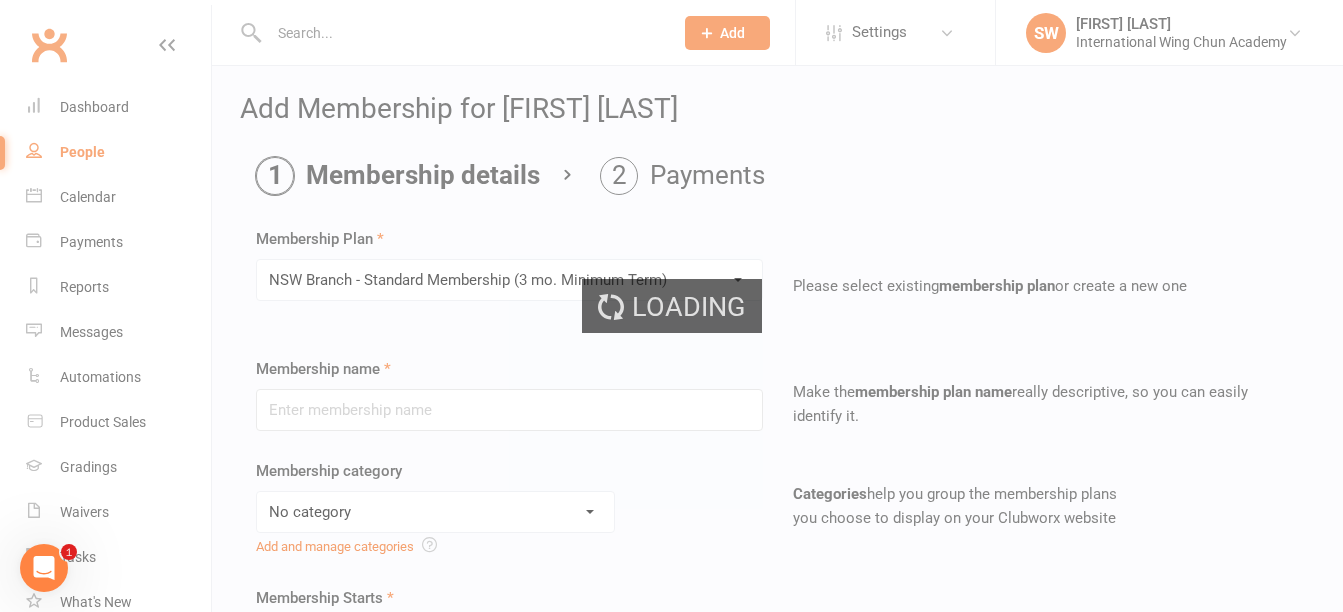 type on "NSW Branch - Standard Membership (3 mo. Minimum Term)" 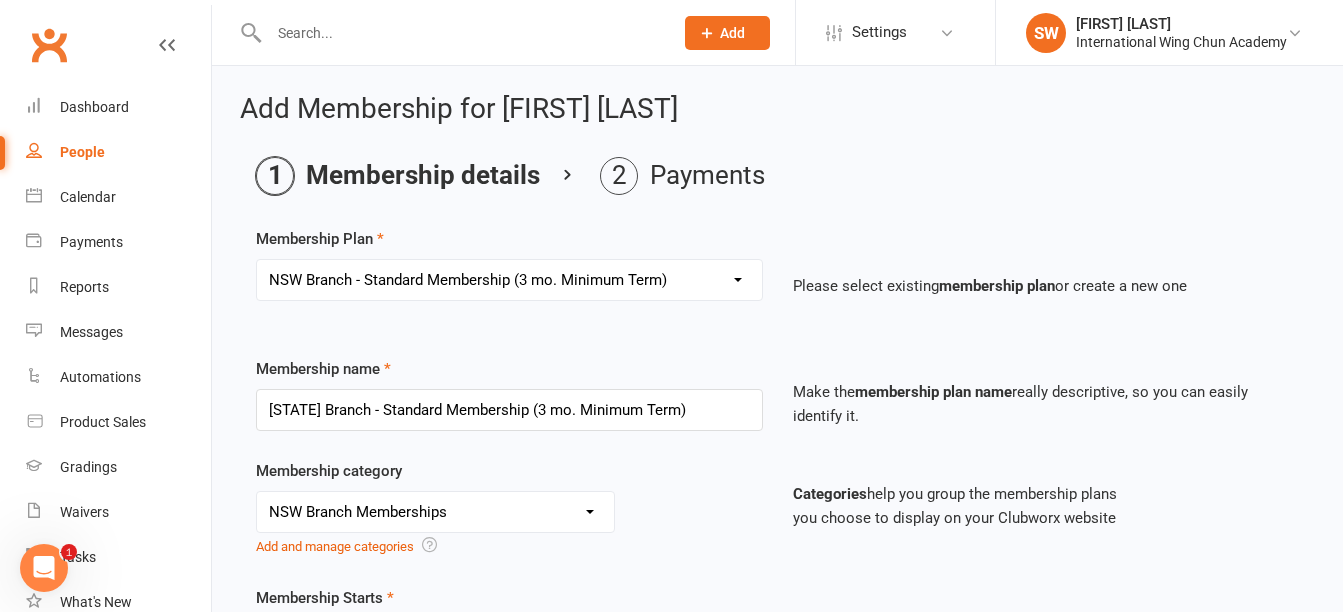 click on "Select a membership plan [CITY] - Basic Membership (3 mo. Minimum Term) [CITY] - Basic Membership (6 mo. Minimum Term) [CITY] - Basic Membership (12 mo. Minimum Term) [CITY] - Basic Concession Membership (3 mo. Minimum Term) [CITY] - Basic Concession Membership (6 mo. Minimum Term) [CITY] - Basic Concession Membership (12 mo. Minimum Term) [CITY] - Standard Membership (3 mo. Minimum Term) [CITY] - Standard Membership (6 mo. Minimum Term) [CITY] - Standard Membership (12 mo. Minimum Term) [CITY] - Standard Concession Membership (3 mo. Minimum Term) [CITY] - Standard Concession Membership (6 mo. Minimum Term) [CITY] - Standard Concession Membership (12 mo. Minimum Term) [CITY] - Premium Membership (3 mo. Minimum Term) [CITY] - Premium Membership (6 mo. Minimum Term) [CITY] - Premium Membership (12 mo. Minimum Term) [CITY] - Premium Concession Membership (3 mo. Minimum Term) [CITY] - 5 Class Training Card Instructor Course" at bounding box center [509, 280] 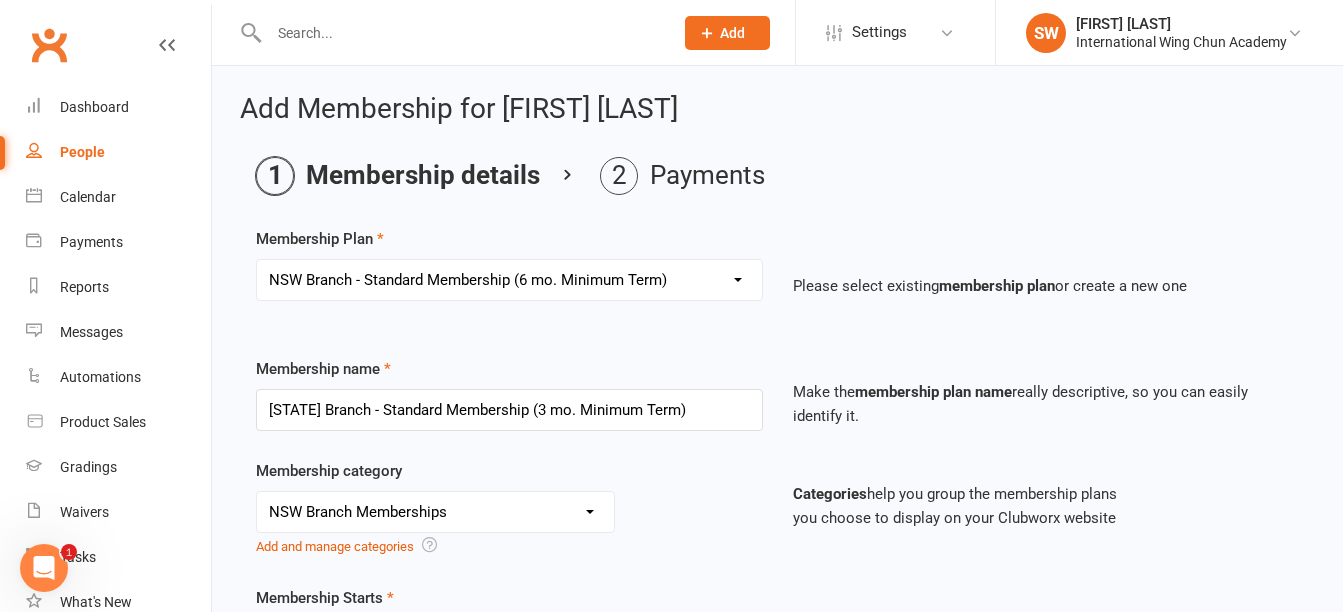click on "Select a membership plan Sydney City - Basic Membership (3 mo. Minimum Term) Sydney City - Basic Membership (6 mo. Minimum Term) Sydney City - Basic Membership (12 mo. Minimum Term) Sydney City - Basic Concession Membership (3 mo. Minimum Term) Sydney City - Basic Concession Membership (6 mo. Minimum Term) Sydney City - Basic Concession Membership (12 mo. Minimum Term) Sydney City - Standard Membership (3 mo. Minimum Term) Sydney City - Standard Membership (6 mo. Minimum Term) Sydney City - Standard Membership (12 mo. Minimum Term) Sydney City - Standard Concession Membership (3 mo. Minimum Term) Sydney City - Standard Concession Membership (6 mo. Minimum Term) Sydney City - Standard Concession Membership (12 mo. Minimum Term) Sydney City - Premium Membership (3 mo. Minimum Term) Sydney City - Premium Membership (6 mo. Minimum Term) Sydney City - Premium Membership (12 mo. Minimum Term) Sydney City - Premium Concession Membership (3 mo. Minimum Term) Sydney City - 5 Class Training Card Instructor Course" at bounding box center [509, 280] 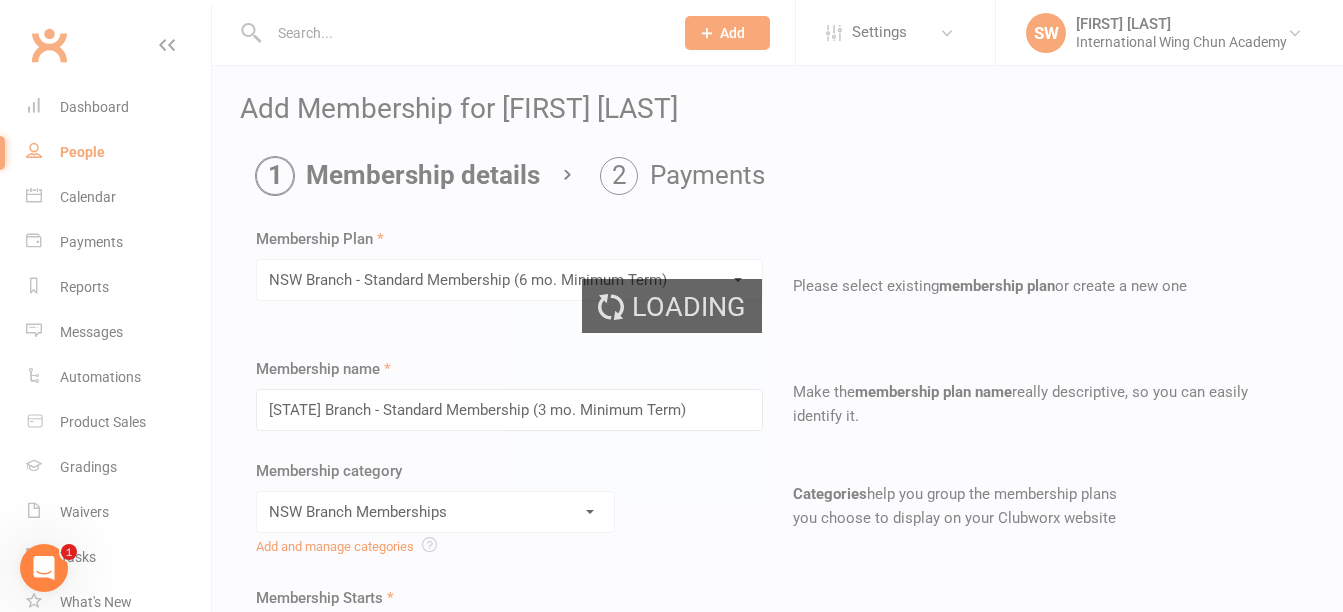 type on "NSW Branch - Standard Membership (6 mo. Minimum Term)" 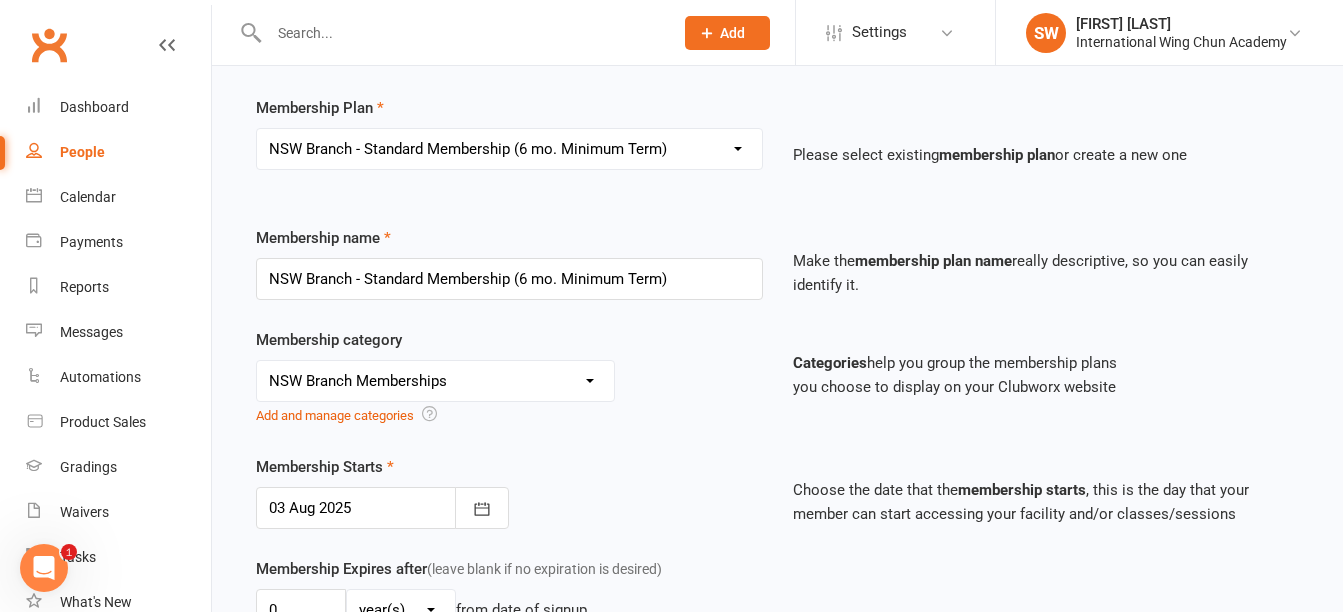 scroll, scrollTop: 300, scrollLeft: 0, axis: vertical 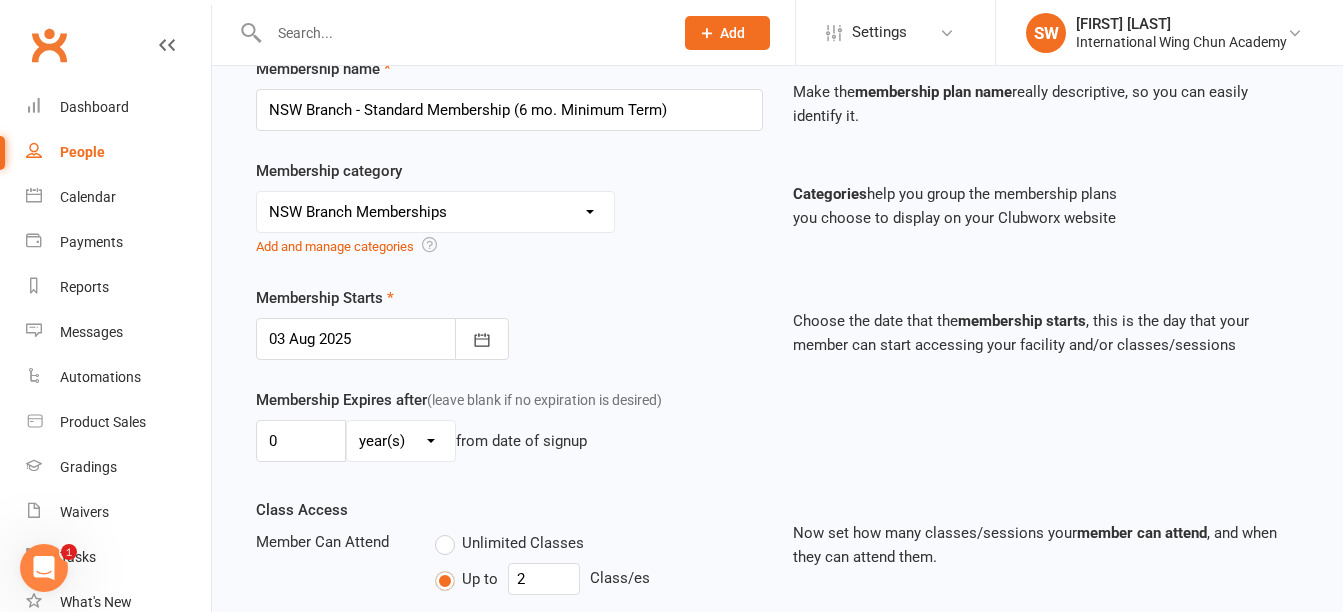 click at bounding box center [382, 339] 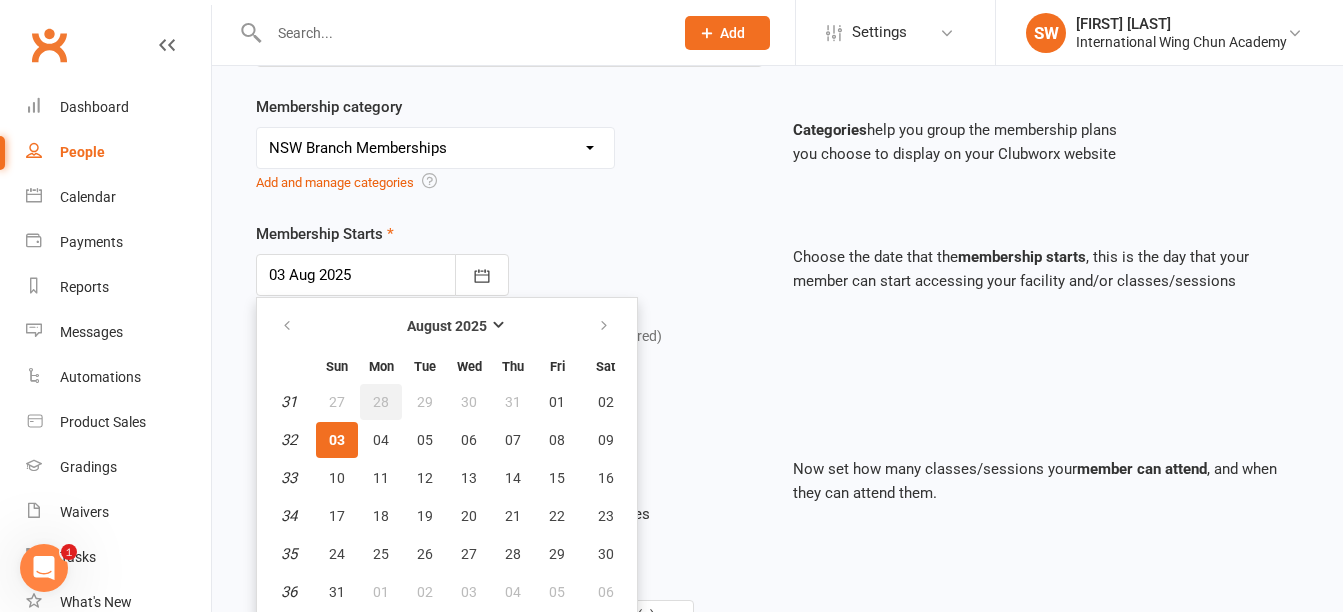 click on "28" at bounding box center [381, 402] 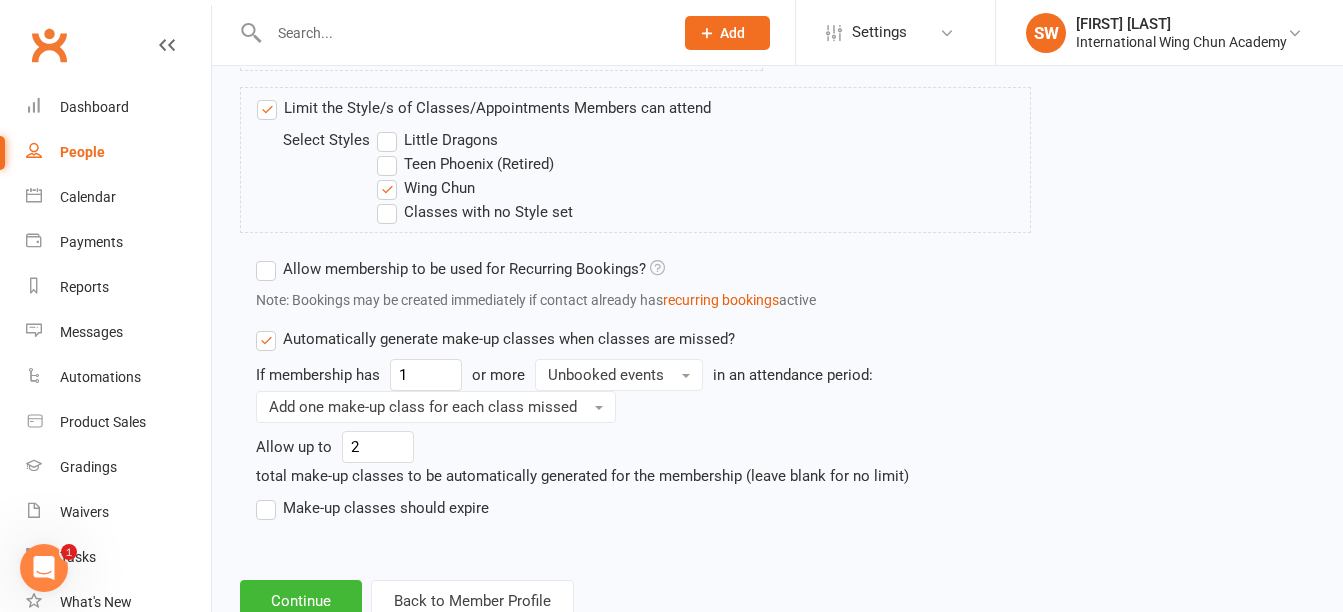 scroll, scrollTop: 1443, scrollLeft: 0, axis: vertical 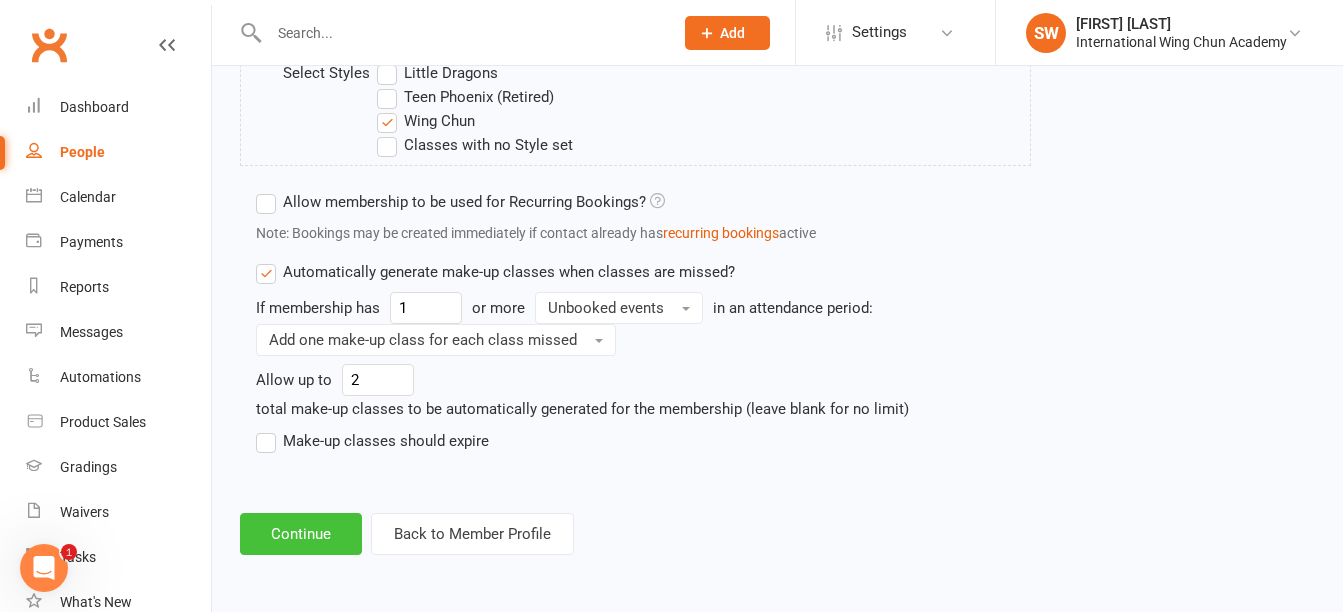 click on "Continue" at bounding box center [301, 534] 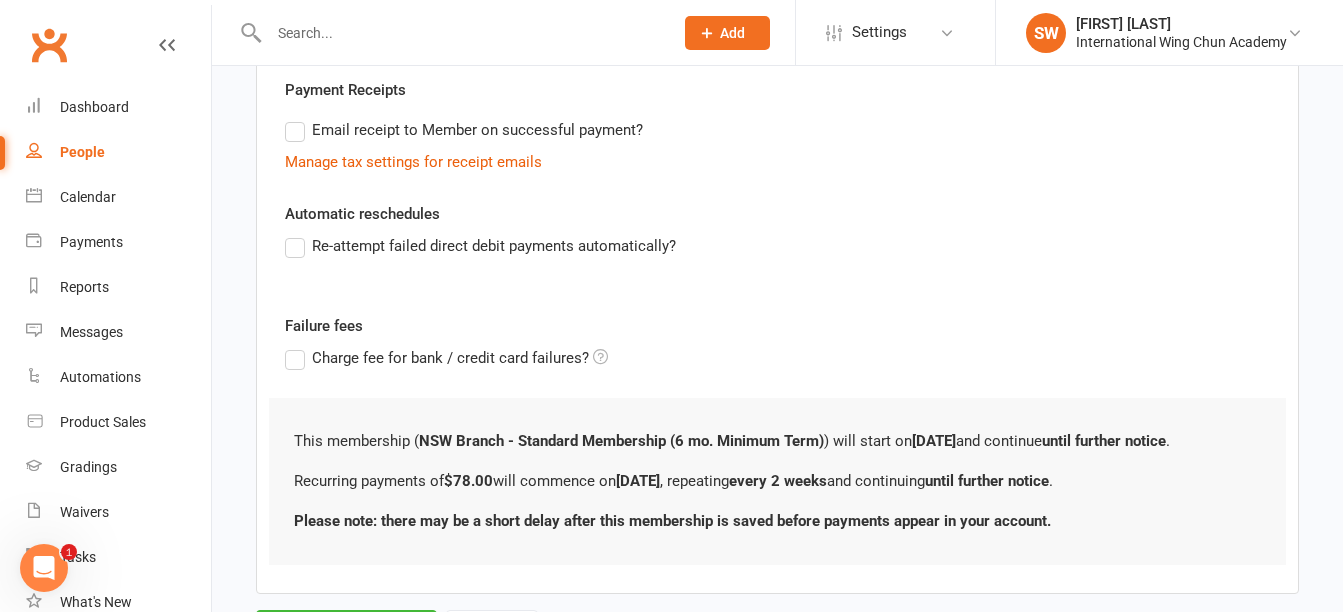scroll, scrollTop: 735, scrollLeft: 0, axis: vertical 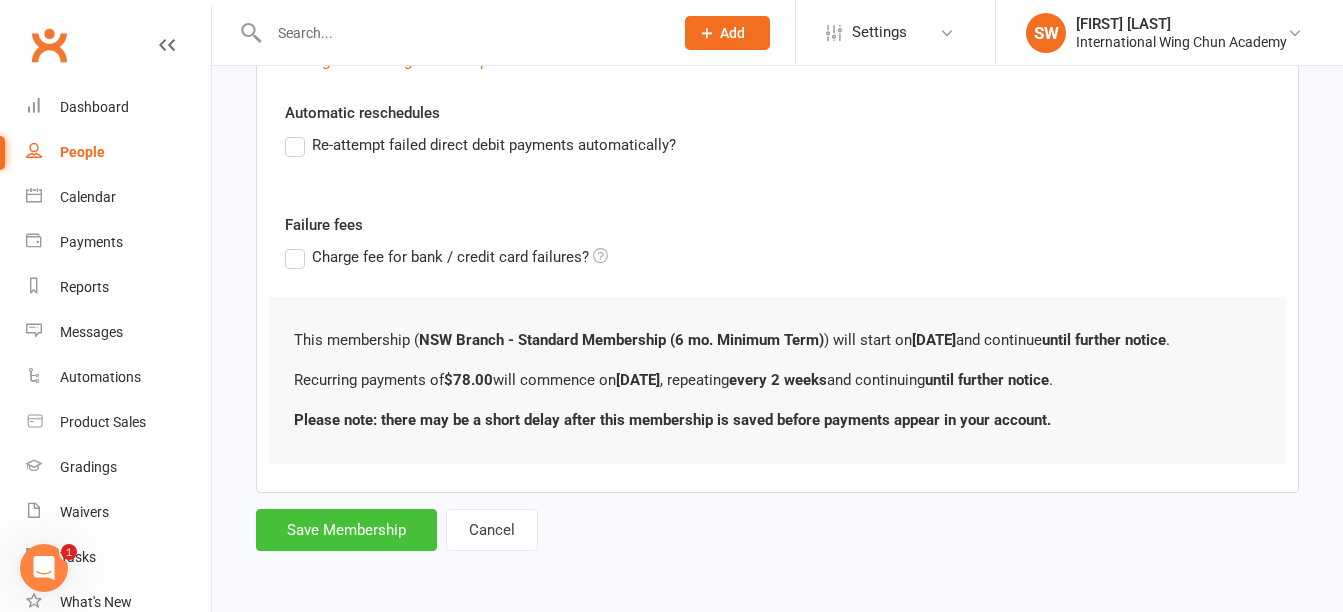 click on "Save Membership" at bounding box center [346, 530] 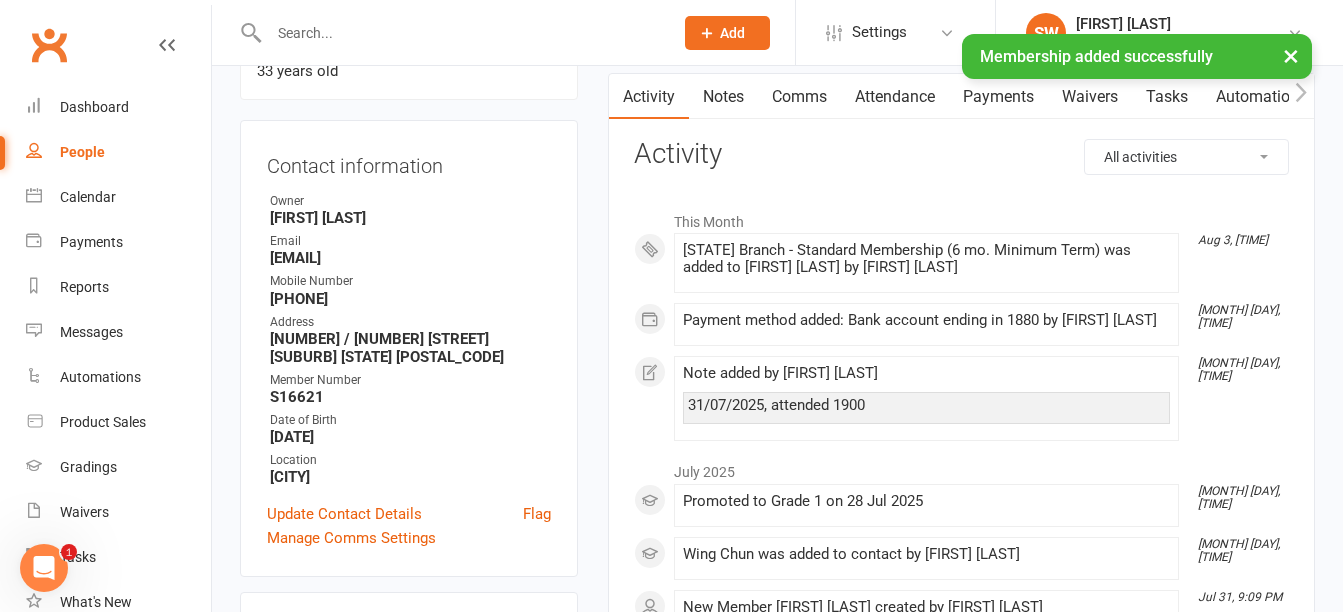 scroll, scrollTop: 0, scrollLeft: 0, axis: both 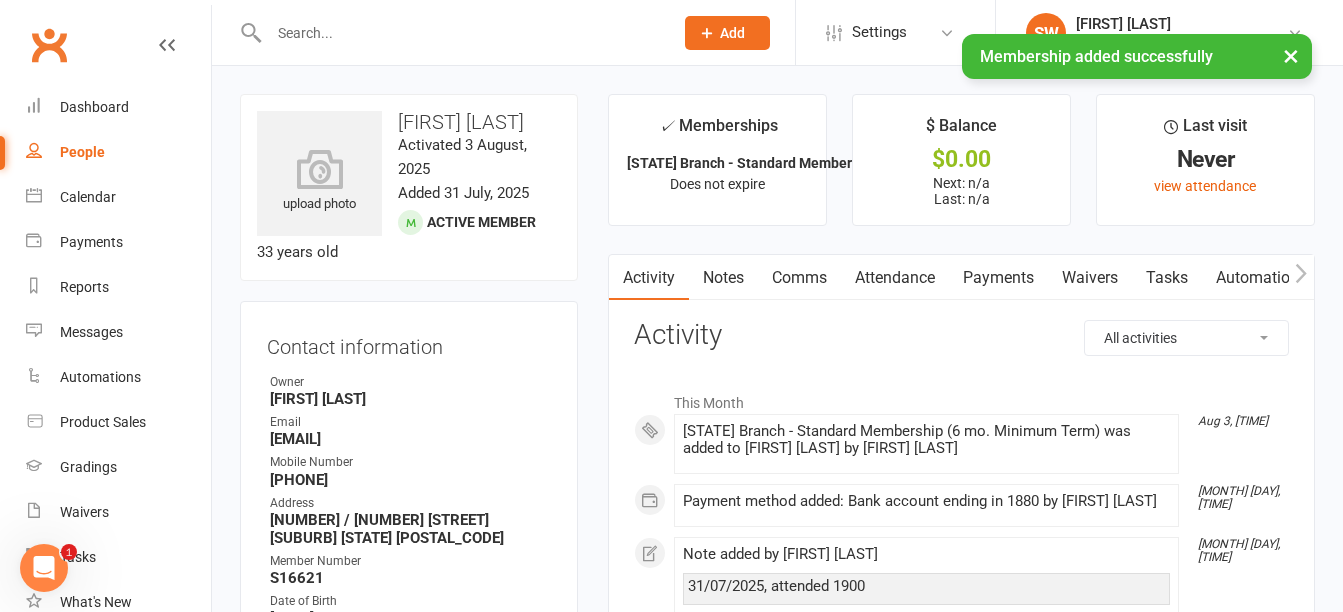 click on "Notes" at bounding box center (723, 278) 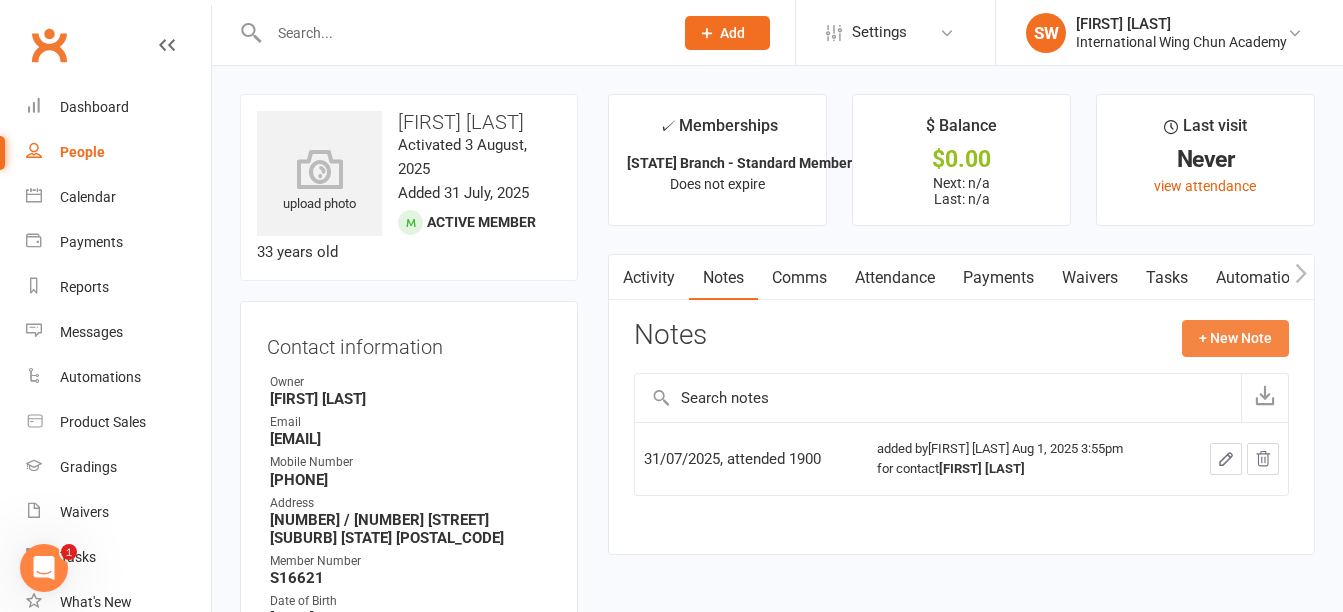 click on "+ New Note" at bounding box center [1235, 338] 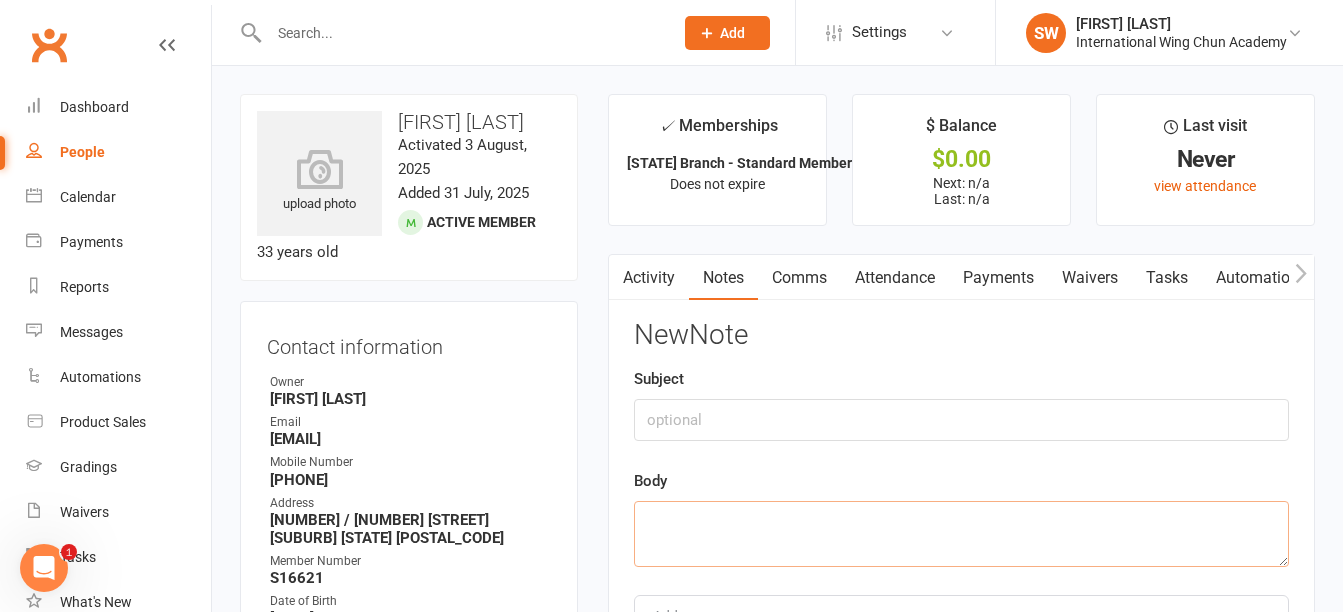 click at bounding box center [961, 534] 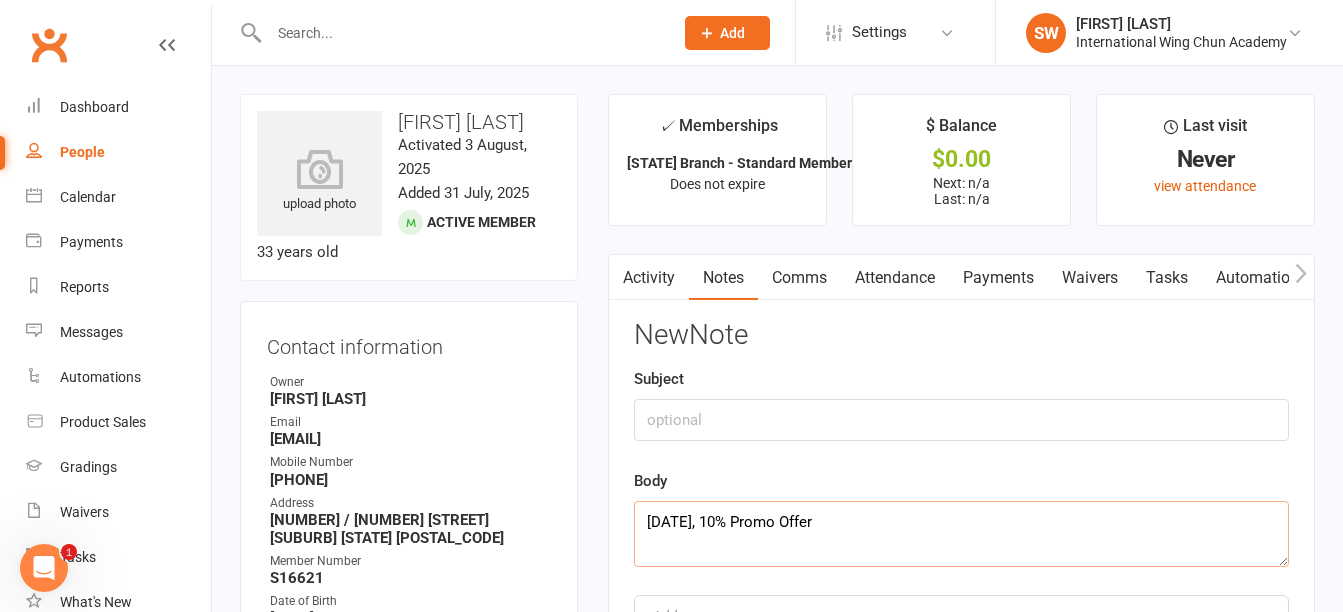 scroll, scrollTop: 400, scrollLeft: 0, axis: vertical 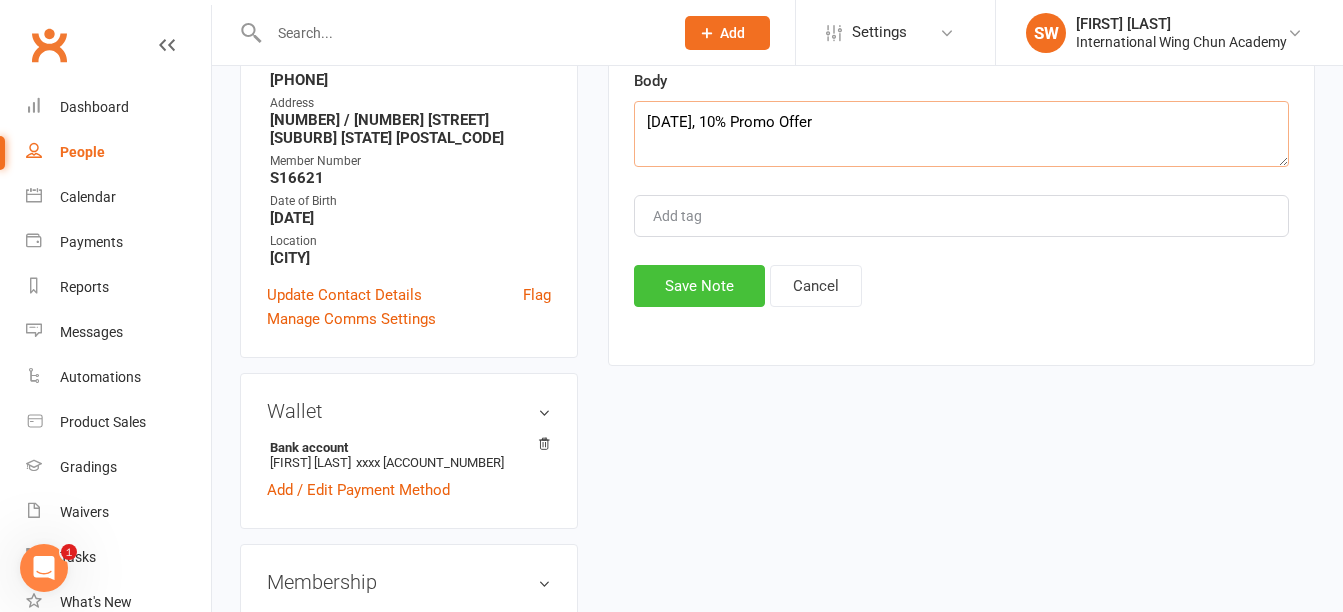type on "28/07/2025, 10% Promo Offer" 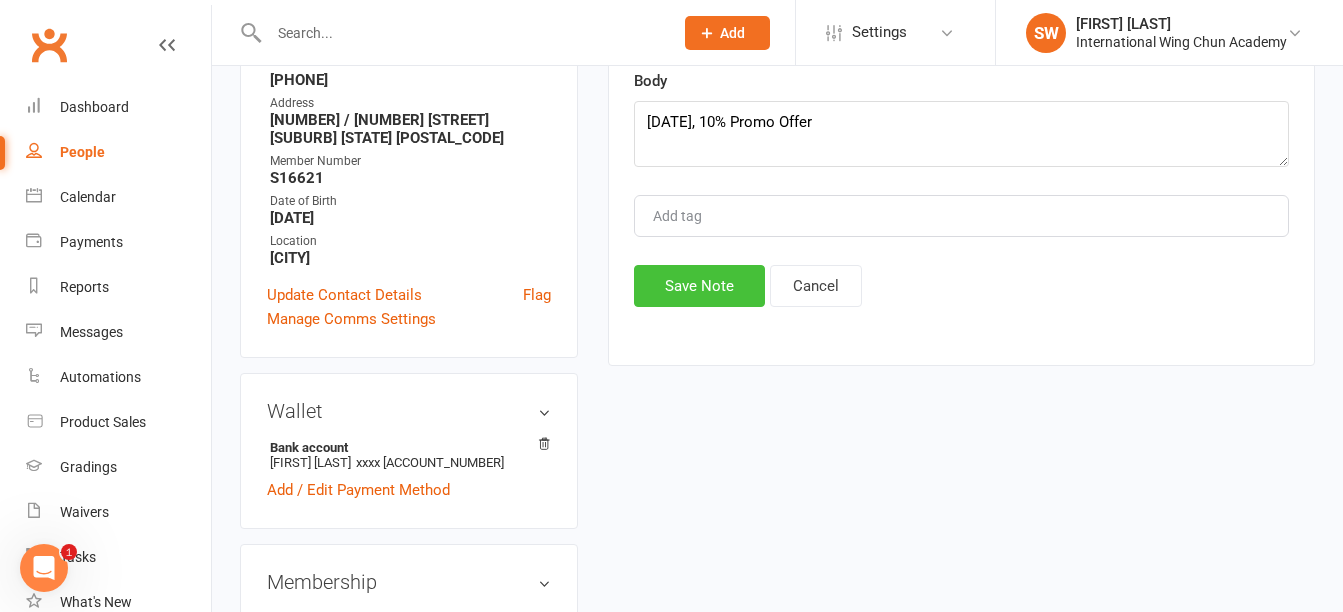 drag, startPoint x: 692, startPoint y: 294, endPoint x: 726, endPoint y: 298, distance: 34.234486 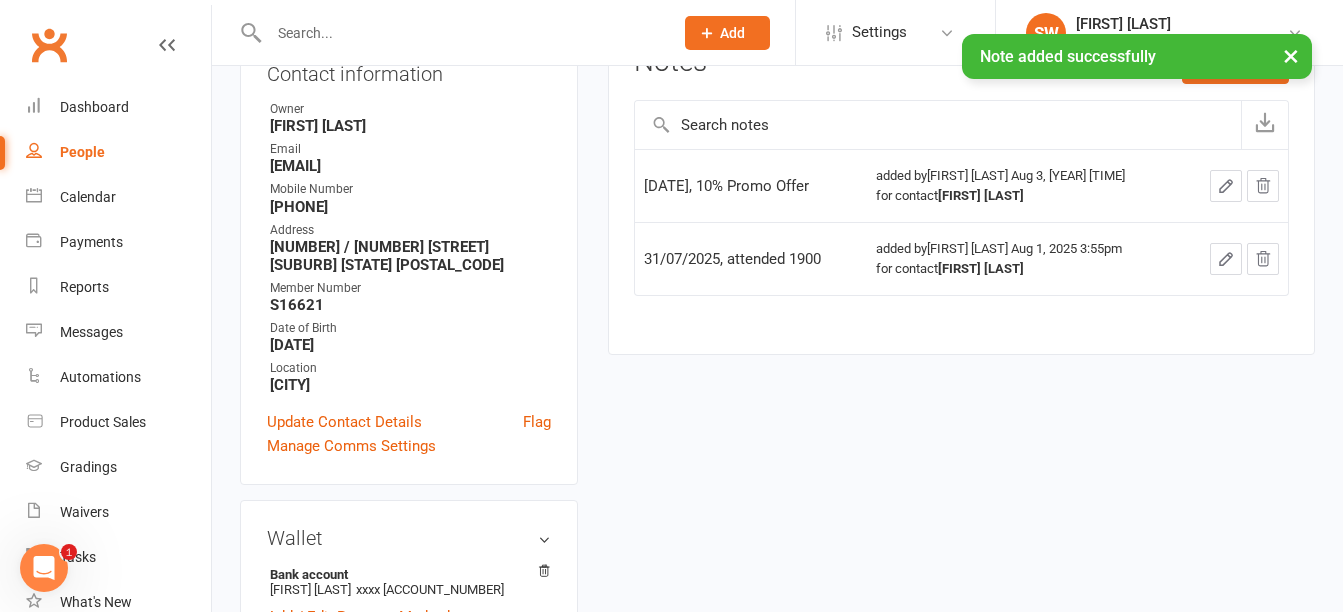 scroll, scrollTop: 100, scrollLeft: 0, axis: vertical 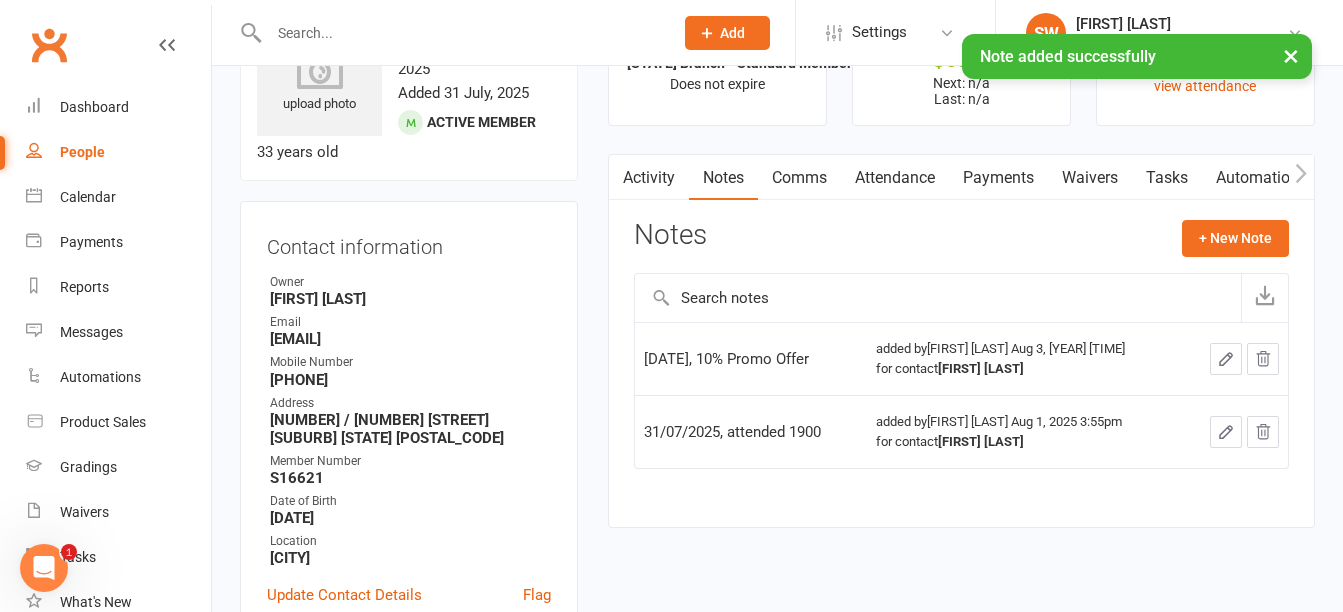 click at bounding box center [938, 298] 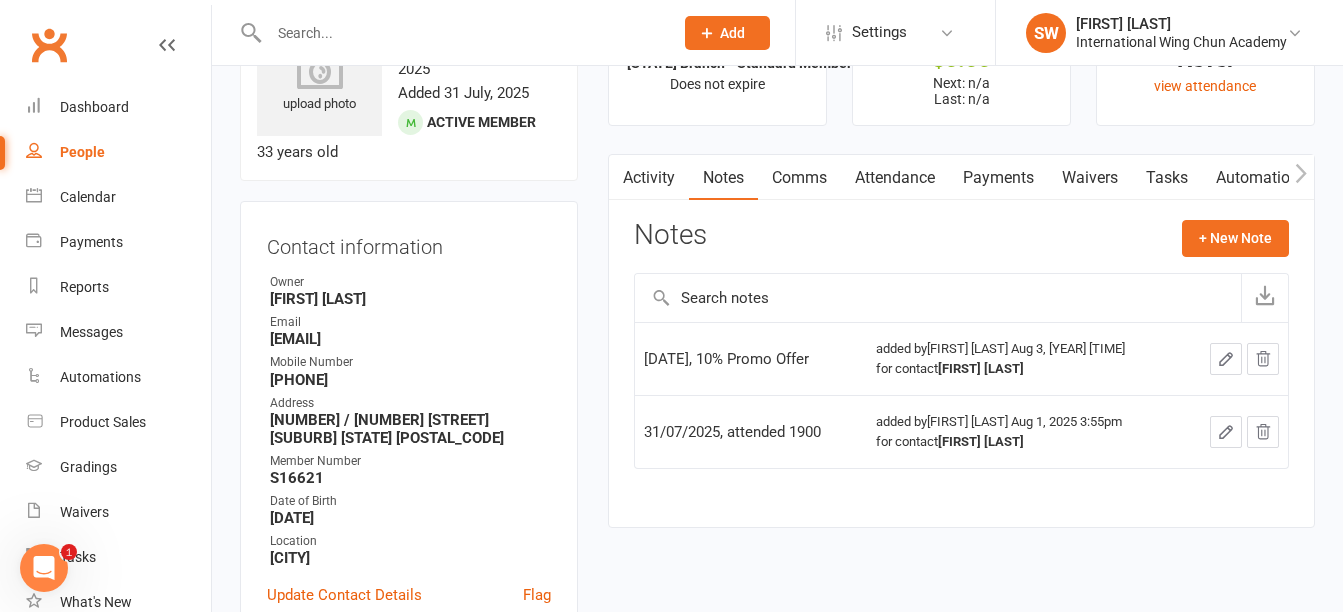 scroll, scrollTop: 0, scrollLeft: 0, axis: both 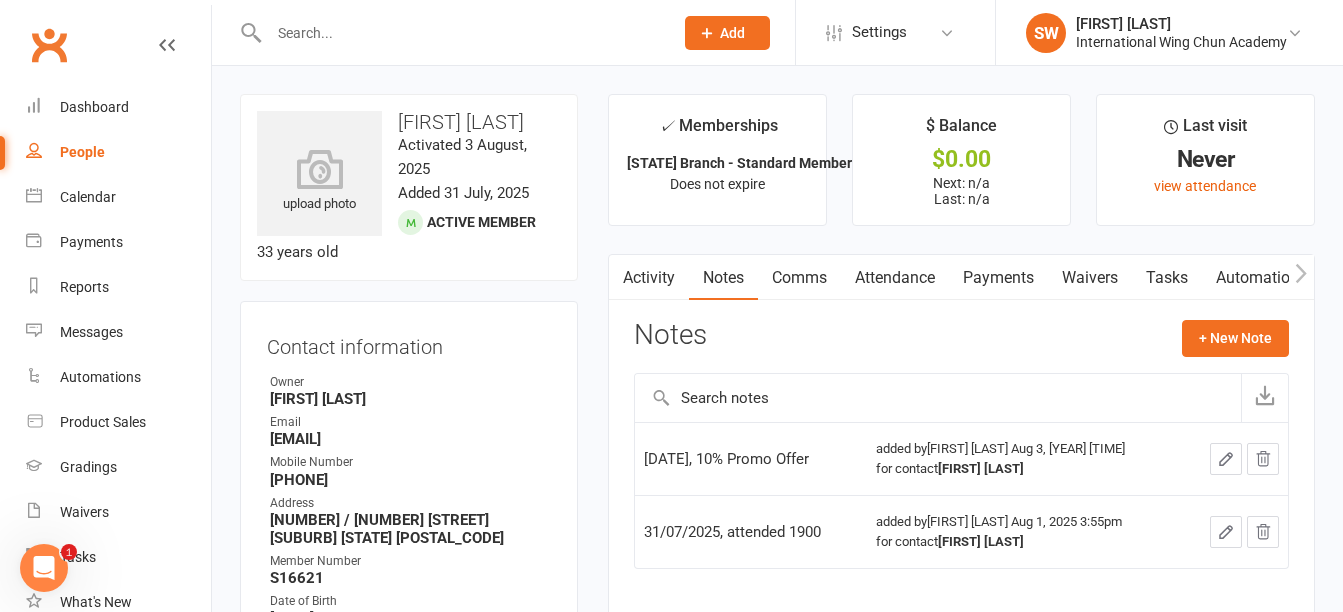 click on "Waivers" at bounding box center [1090, 278] 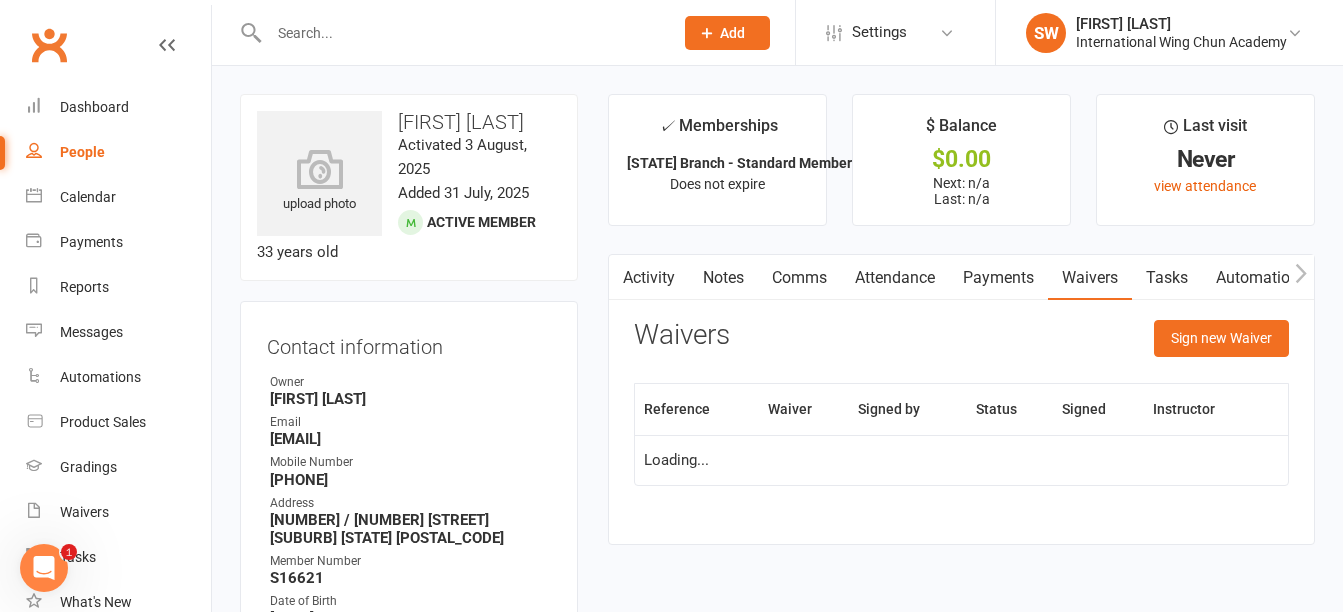 click on "Payments" at bounding box center (998, 278) 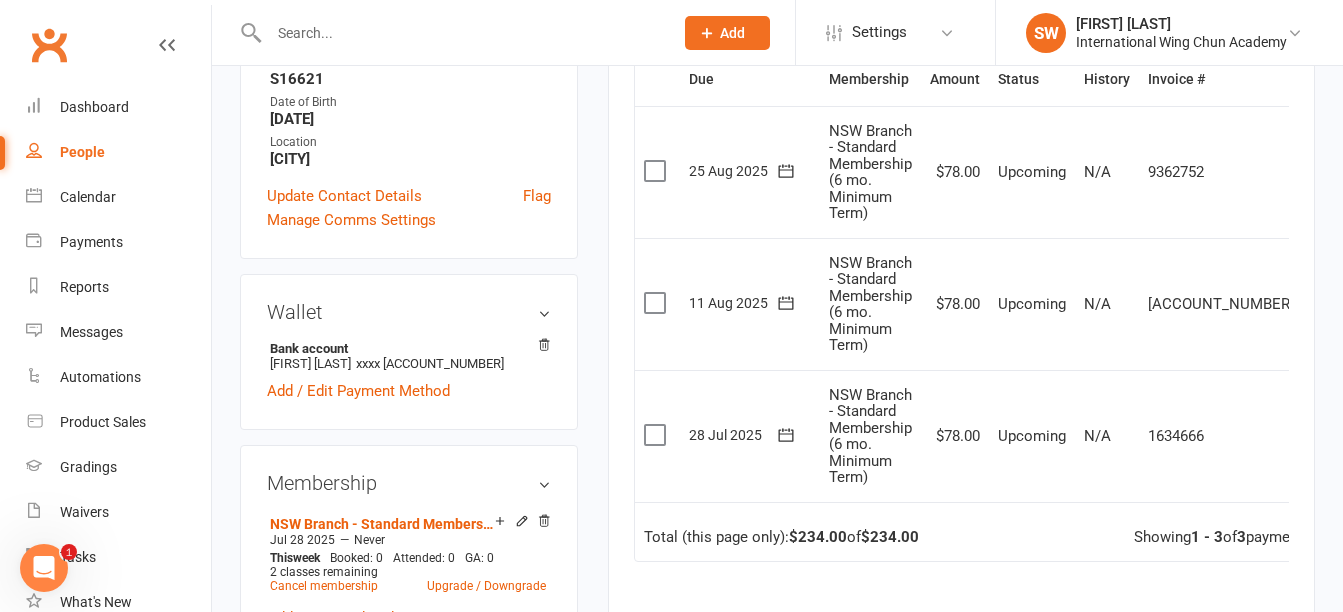 scroll, scrollTop: 500, scrollLeft: 0, axis: vertical 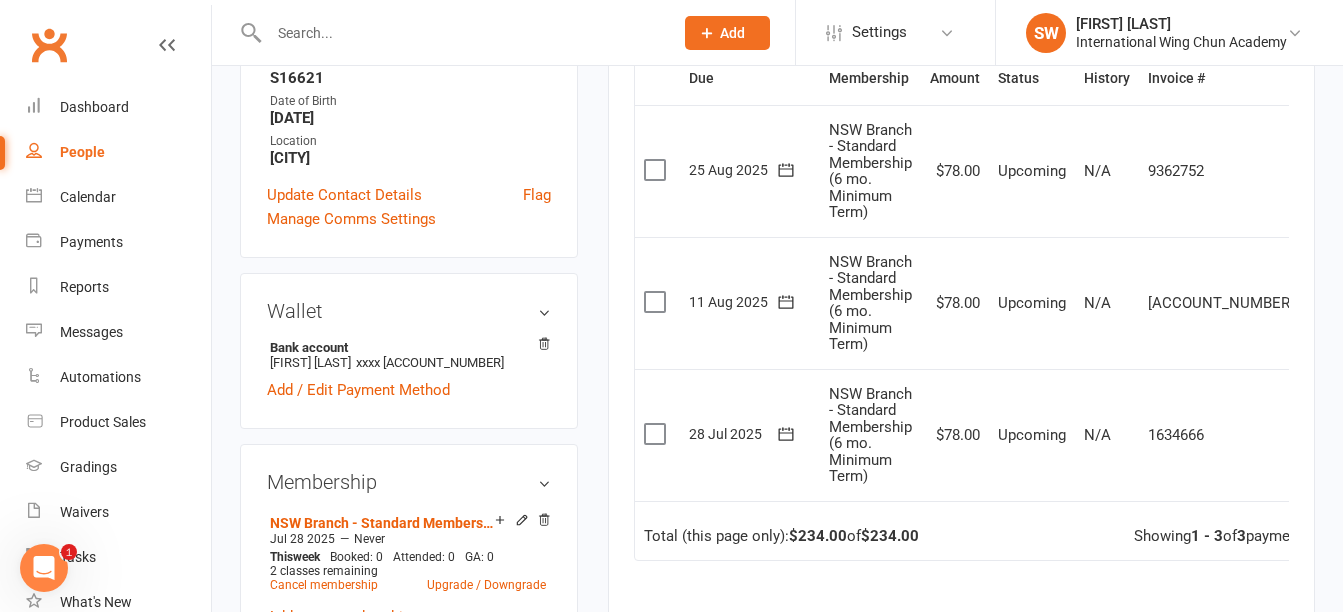 click at bounding box center (1324, 435) 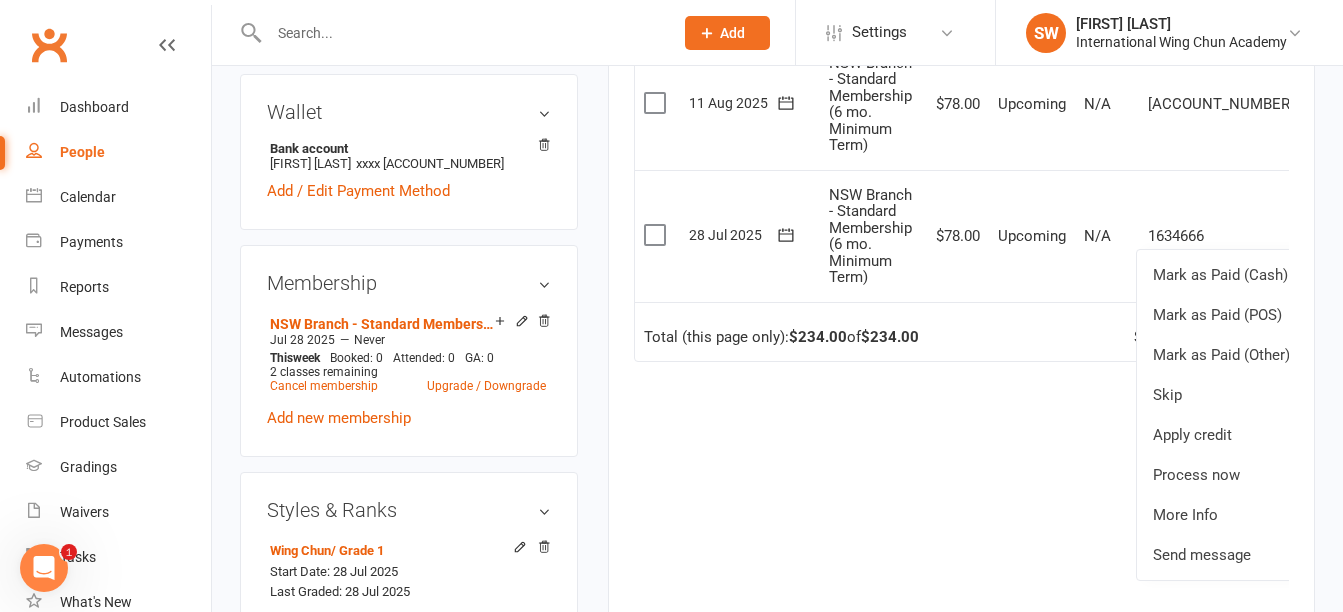 scroll, scrollTop: 700, scrollLeft: 0, axis: vertical 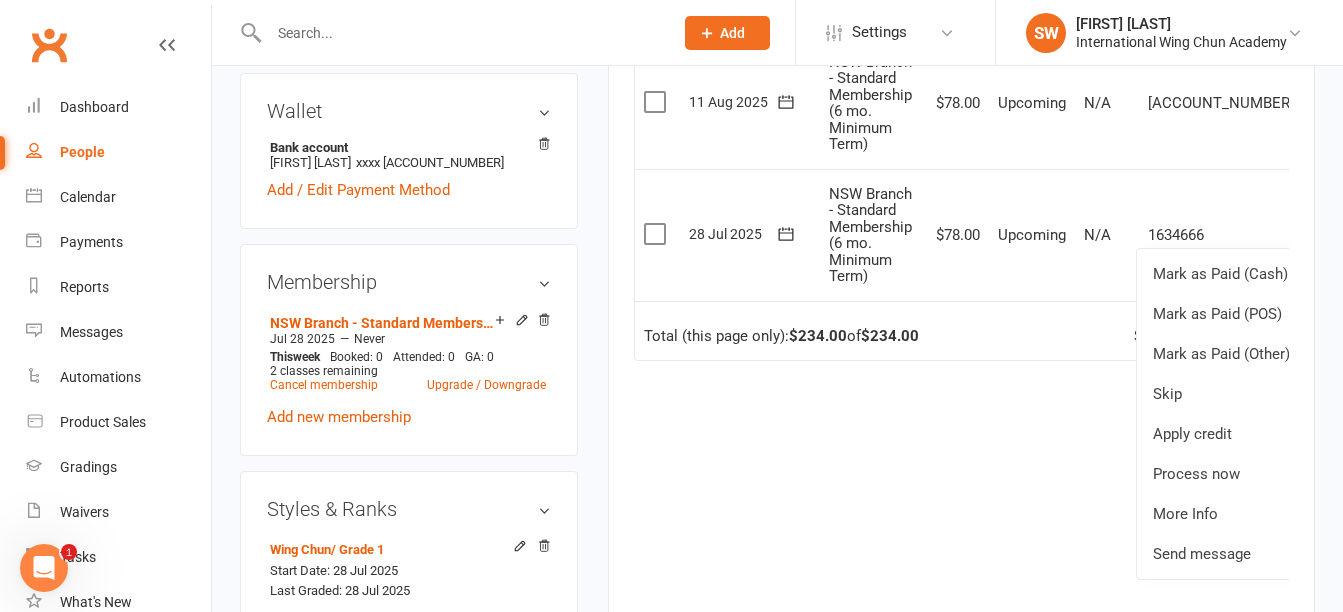 drag, startPoint x: 814, startPoint y: 398, endPoint x: 806, endPoint y: 391, distance: 10.630146 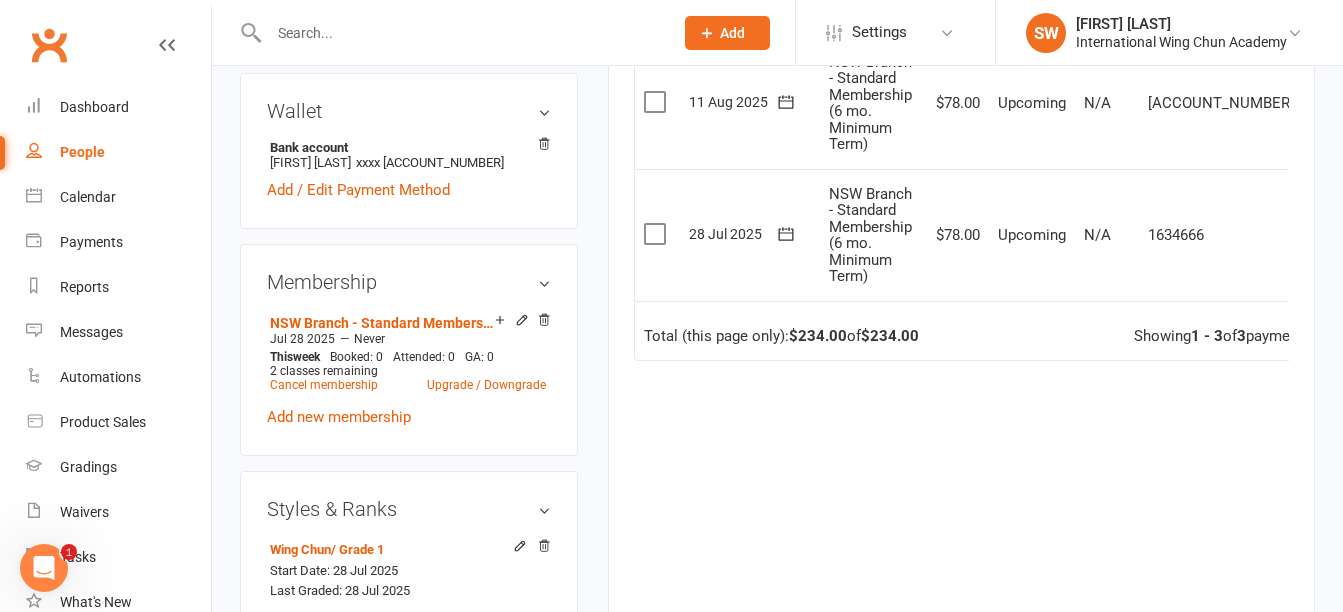 click 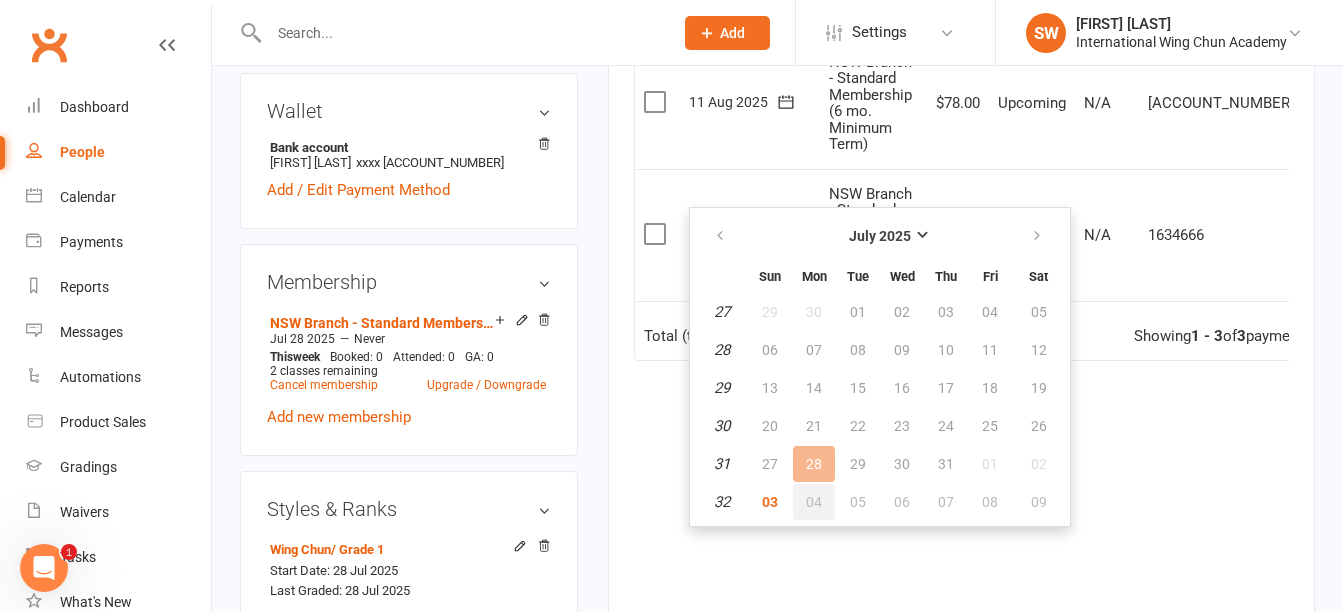 click on "04" at bounding box center [814, 502] 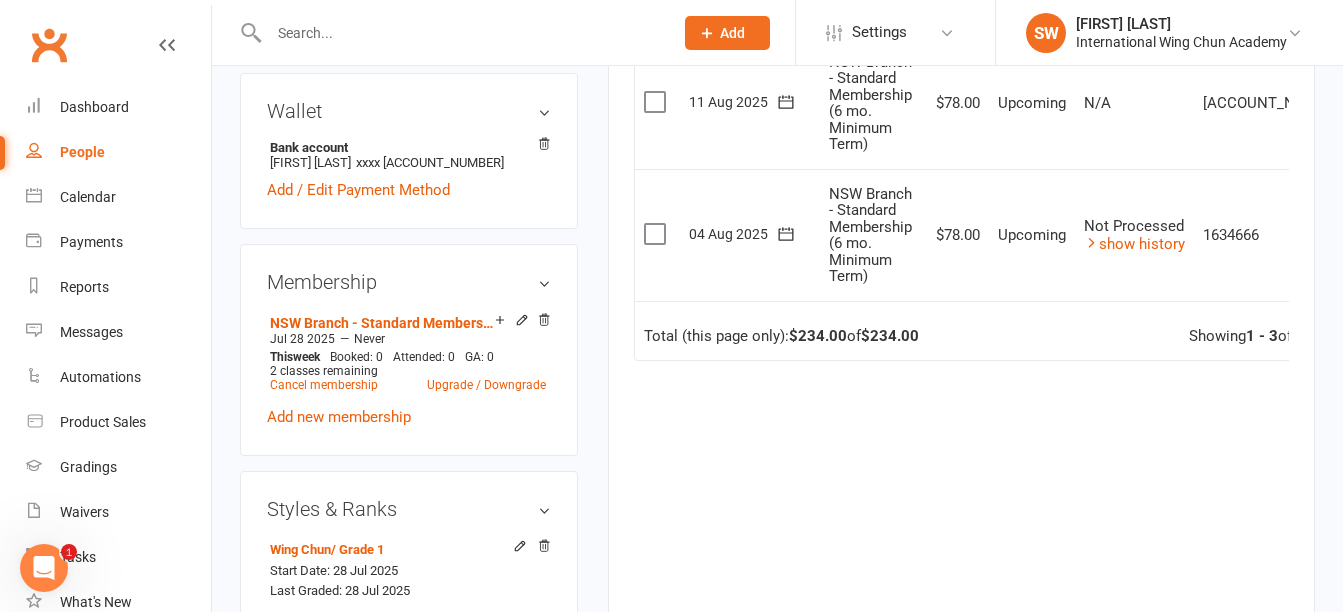 click on "Due  Contact  Membership Amount  Status History Invoice # Select this 25 Aug 2025
Krishneel Naresh
NSW Branch - Standard Membership (6 mo. Minimum Term) $78.00 Upcoming N/A 9362752 Mark as Paid (Cash)  Mark as Paid (POS)  Mark as Paid (Other)  Skip  Change amount  Apply credit  Bulk reschedule from this date  Process now More Info Send message Select this 11 Aug 2025
Krishneel Naresh
NSW Branch - Standard Membership (6 mo. Minimum Term) $78.00 Upcoming N/A 5760488 Mark as Paid (Cash)  Mark as Paid (POS)  Mark as Paid (Other)  Skip  Change amount  Apply credit  Bulk reschedule from this date  Process now More Info Send message Select this 04 Aug 2025
Krishneel Naresh
NSW Branch - Standard Membership (6 mo. Minimum Term) $78.00 Upcoming Not Processed  show history 1634666 Mark as Paid (Cash)  Mark as Paid (POS)  Mark as Paid (Other)  Skip  Change amount  Apply credit  Bulk reschedule from this date  Process now More Info Send message Total (this page only):  $234.00  of  $234.00 3" at bounding box center (961, 235) 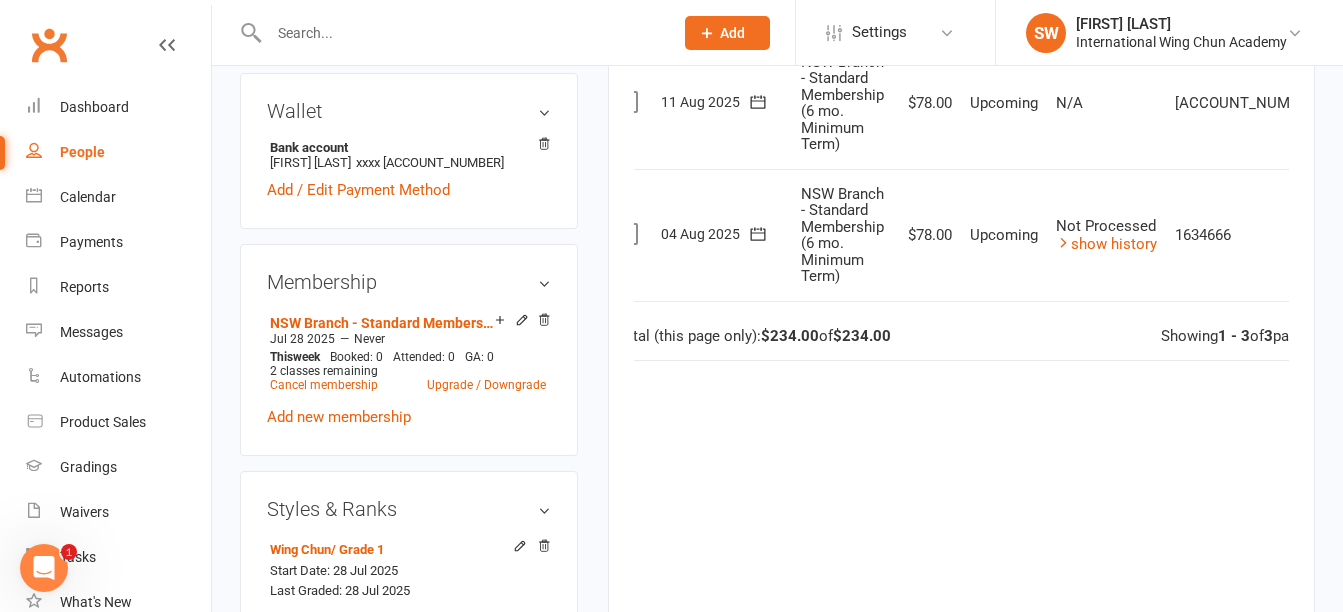 click at bounding box center [1351, 235] 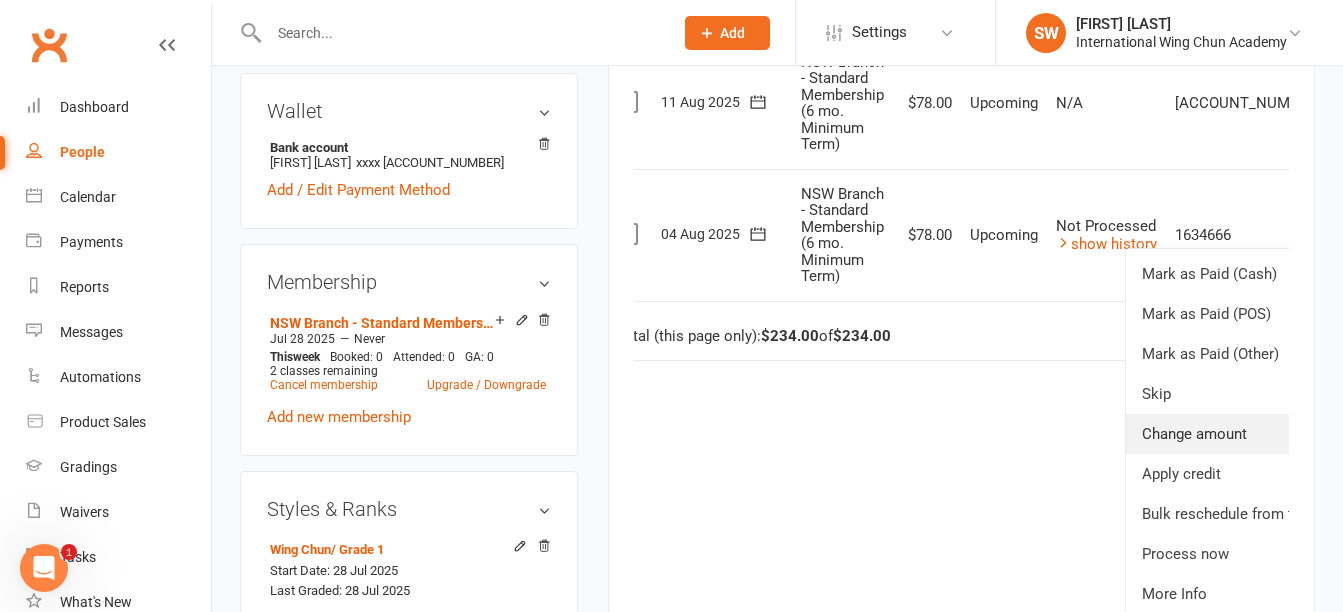 click on "Change amount" at bounding box center [1244, 434] 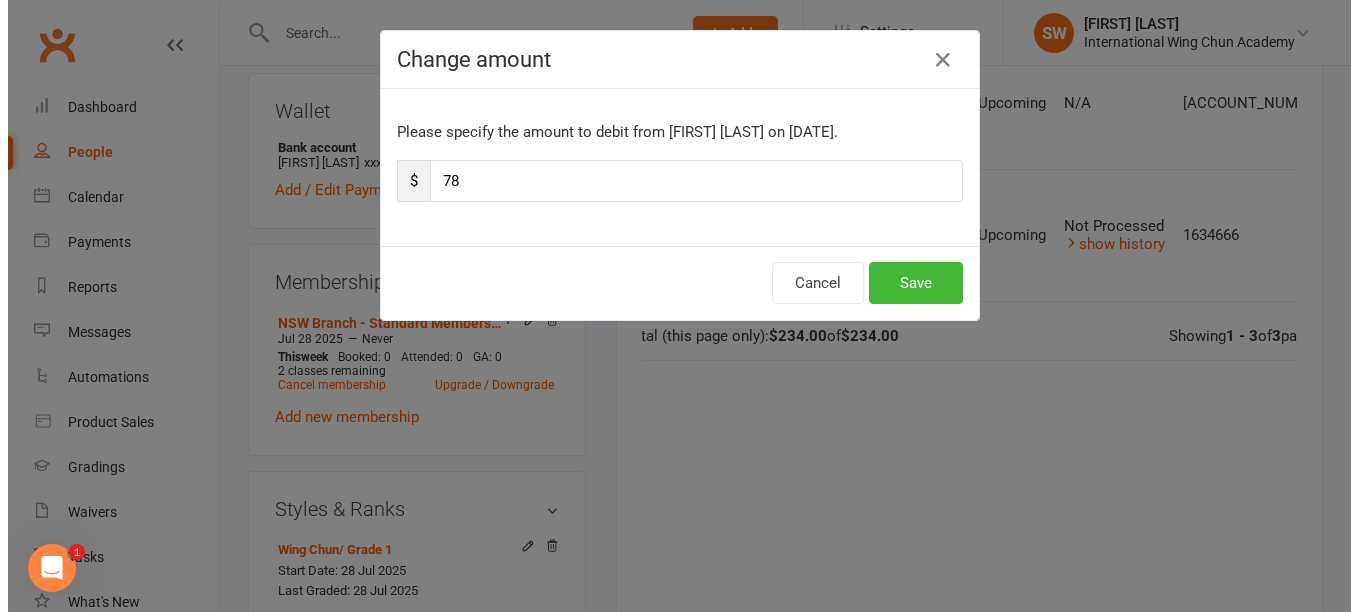 scroll, scrollTop: 676, scrollLeft: 0, axis: vertical 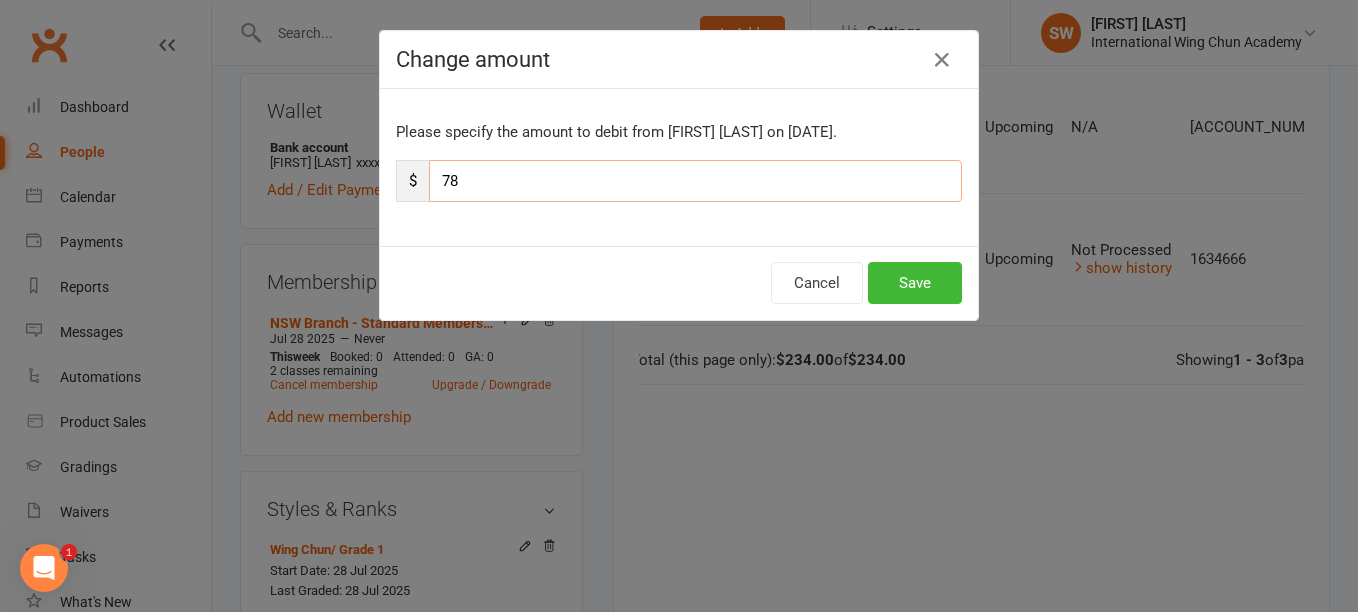 click on "78" at bounding box center (695, 181) 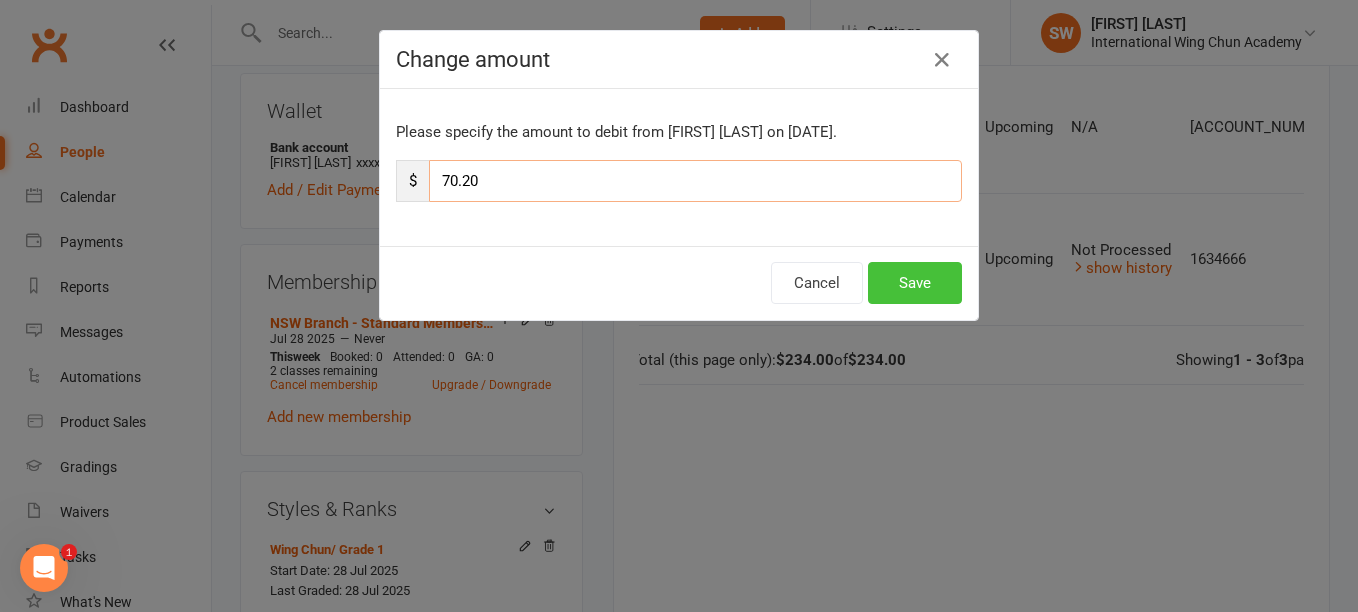 type on "70.20" 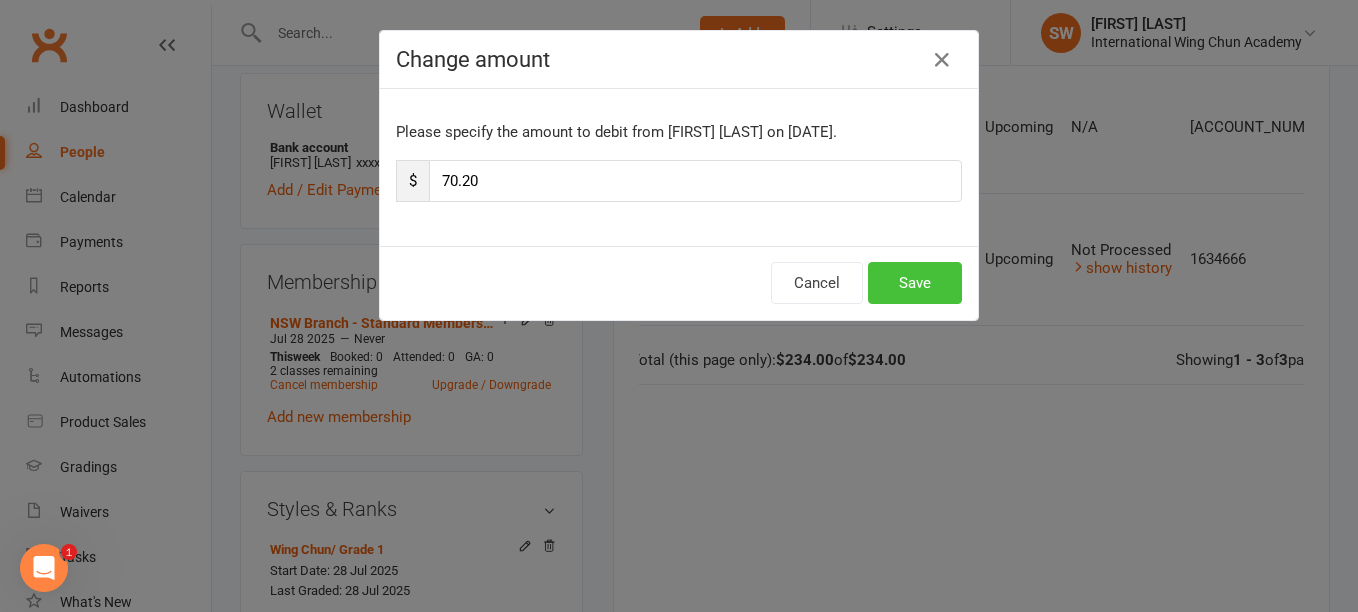click on "Save" at bounding box center (915, 283) 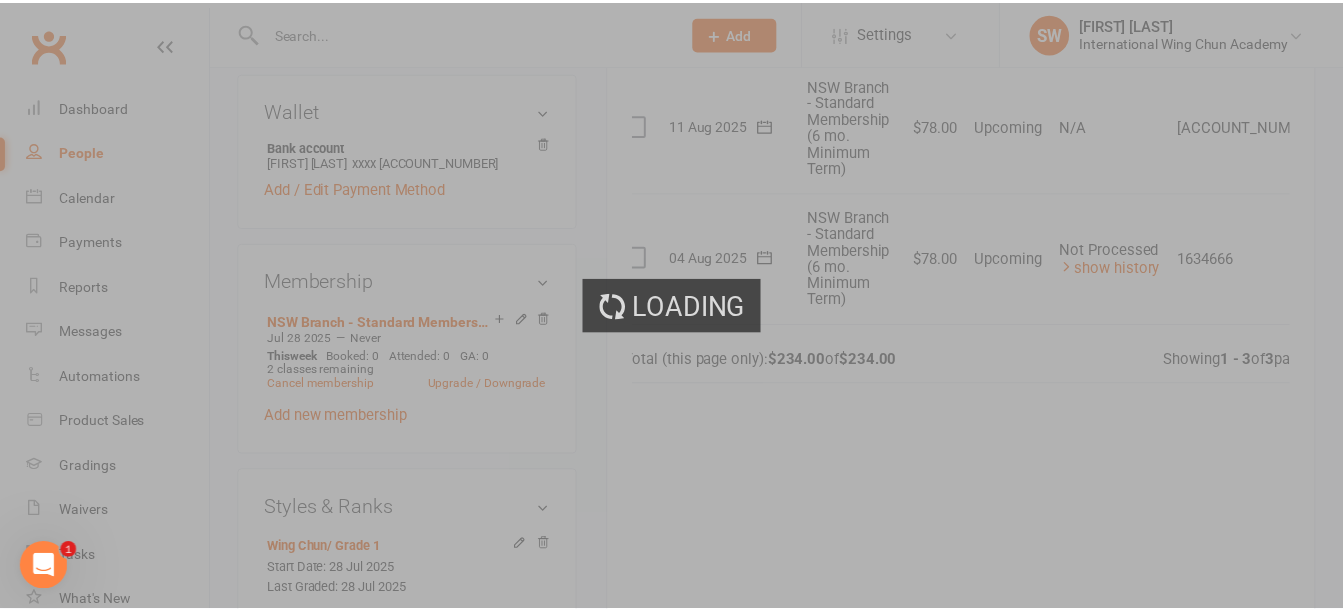 scroll, scrollTop: 700, scrollLeft: 0, axis: vertical 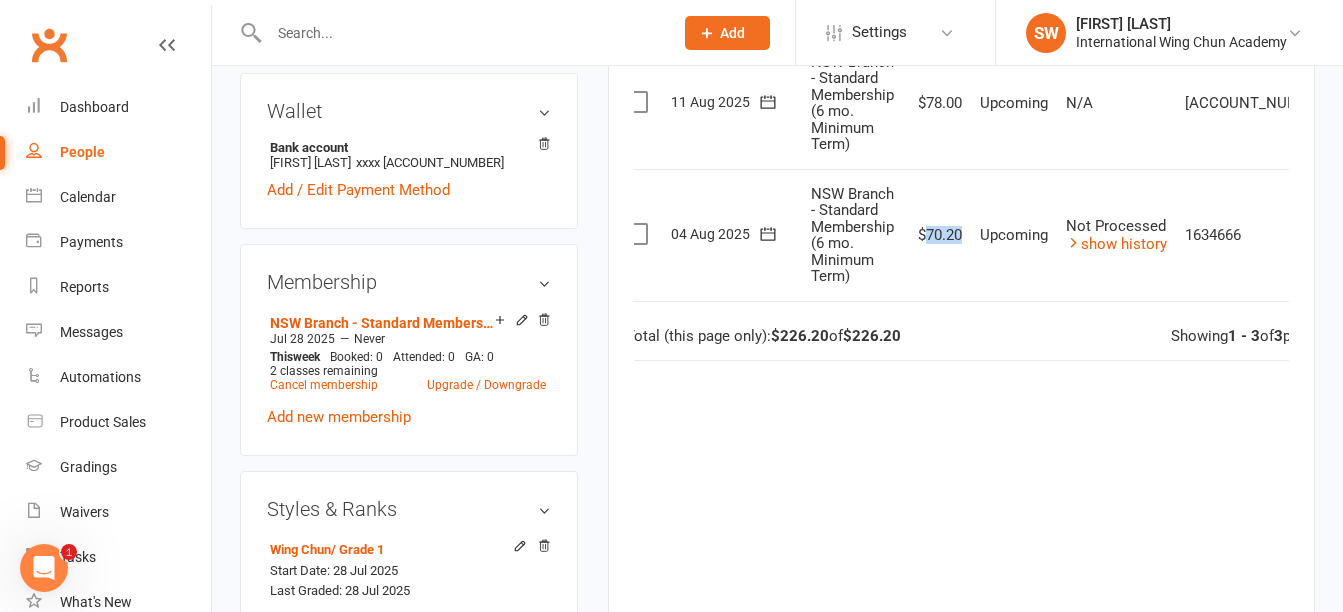 drag, startPoint x: 962, startPoint y: 234, endPoint x: 929, endPoint y: 235, distance: 33.01515 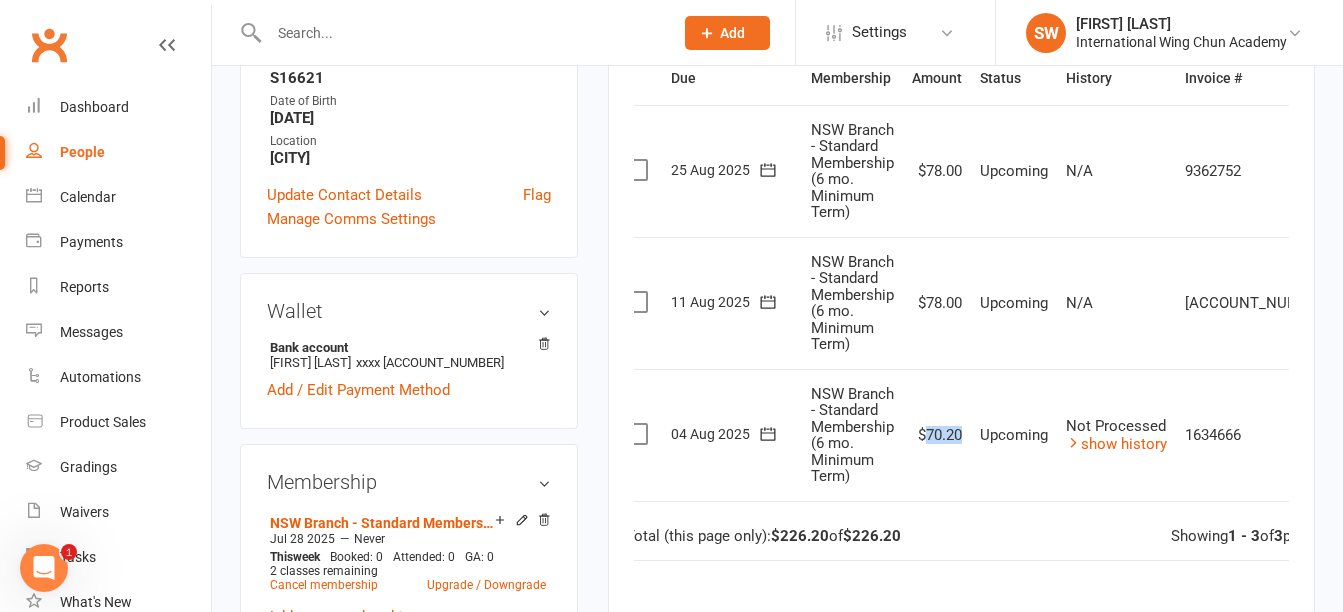 click at bounding box center (1361, 303) 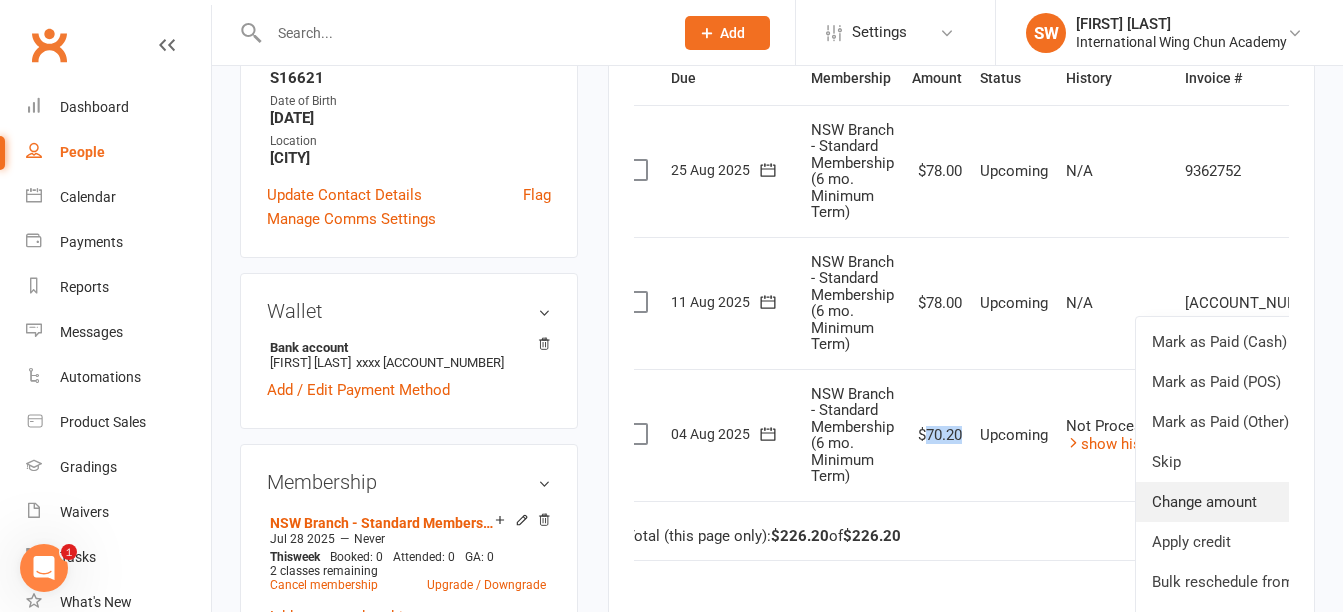 click on "Change amount" at bounding box center [1254, 502] 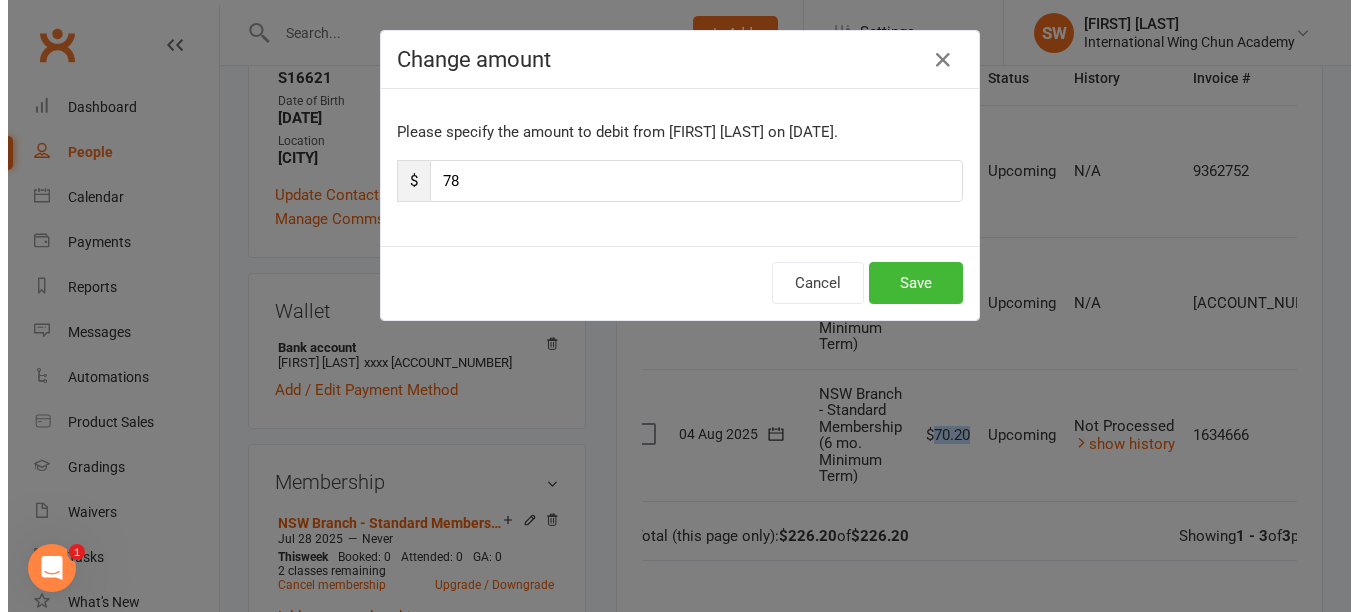 scroll, scrollTop: 476, scrollLeft: 0, axis: vertical 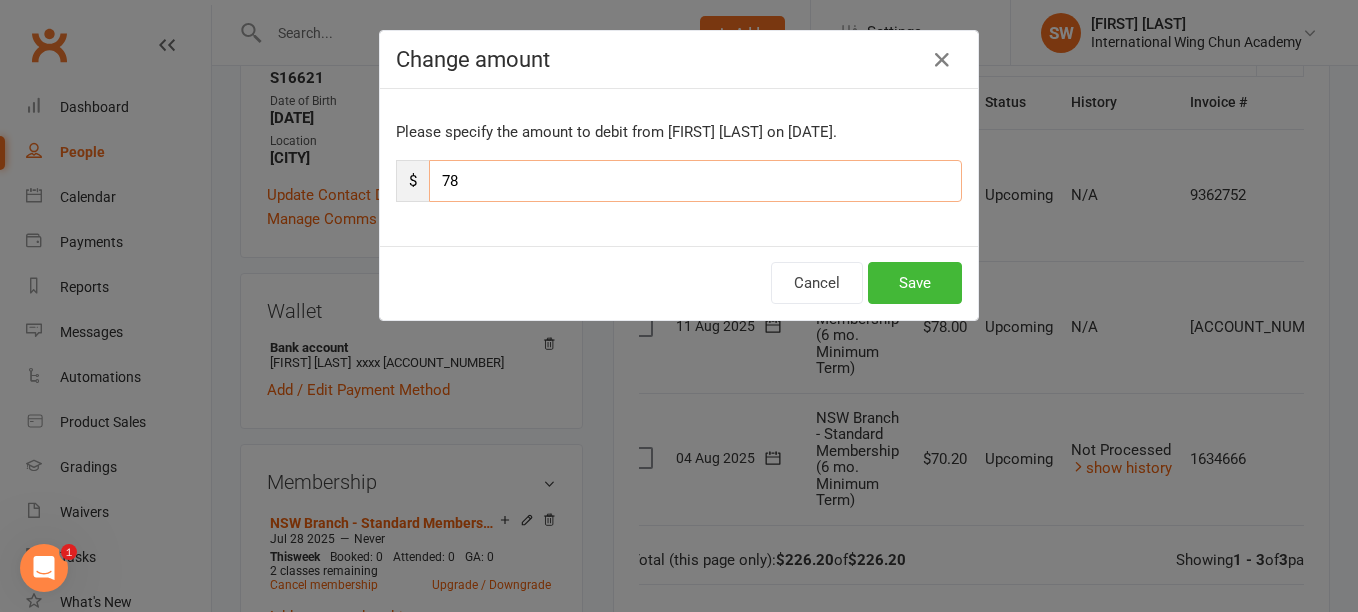click on "78" at bounding box center [695, 181] 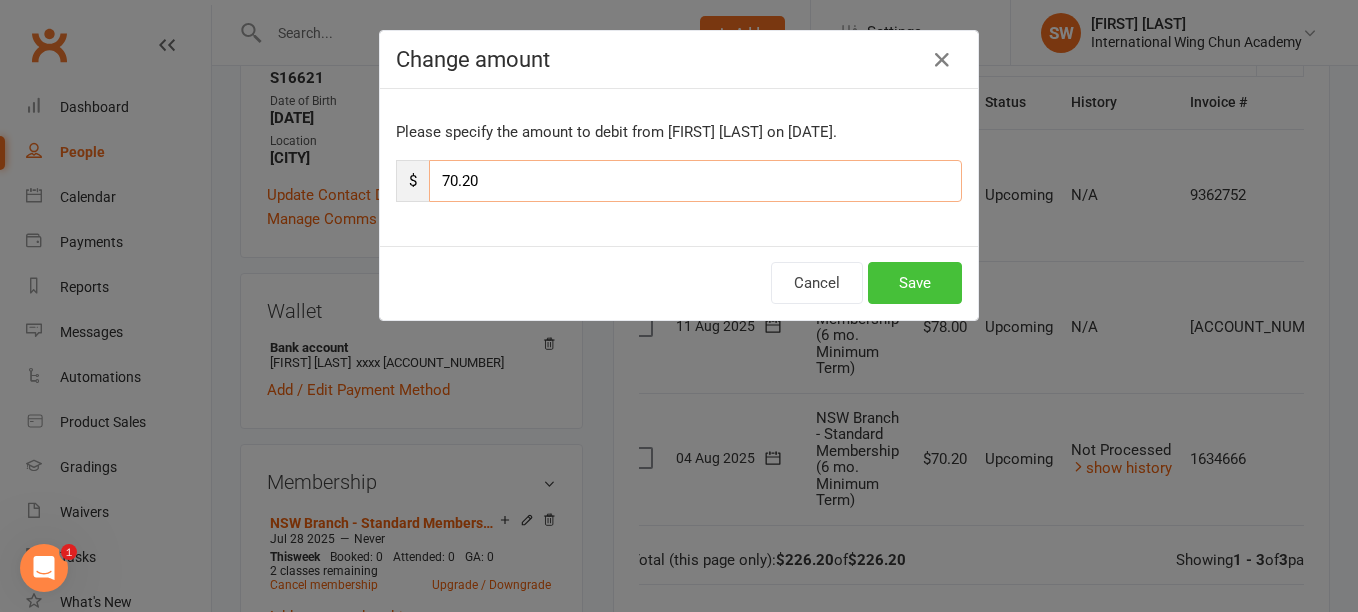 type on "70.20" 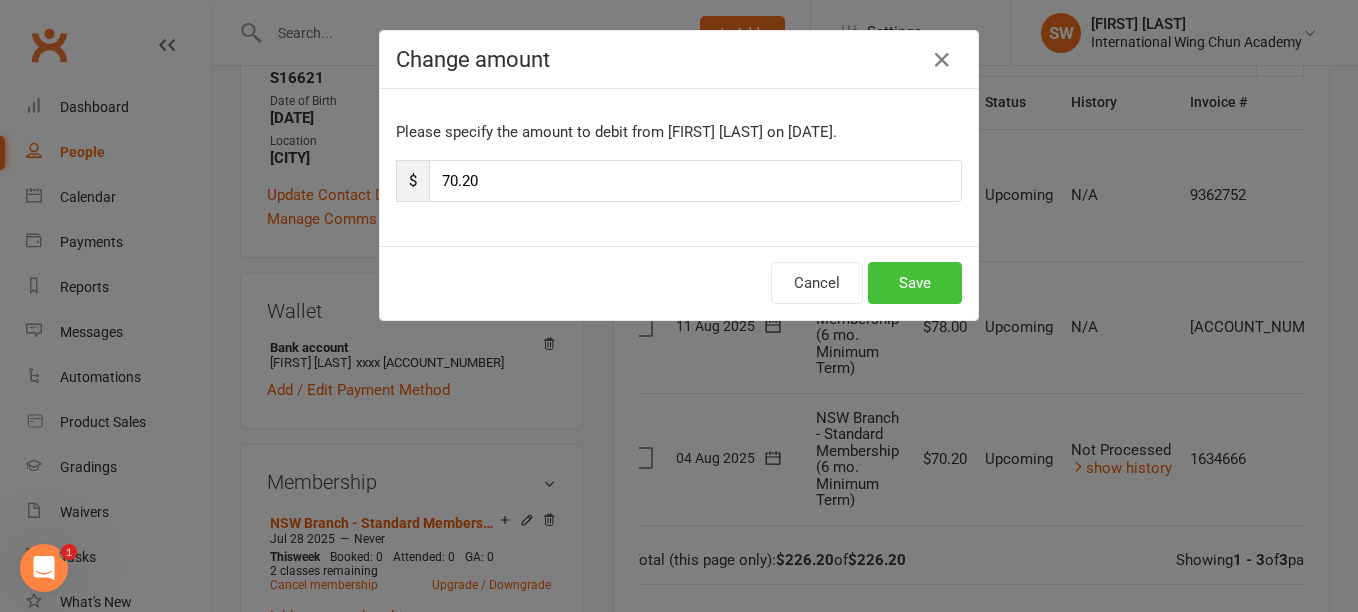 click on "Save" at bounding box center [915, 283] 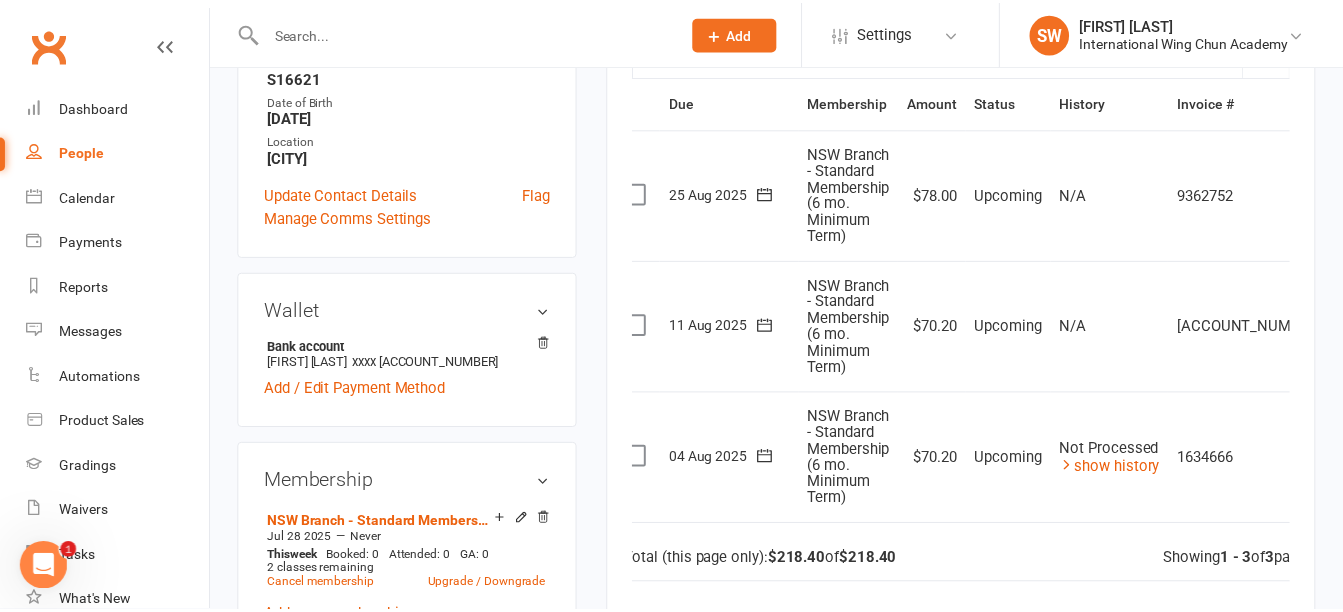 scroll, scrollTop: 500, scrollLeft: 0, axis: vertical 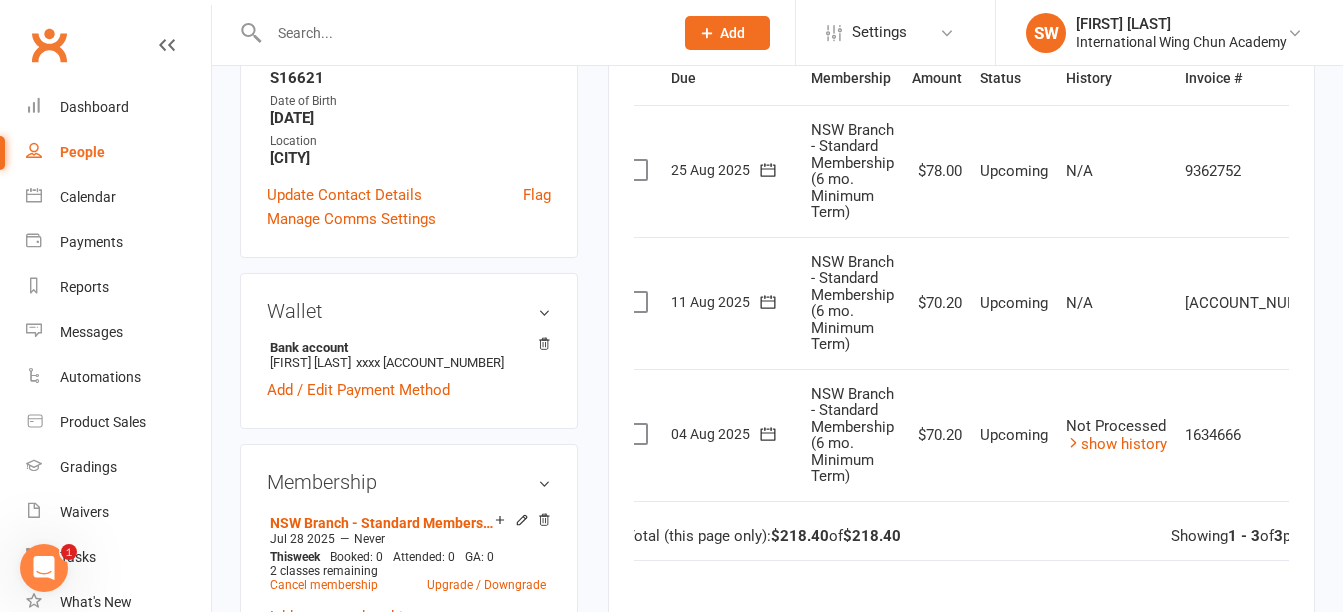 click at bounding box center [1361, 171] 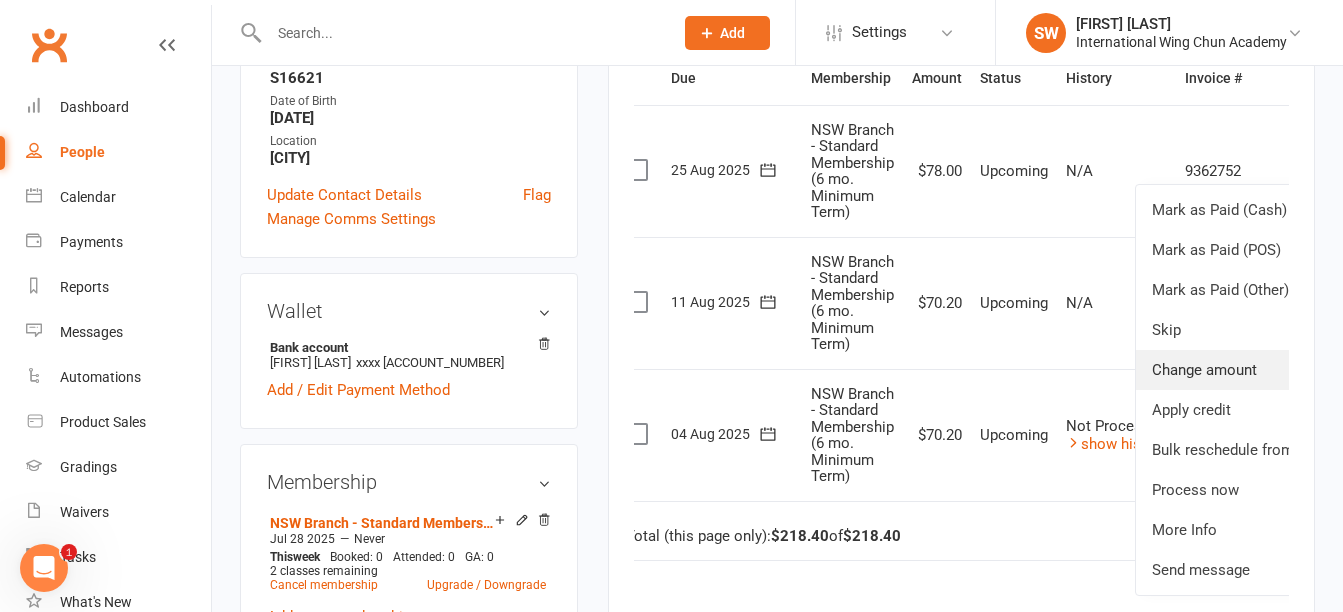 click on "Change amount" at bounding box center (1254, 370) 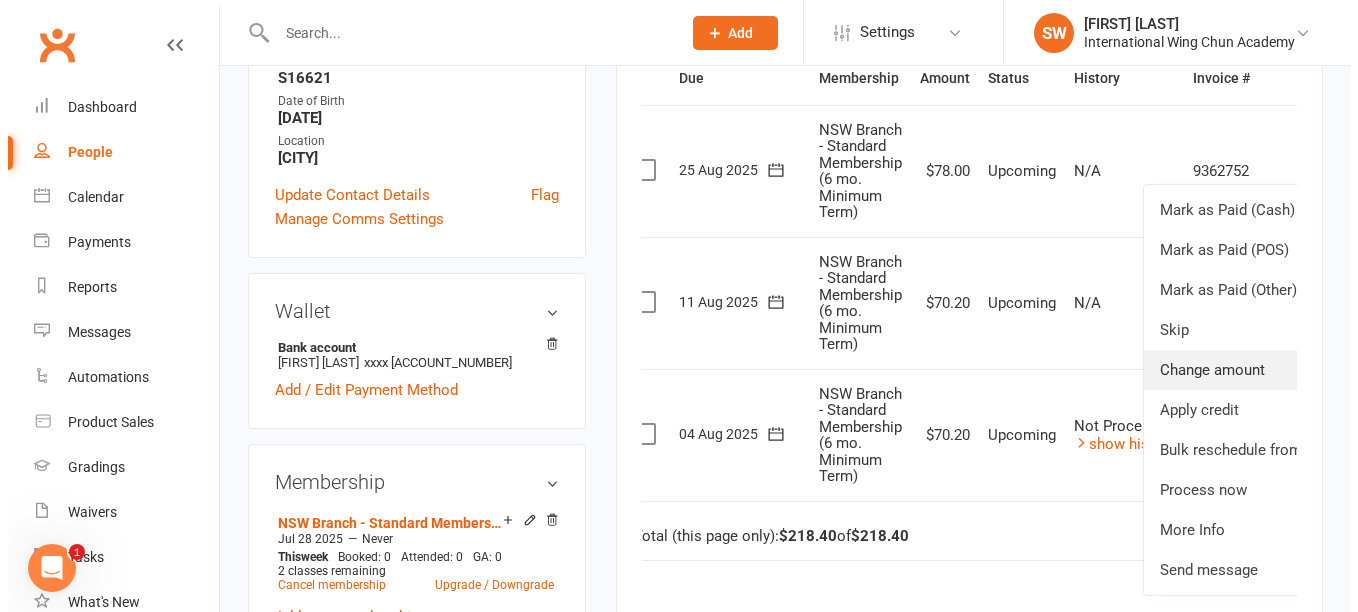scroll, scrollTop: 476, scrollLeft: 0, axis: vertical 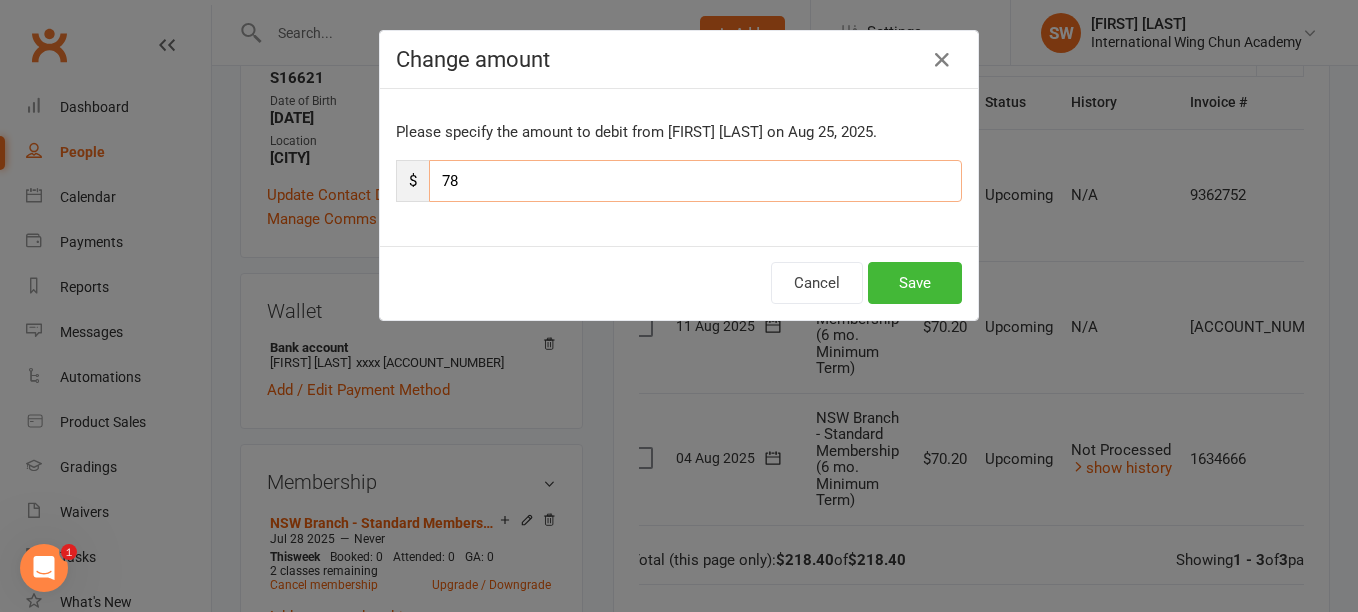 click on "78" at bounding box center [695, 181] 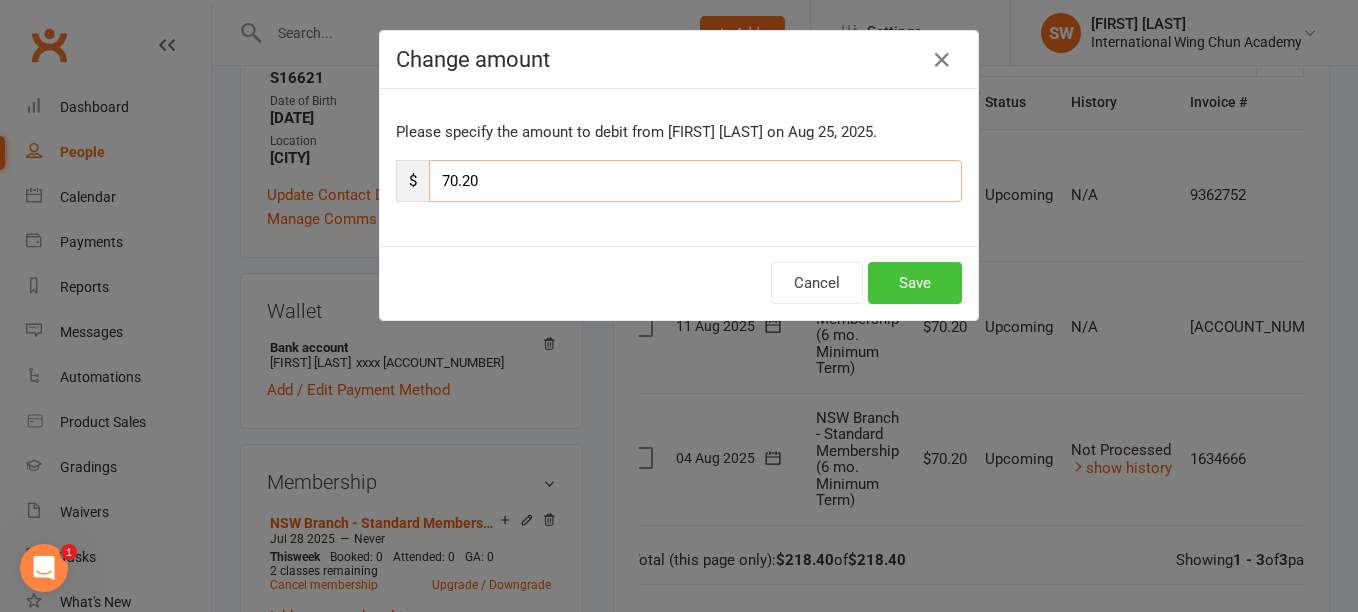 type on "70.20" 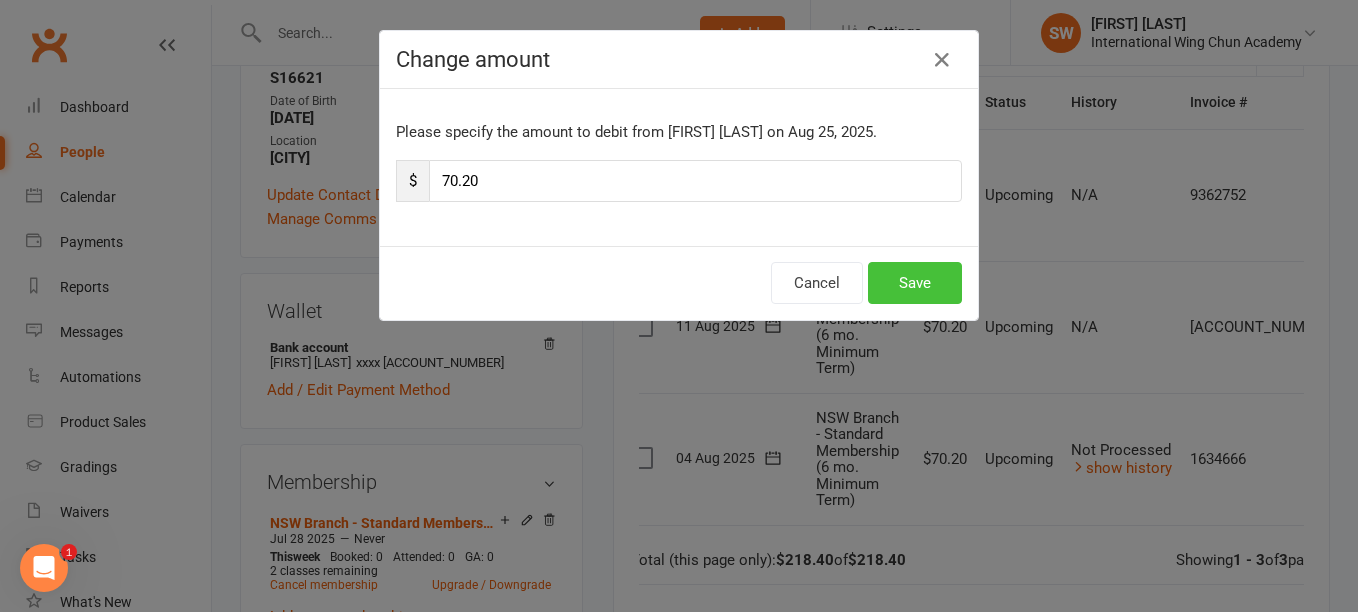 click on "Save" at bounding box center (915, 283) 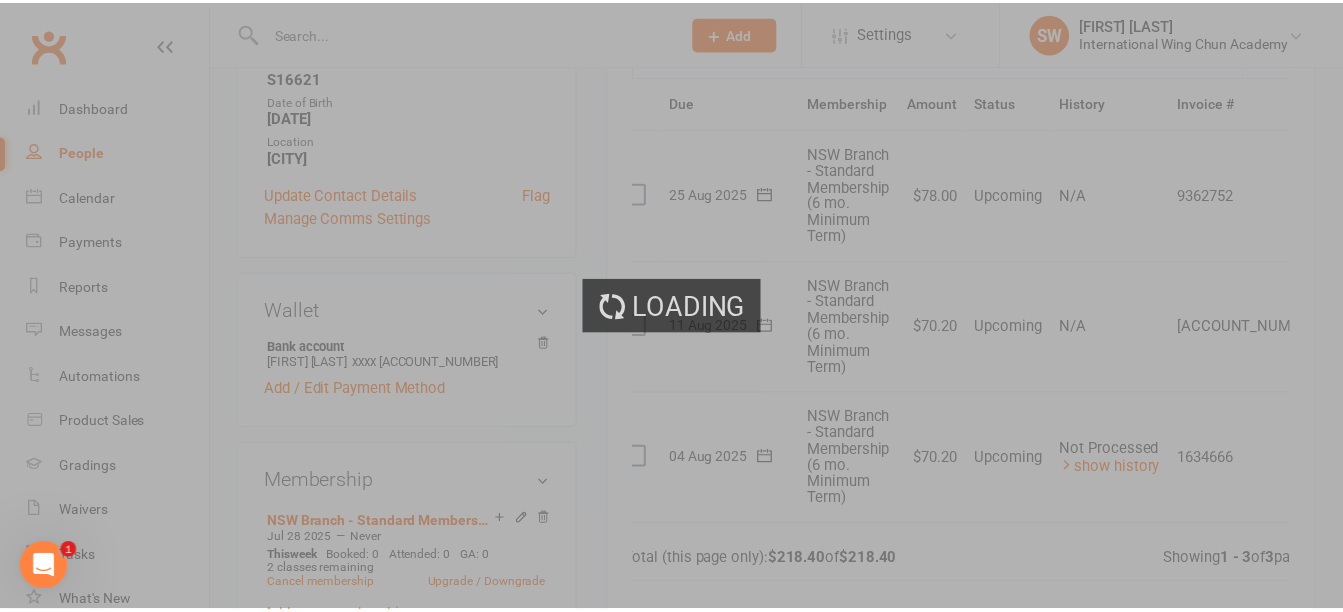 scroll, scrollTop: 500, scrollLeft: 0, axis: vertical 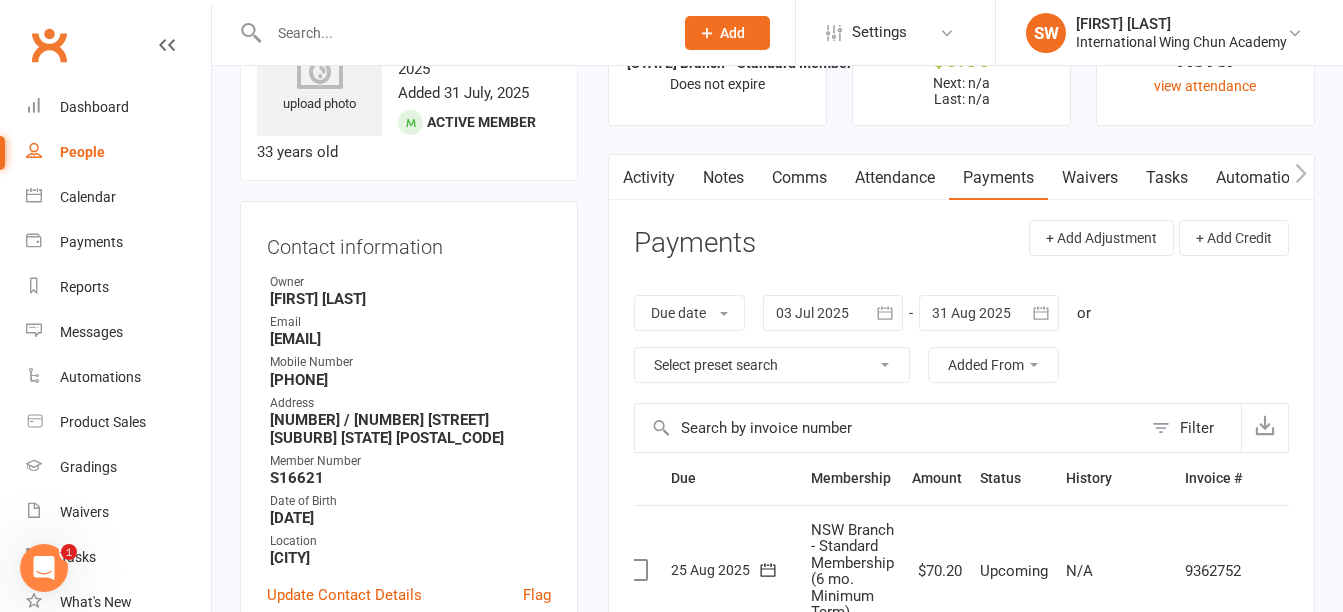 click at bounding box center (989, 313) 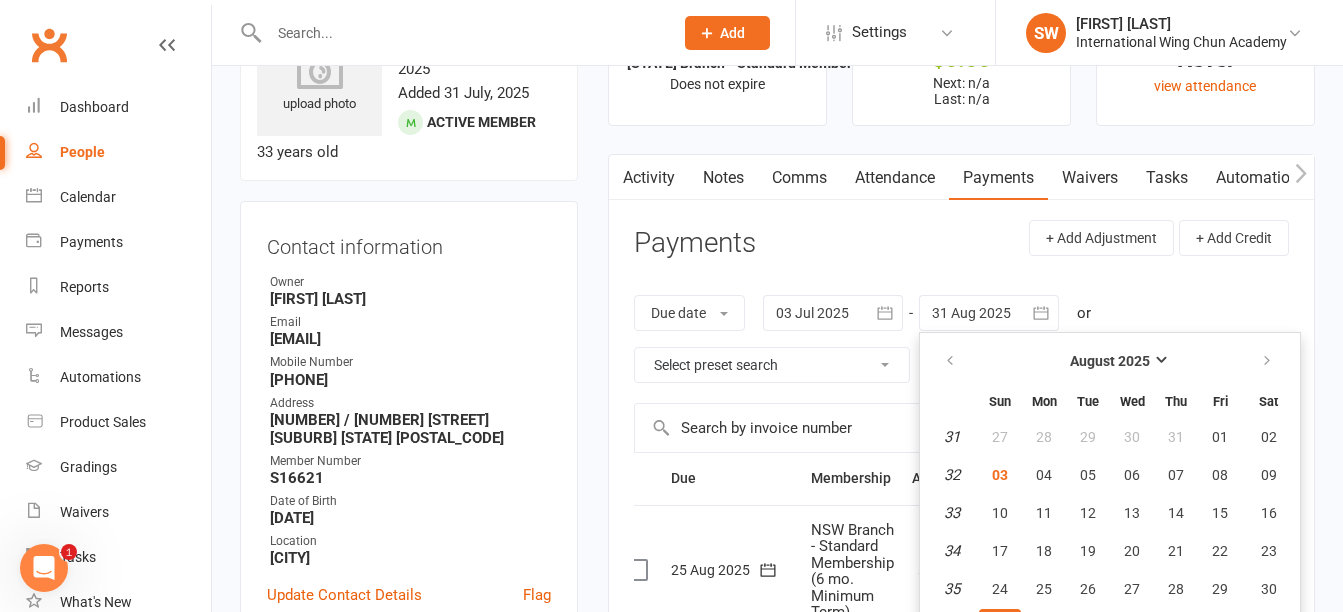 scroll, scrollTop: 135, scrollLeft: 0, axis: vertical 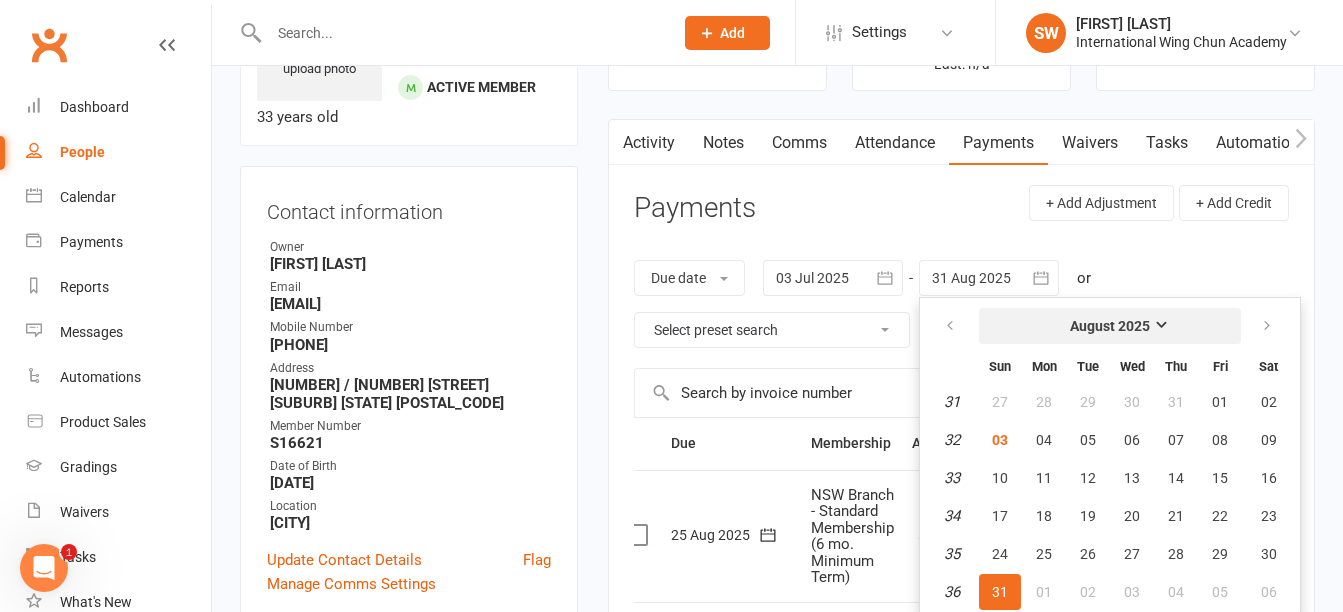 click on "August 2025" at bounding box center [1110, 326] 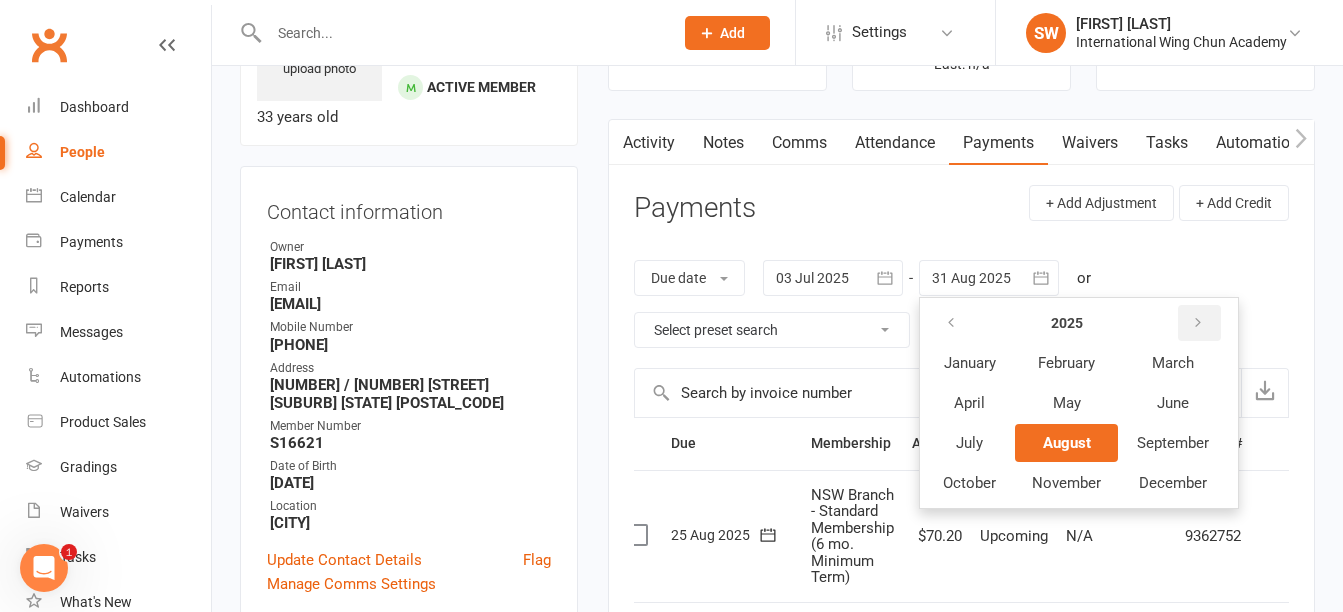 click at bounding box center (1199, 323) 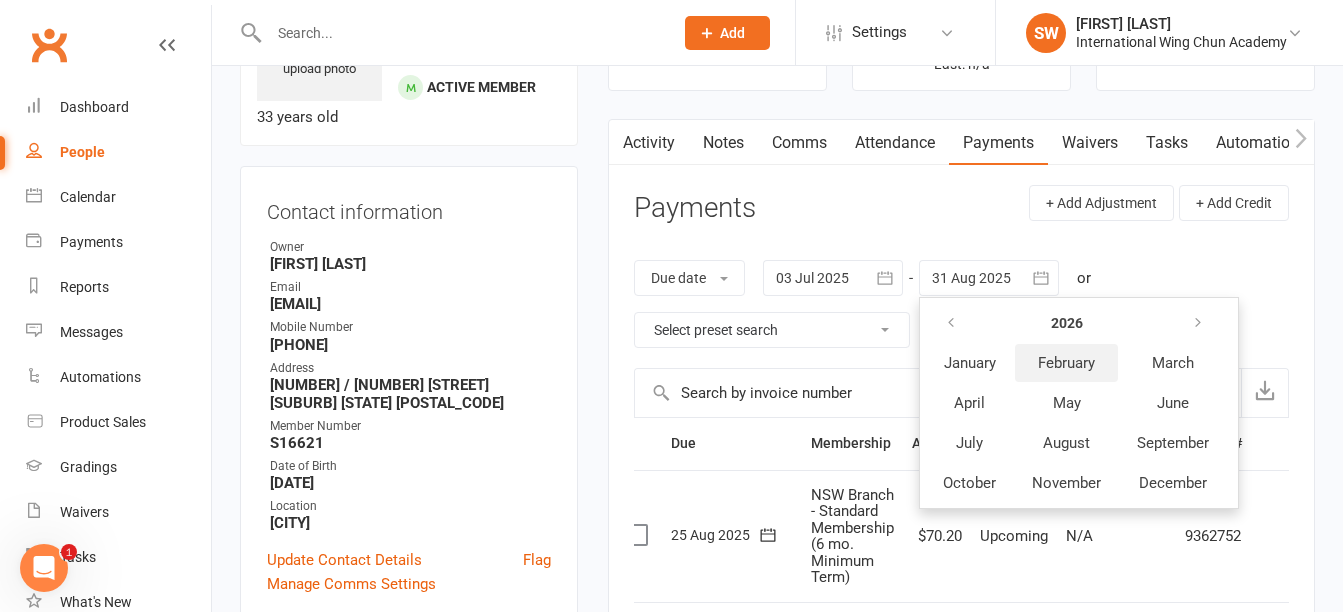 click on "February" at bounding box center (1066, 363) 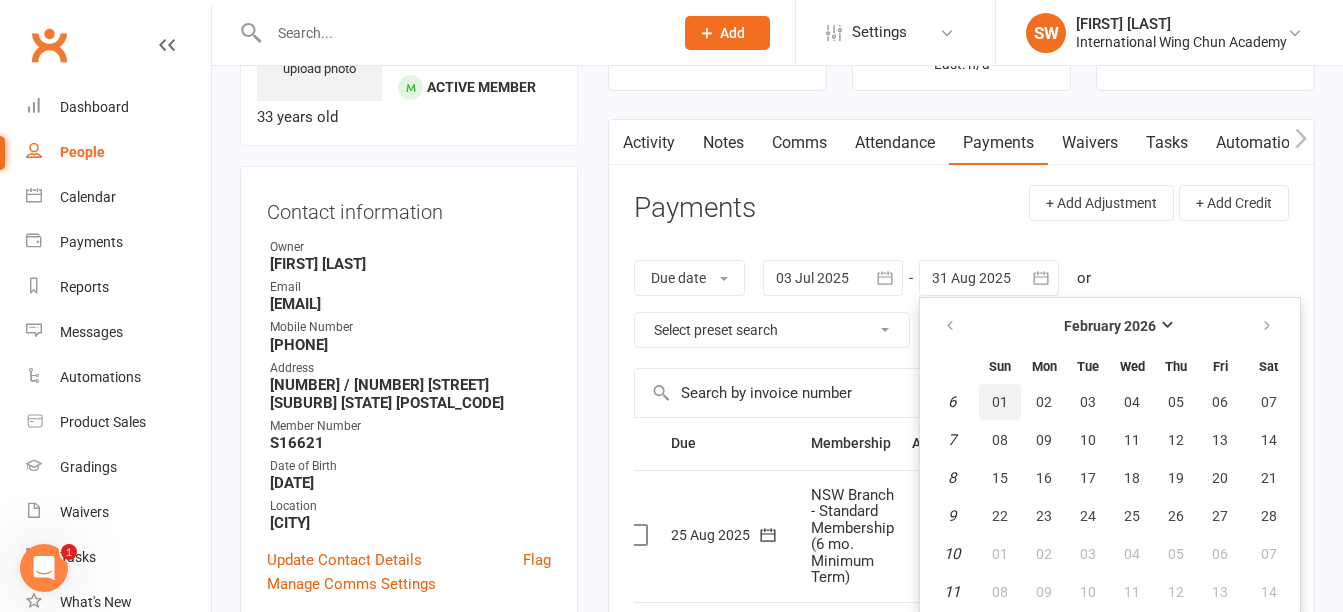 click on "01" at bounding box center [1000, 402] 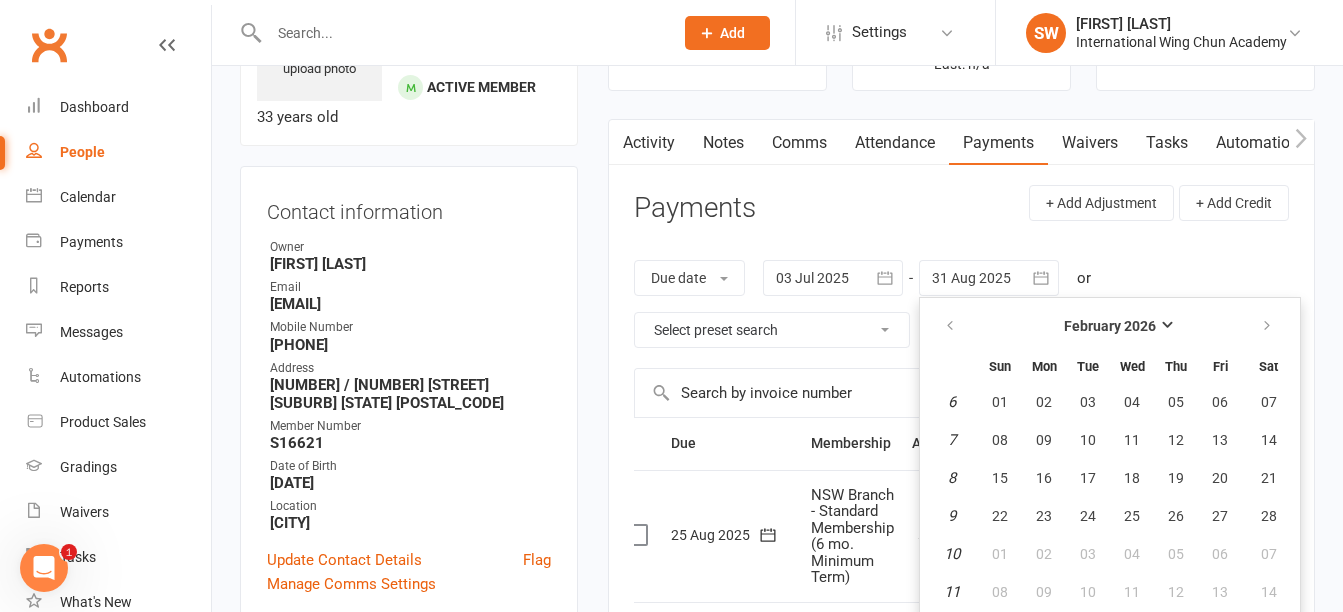 type on "01 Feb 2026" 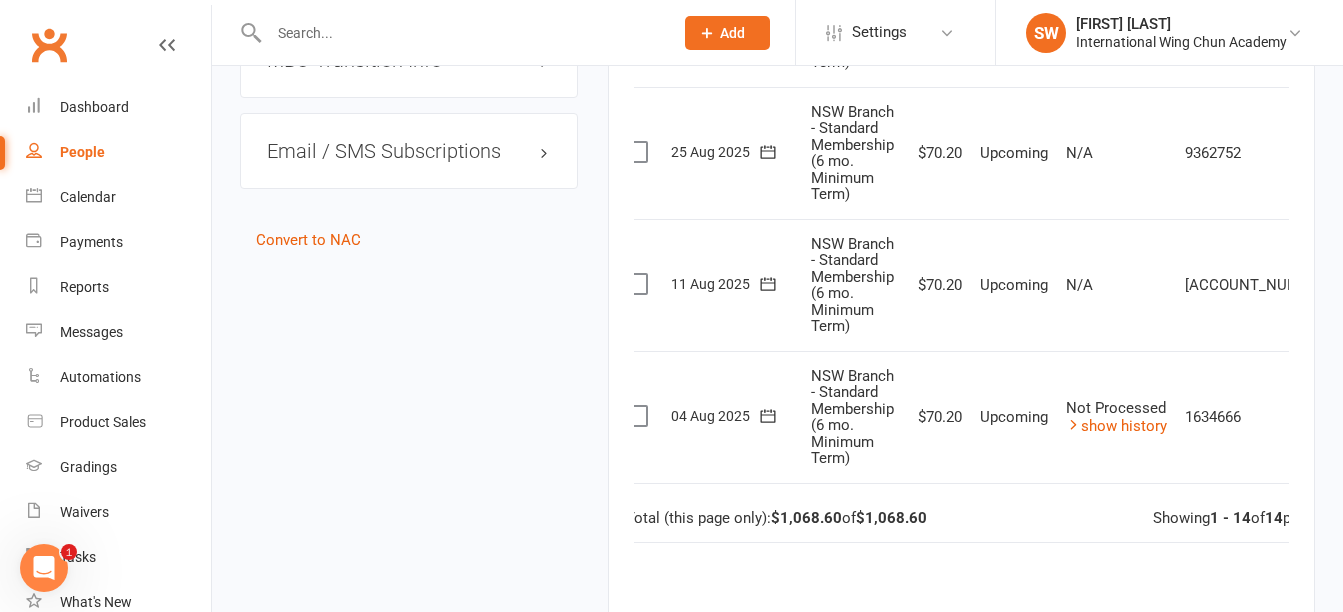scroll, scrollTop: 1770, scrollLeft: 0, axis: vertical 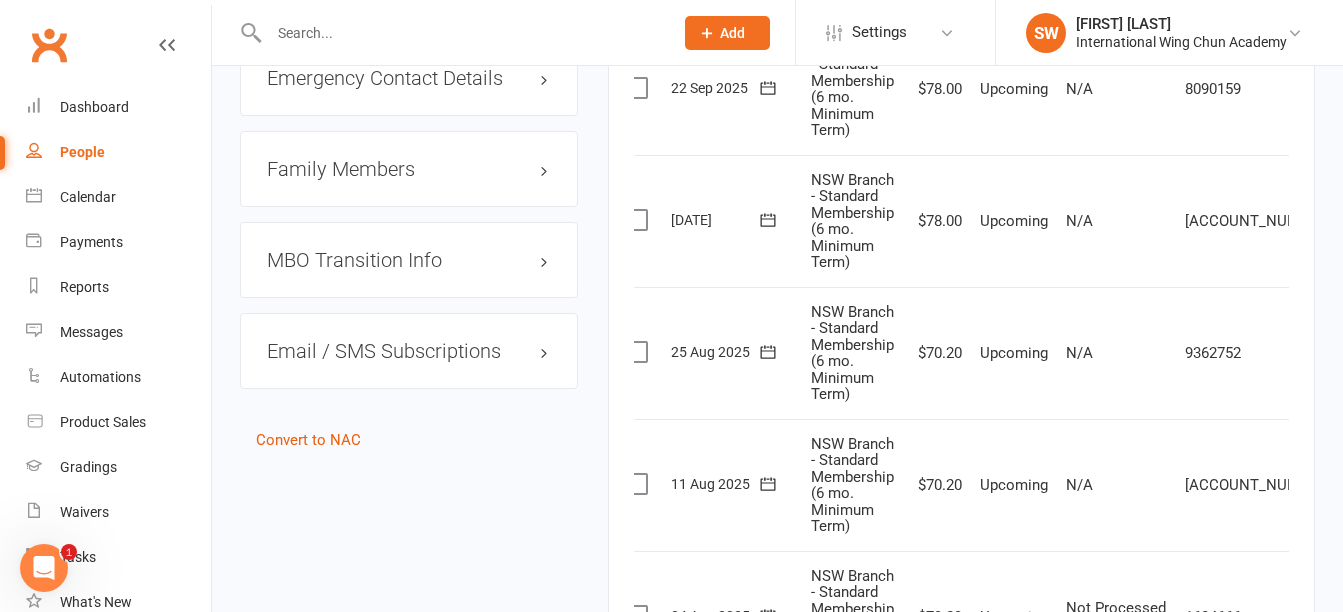 click at bounding box center (1361, 221) 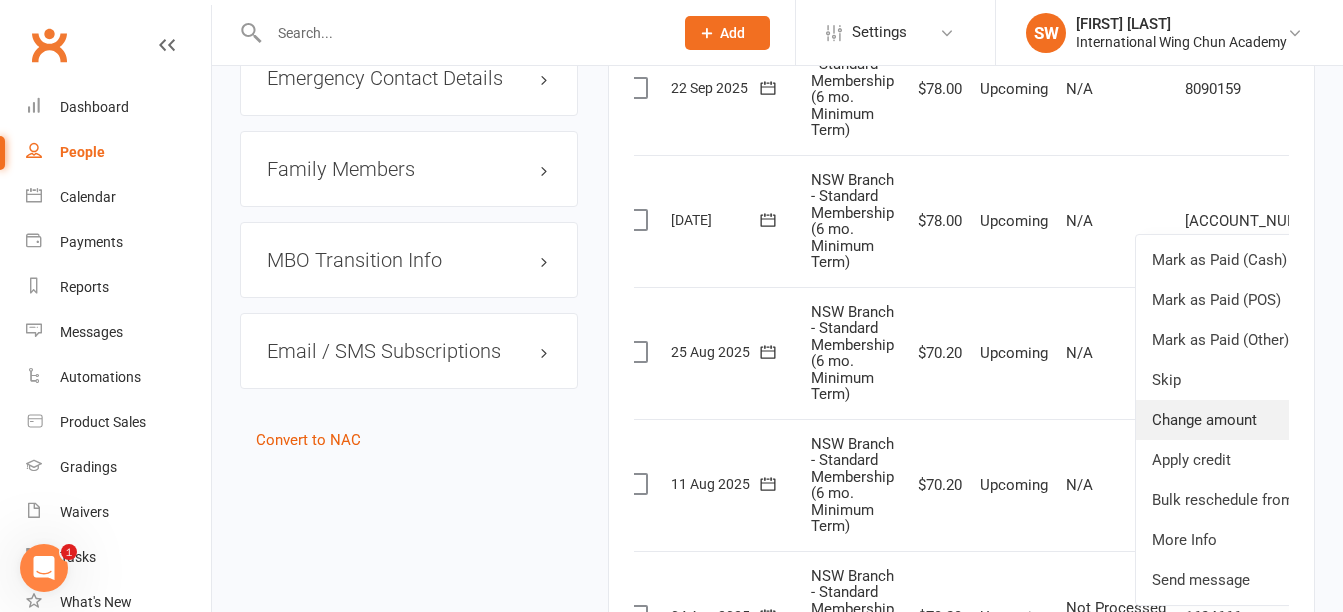 click on "Change amount" at bounding box center [1254, 420] 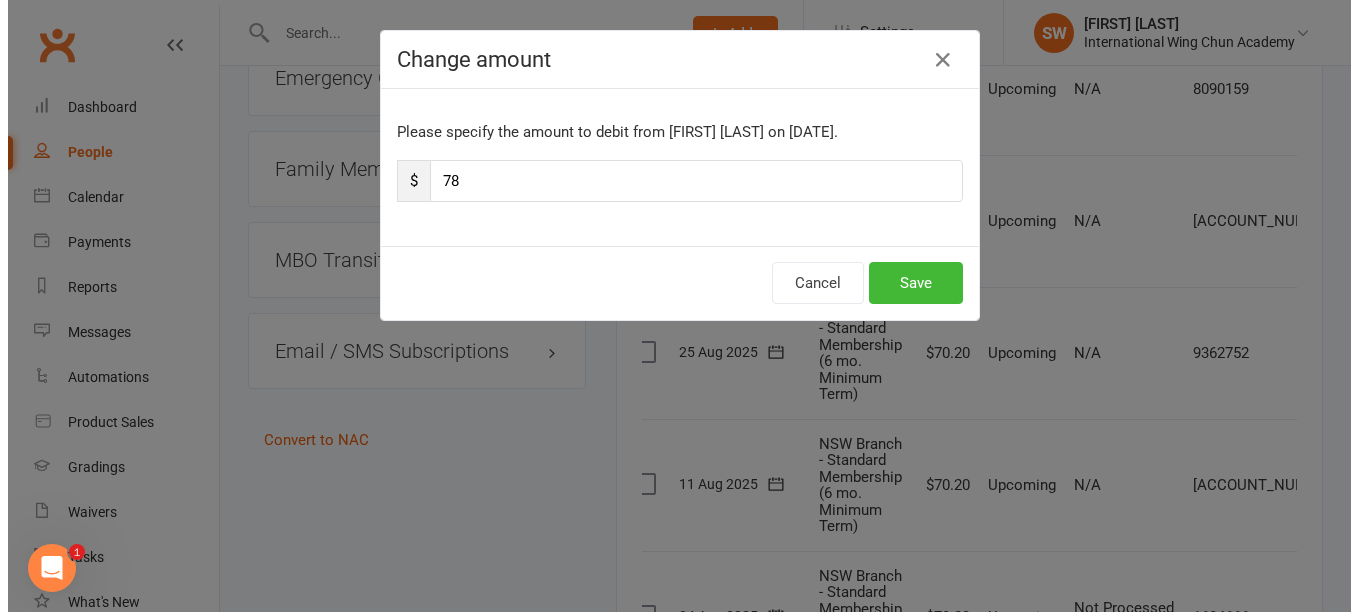 scroll, scrollTop: 1746, scrollLeft: 0, axis: vertical 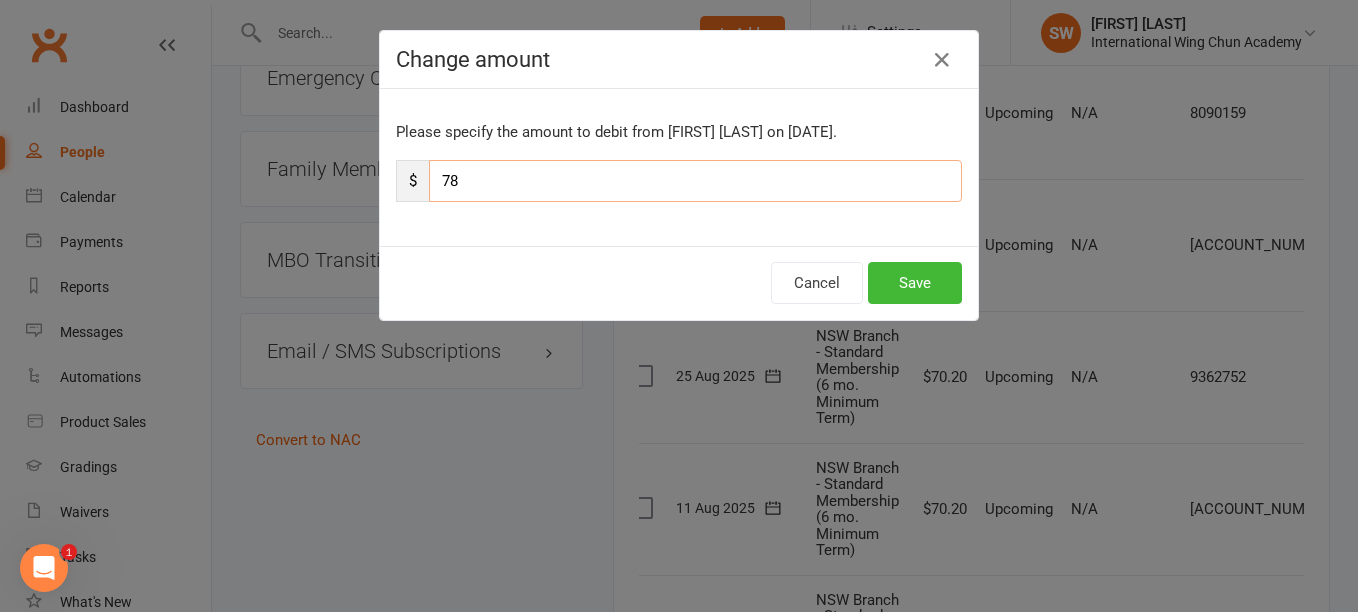 click on "78" at bounding box center [695, 181] 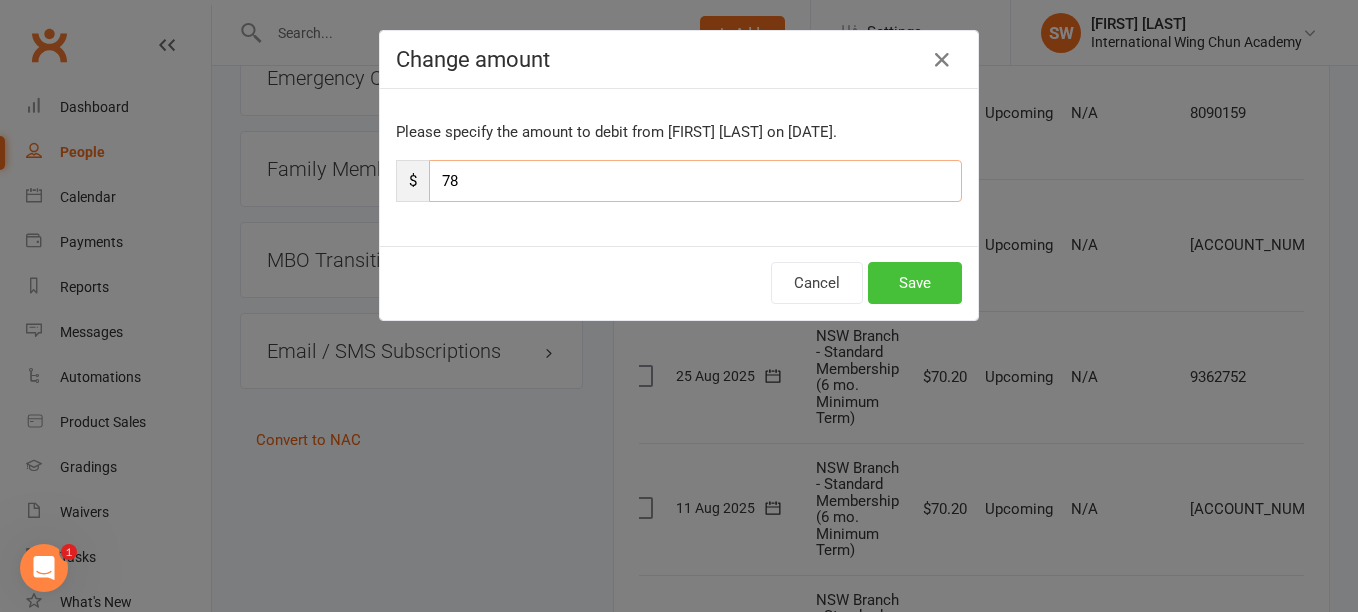 paste on "0.20" 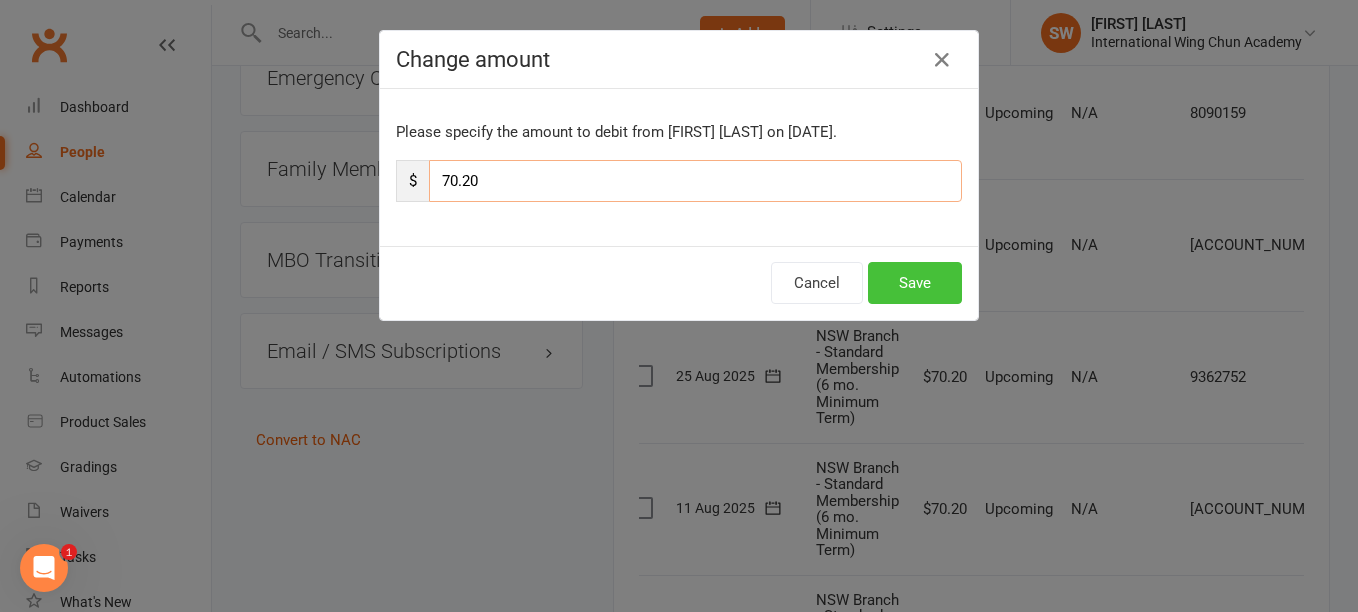 type on "70.20" 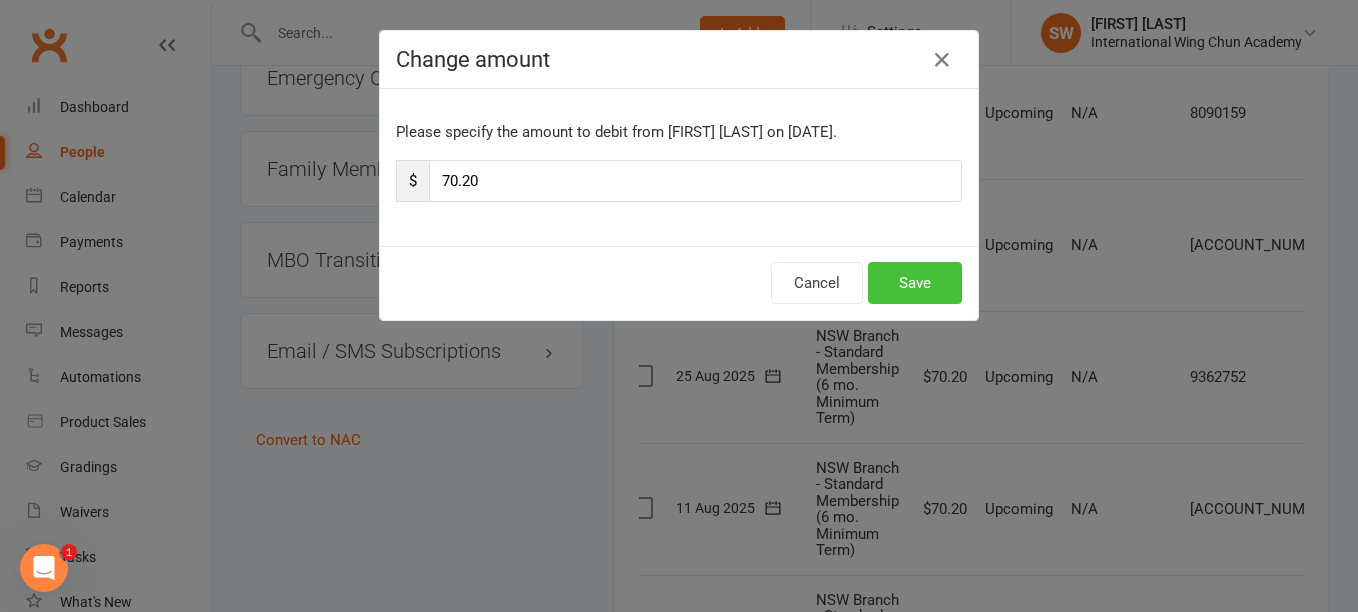 click on "Save" at bounding box center (915, 283) 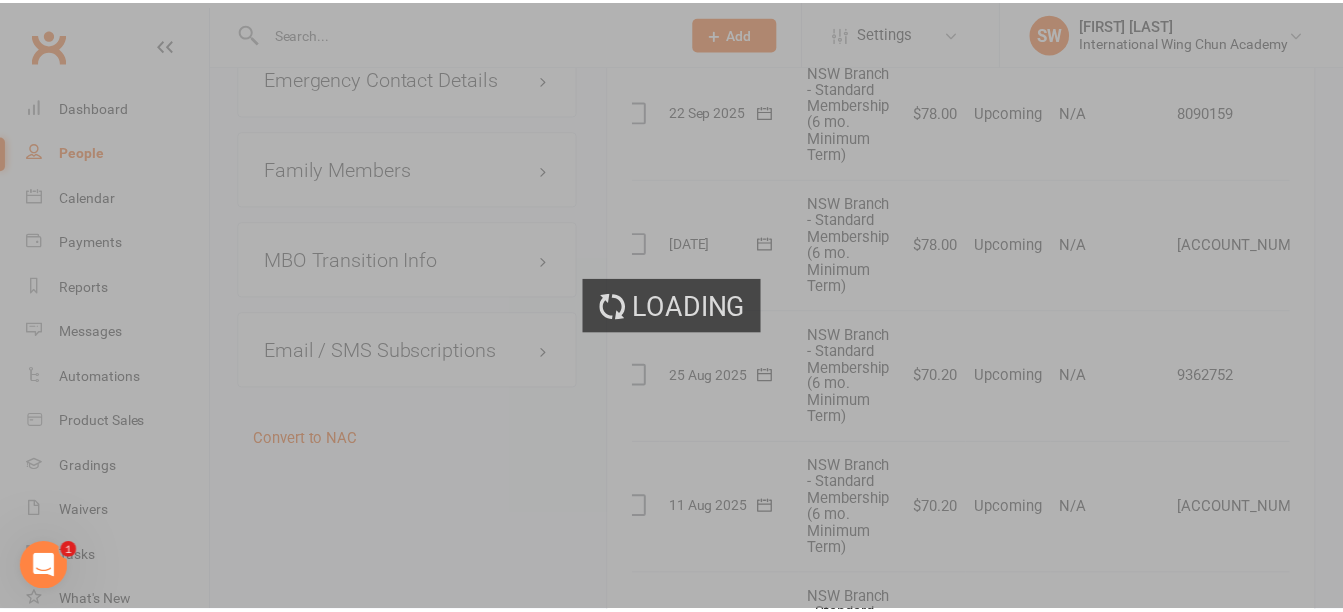 scroll, scrollTop: 1770, scrollLeft: 0, axis: vertical 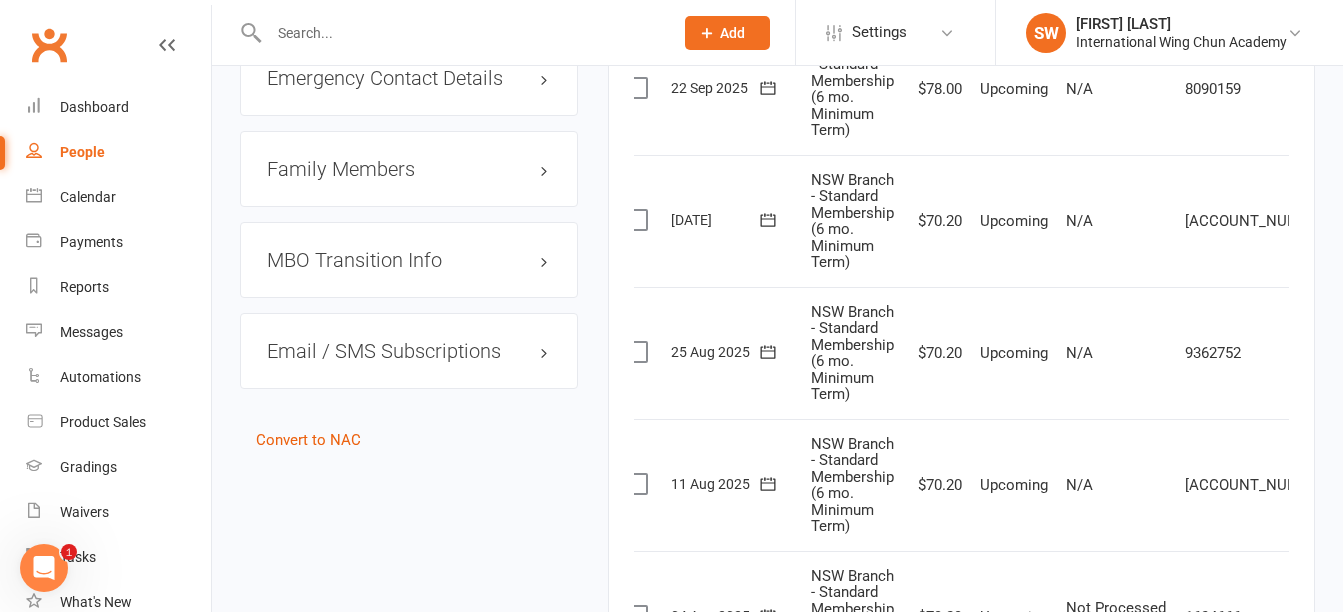 click at bounding box center [1361, 89] 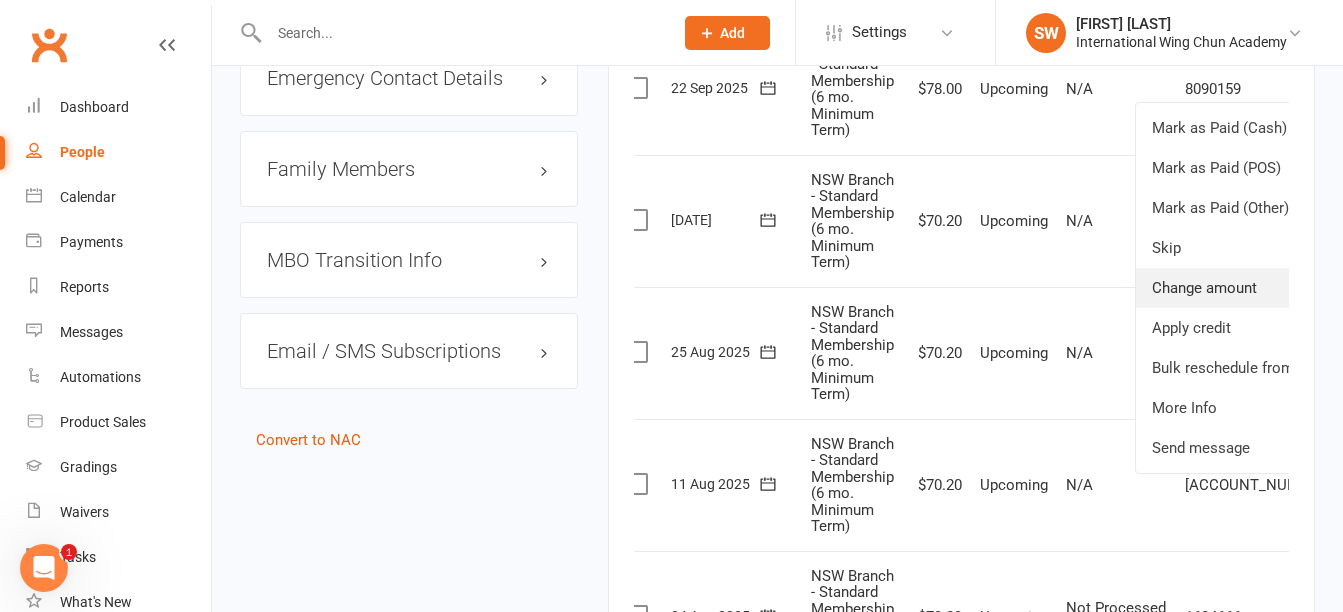 click on "Change amount" at bounding box center [1254, 288] 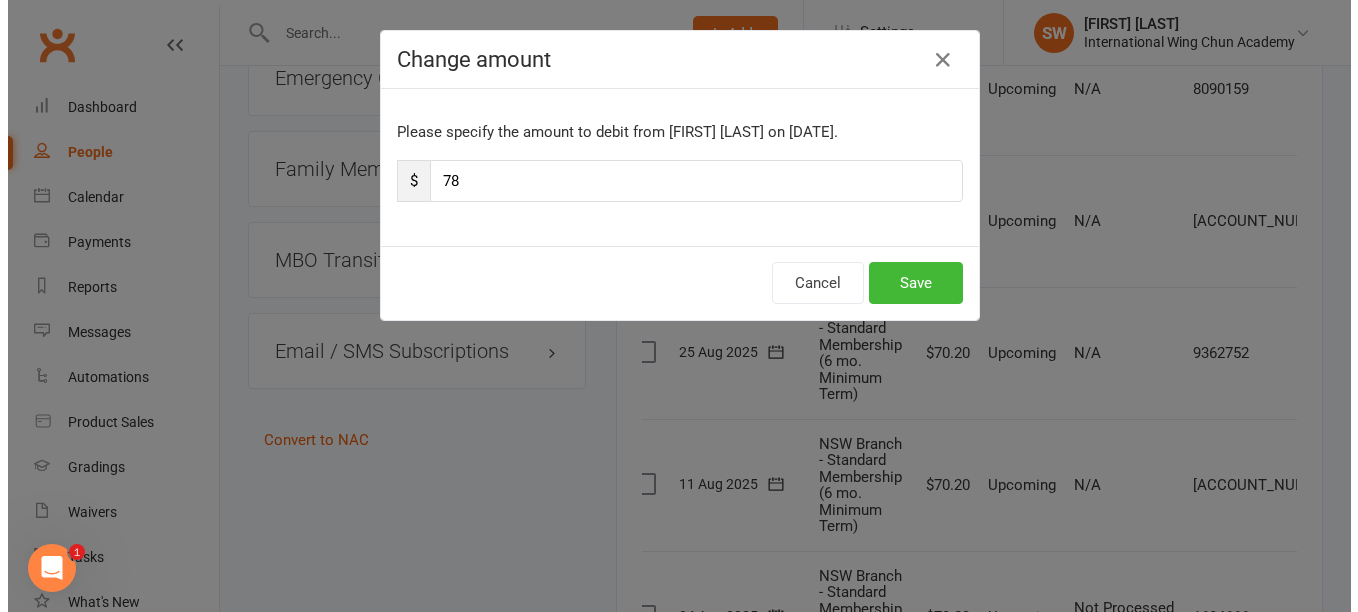 scroll, scrollTop: 1746, scrollLeft: 0, axis: vertical 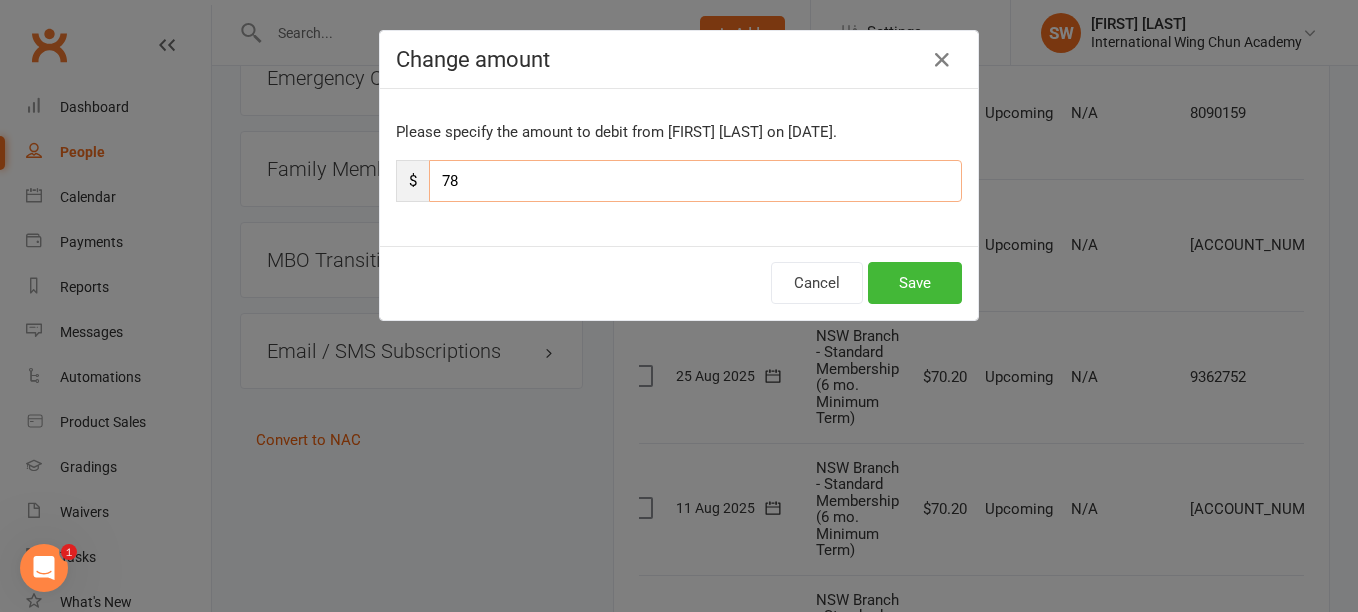 click on "78" at bounding box center [695, 181] 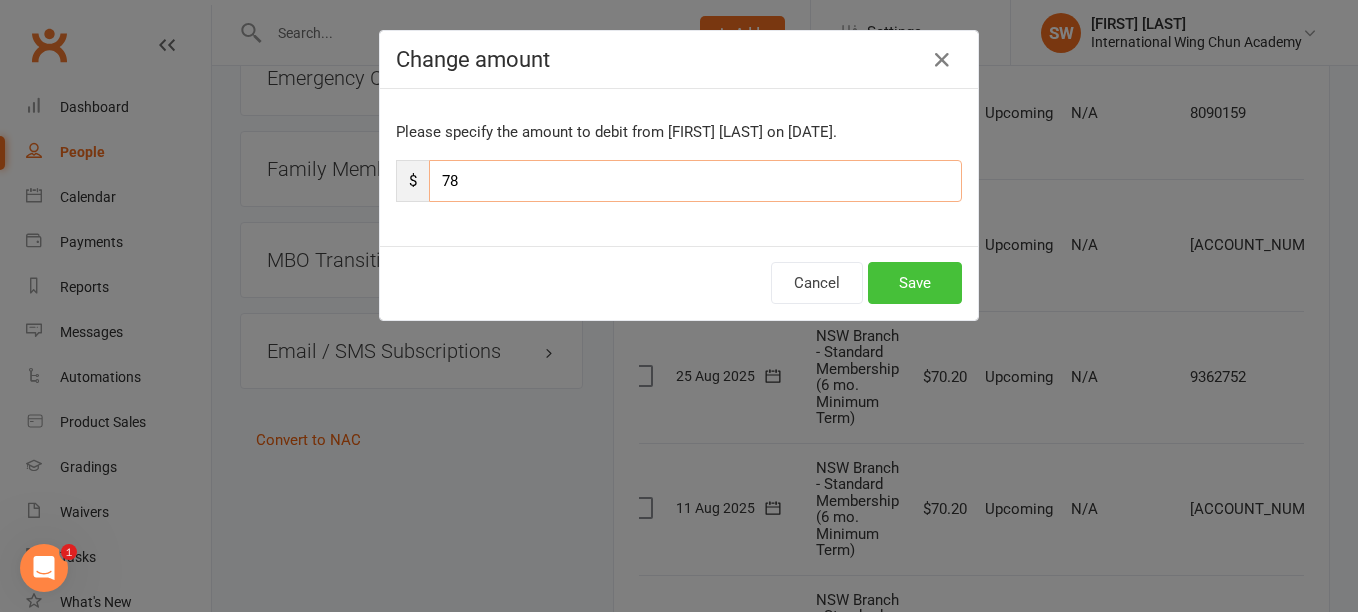 paste on "0.20" 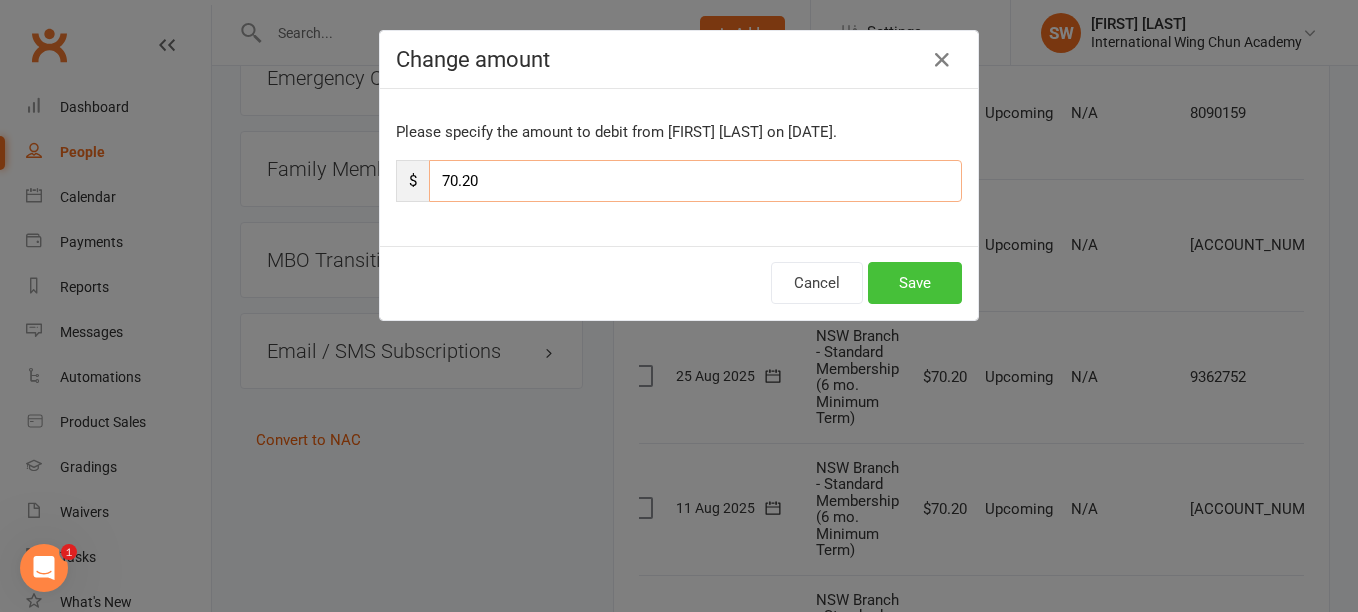 type on "70.20" 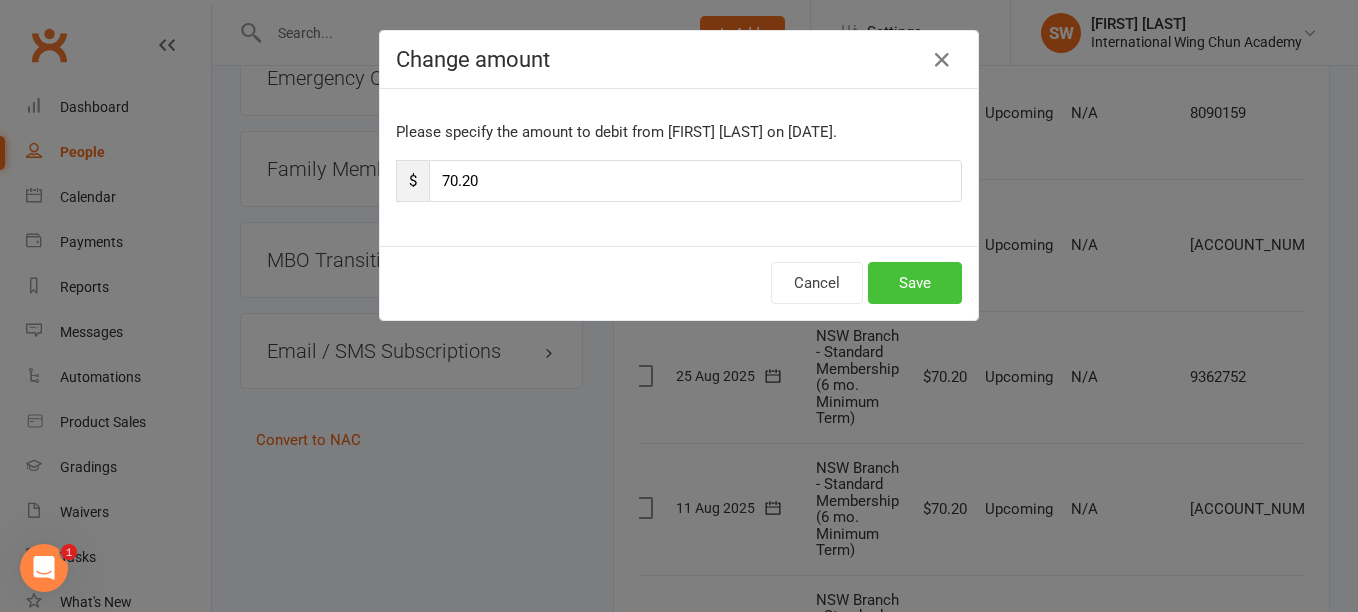 click on "Save" at bounding box center [915, 283] 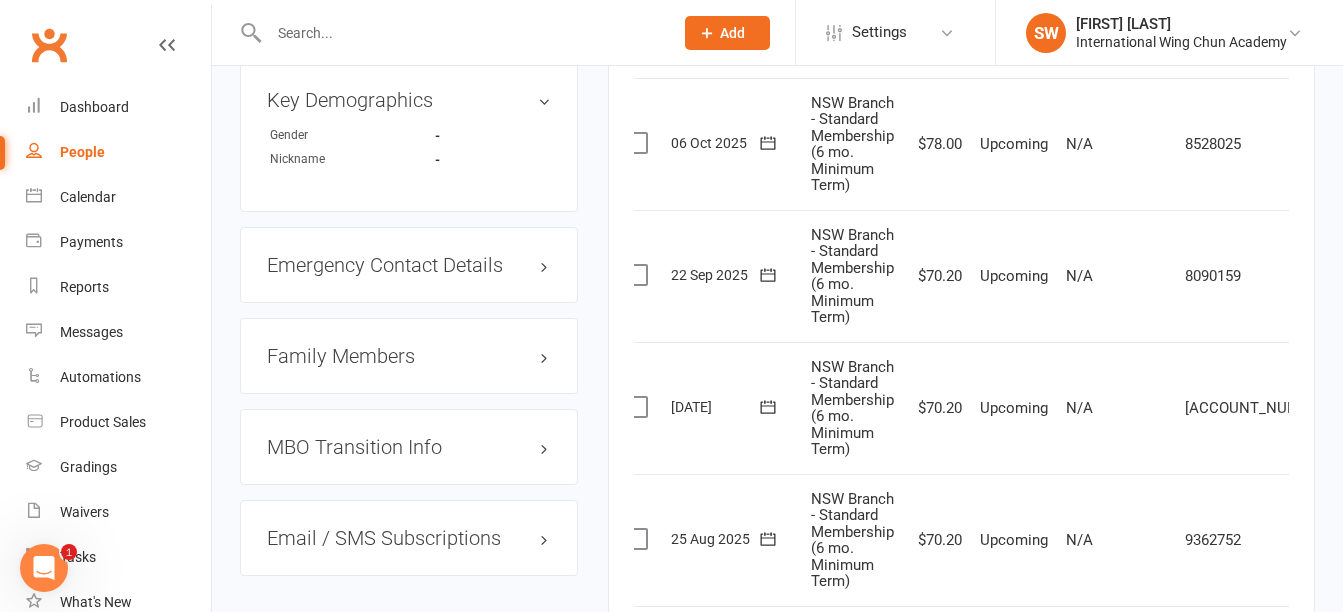 scroll, scrollTop: 1570, scrollLeft: 0, axis: vertical 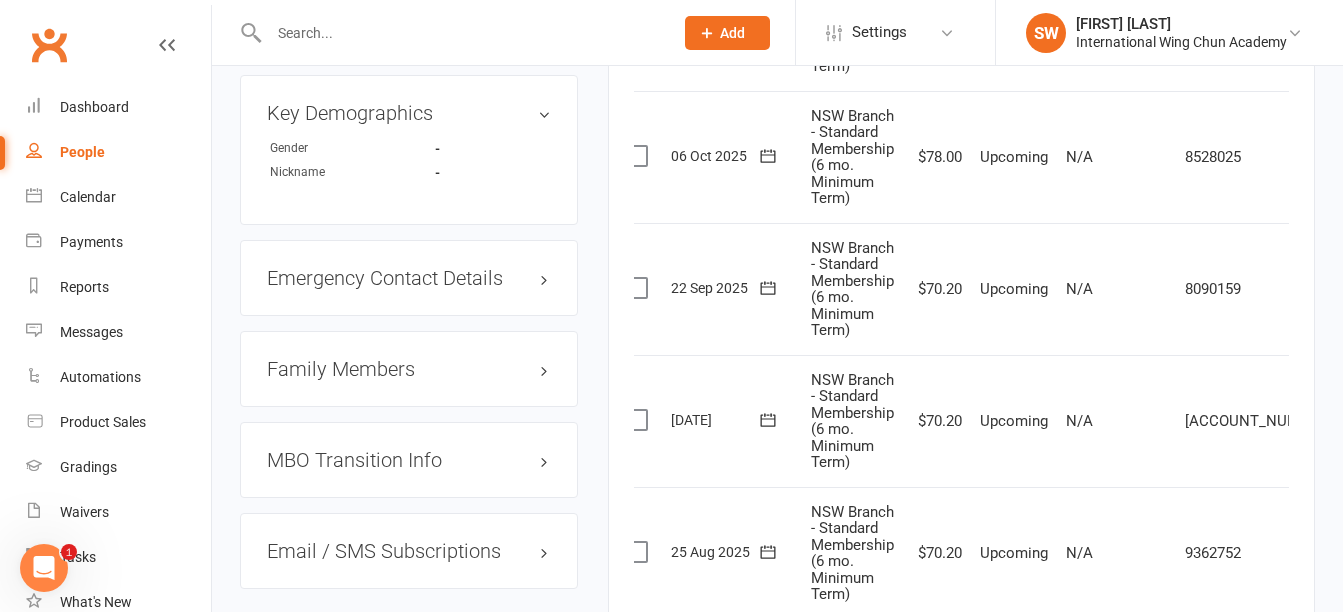 click at bounding box center [1361, 157] 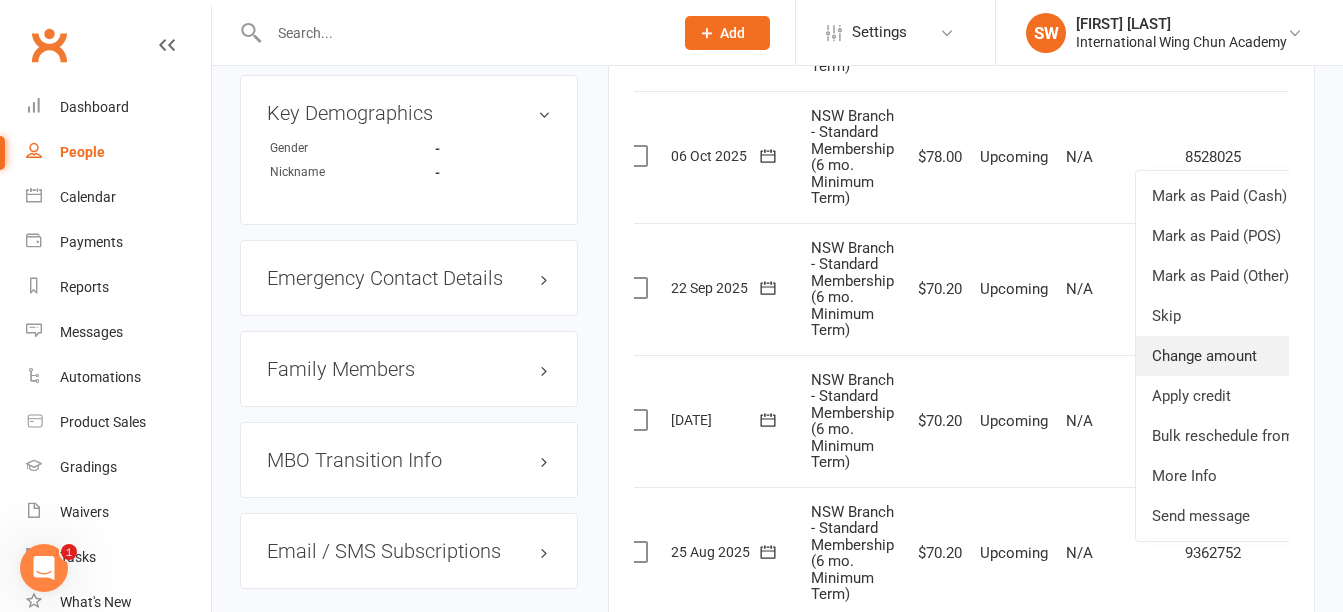 click on "Change amount" at bounding box center (1254, 356) 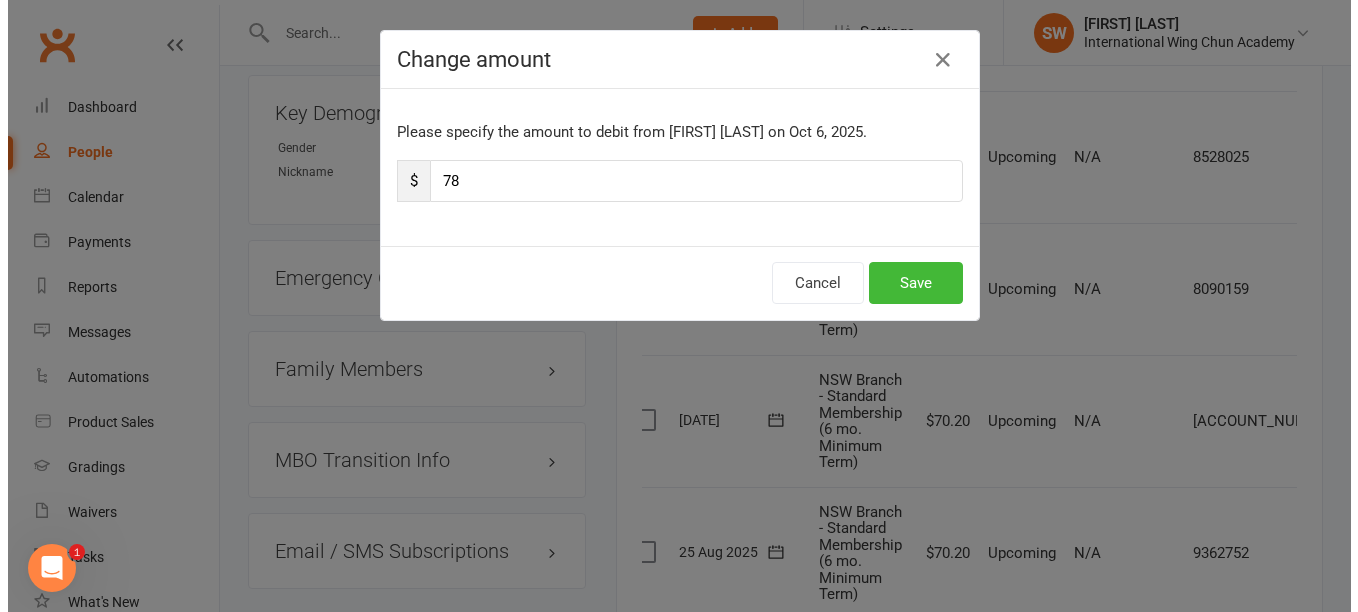 scroll, scrollTop: 1546, scrollLeft: 0, axis: vertical 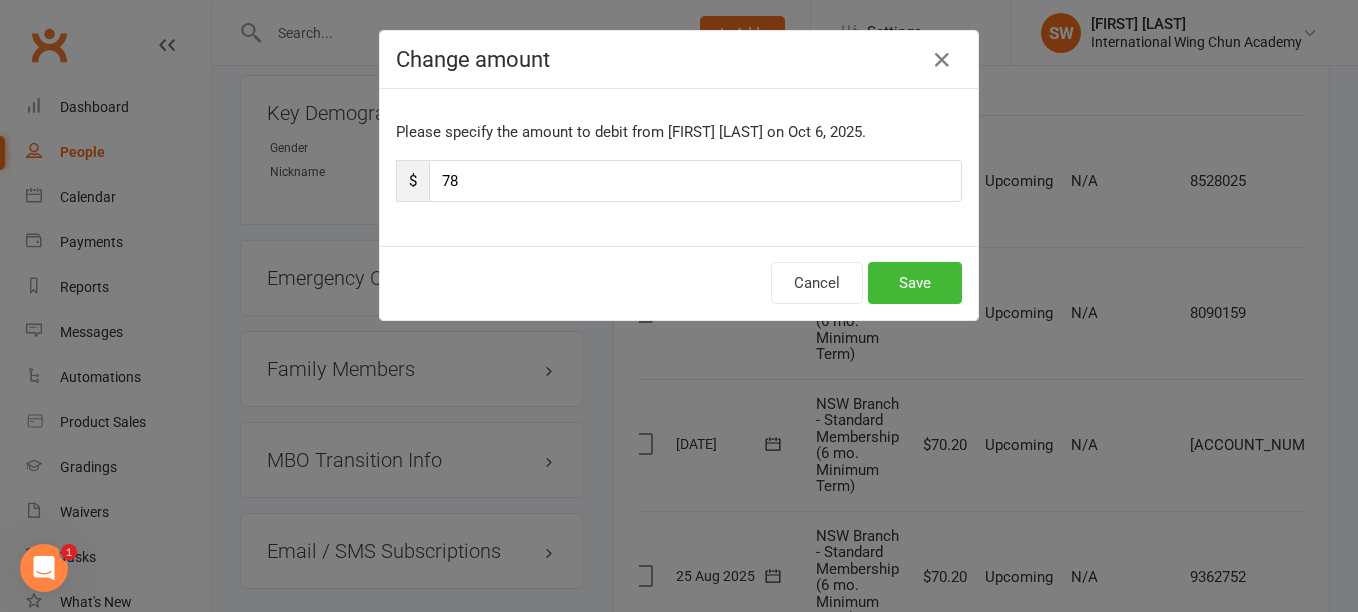 click on "Please specify the amount to debit from Krishneel Naresh on Oct 6, 2025. $ 78" at bounding box center (679, 167) 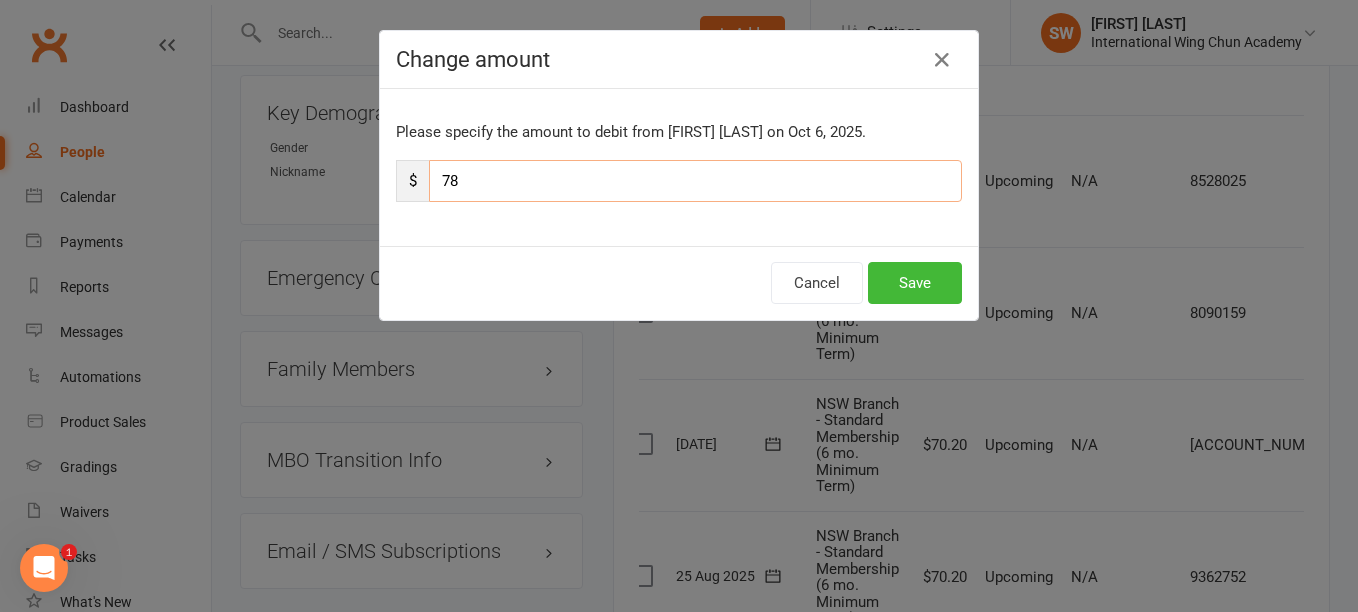 click on "78" at bounding box center [695, 181] 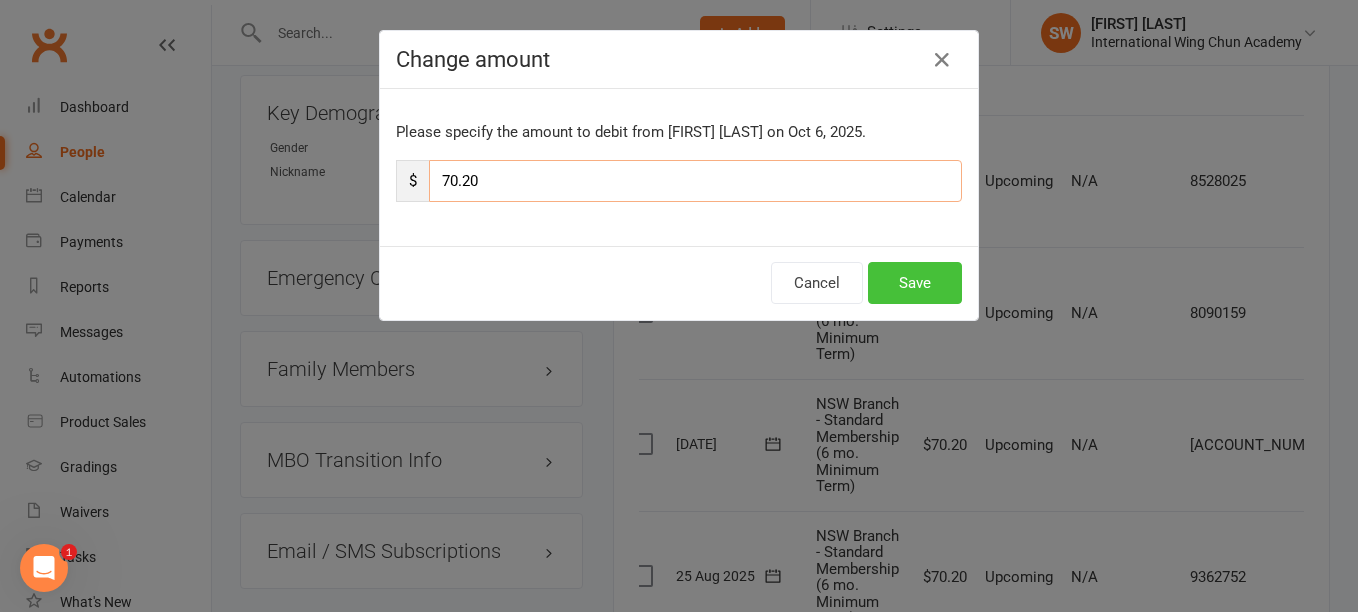 type on "70.20" 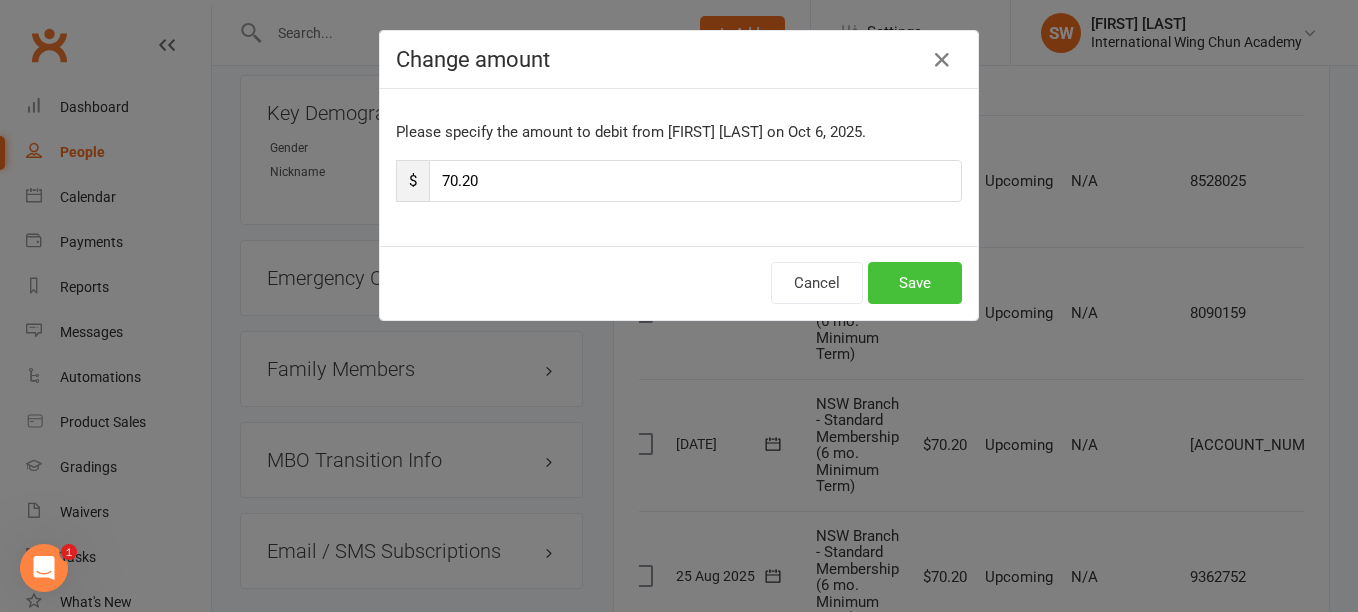 click on "Save" at bounding box center (915, 283) 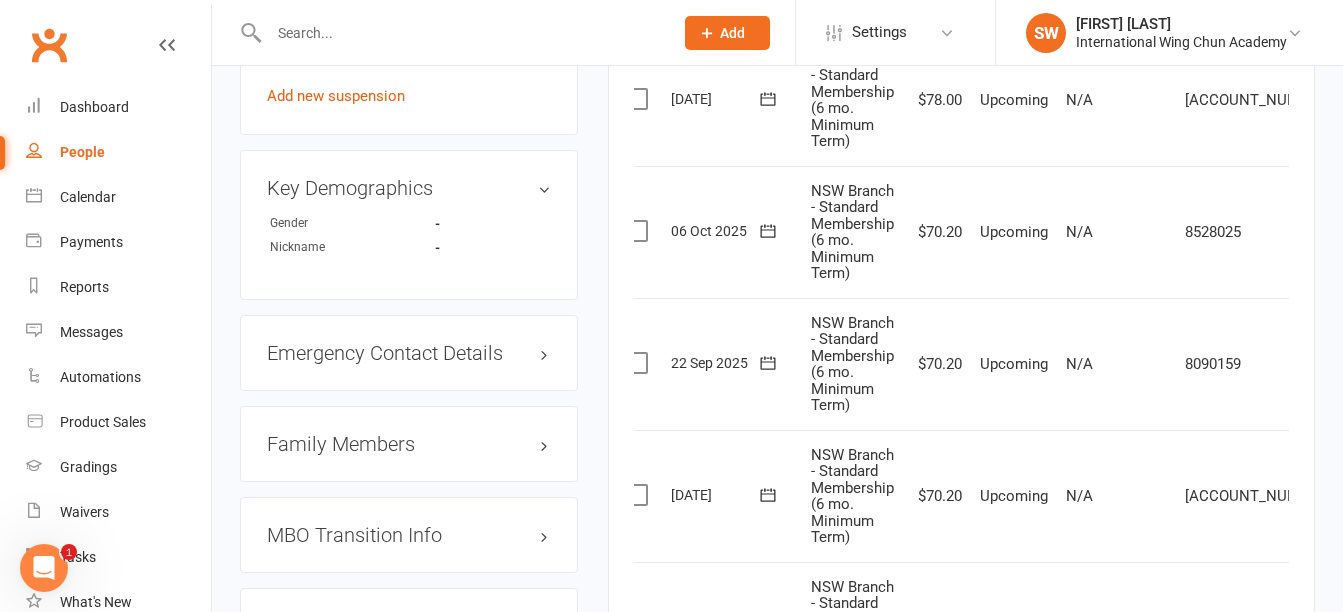 scroll, scrollTop: 1370, scrollLeft: 0, axis: vertical 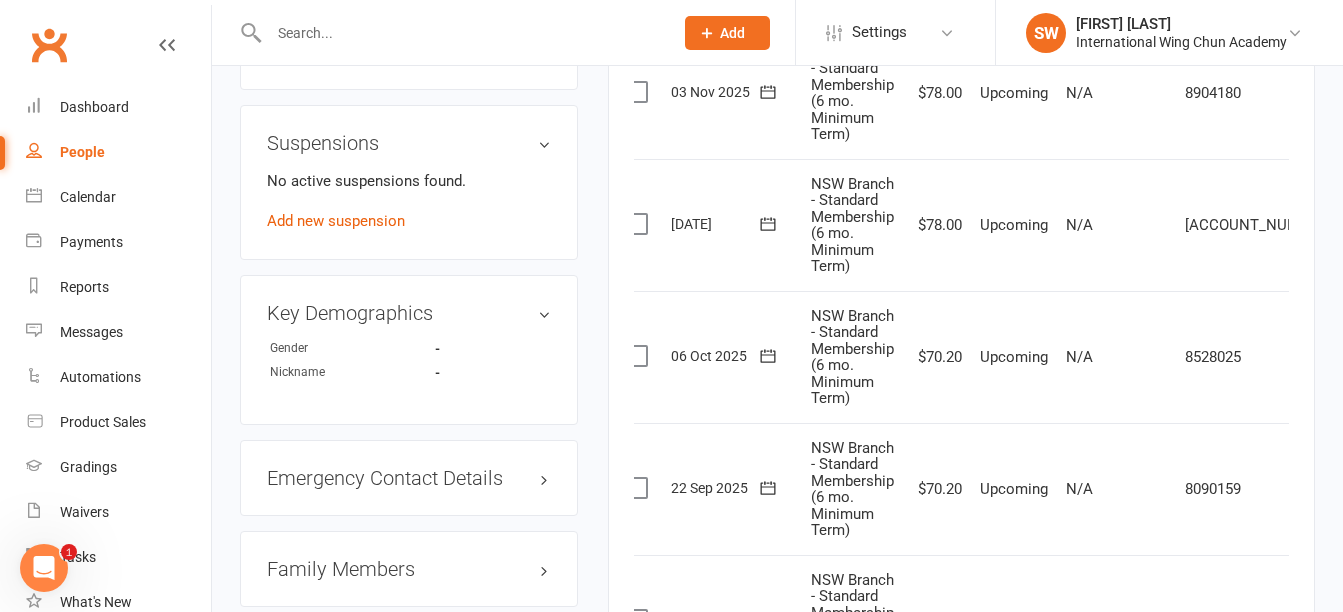 click at bounding box center (1361, 225) 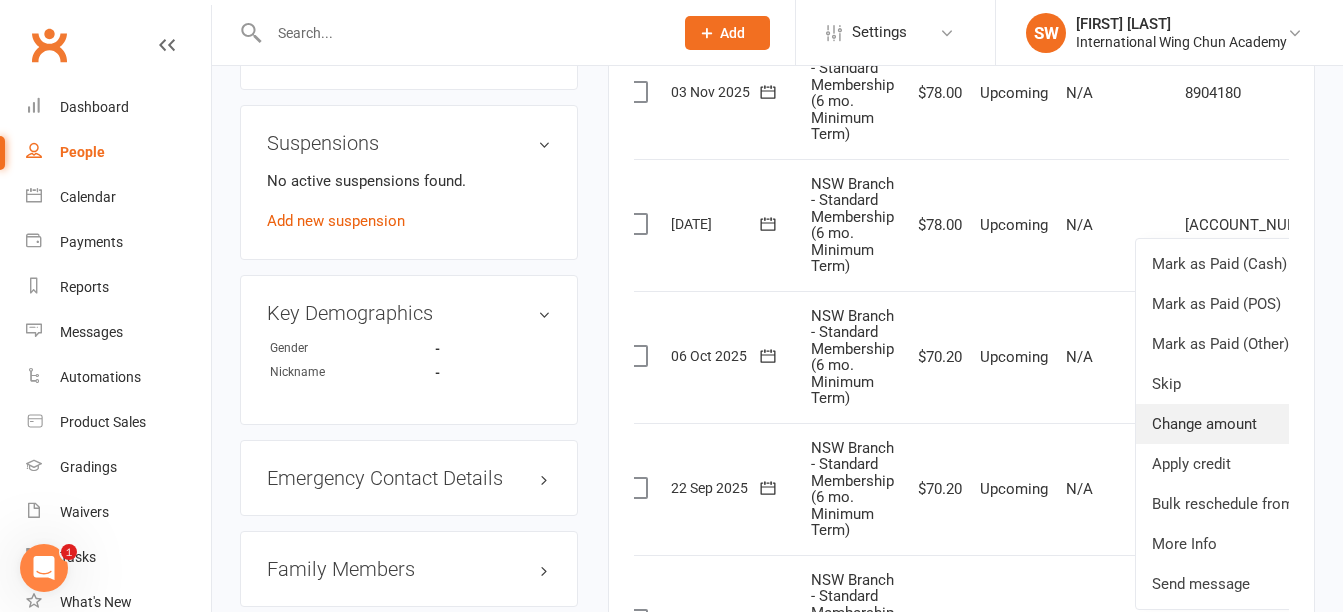 click on "Change amount" at bounding box center (1254, 424) 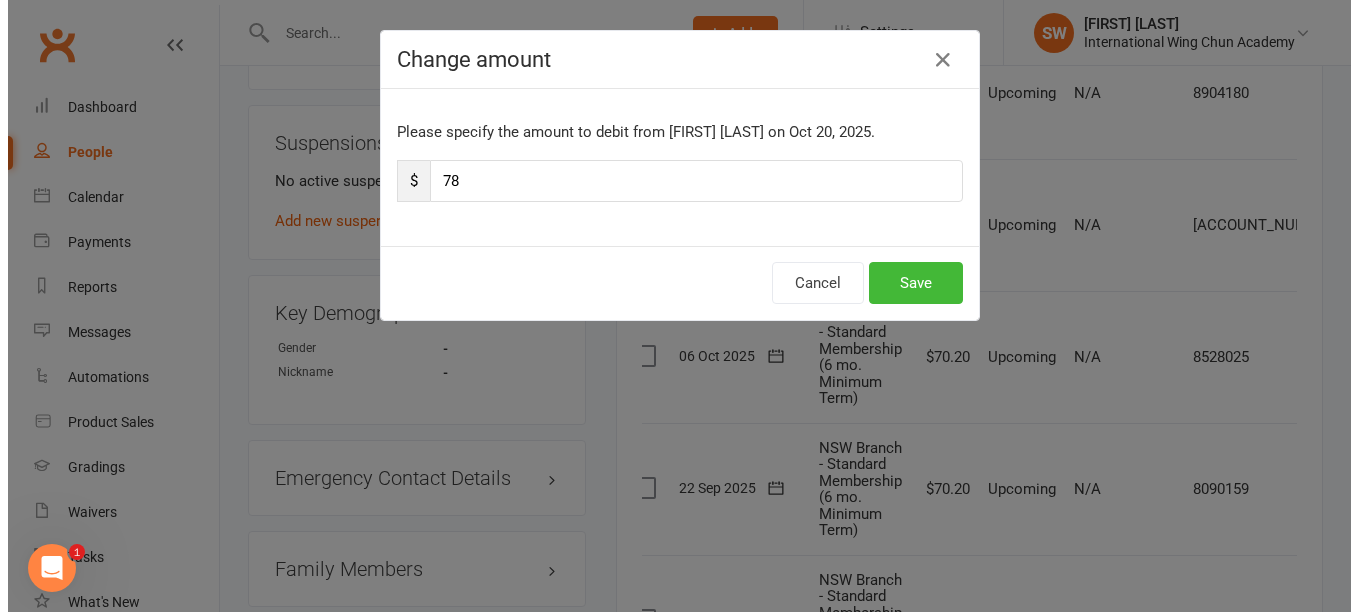 scroll, scrollTop: 1346, scrollLeft: 0, axis: vertical 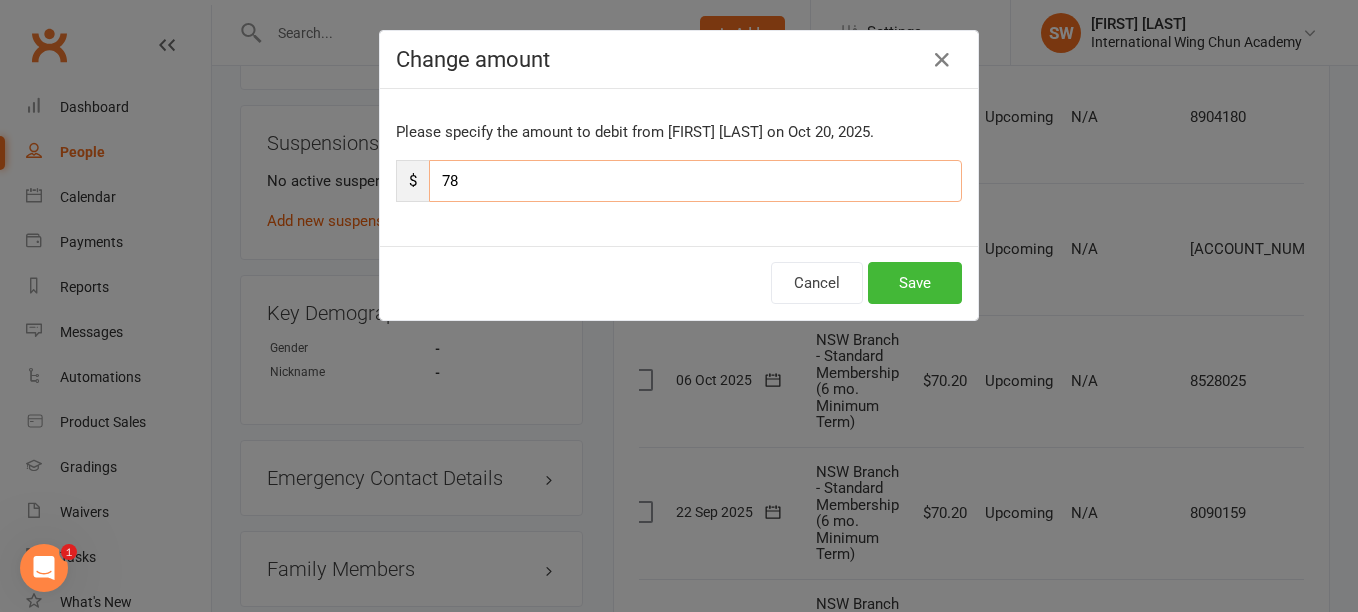 click on "78" at bounding box center [695, 181] 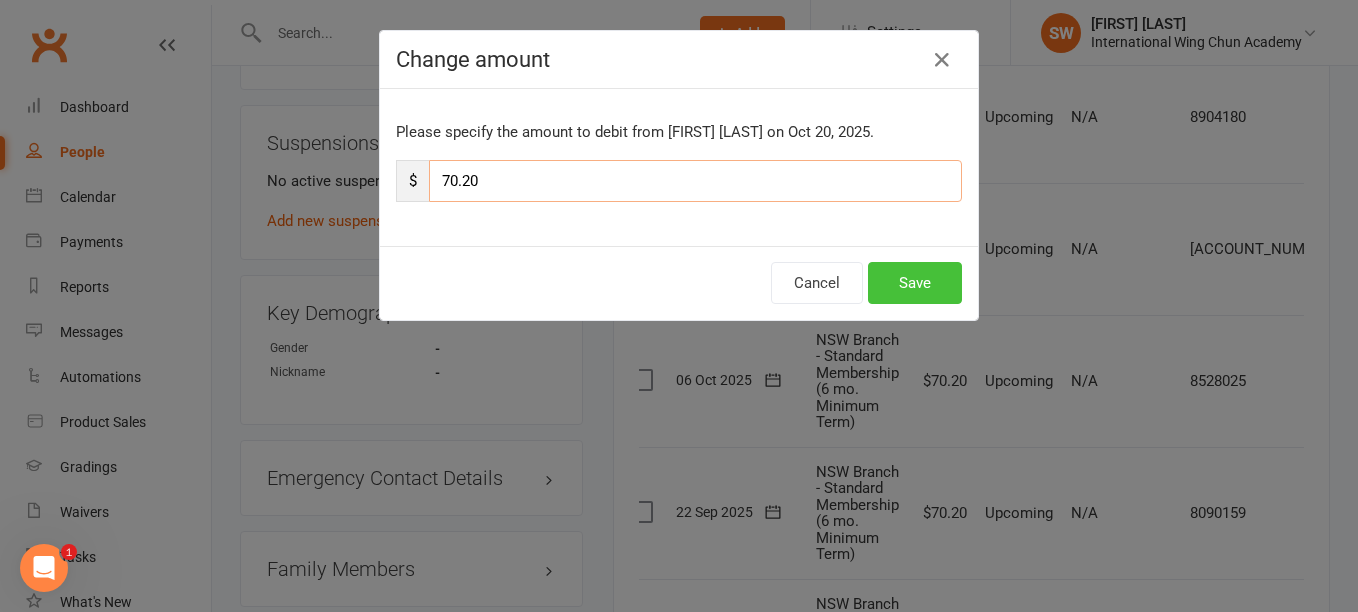type on "70.20" 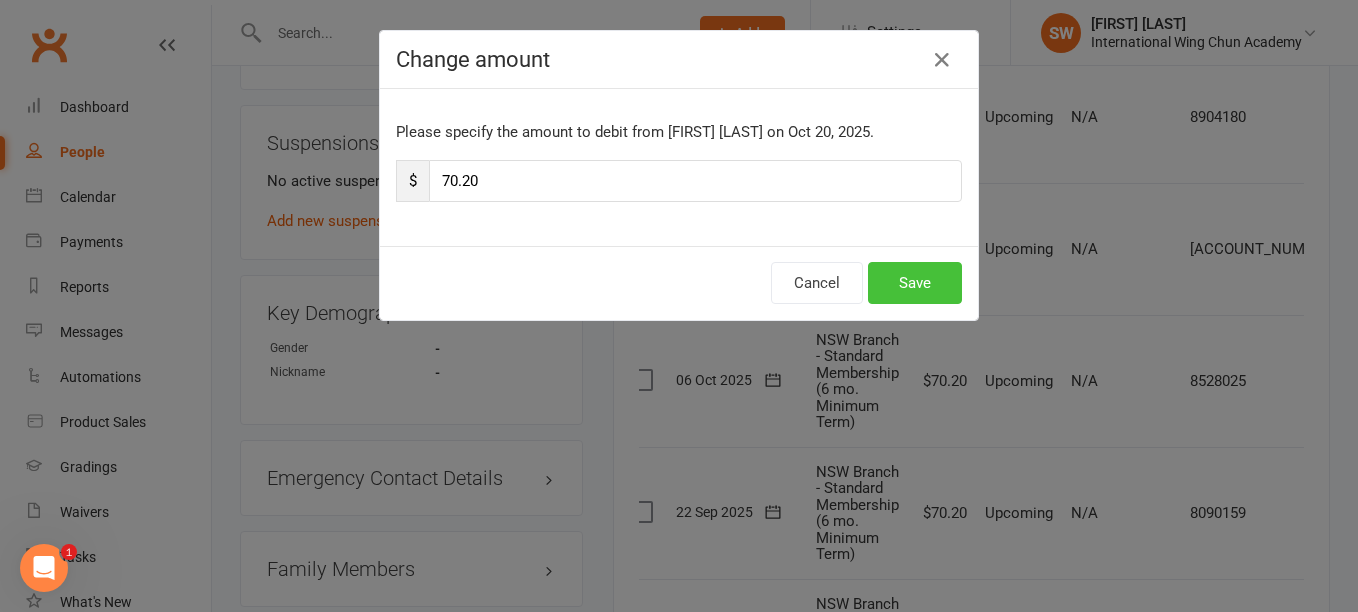 click on "Save" at bounding box center [915, 283] 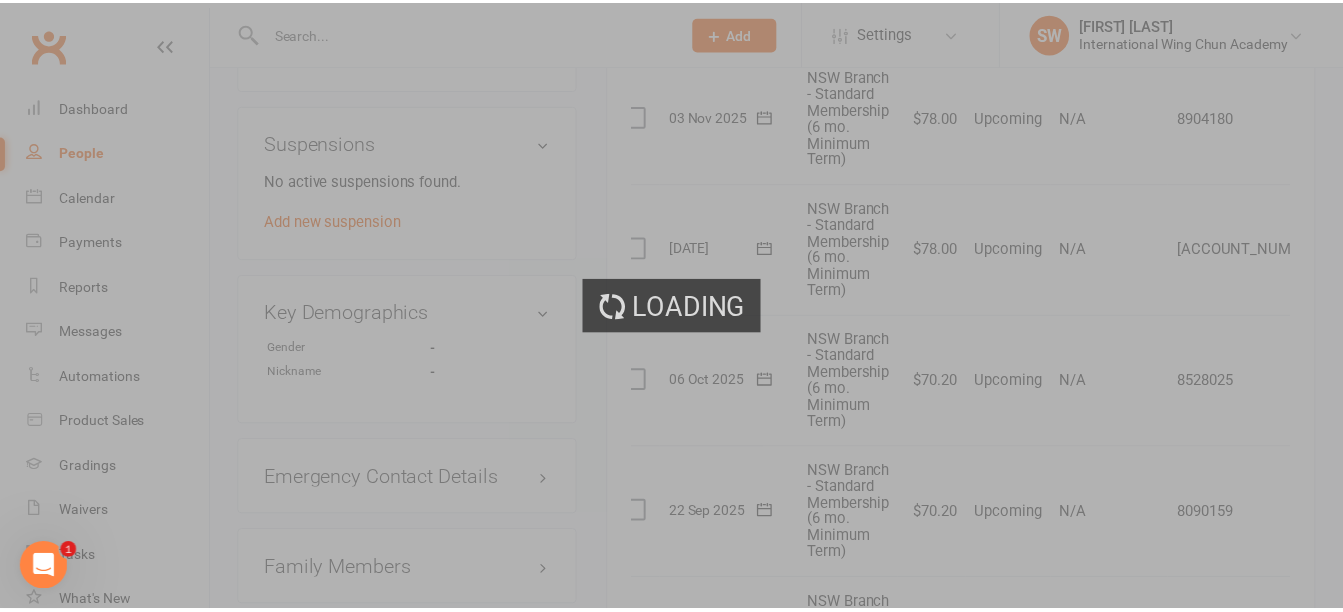 scroll, scrollTop: 1370, scrollLeft: 0, axis: vertical 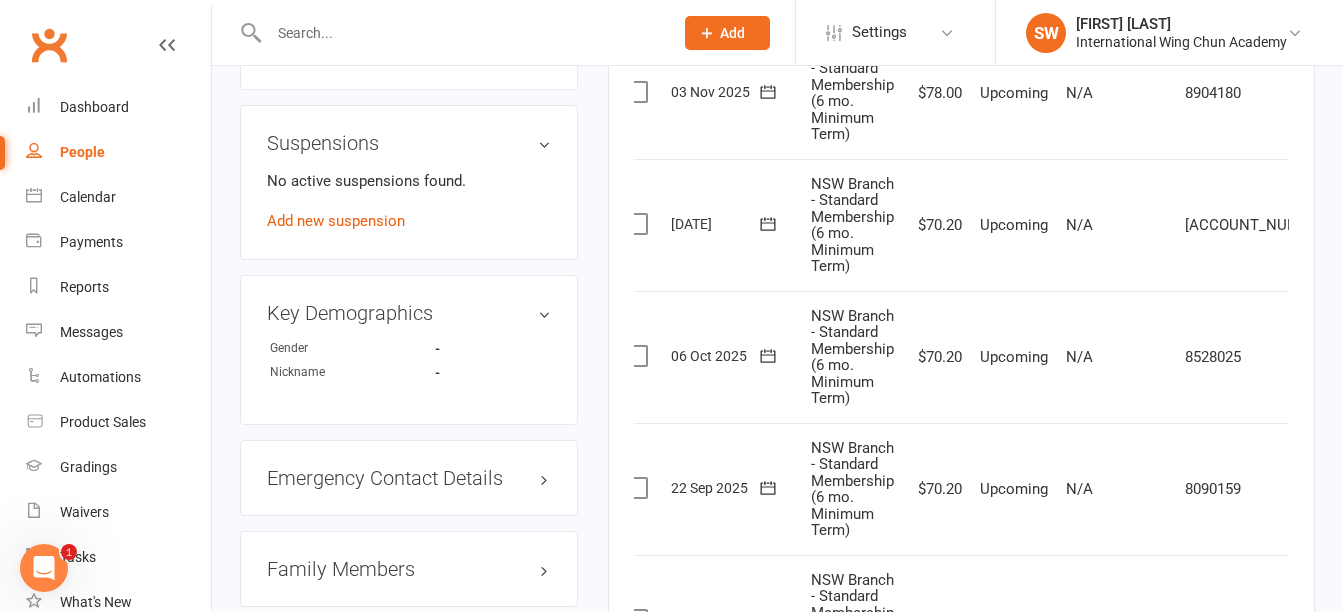 click at bounding box center [1361, 93] 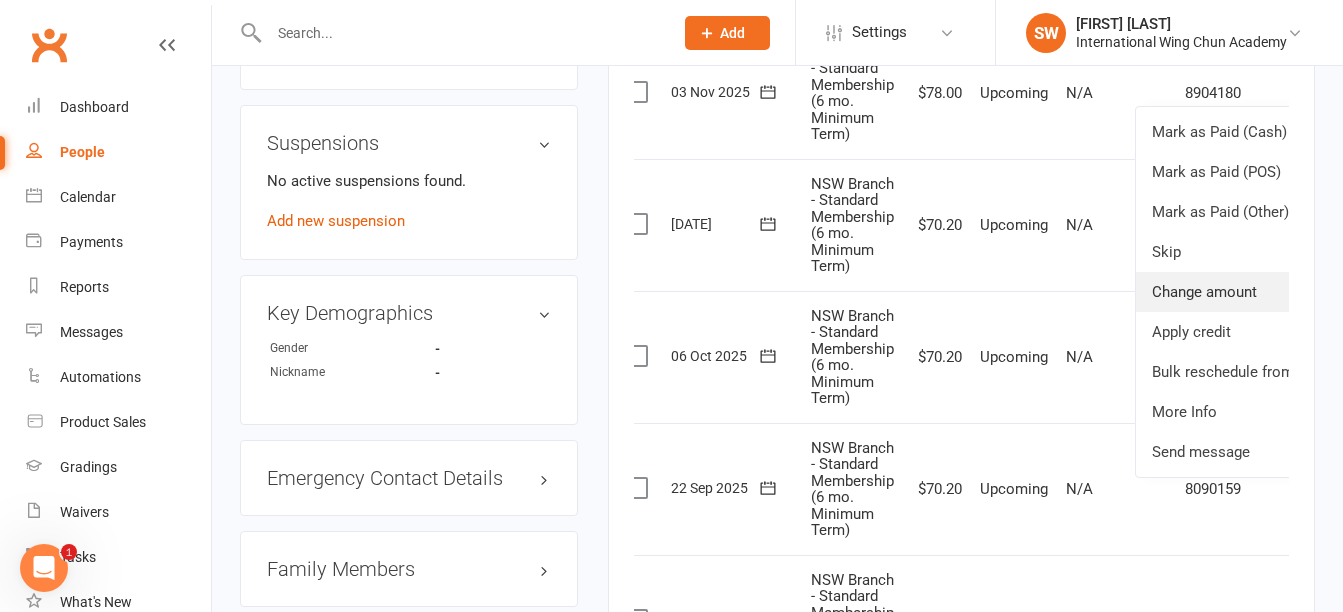 click on "Change amount" at bounding box center [1254, 292] 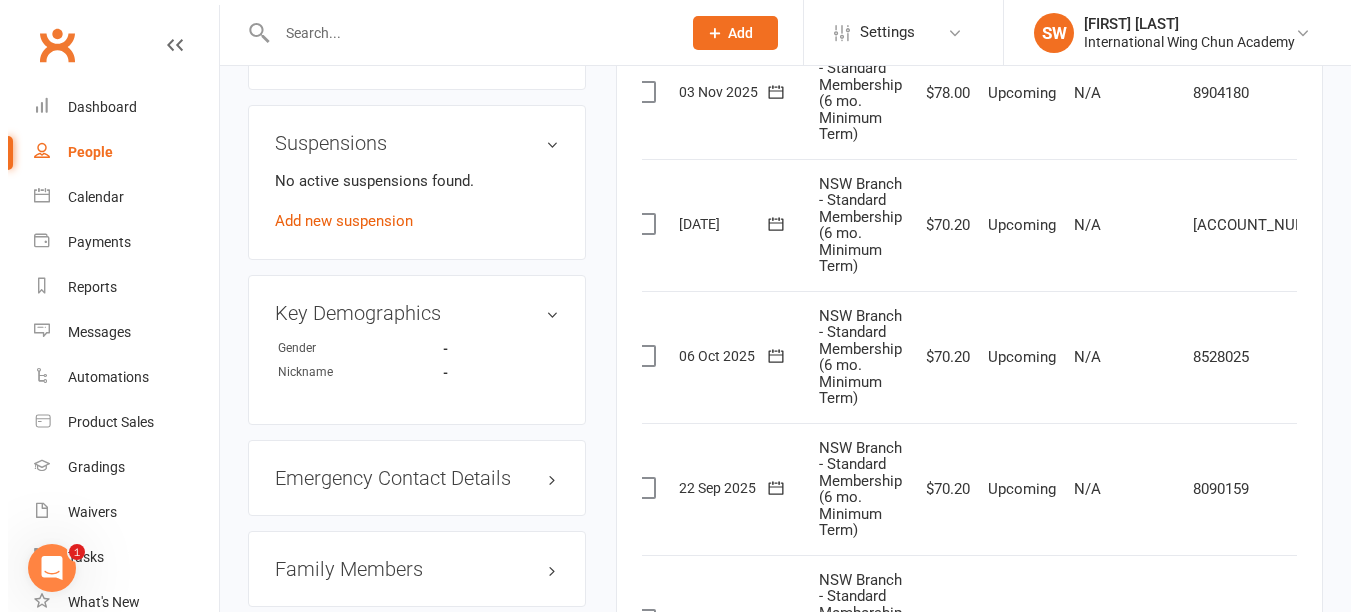 scroll, scrollTop: 1346, scrollLeft: 0, axis: vertical 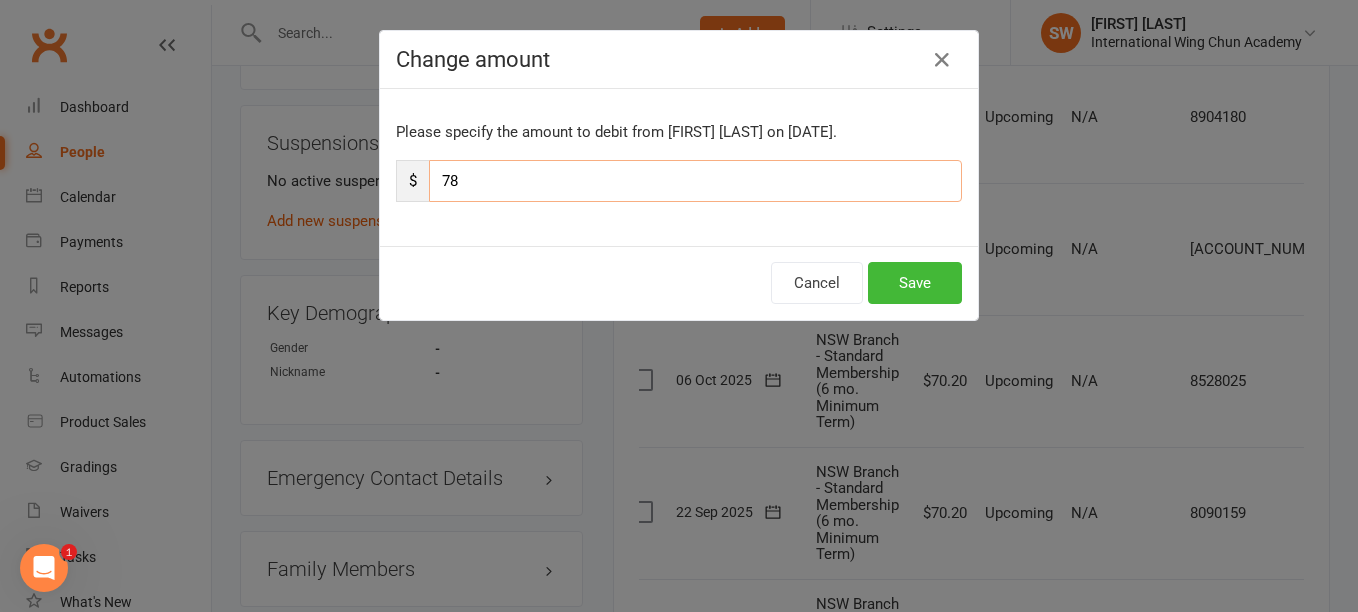click on "78" at bounding box center (695, 181) 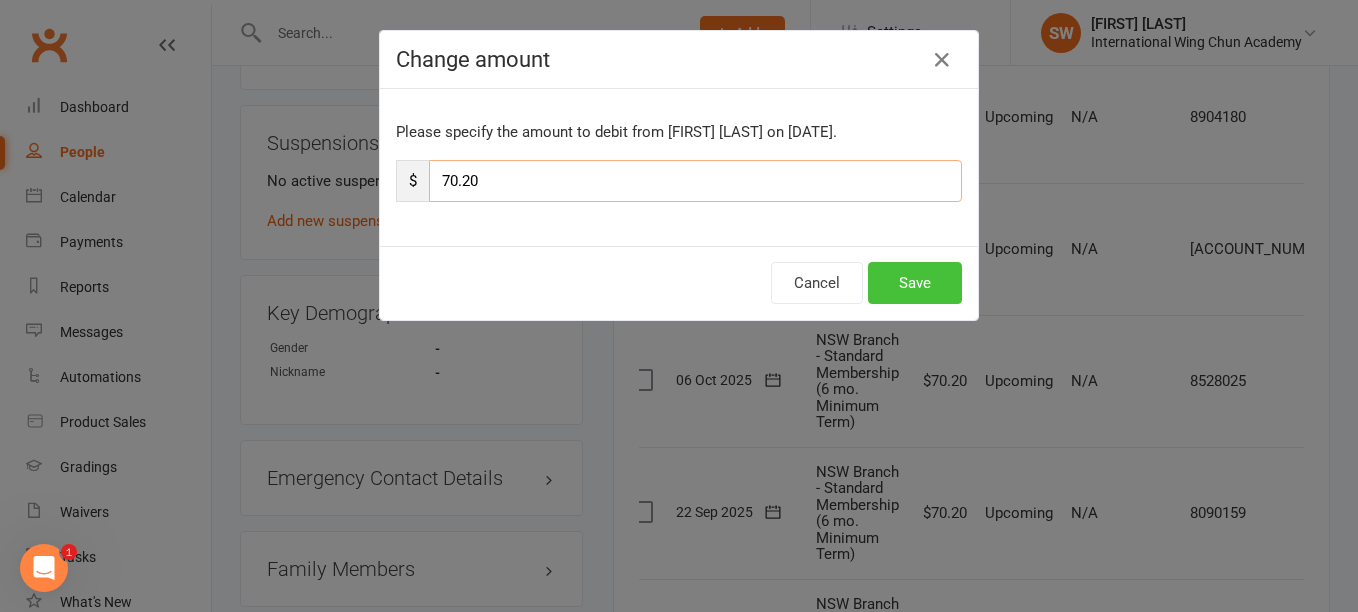 type on "70.20" 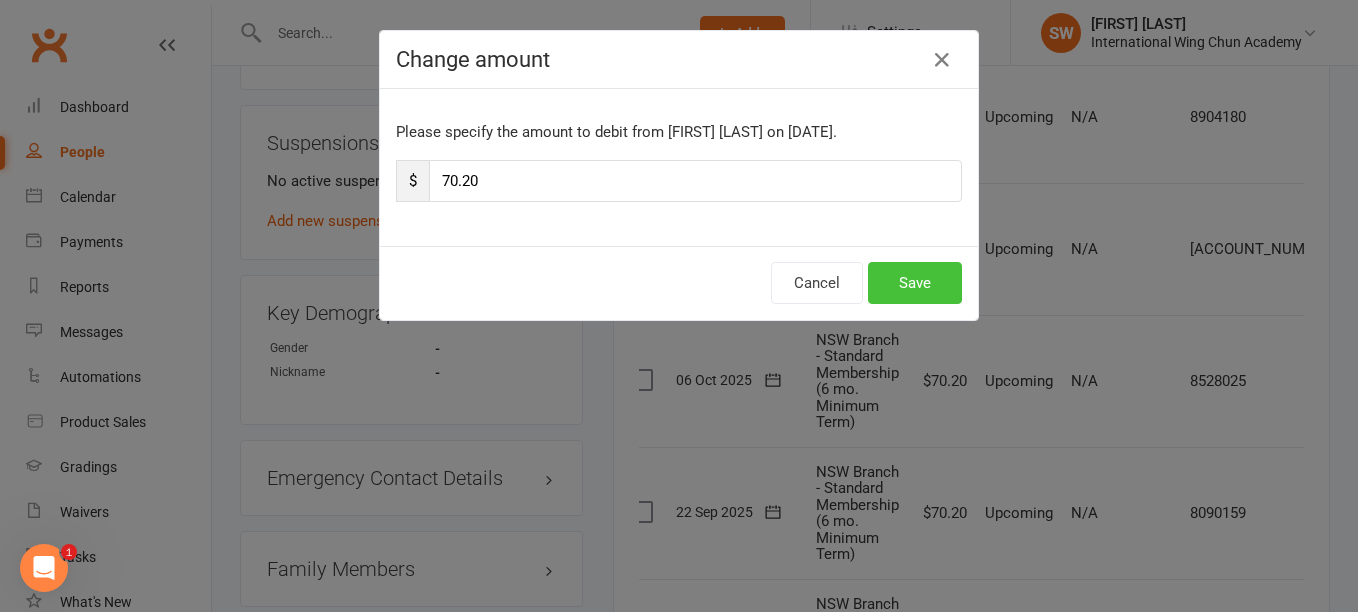 click on "Save" at bounding box center (915, 283) 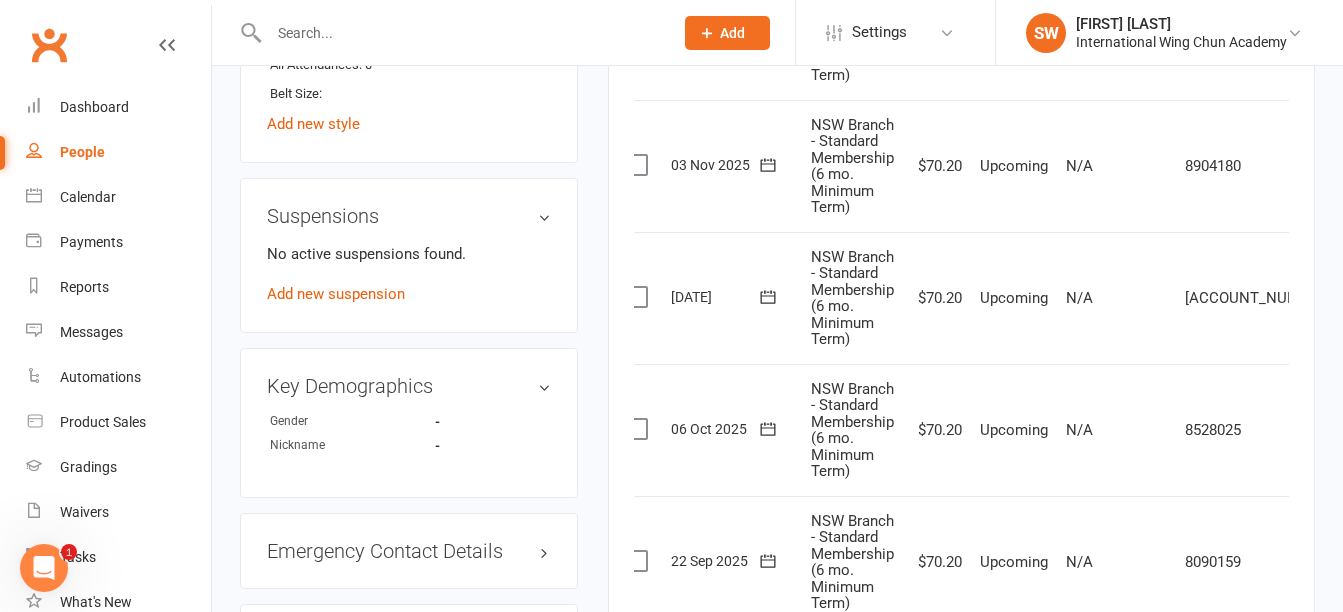 scroll, scrollTop: 1170, scrollLeft: 0, axis: vertical 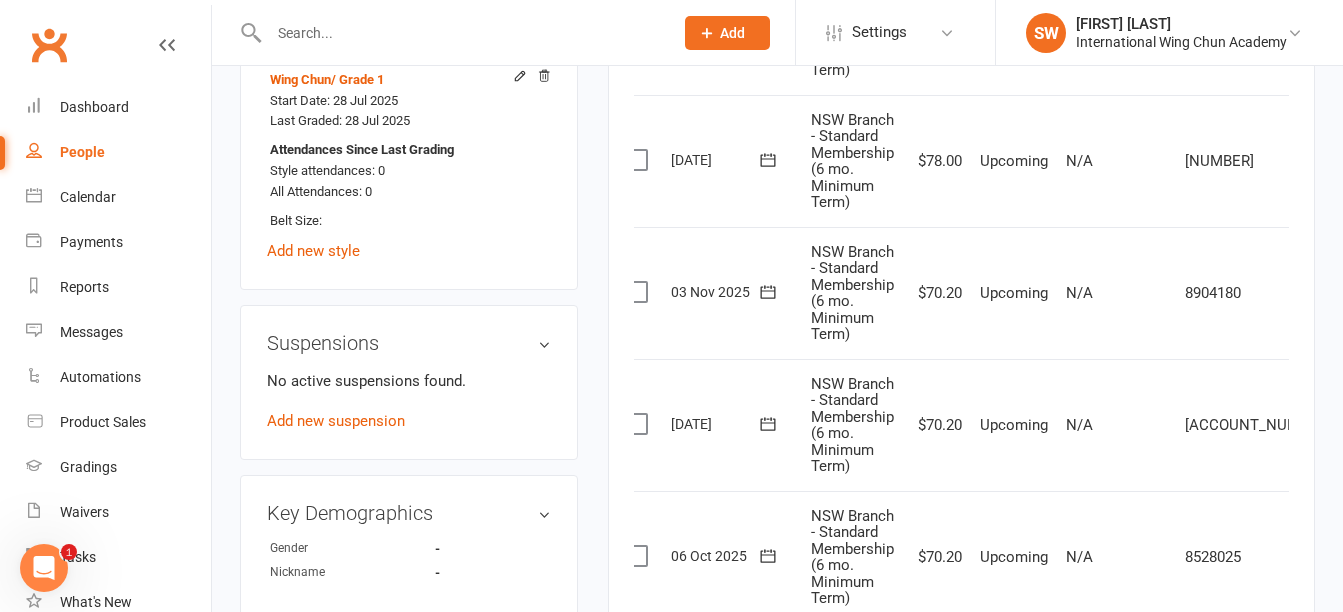 click at bounding box center [1361, 161] 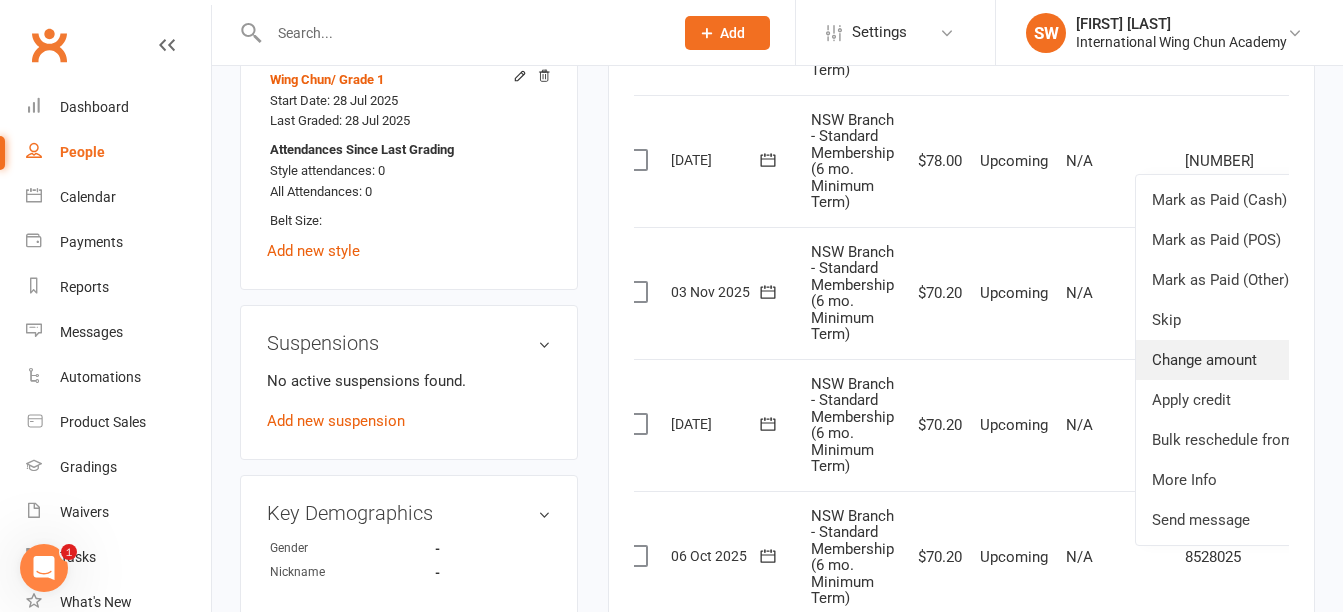 click on "Change amount" at bounding box center (1254, 360) 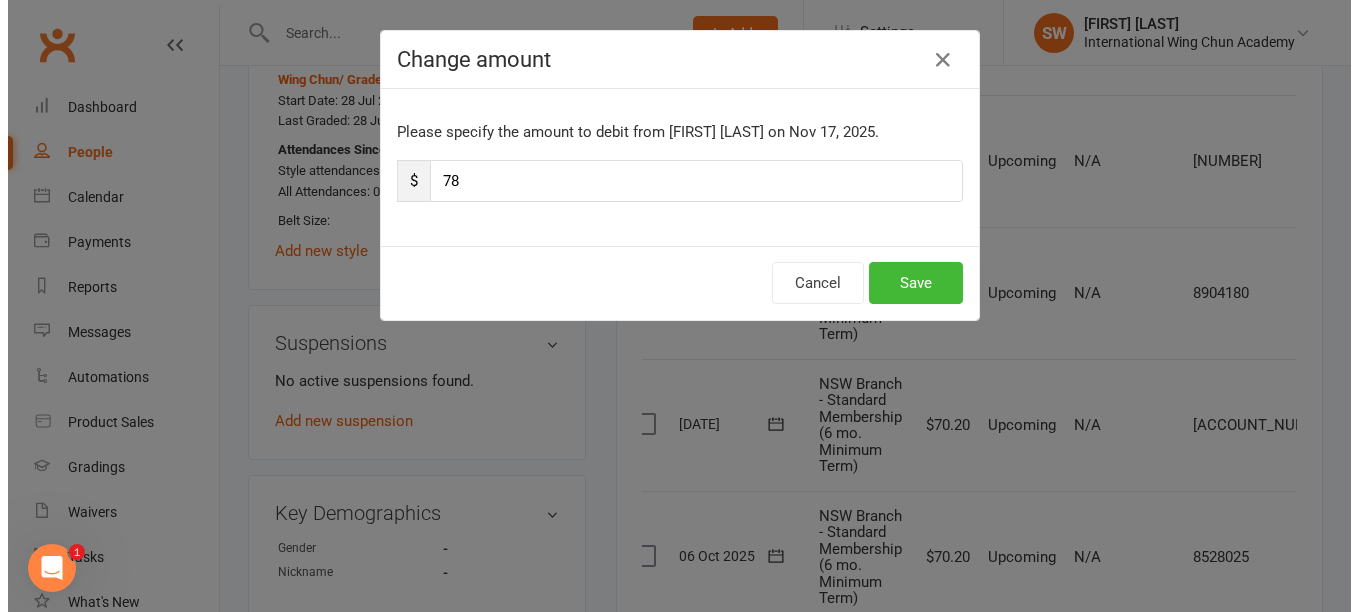 scroll, scrollTop: 1146, scrollLeft: 0, axis: vertical 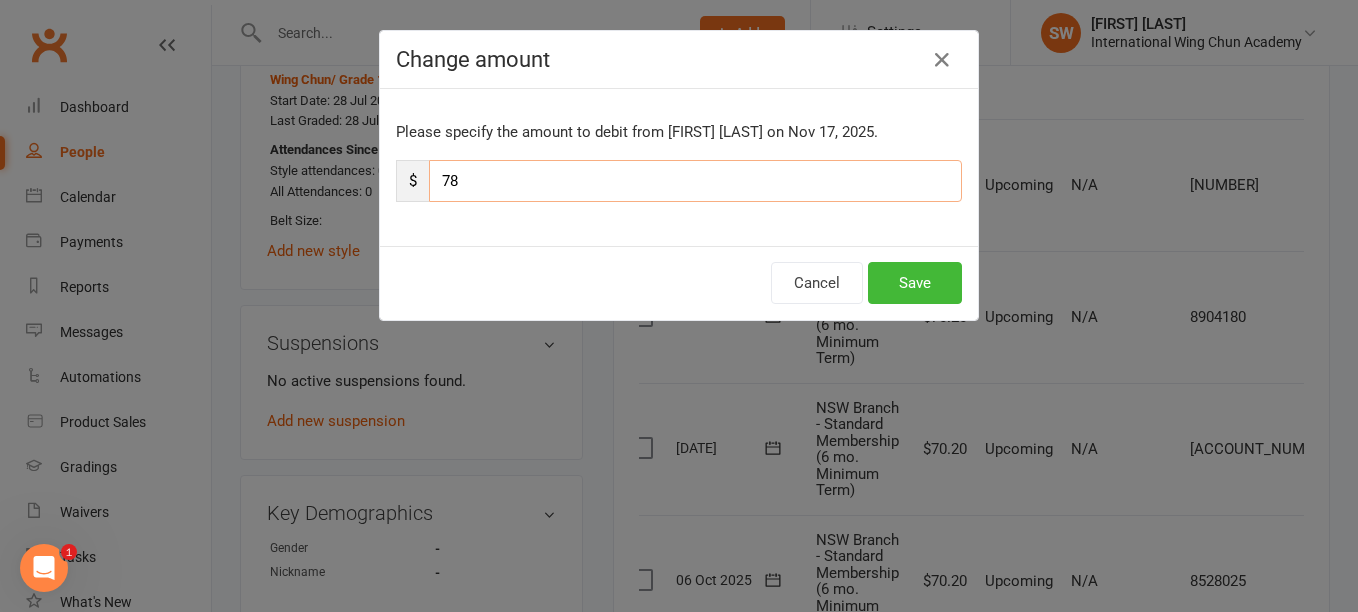 click on "78" at bounding box center [695, 181] 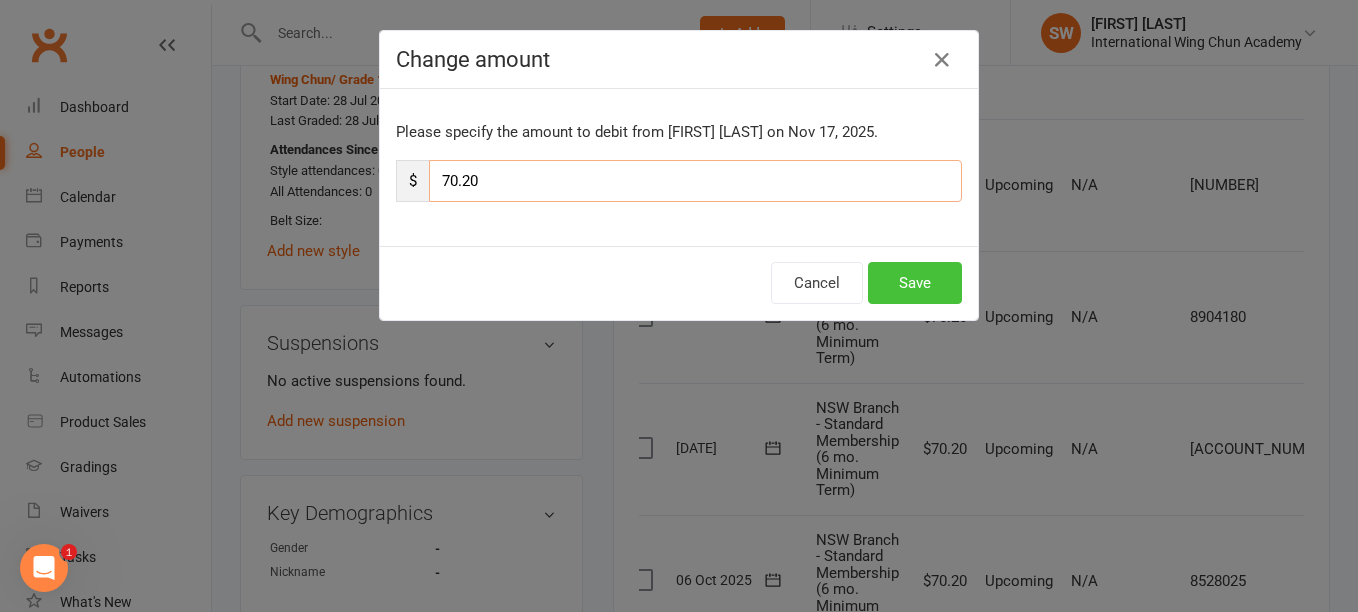type on "70.20" 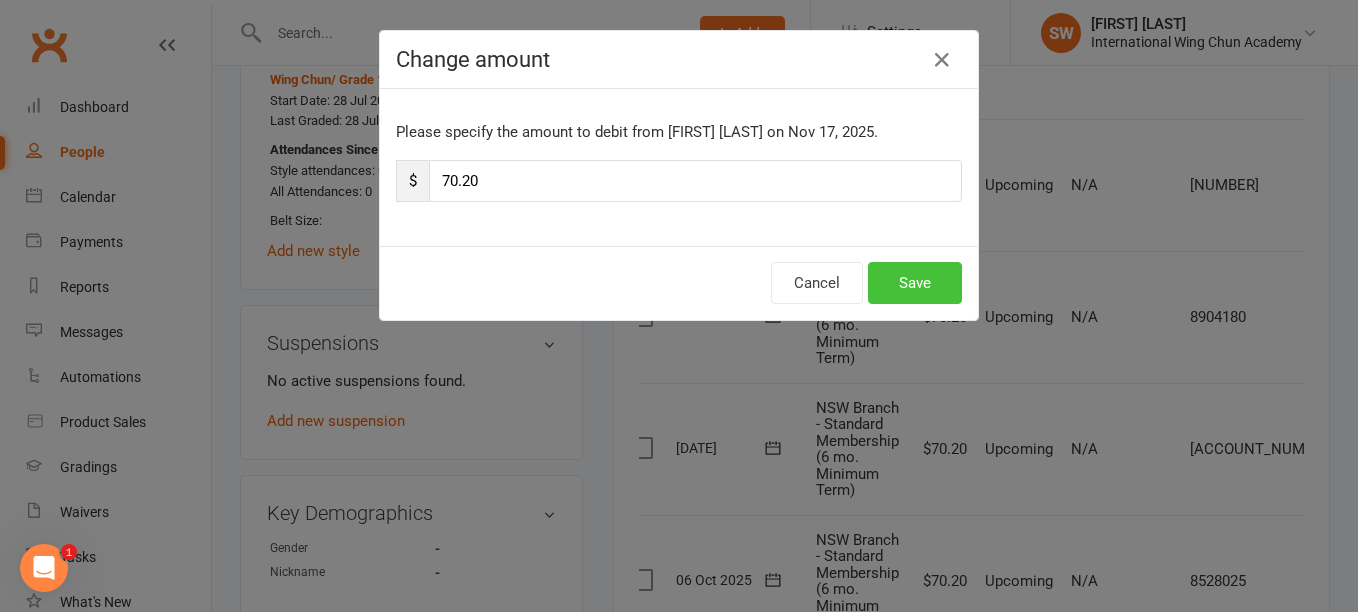 click on "Save" at bounding box center (915, 283) 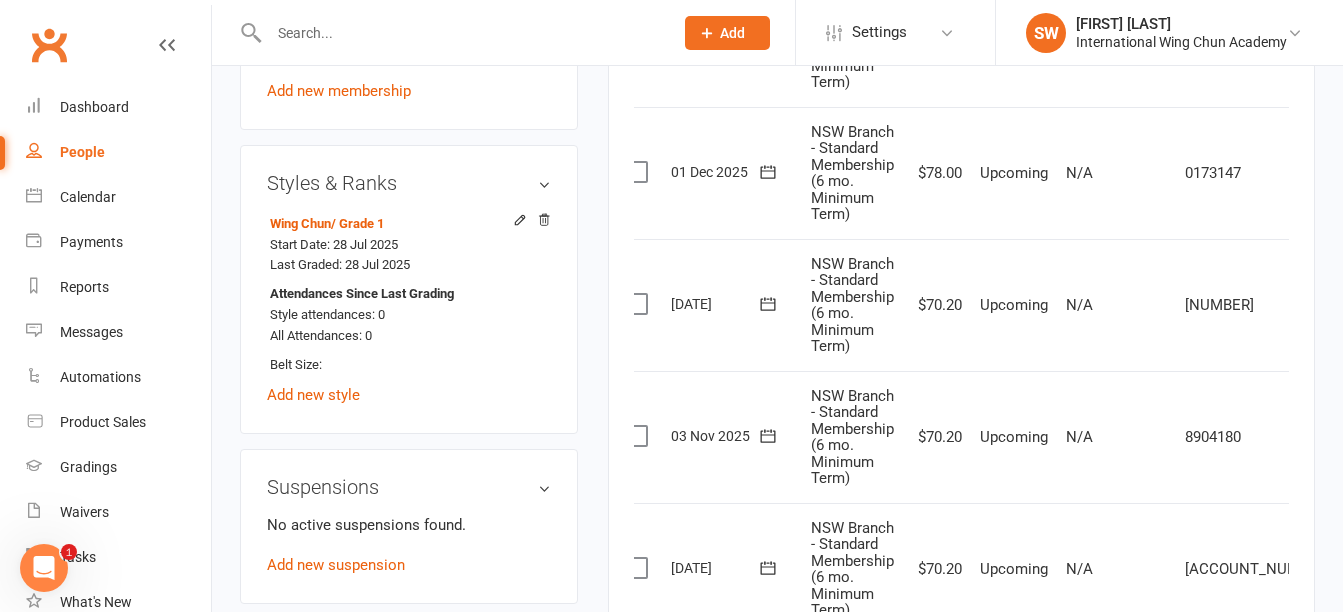 scroll, scrollTop: 970, scrollLeft: 0, axis: vertical 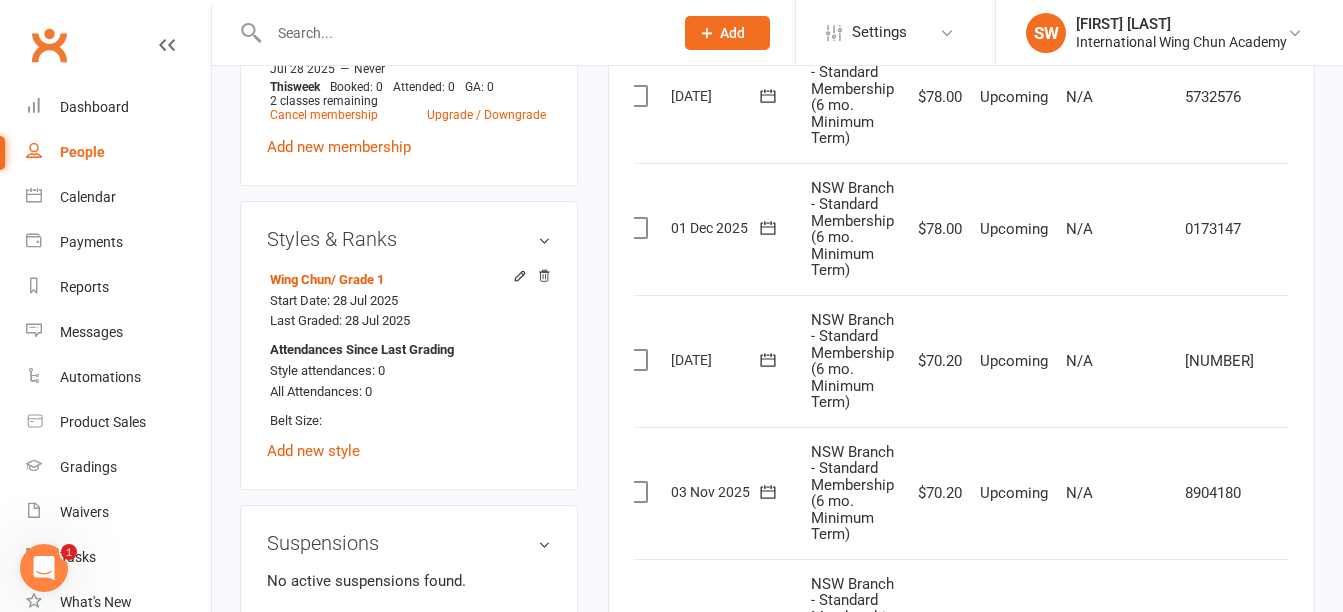 click at bounding box center [1361, 229] 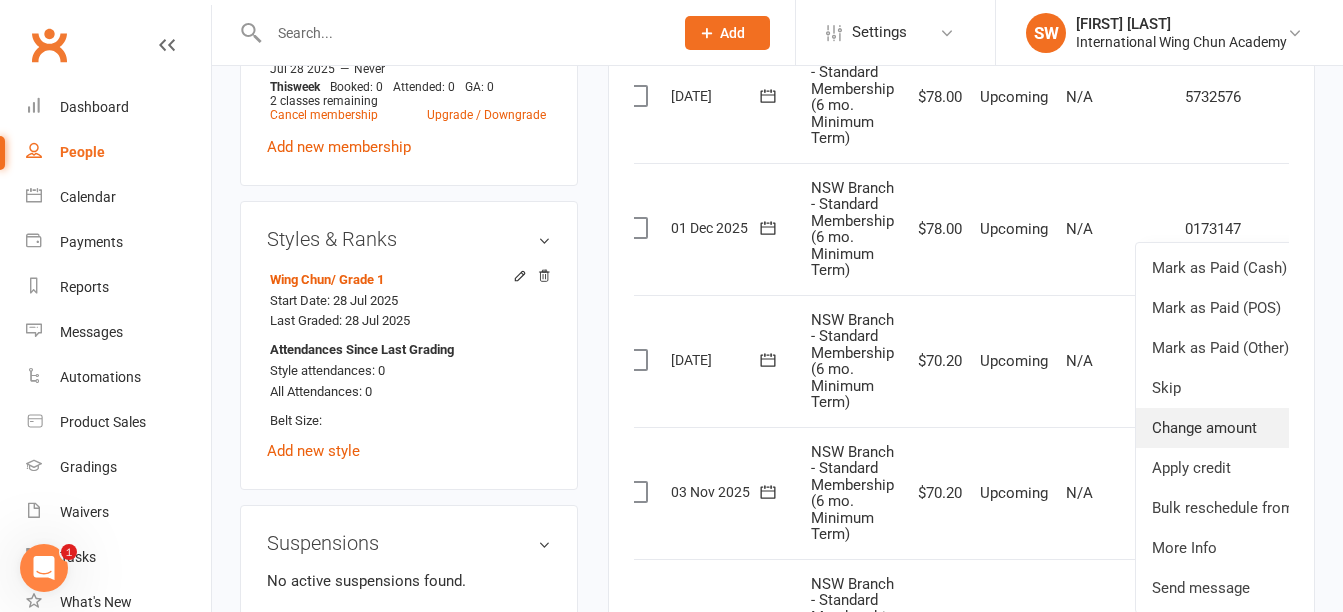 click on "Change amount" at bounding box center [1254, 428] 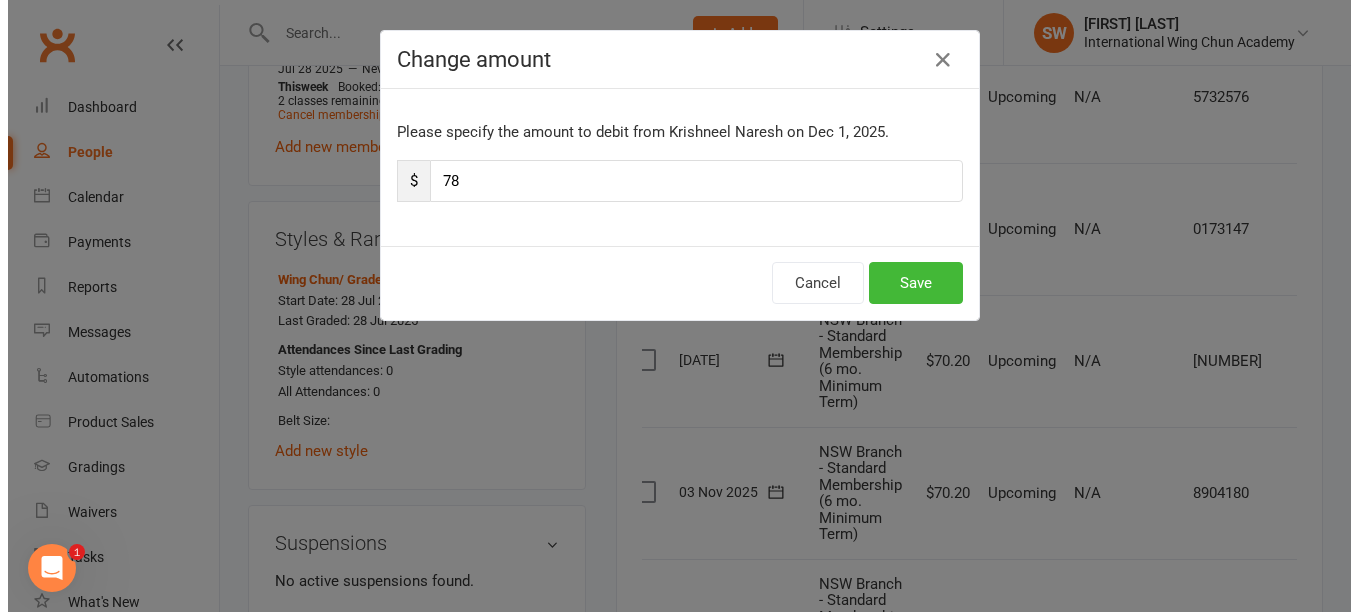 scroll, scrollTop: 946, scrollLeft: 0, axis: vertical 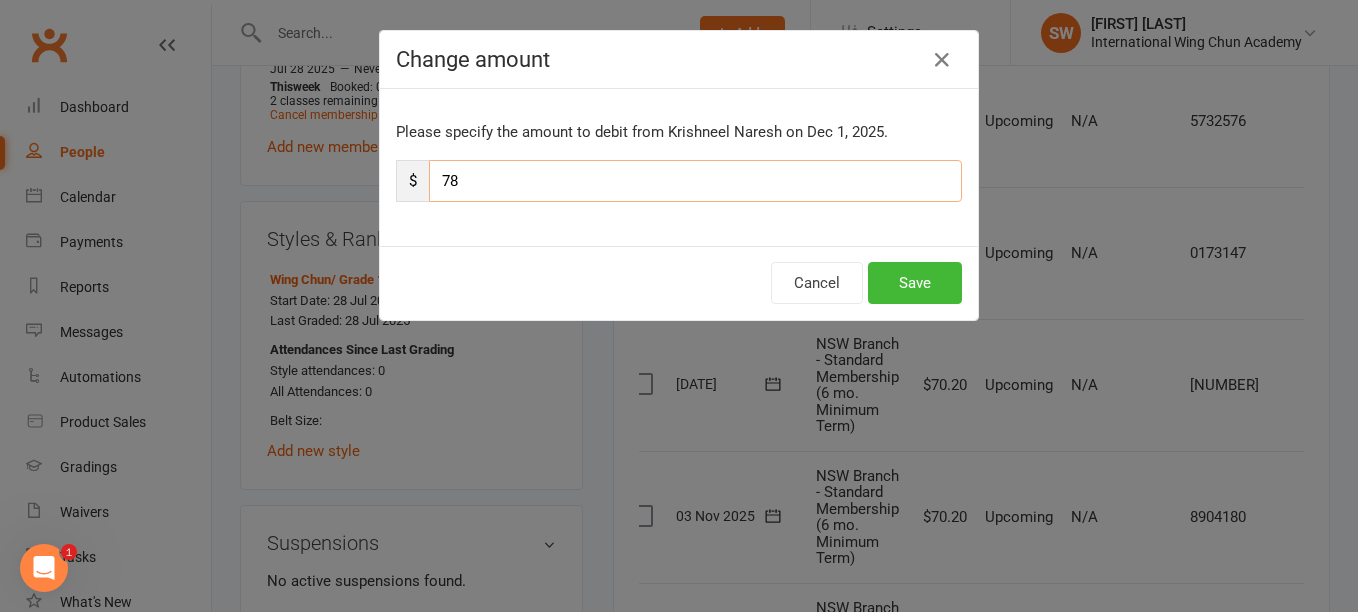 click on "78" at bounding box center [695, 181] 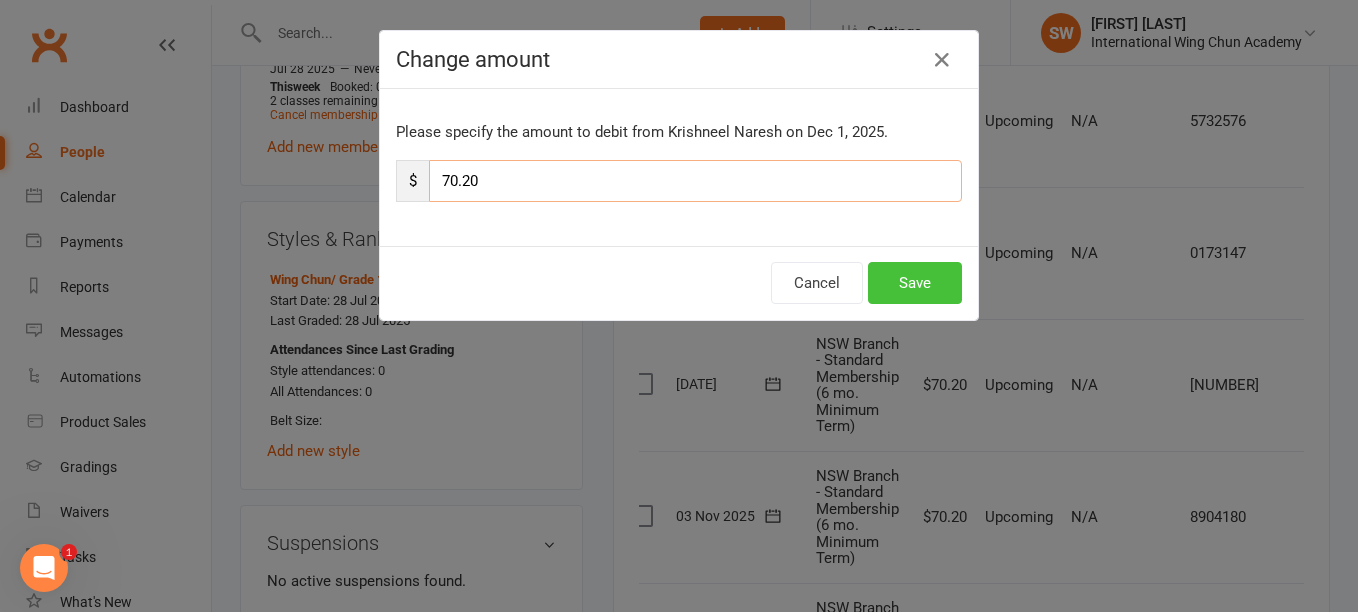 type on "70.20" 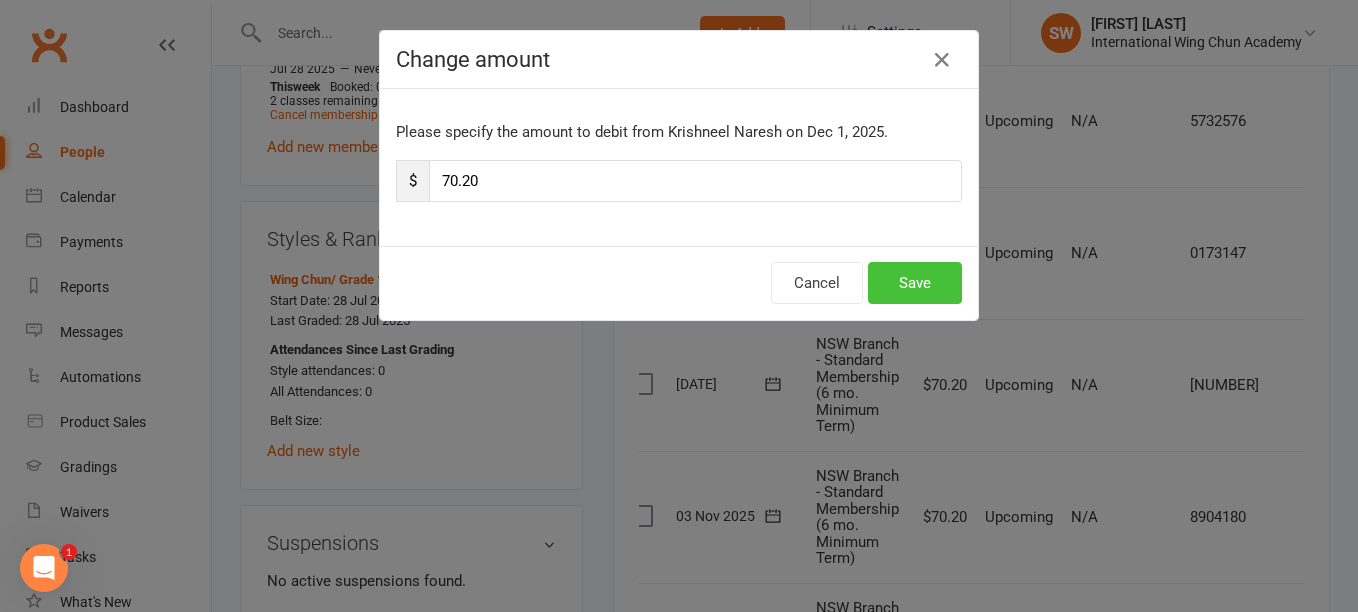 click on "Save" at bounding box center [915, 283] 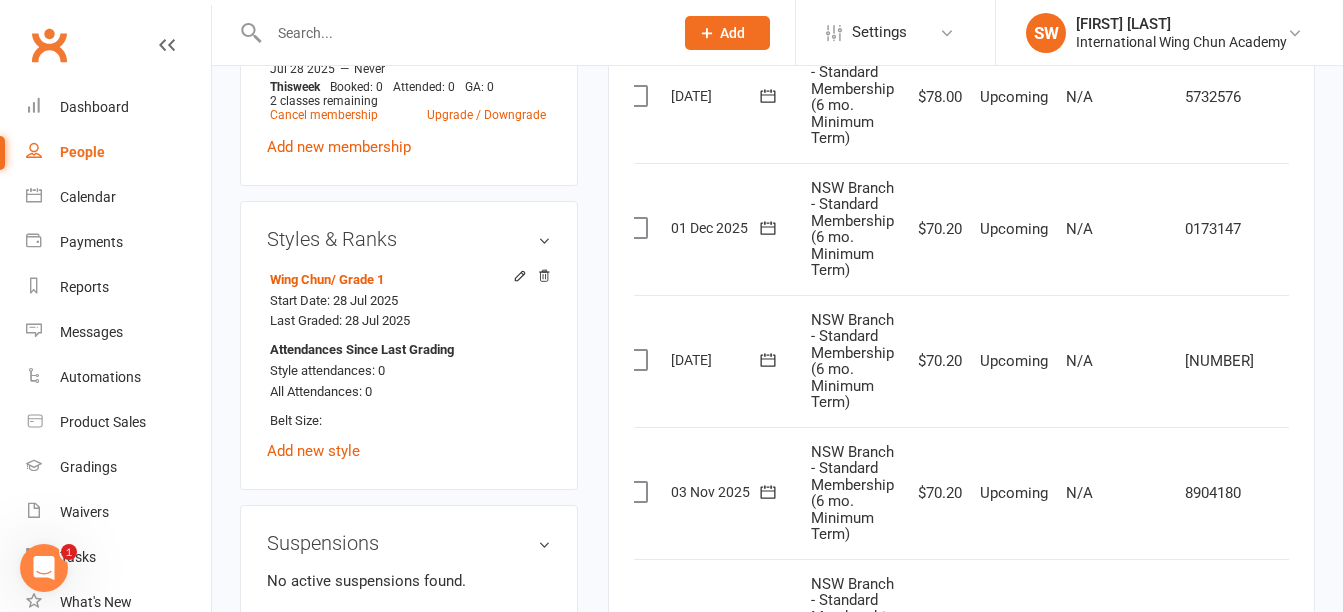 scroll, scrollTop: 870, scrollLeft: 0, axis: vertical 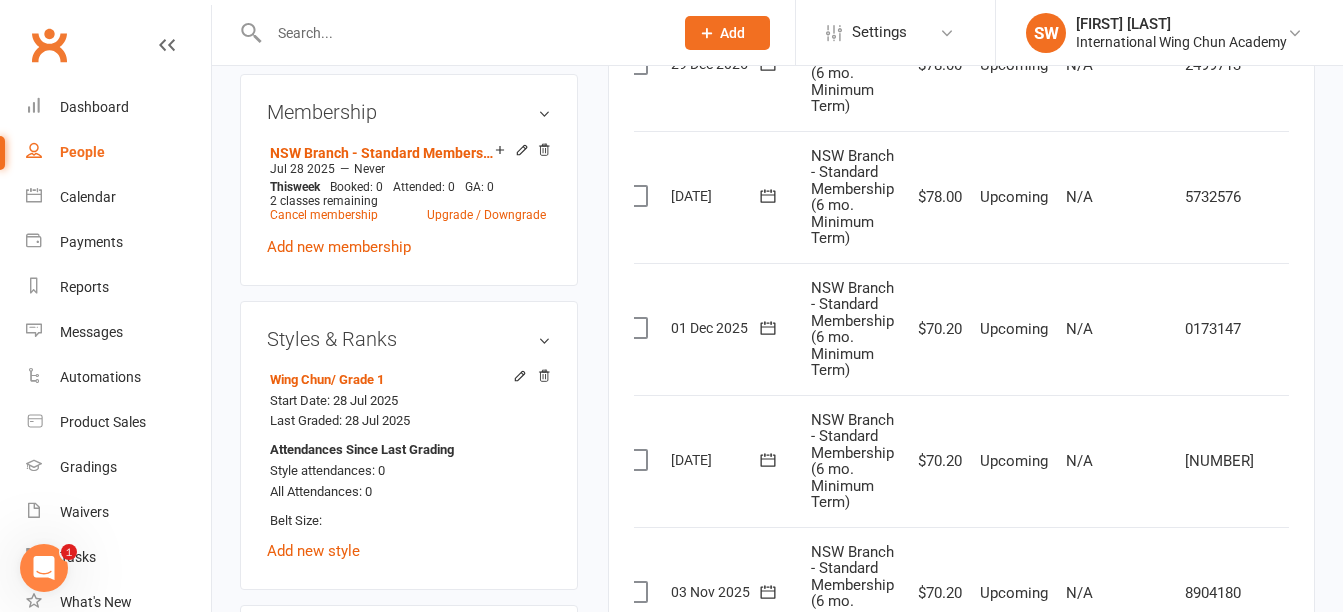 click at bounding box center [1361, 197] 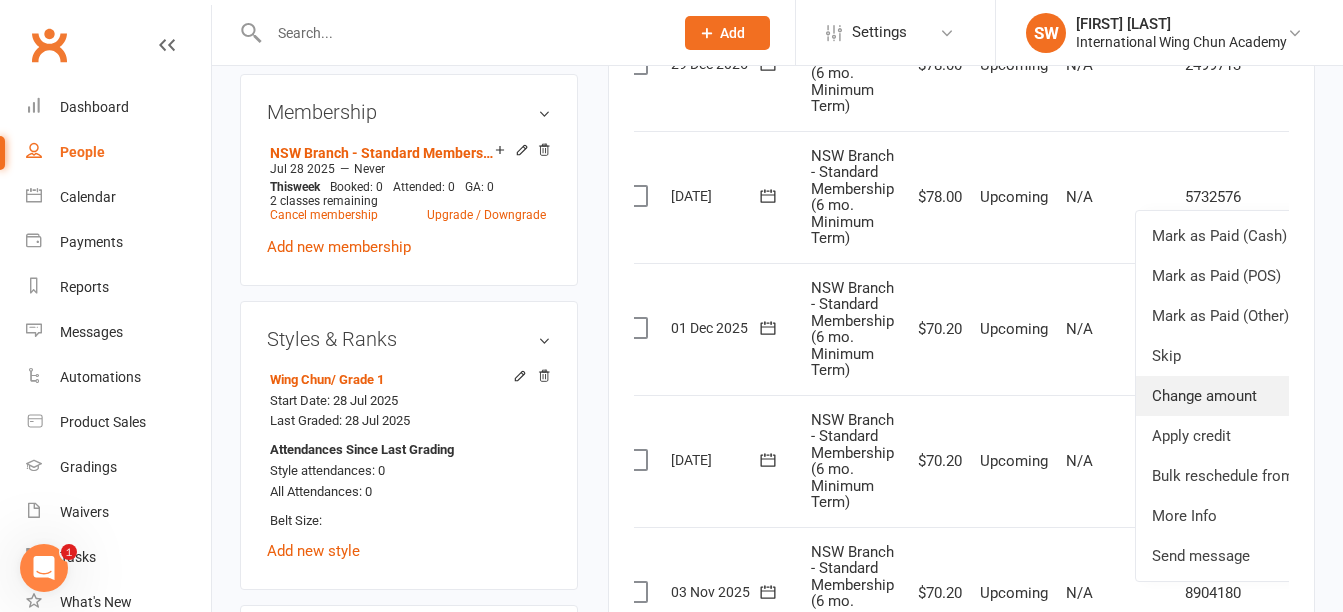click on "Change amount" at bounding box center (1254, 396) 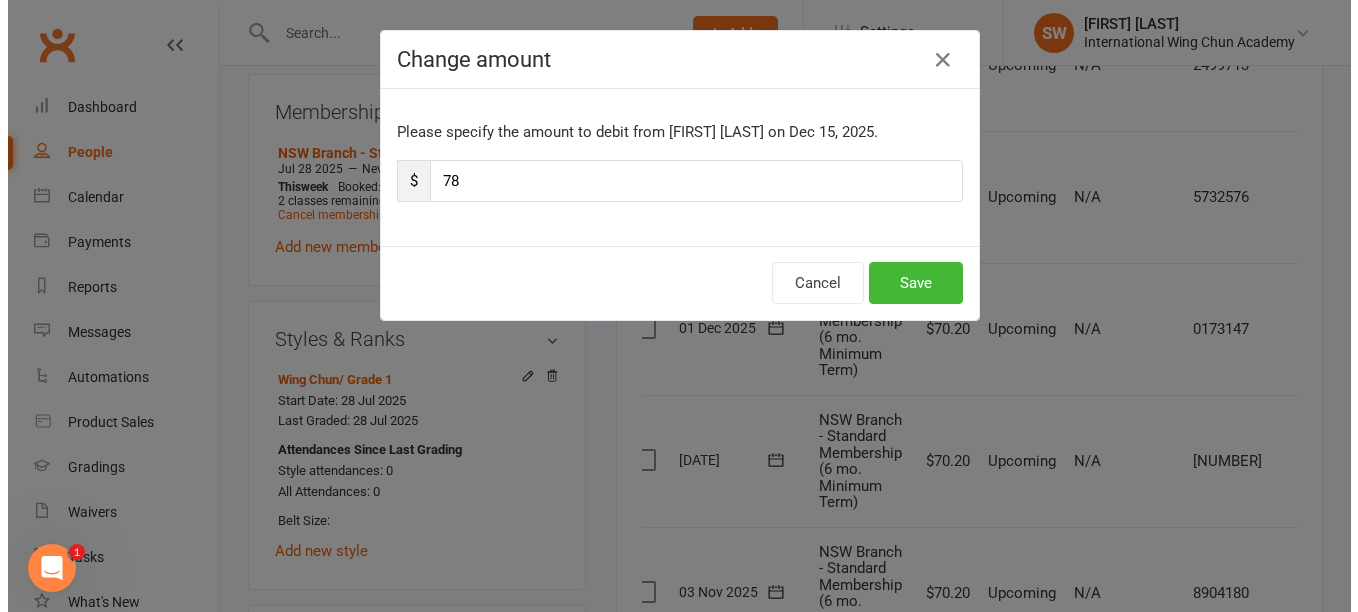 scroll, scrollTop: 846, scrollLeft: 0, axis: vertical 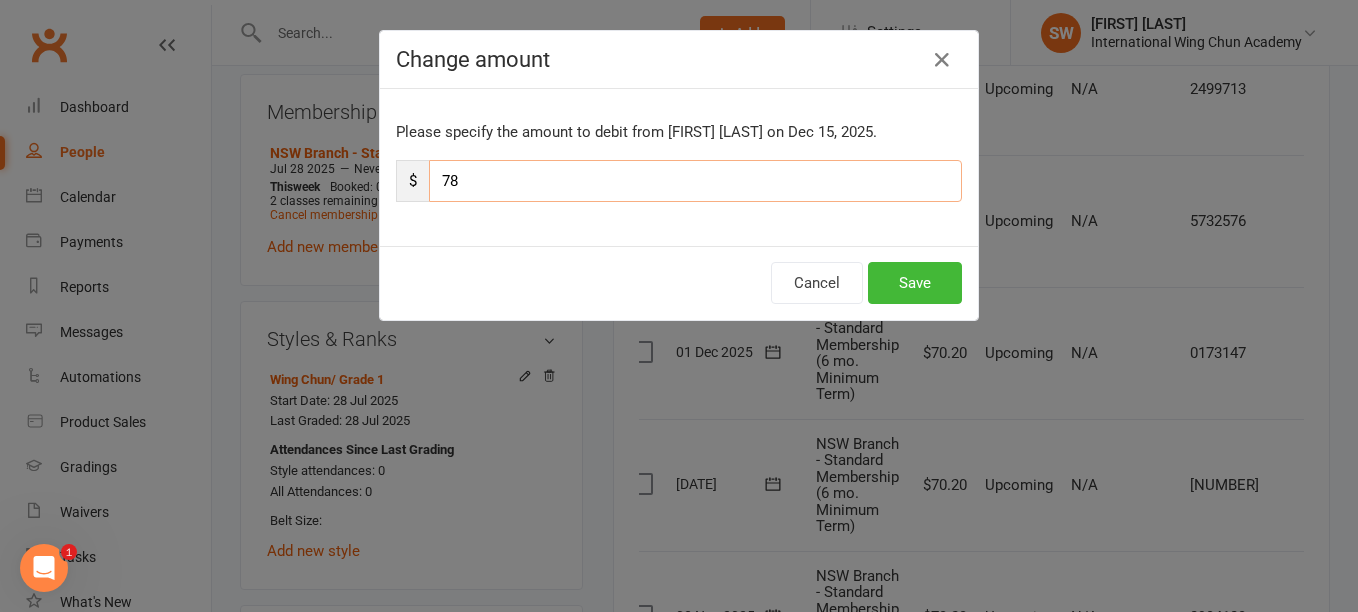 click on "78" at bounding box center [695, 181] 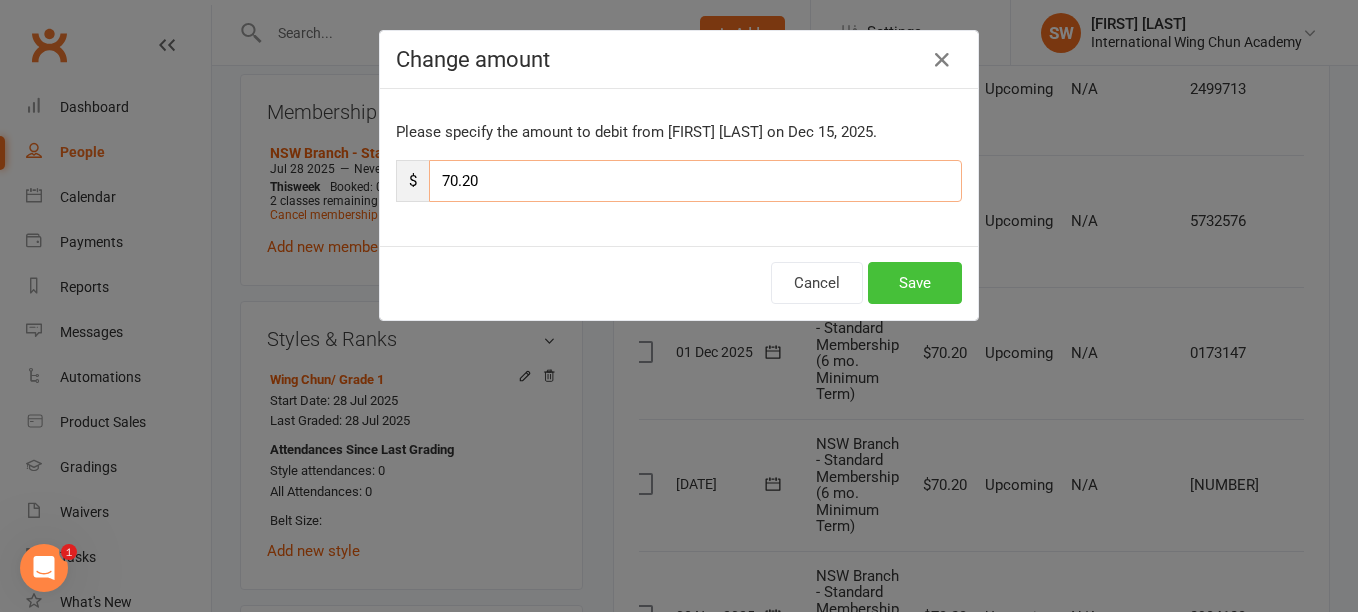 type on "70.20" 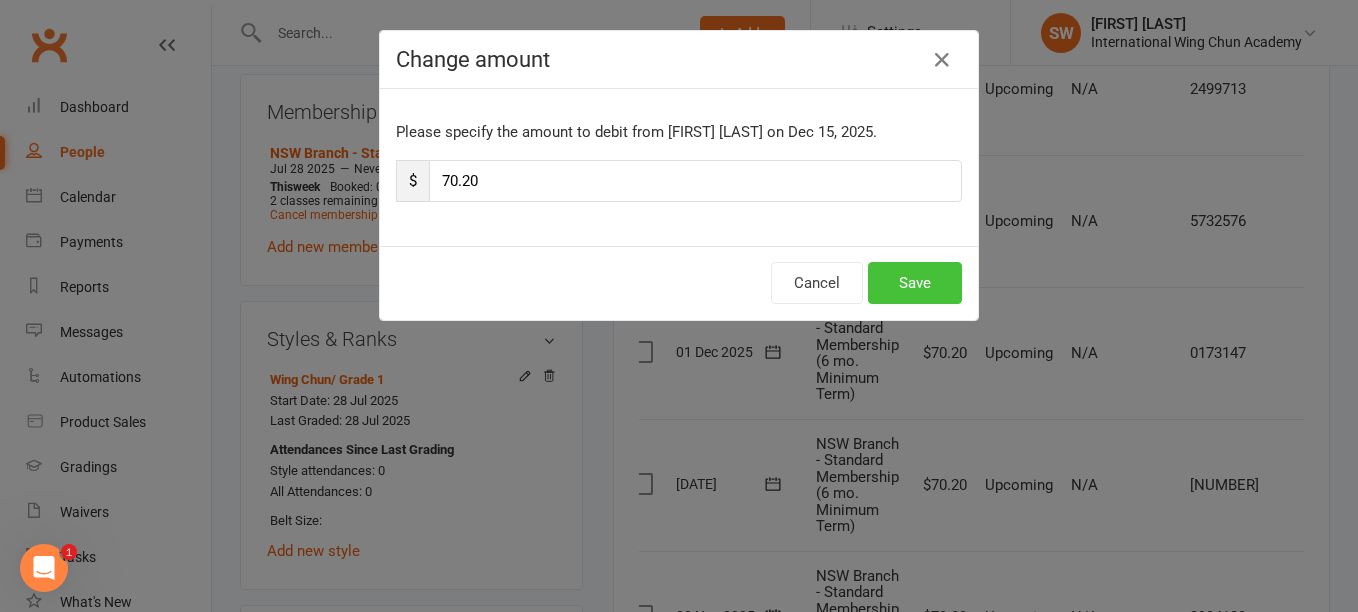 click on "Save" at bounding box center [915, 283] 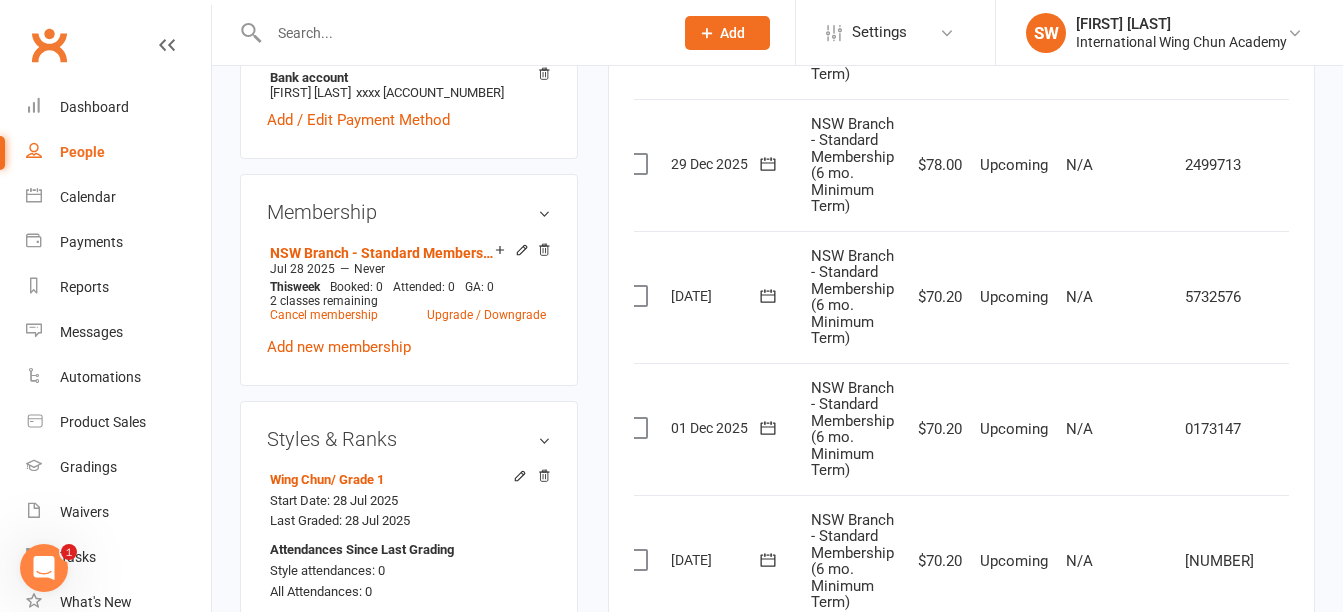 scroll, scrollTop: 670, scrollLeft: 0, axis: vertical 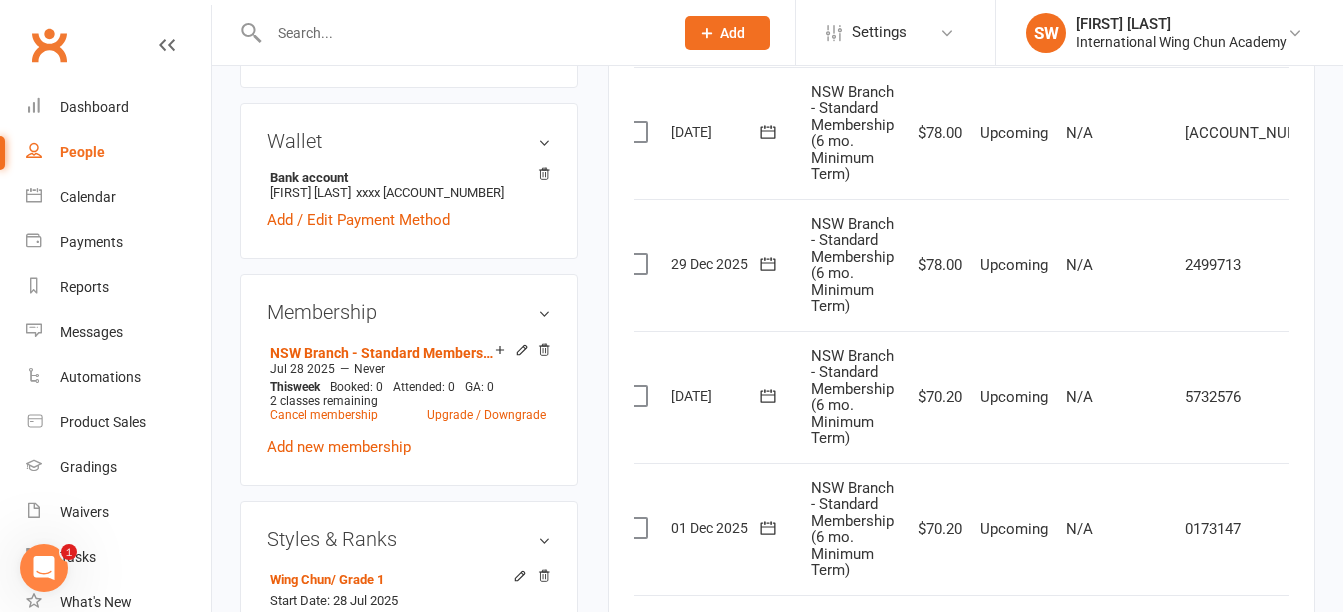 click at bounding box center (1361, 265) 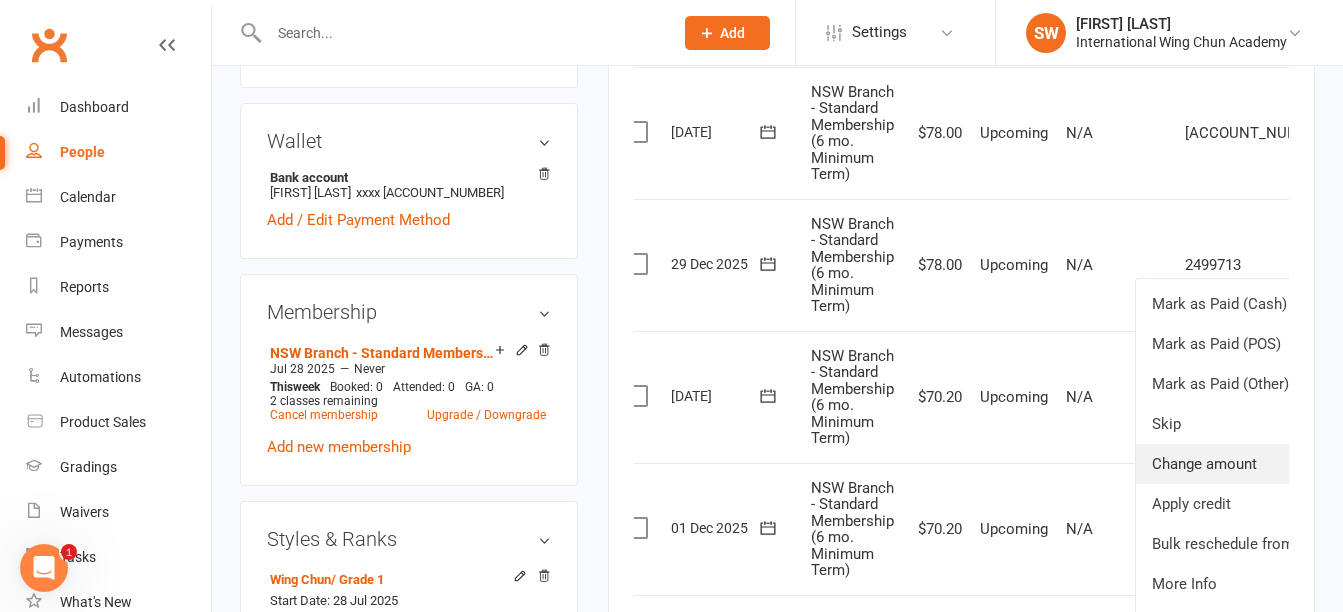 click on "Change amount" at bounding box center [1254, 464] 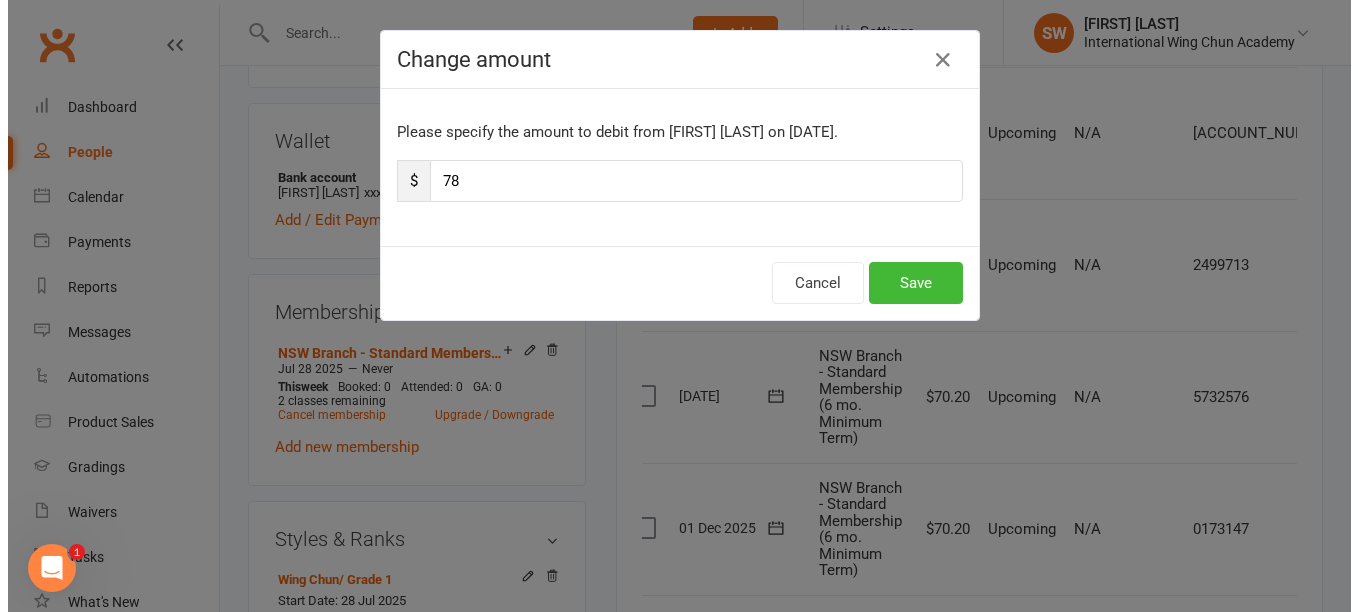 scroll, scrollTop: 646, scrollLeft: 0, axis: vertical 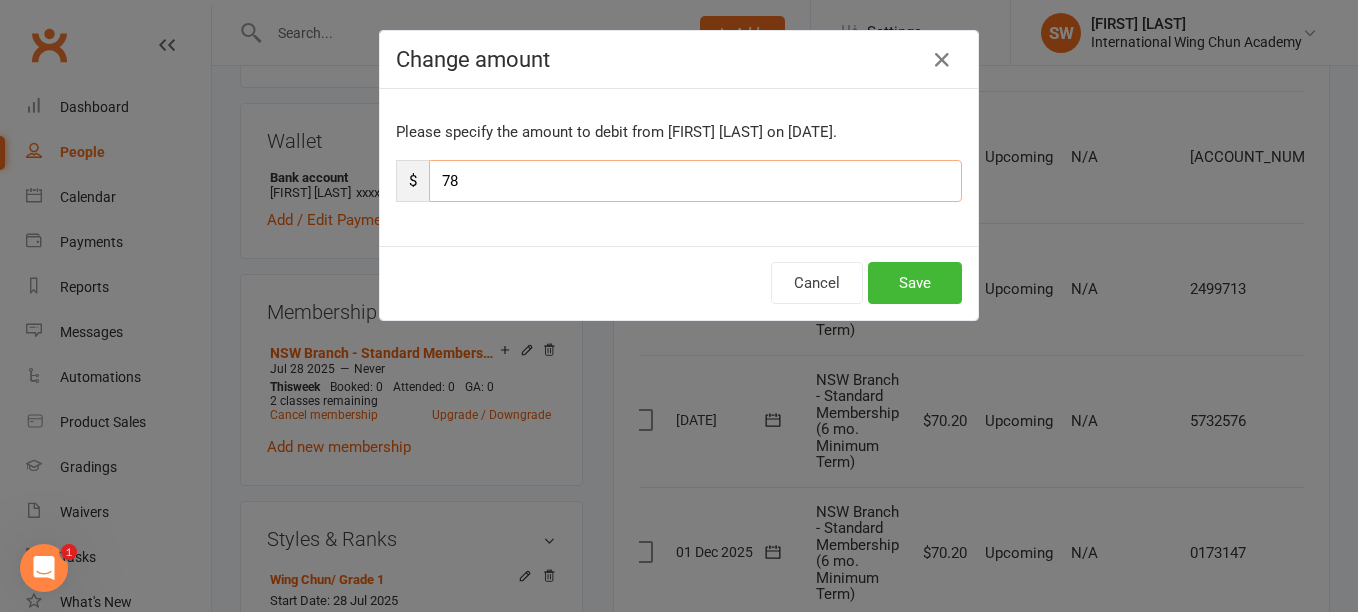 click on "78" at bounding box center [695, 181] 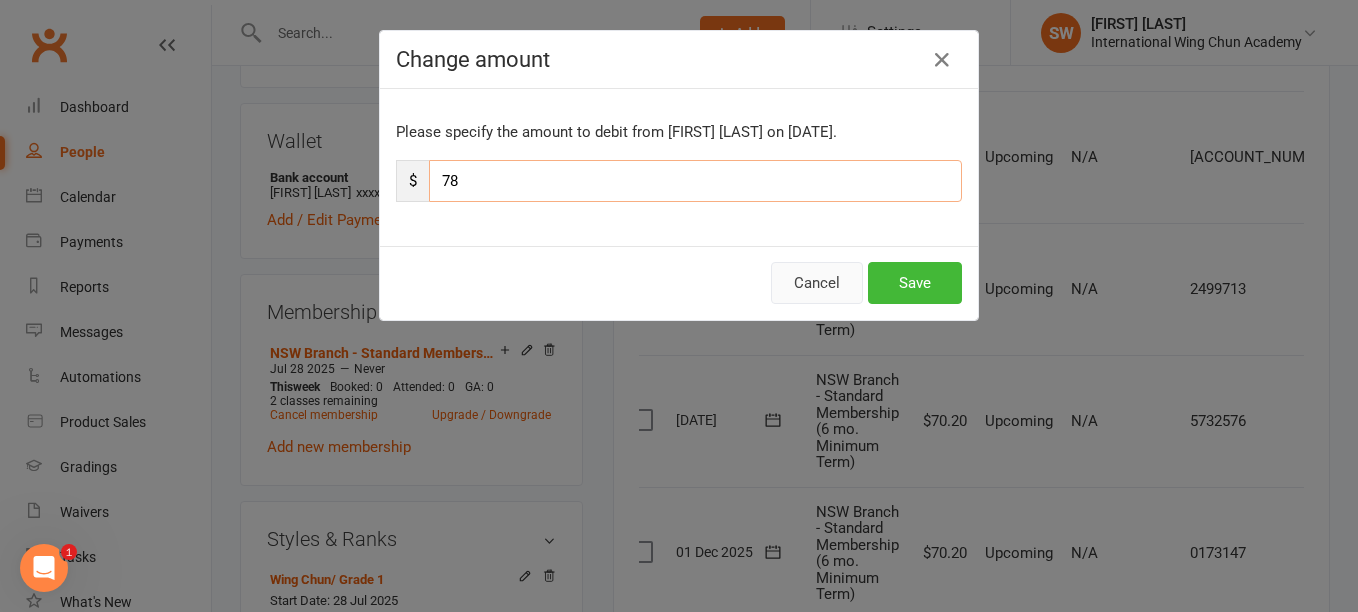 paste on "0.20" 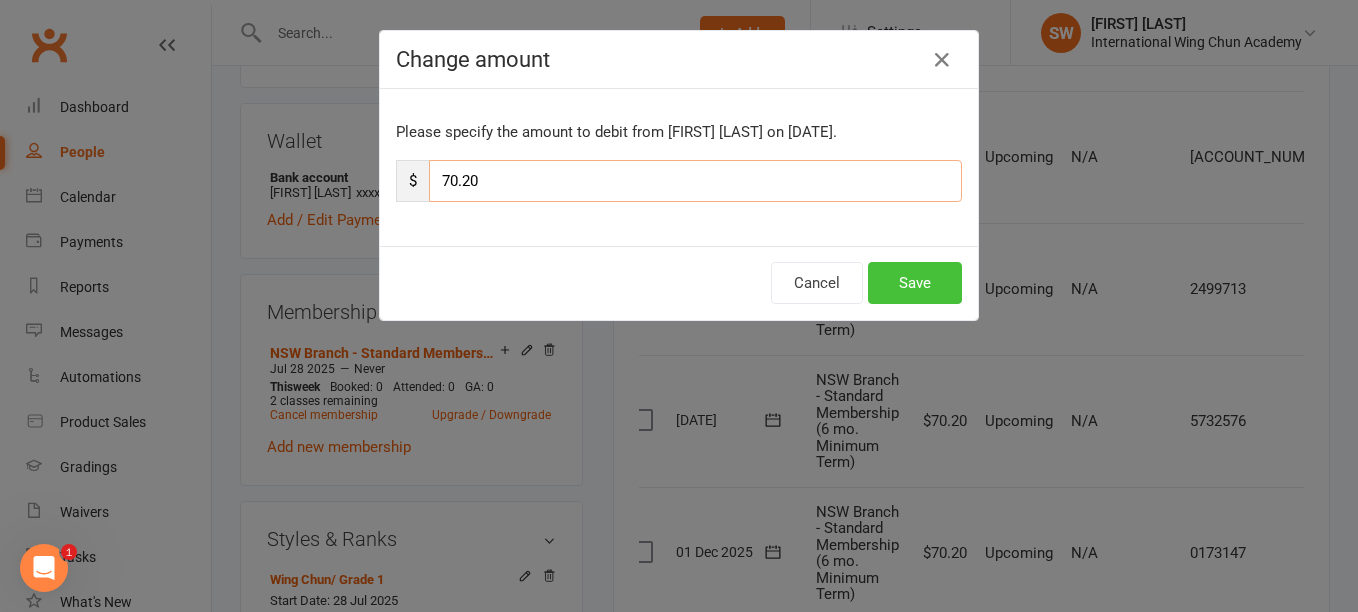 type on "70.20" 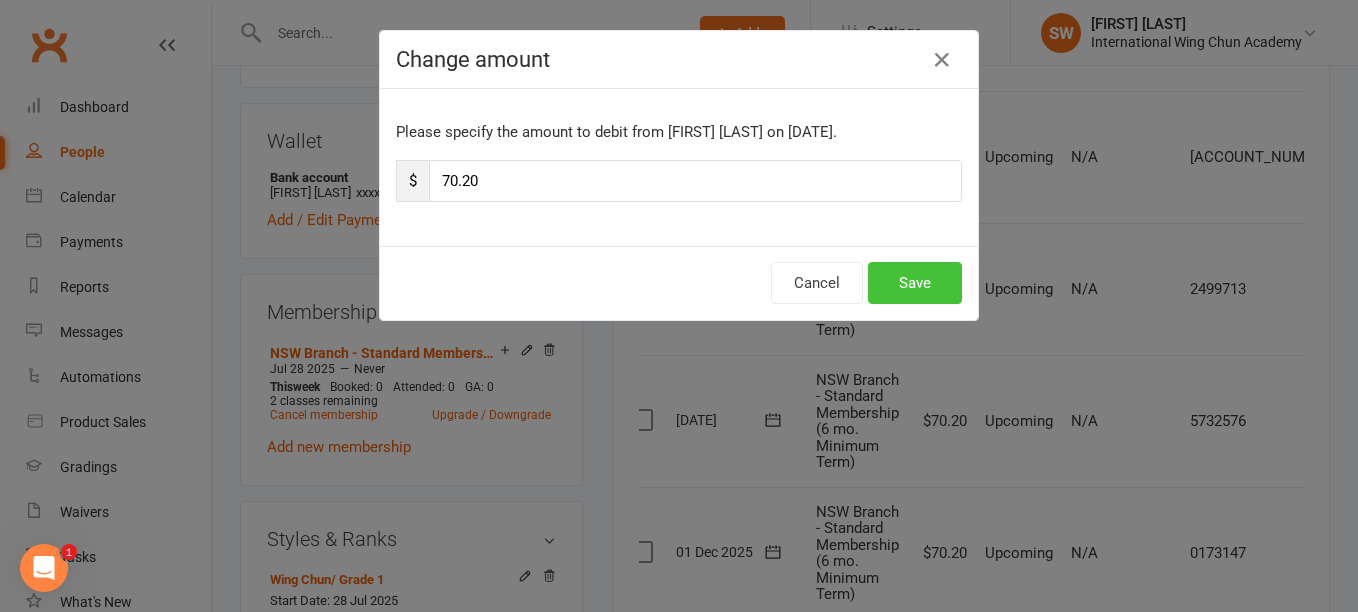 click on "Save" at bounding box center [915, 283] 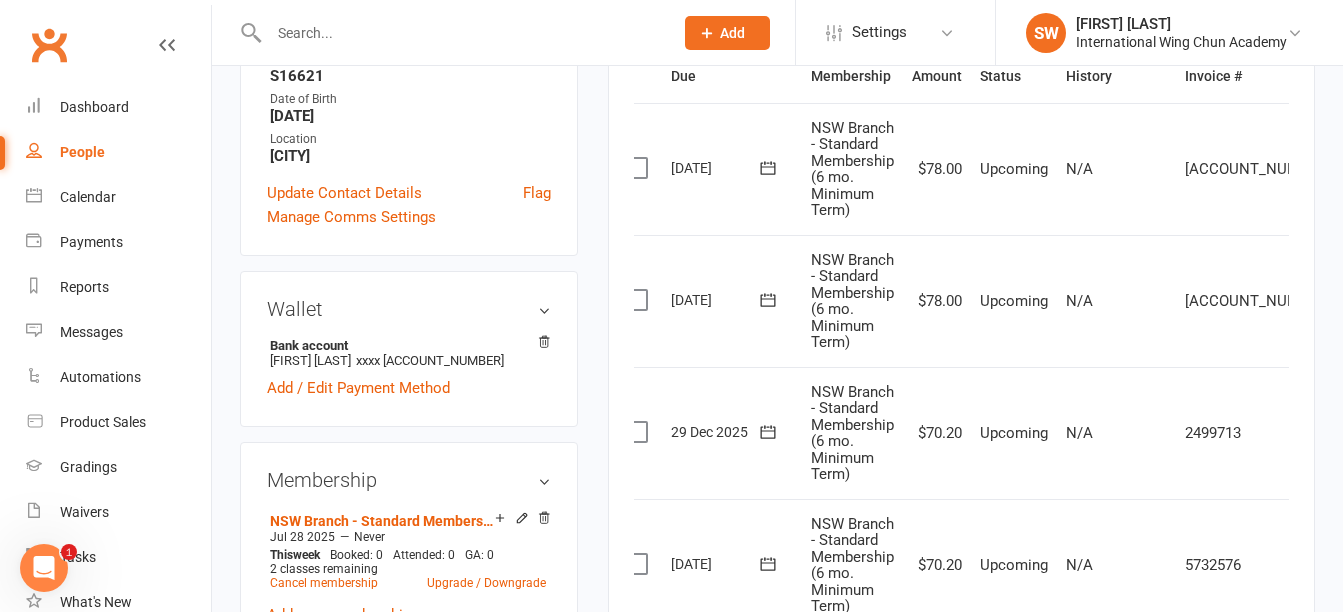 scroll, scrollTop: 470, scrollLeft: 0, axis: vertical 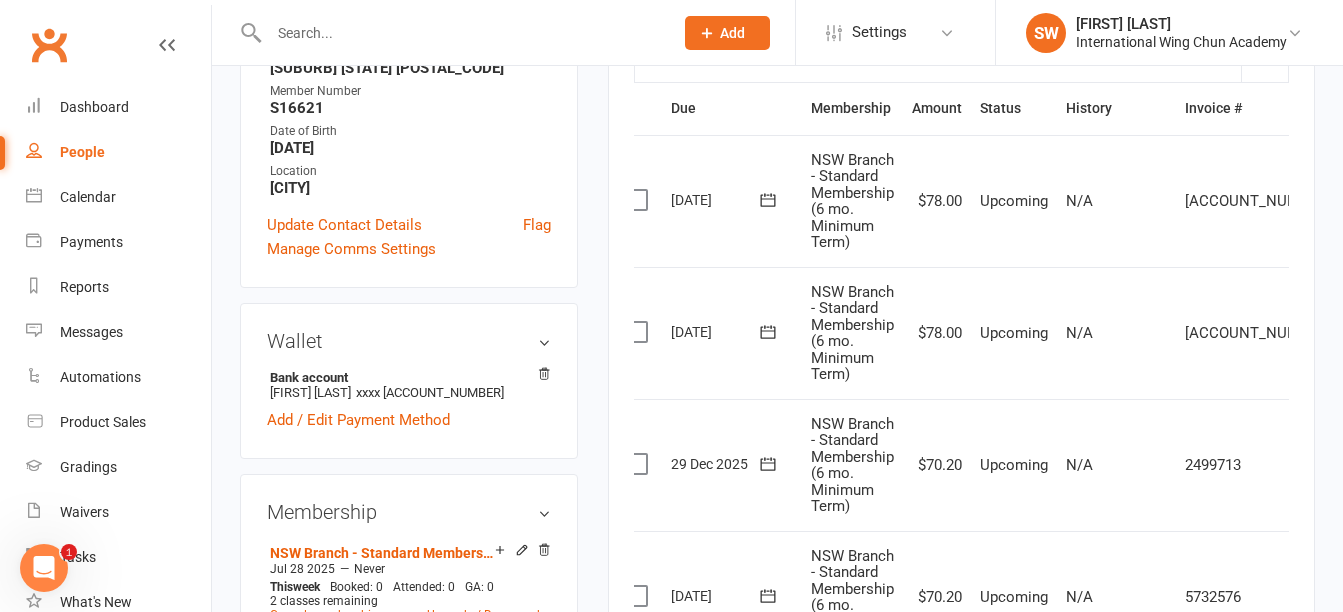 click at bounding box center (1361, 333) 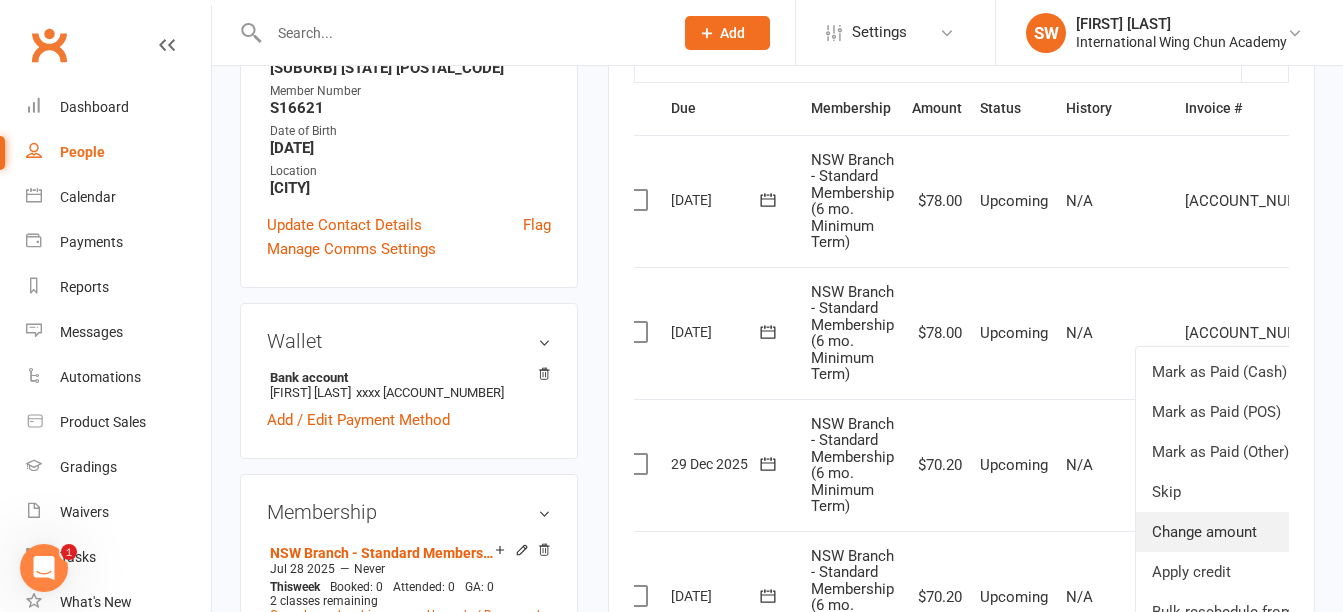 click on "Change amount" at bounding box center (1254, 532) 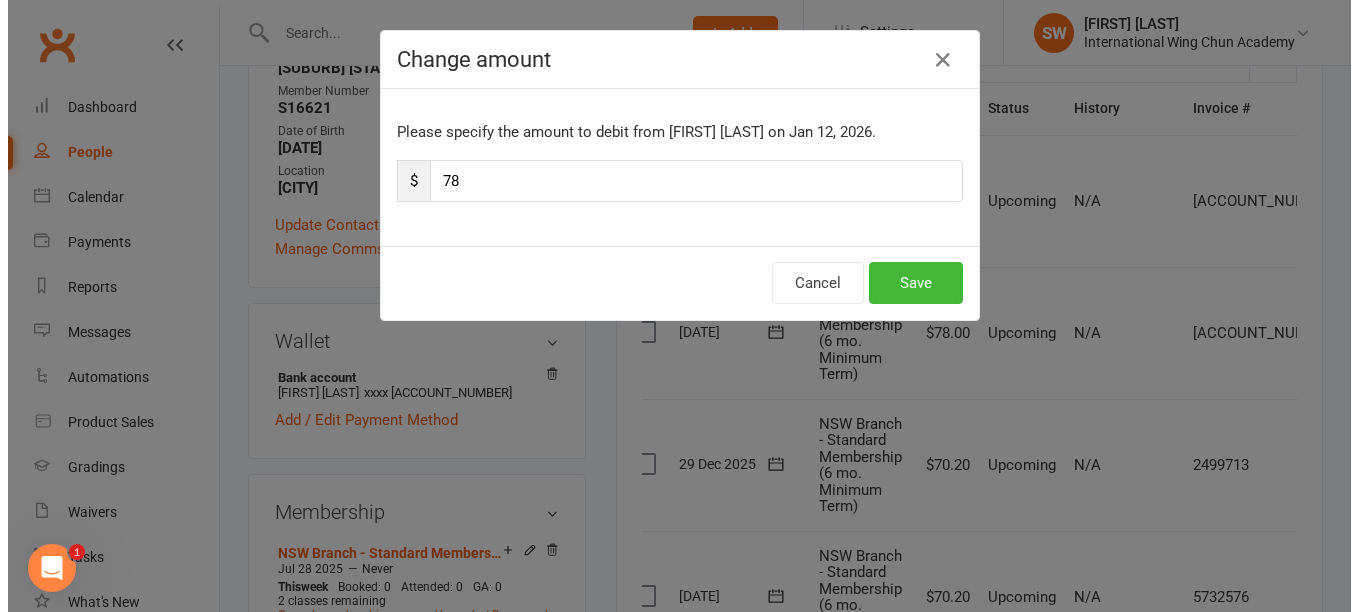 scroll, scrollTop: 446, scrollLeft: 0, axis: vertical 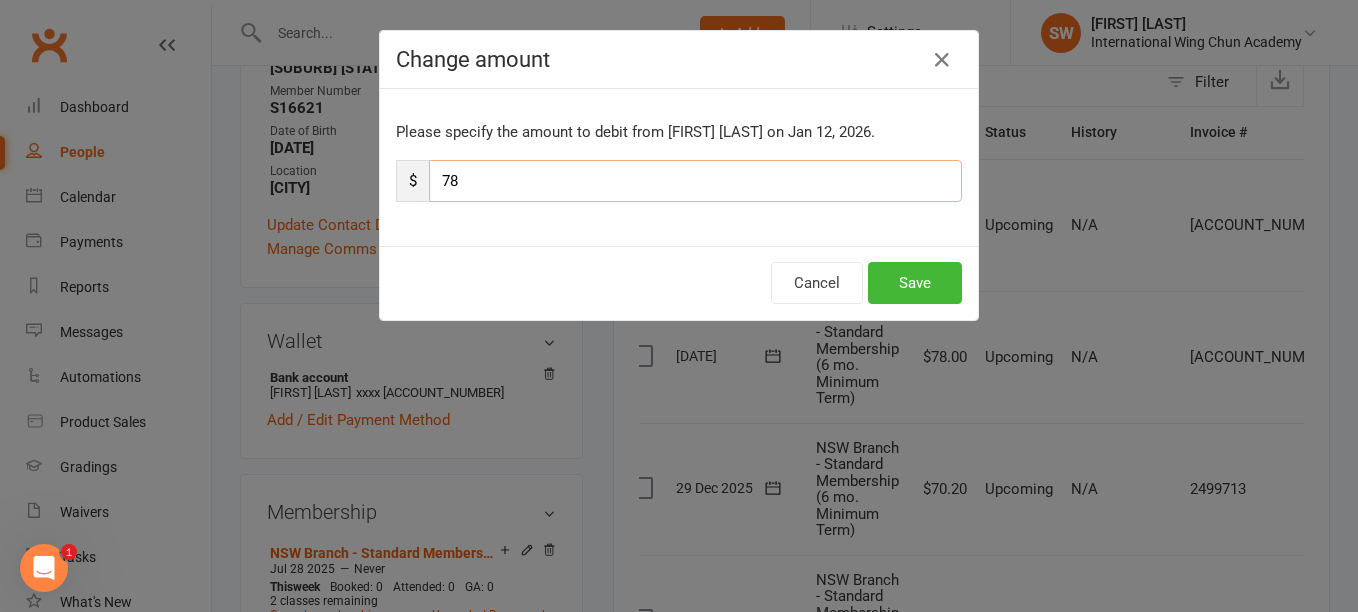 click on "78" at bounding box center [695, 181] 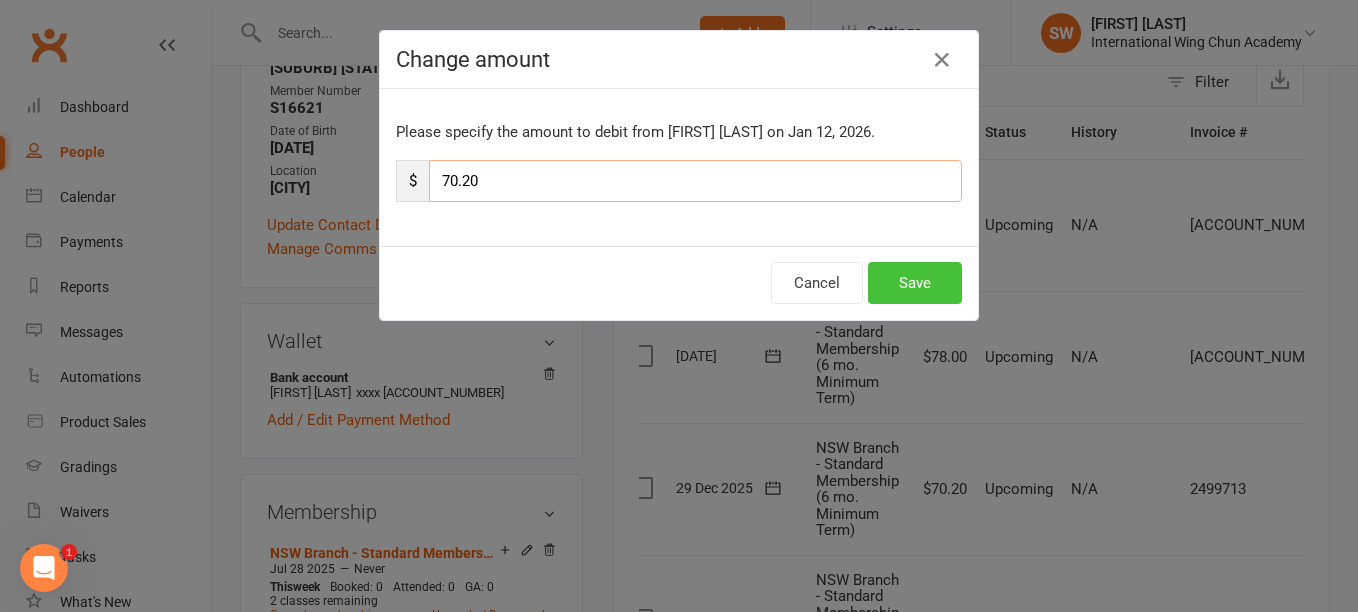 type on "70.20" 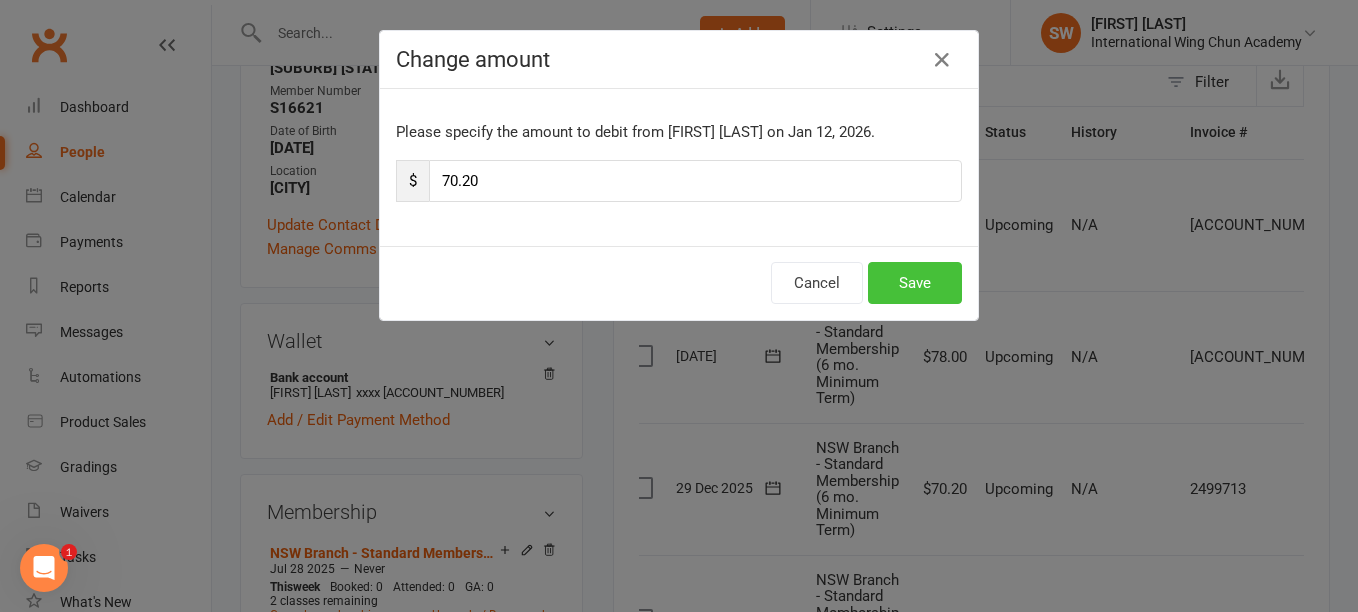 click on "Save" at bounding box center [915, 283] 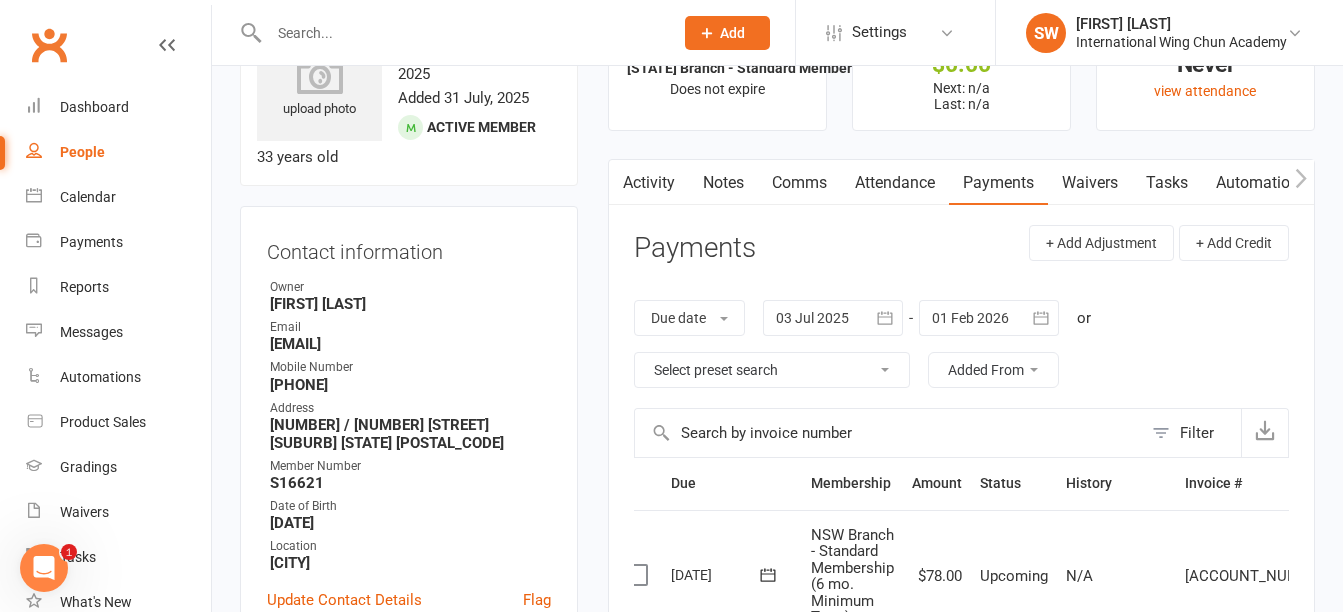scroll, scrollTop: 85, scrollLeft: 0, axis: vertical 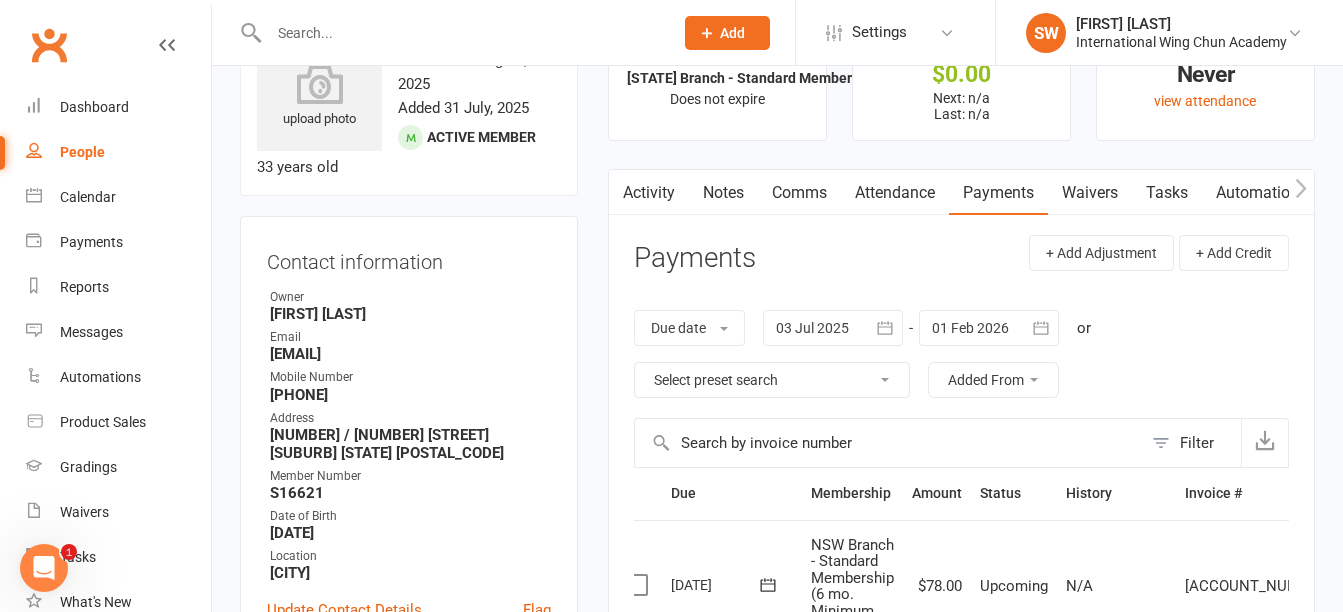 click at bounding box center [461, 33] 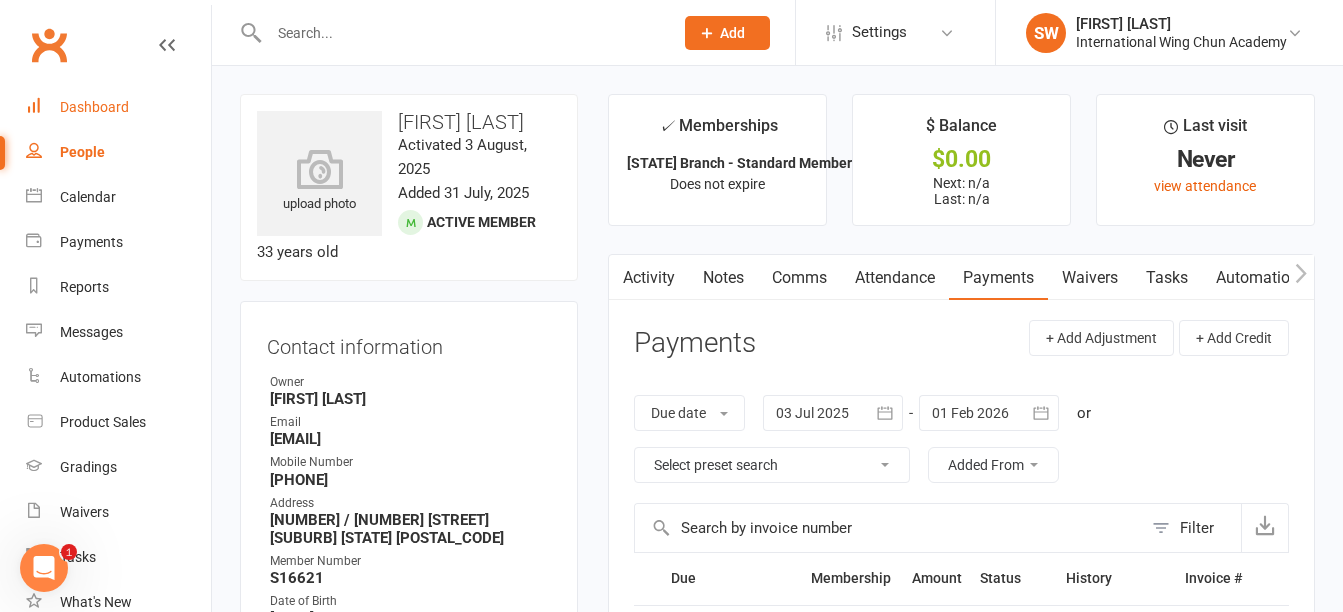 drag, startPoint x: 105, startPoint y: 114, endPoint x: 357, endPoint y: 146, distance: 254.02362 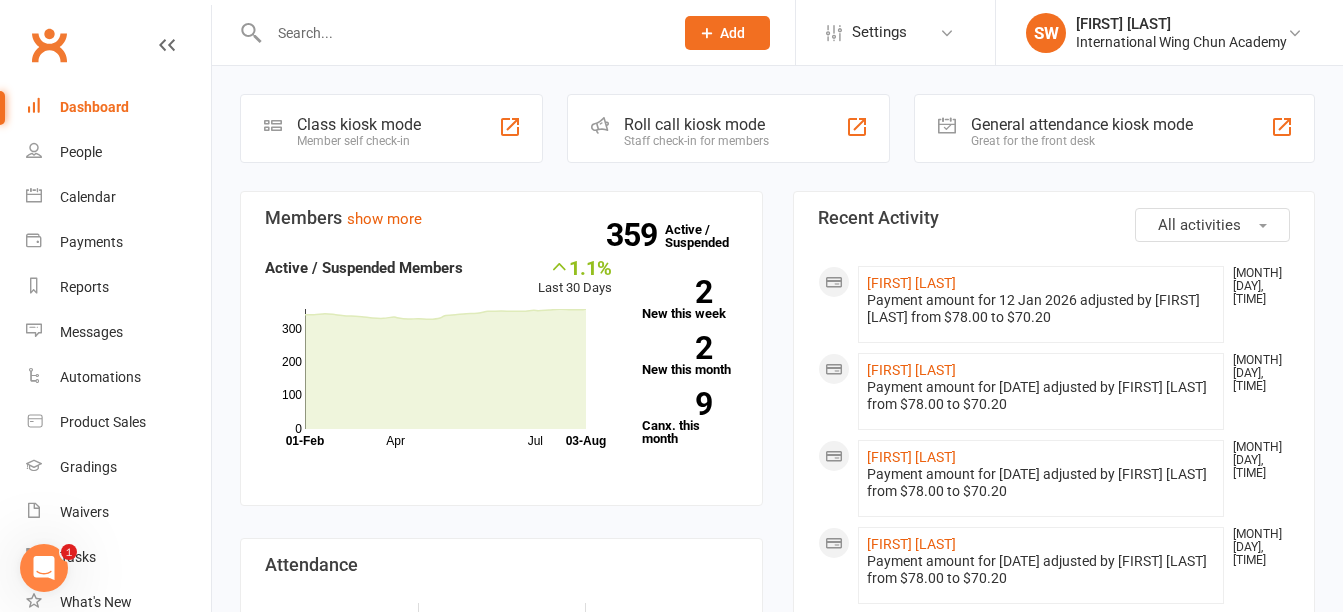 click on "Roll call kiosk mode Staff check-in for members" 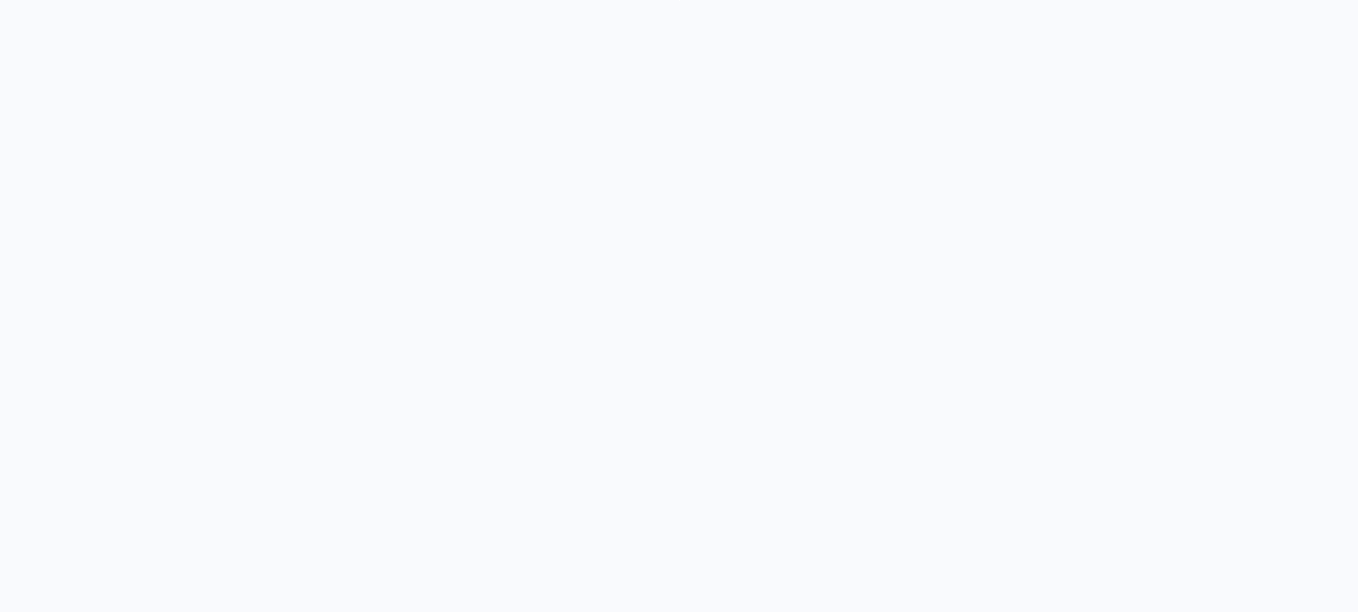 scroll, scrollTop: 0, scrollLeft: 0, axis: both 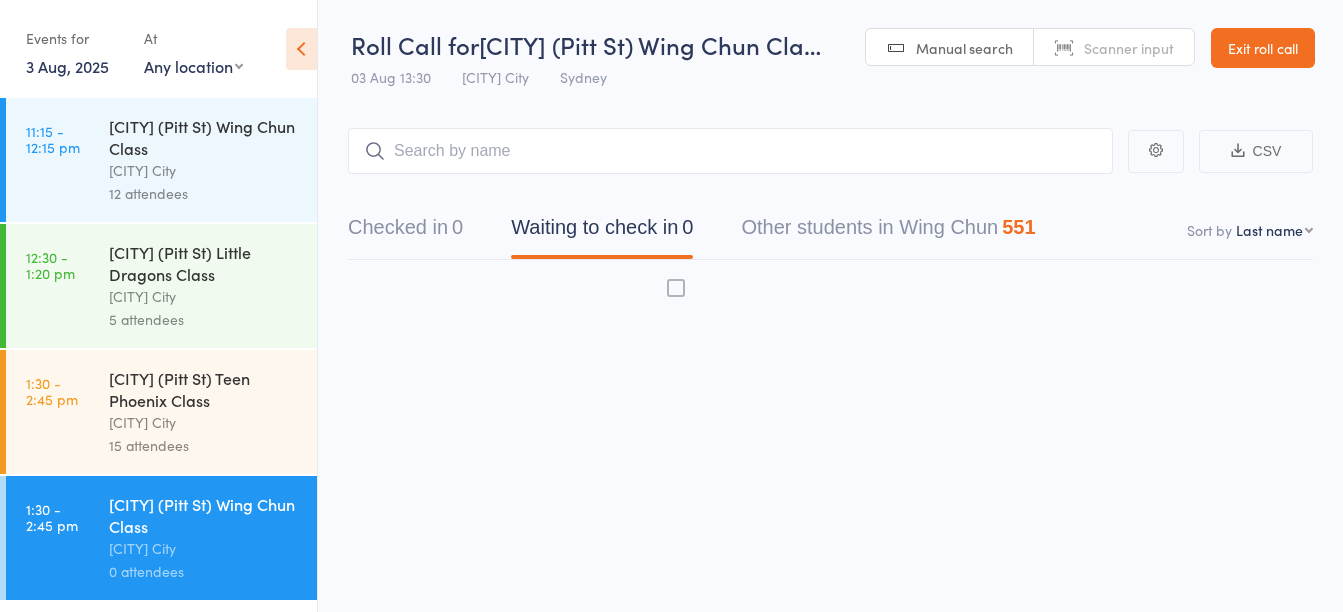 click on "3 Aug, 2025" at bounding box center [67, 66] 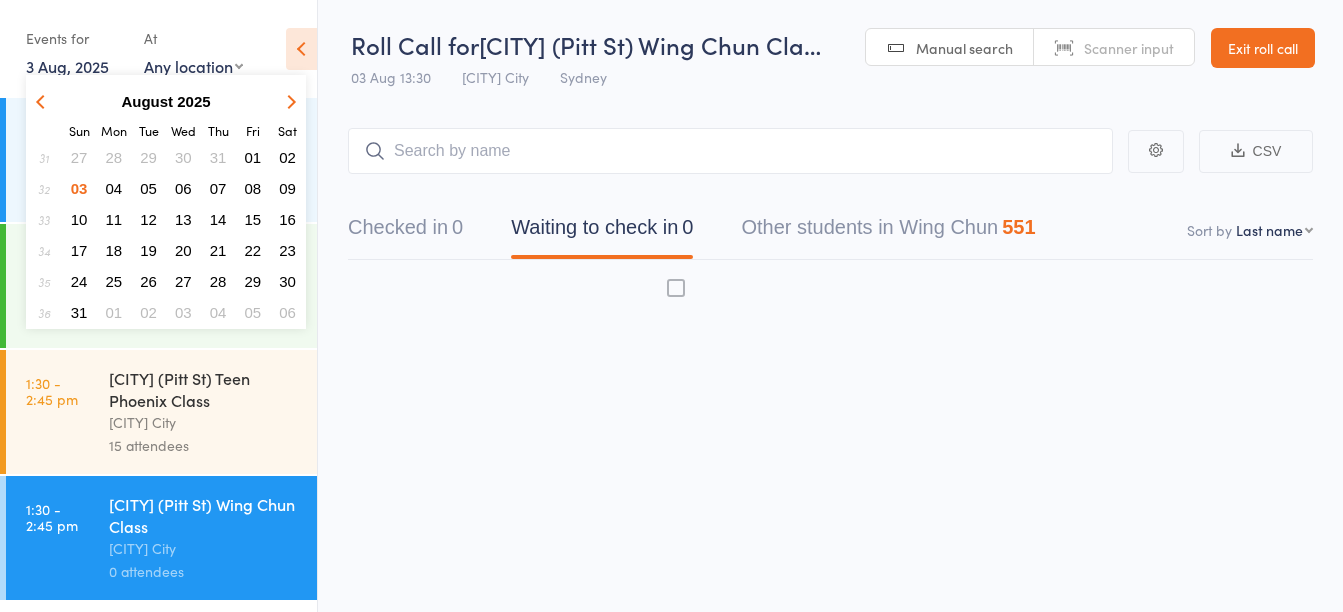 click on "Sydney (Pitt St) Wing Chun Class" at bounding box center [204, 515] 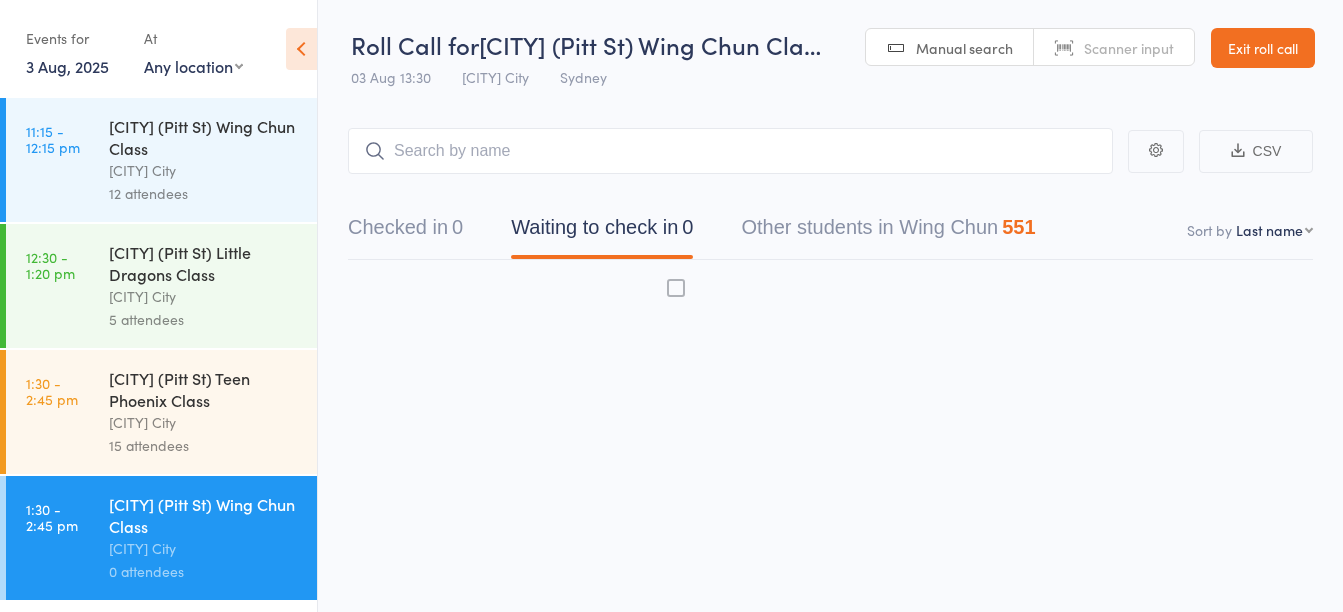 scroll, scrollTop: 1, scrollLeft: 0, axis: vertical 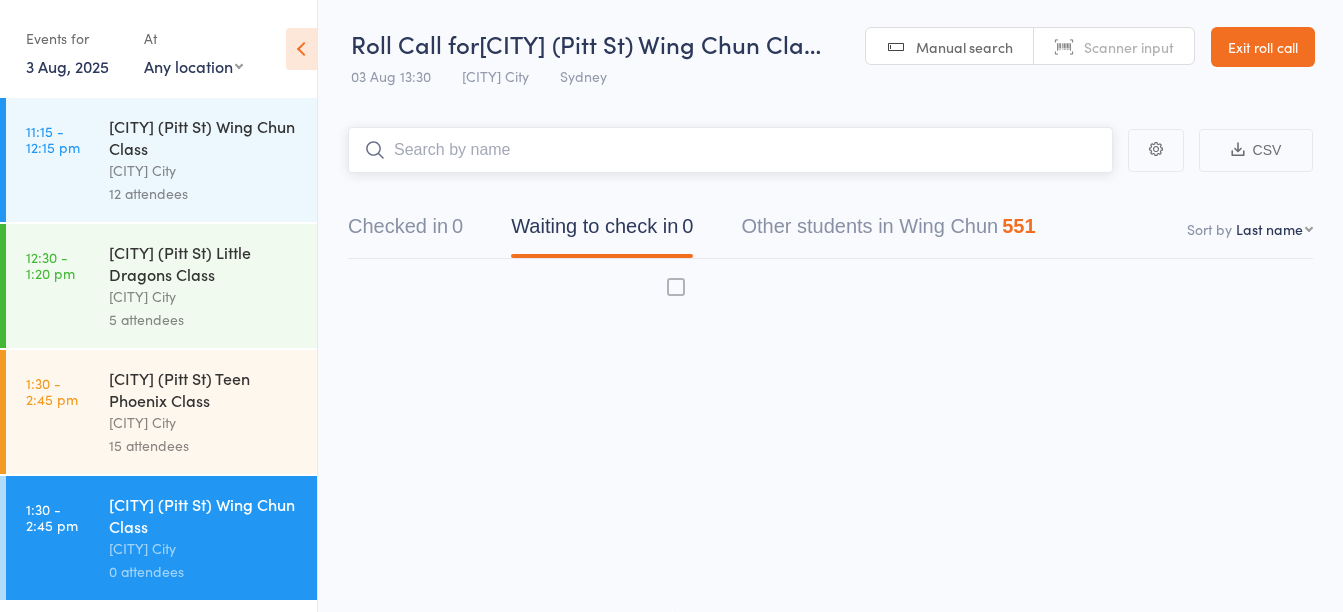click at bounding box center (730, 150) 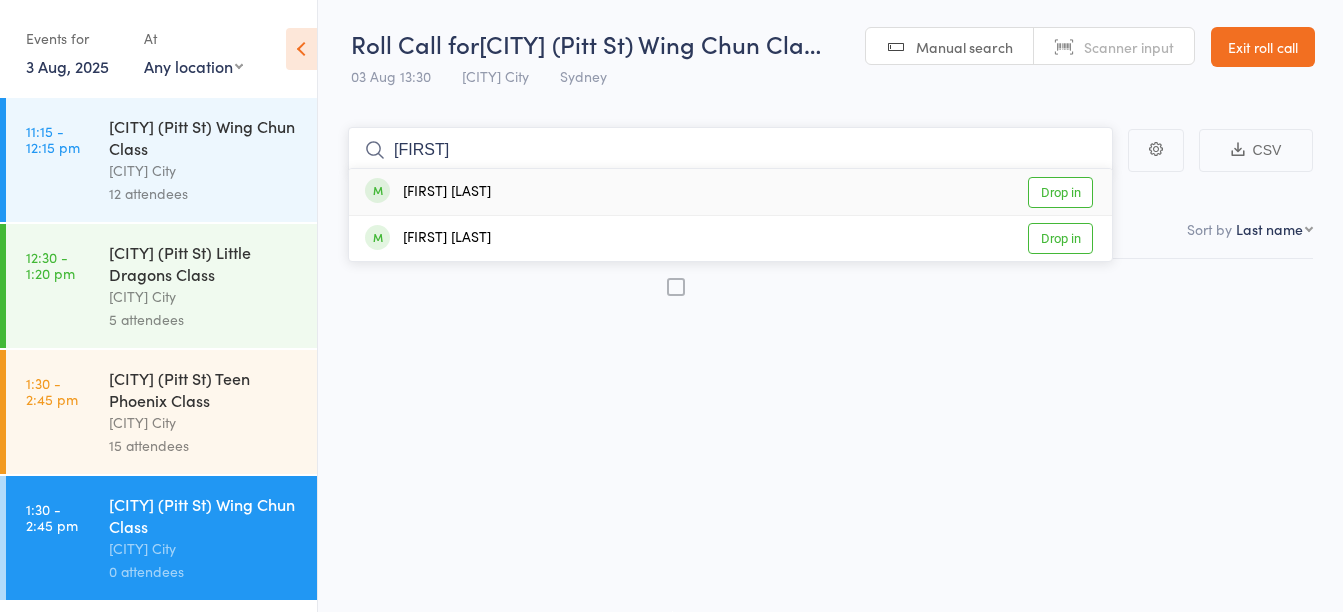 type on "shoo" 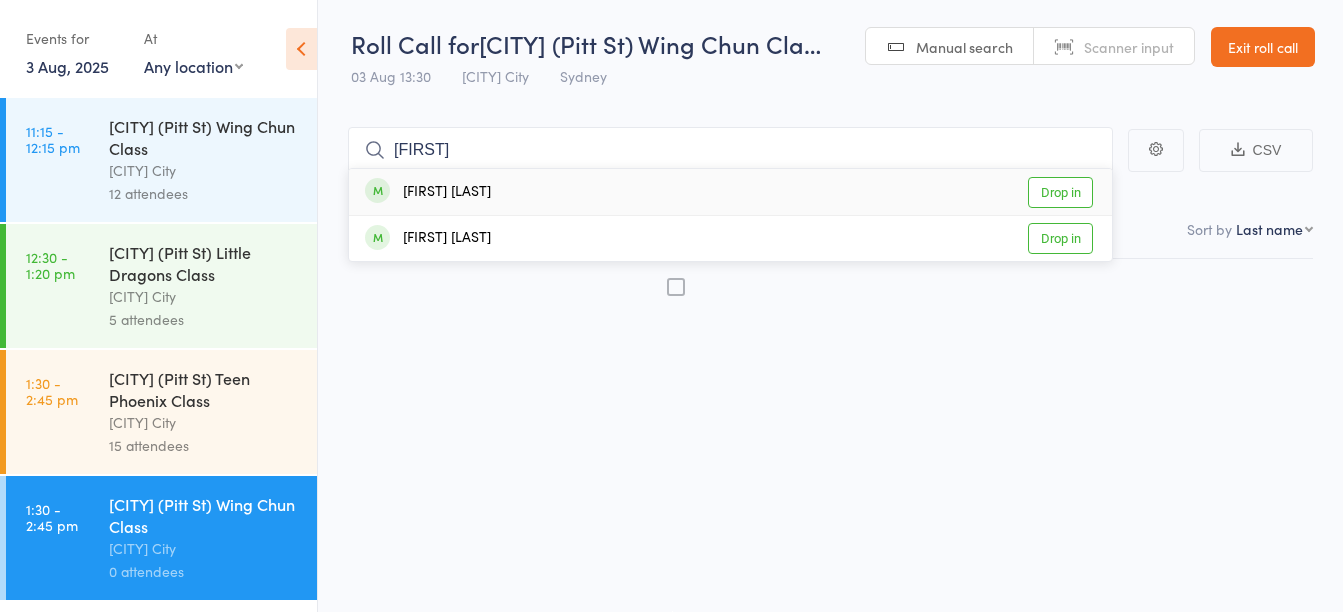 click on "Shoon Hoe Lee Drop in" at bounding box center (730, 192) 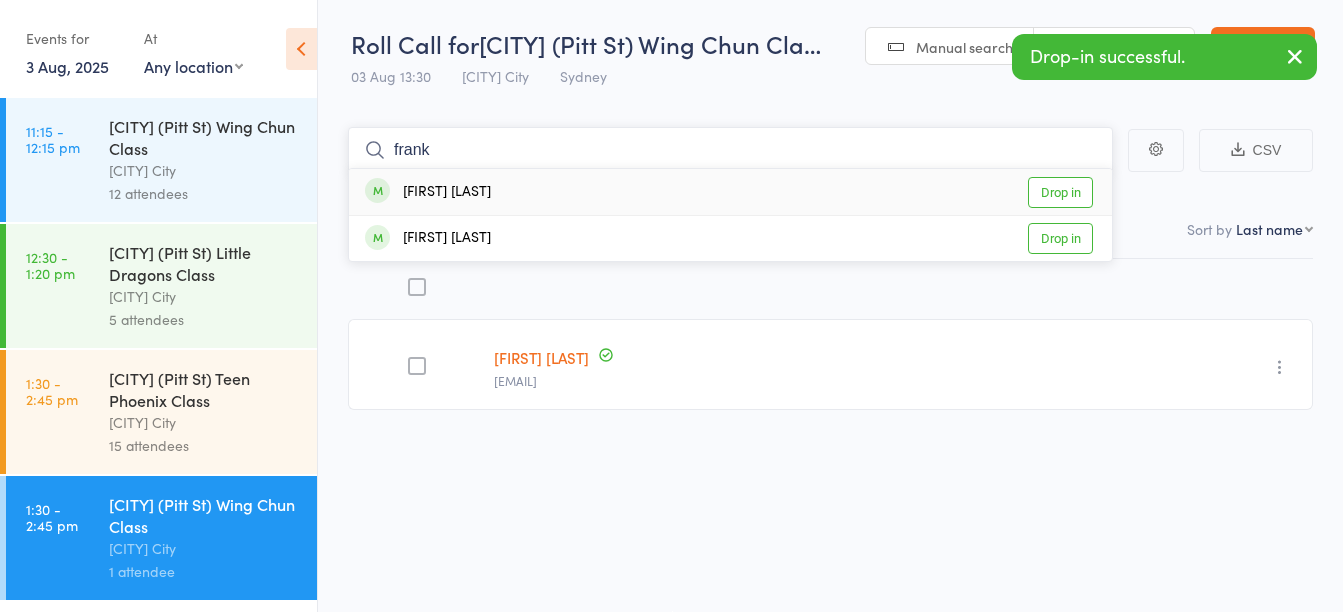 type on "frank" 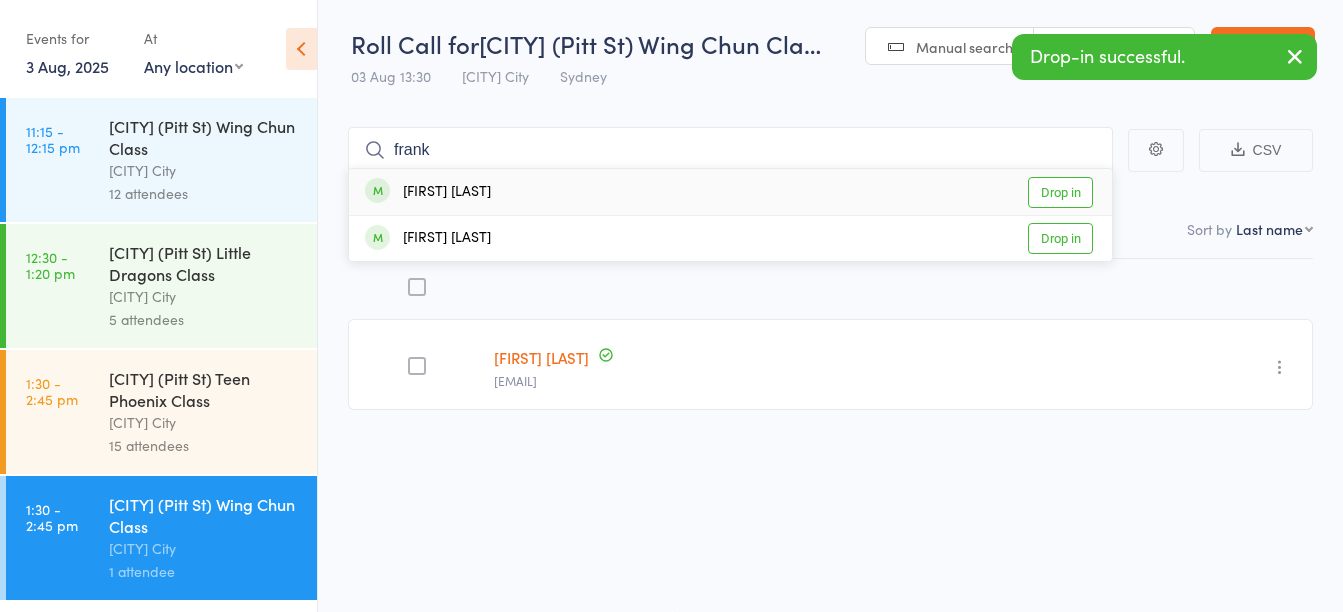 click on "Frank Huang Drop in" at bounding box center (730, 192) 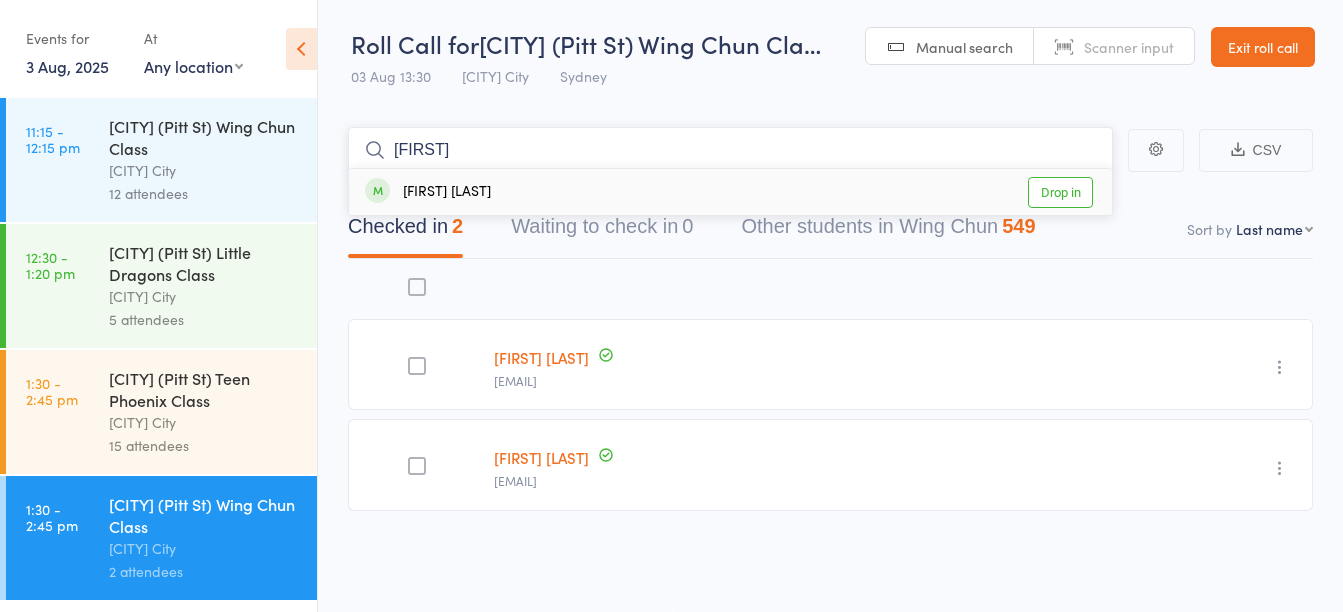 type on "pask" 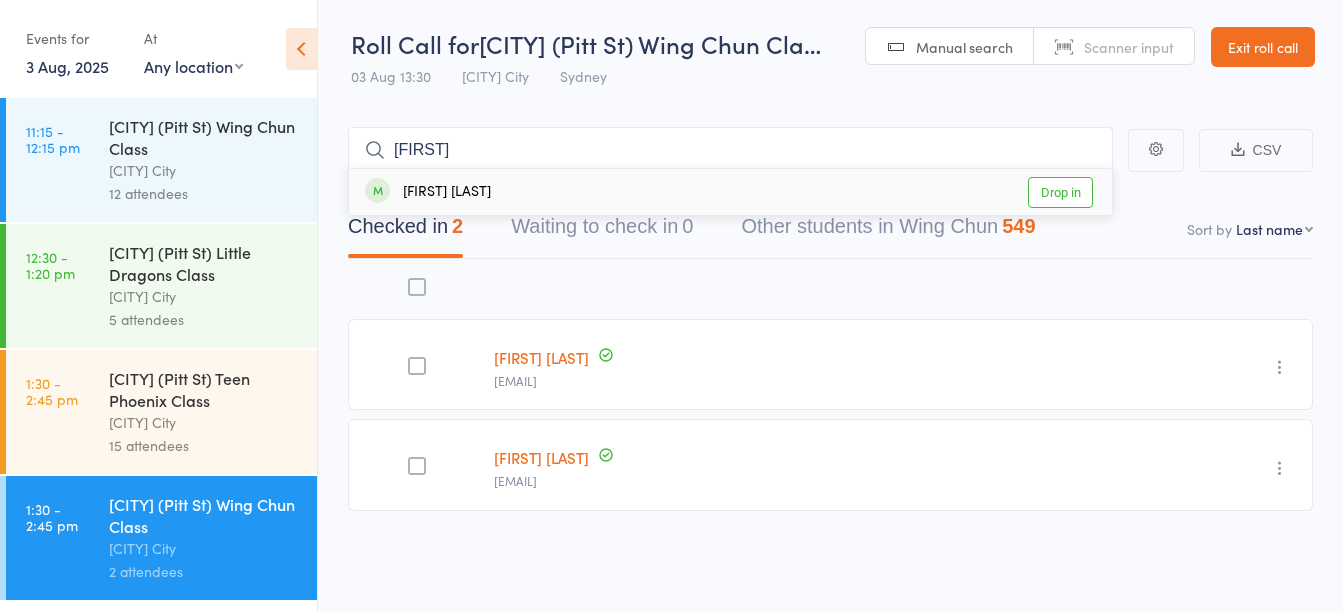 click on "Matthew Pashkov Drop in" at bounding box center (730, 192) 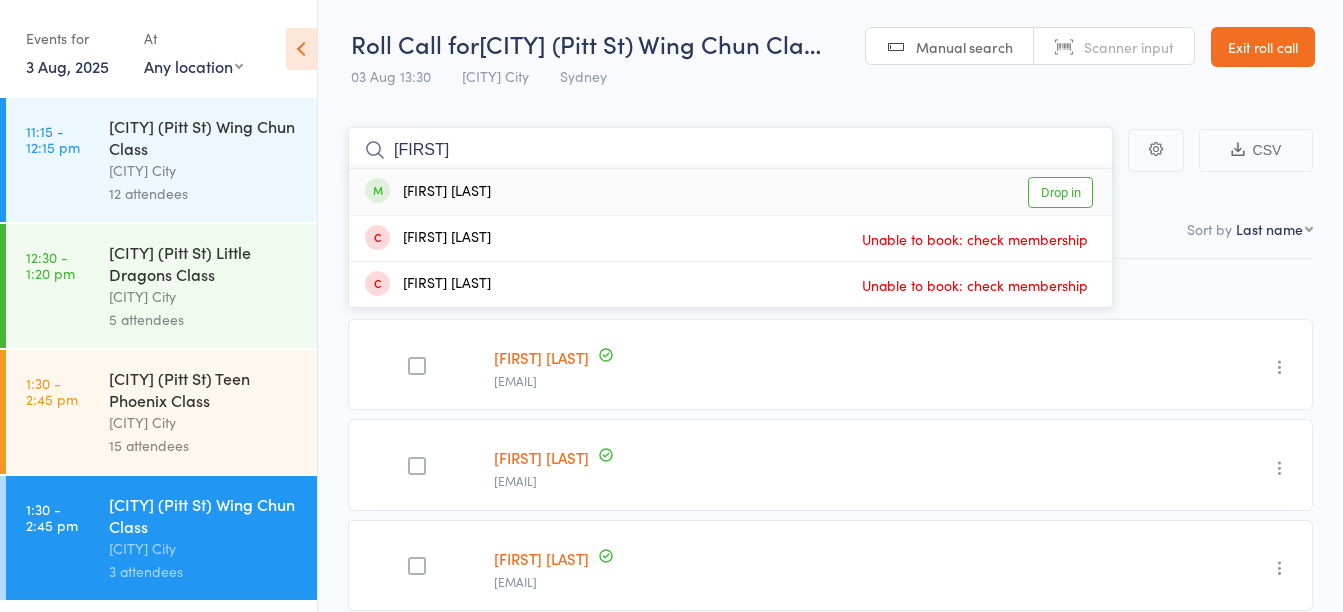 type on "monika" 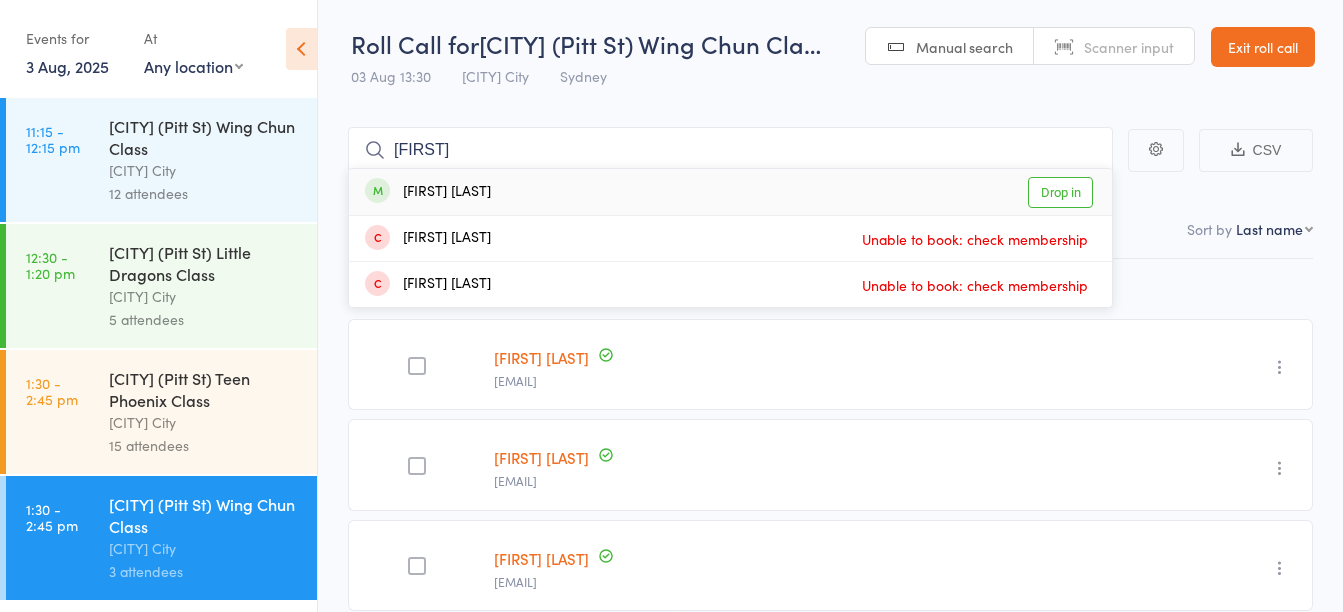 click on "Monika Wunderlin Drop in" at bounding box center [730, 192] 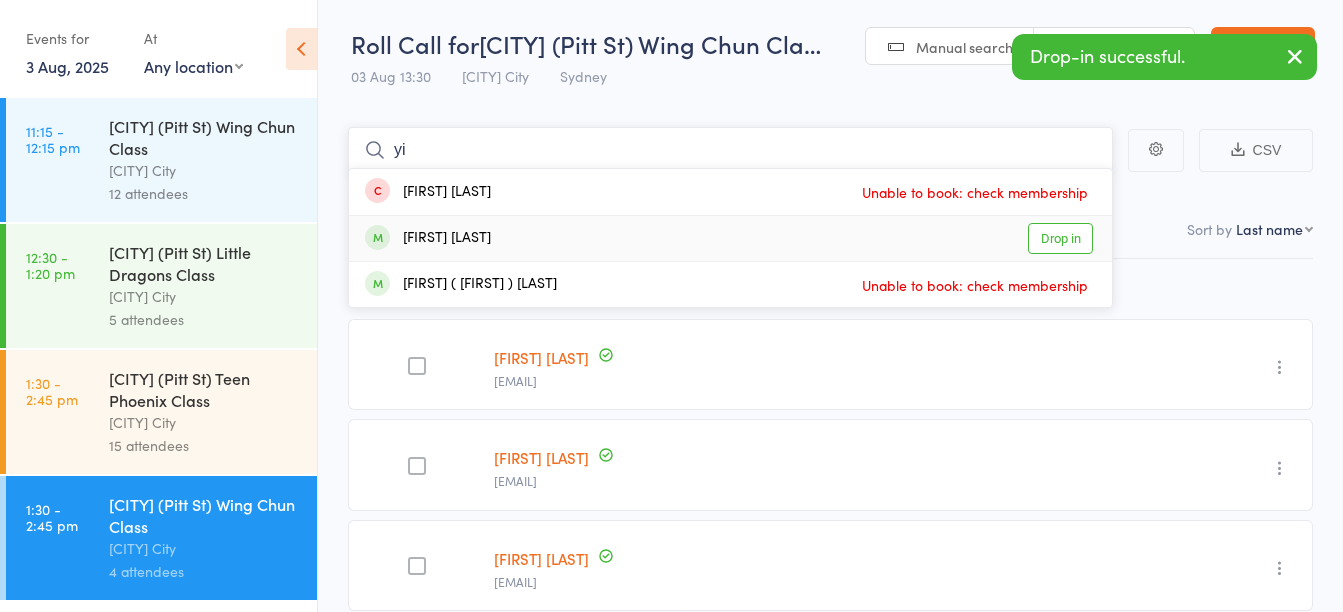 type on "yi" 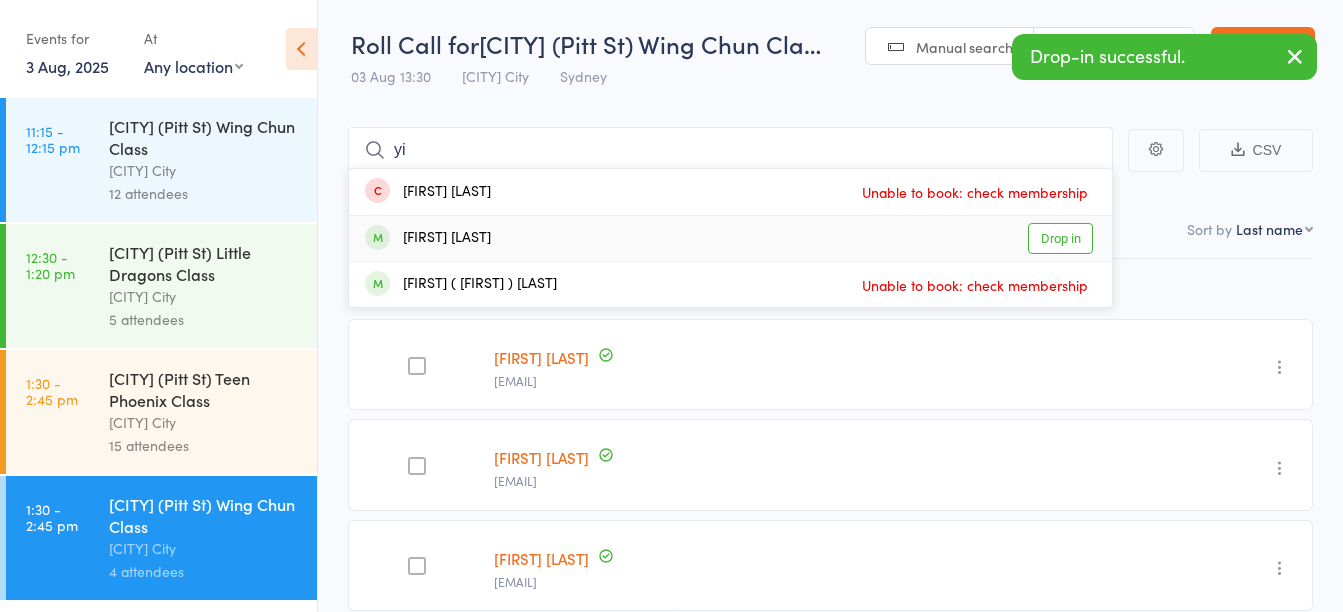 click on "Yi-Chen Su Drop in" at bounding box center [730, 238] 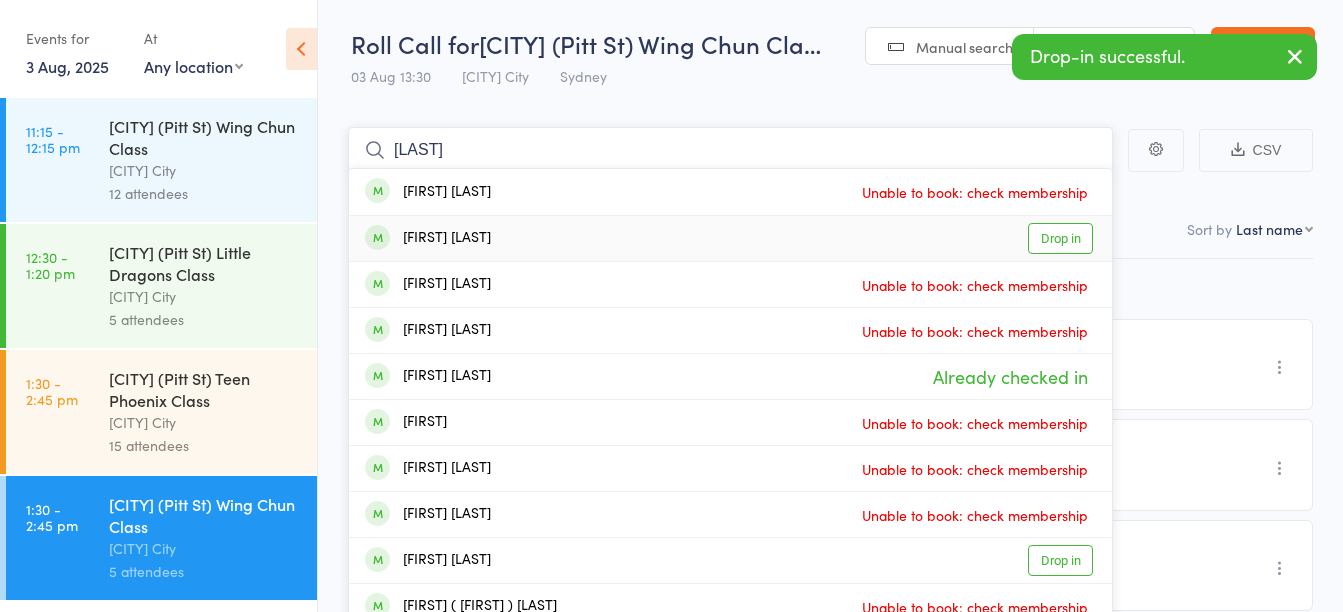 type on "chee" 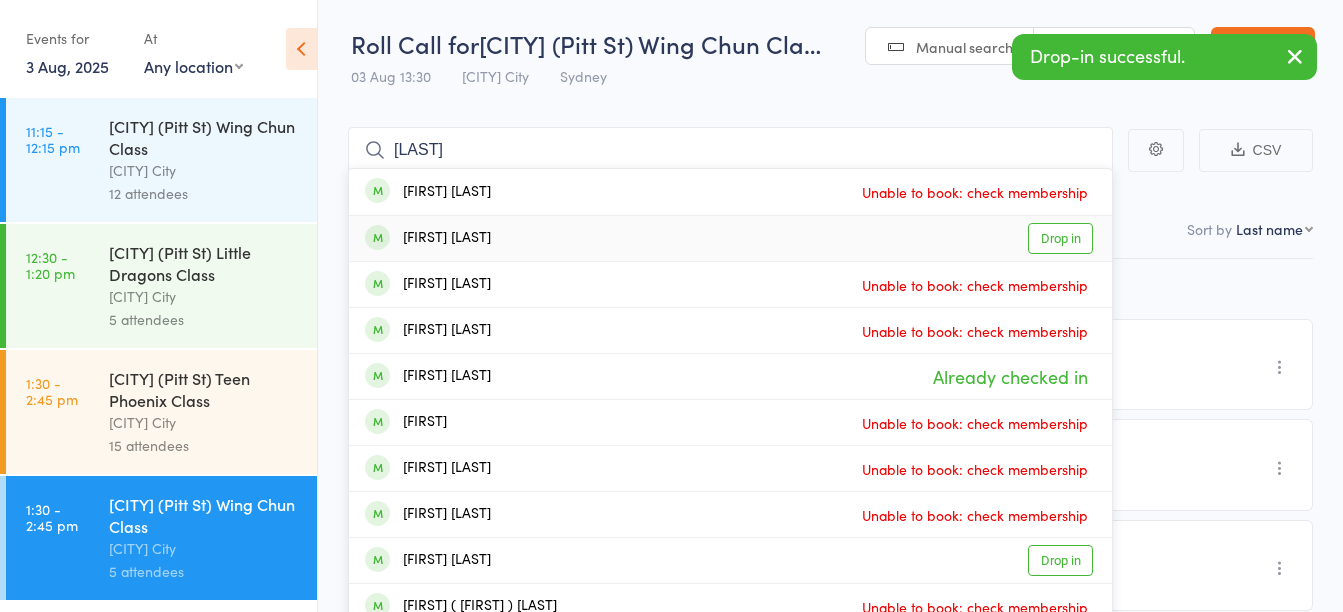click on "[FIRST] [LAST]" at bounding box center (428, 238) 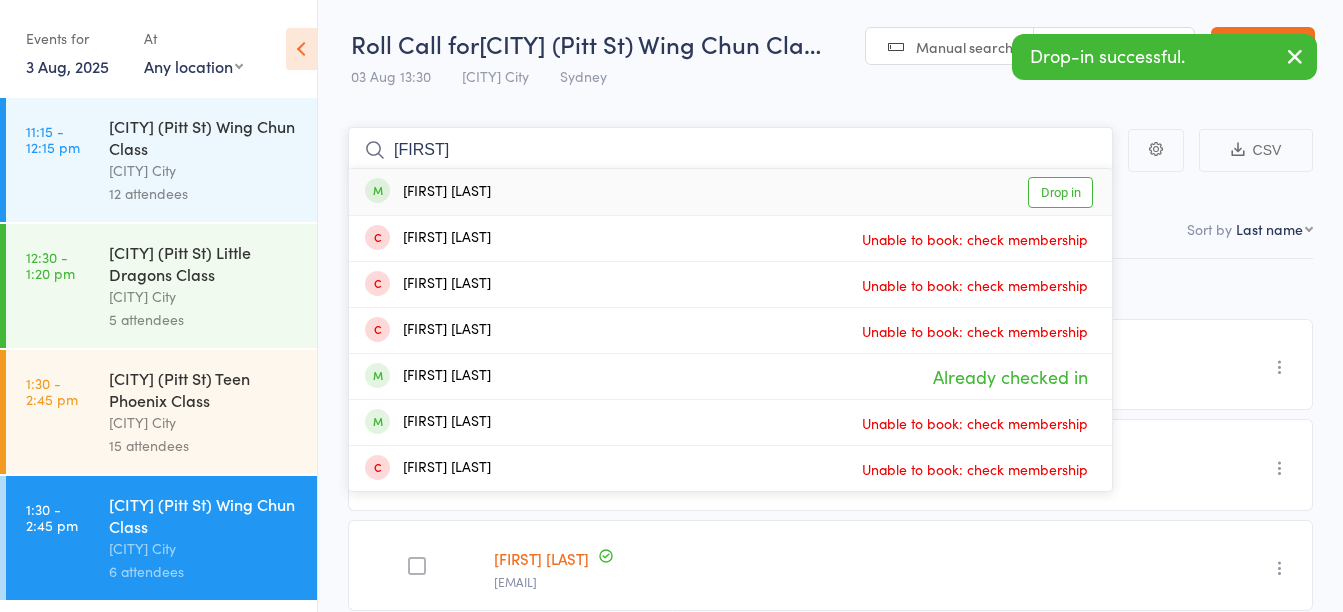 type on "matej" 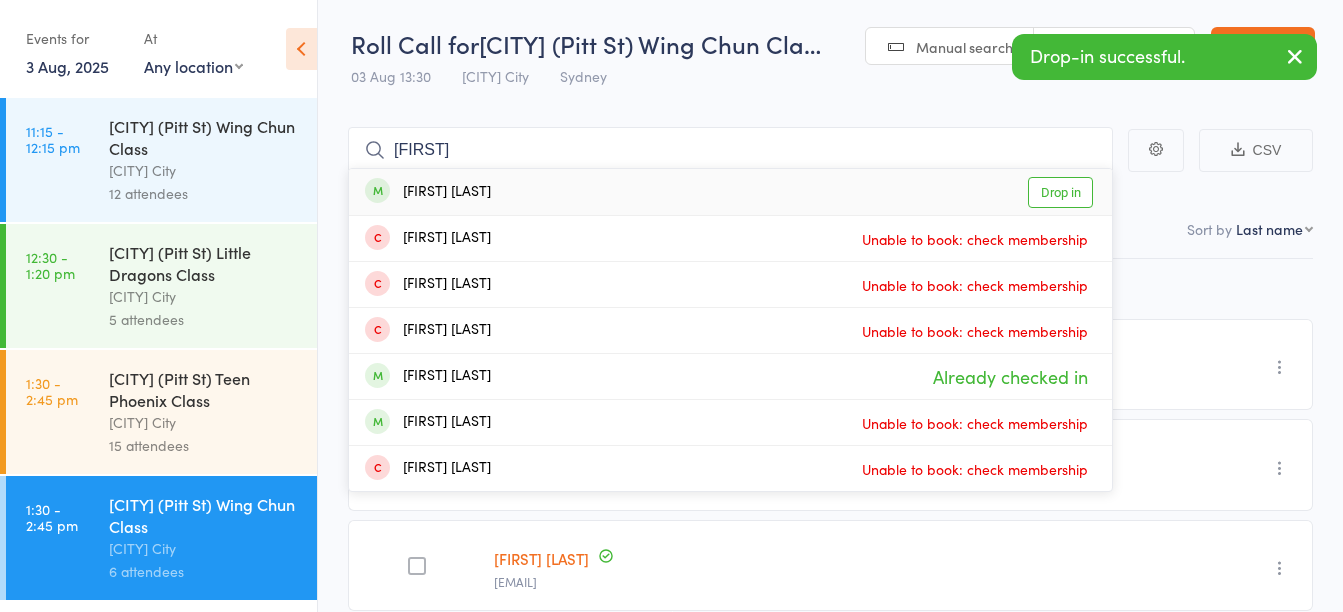 click on "Matej Mikus Drop in" at bounding box center [730, 192] 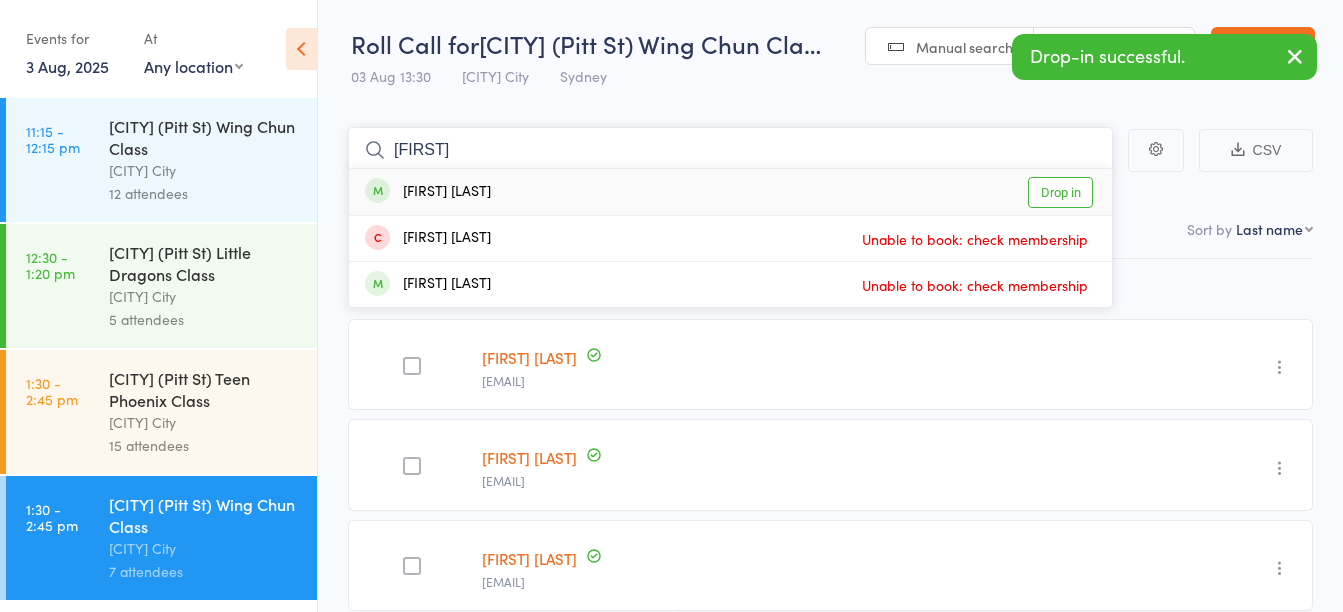 type on "jiri" 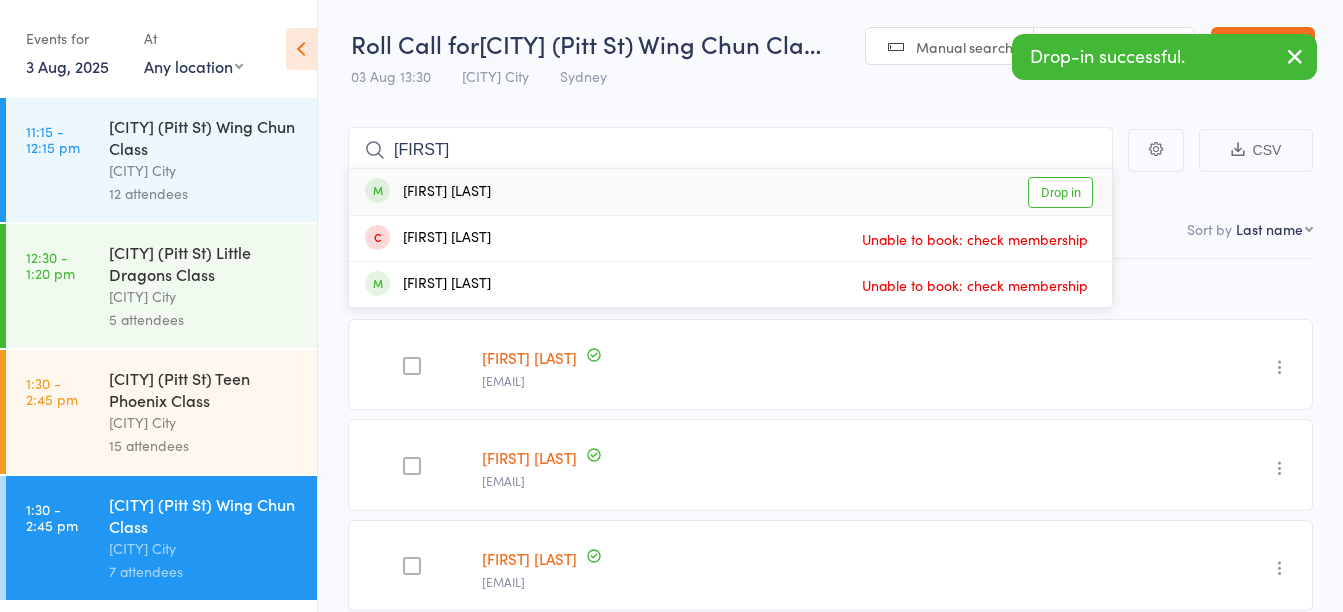 click on "[FIRST] [LAST]" at bounding box center [428, 192] 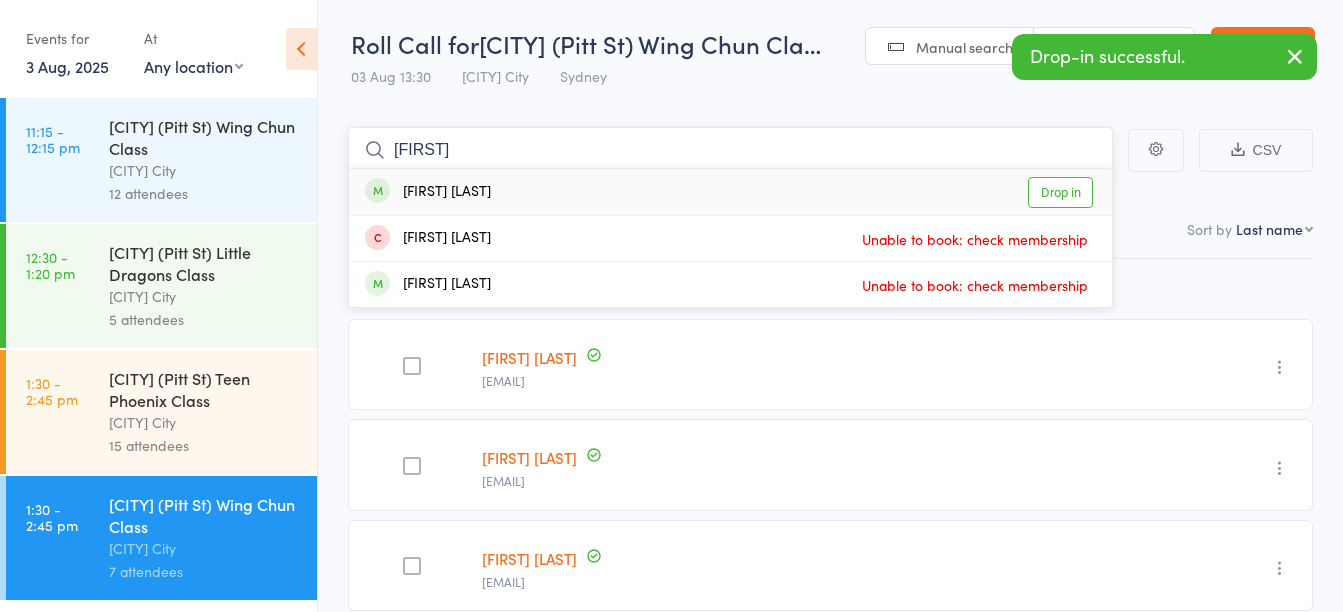 type 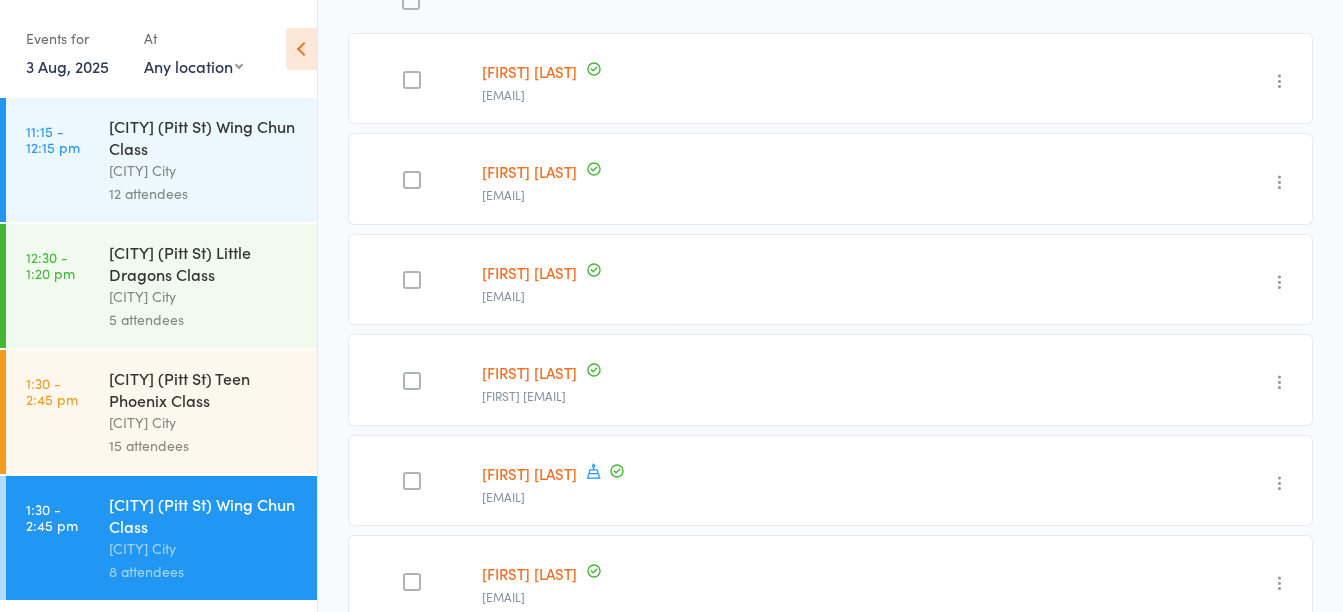 scroll, scrollTop: 301, scrollLeft: 0, axis: vertical 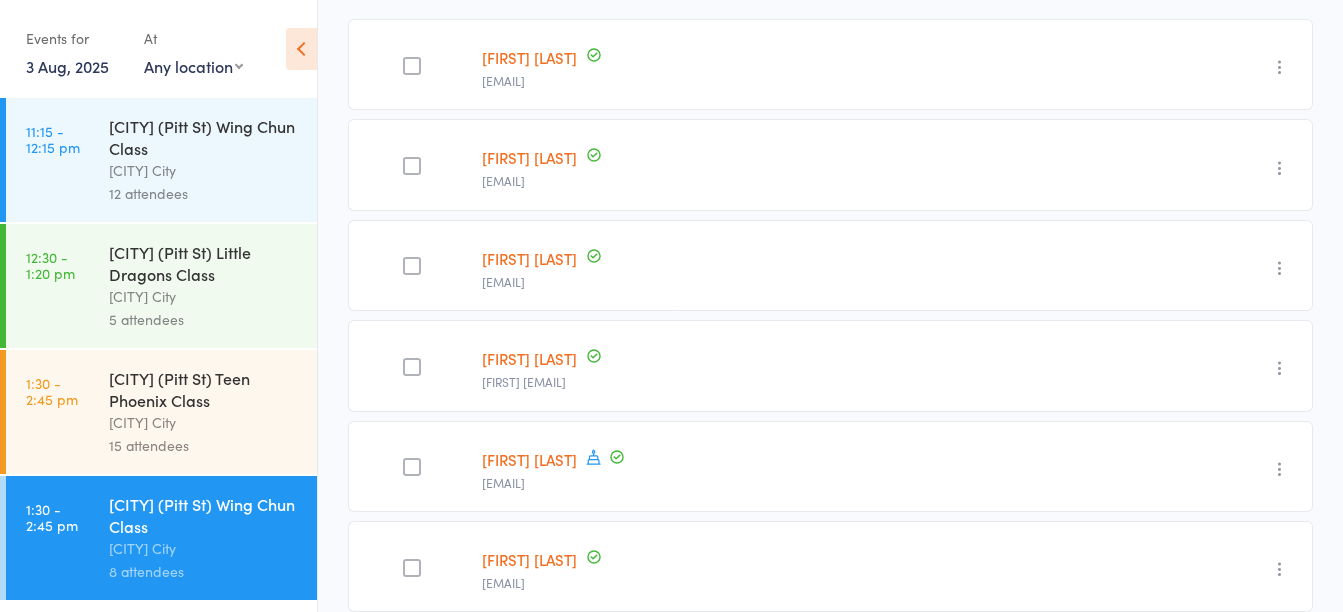 click on "Sydney City" at bounding box center [204, 422] 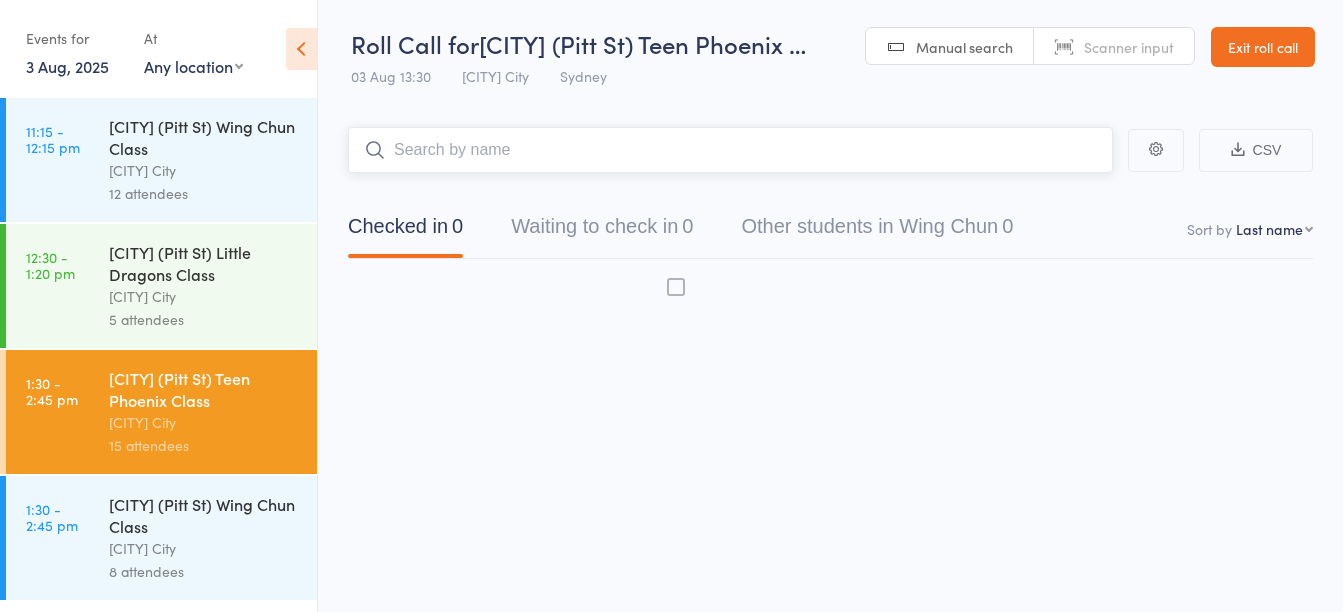 scroll, scrollTop: 1, scrollLeft: 0, axis: vertical 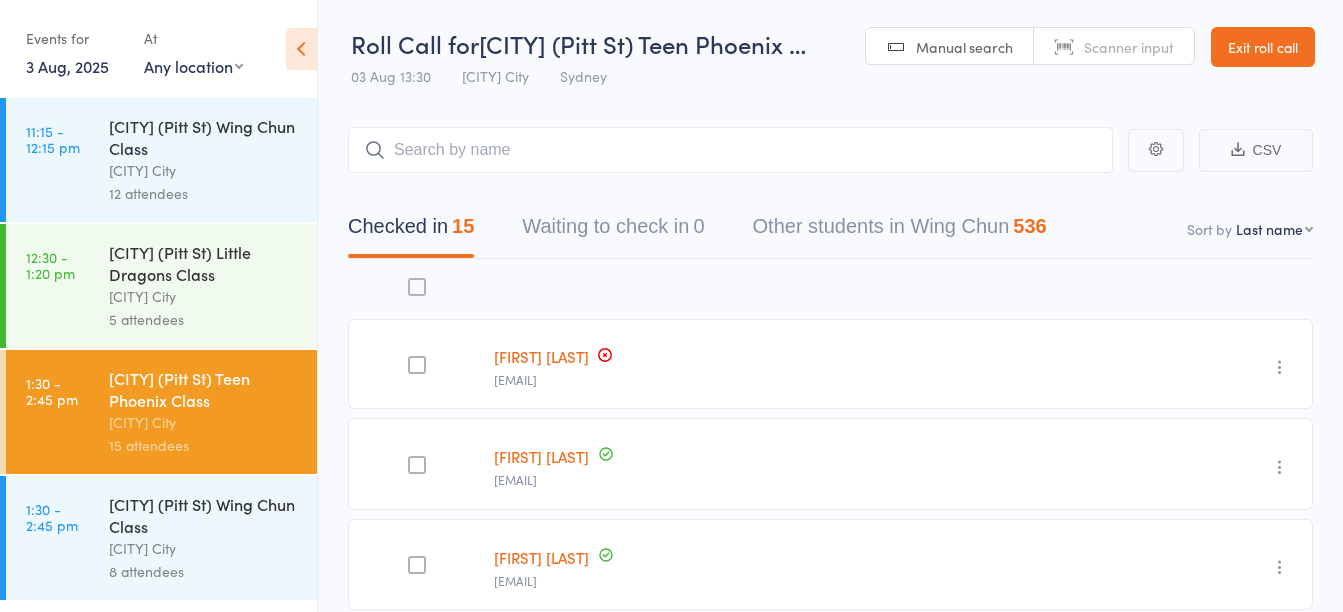 click on "First name Last name Birthday today? Behind on payments? Check in time Next payment date Next payment amount Membership name Membership expires Ready to grade Style and Rank Style attendance count All attendance count Last Promoted" at bounding box center [1274, 229] 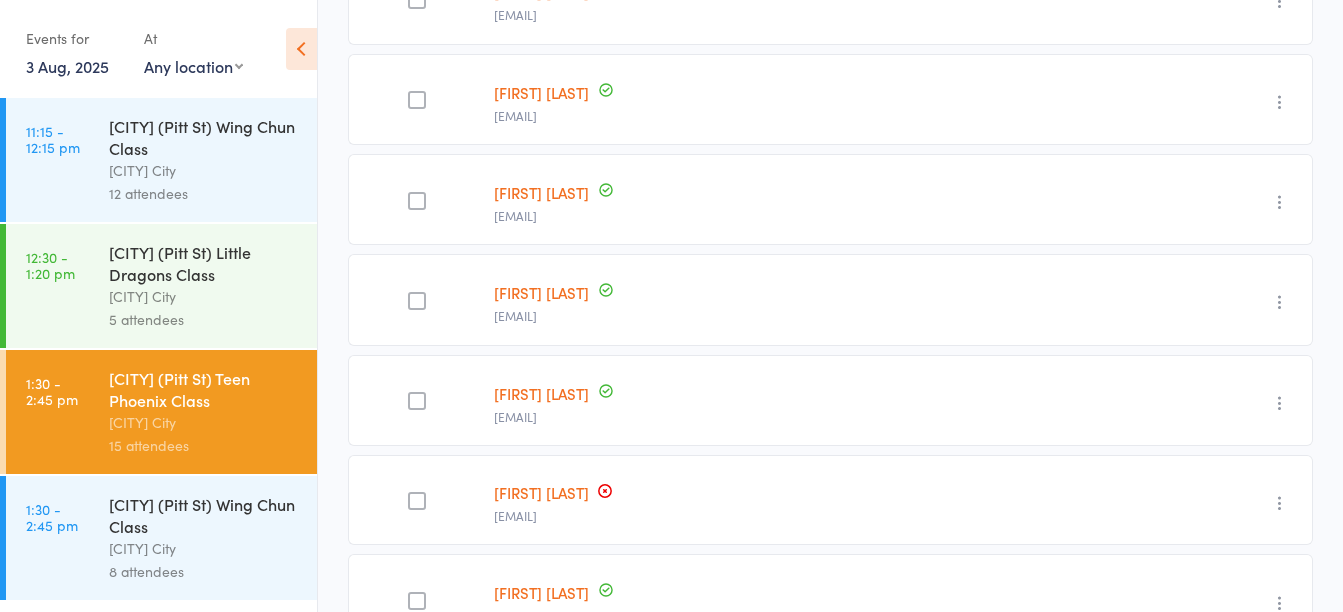 scroll, scrollTop: 1293, scrollLeft: 0, axis: vertical 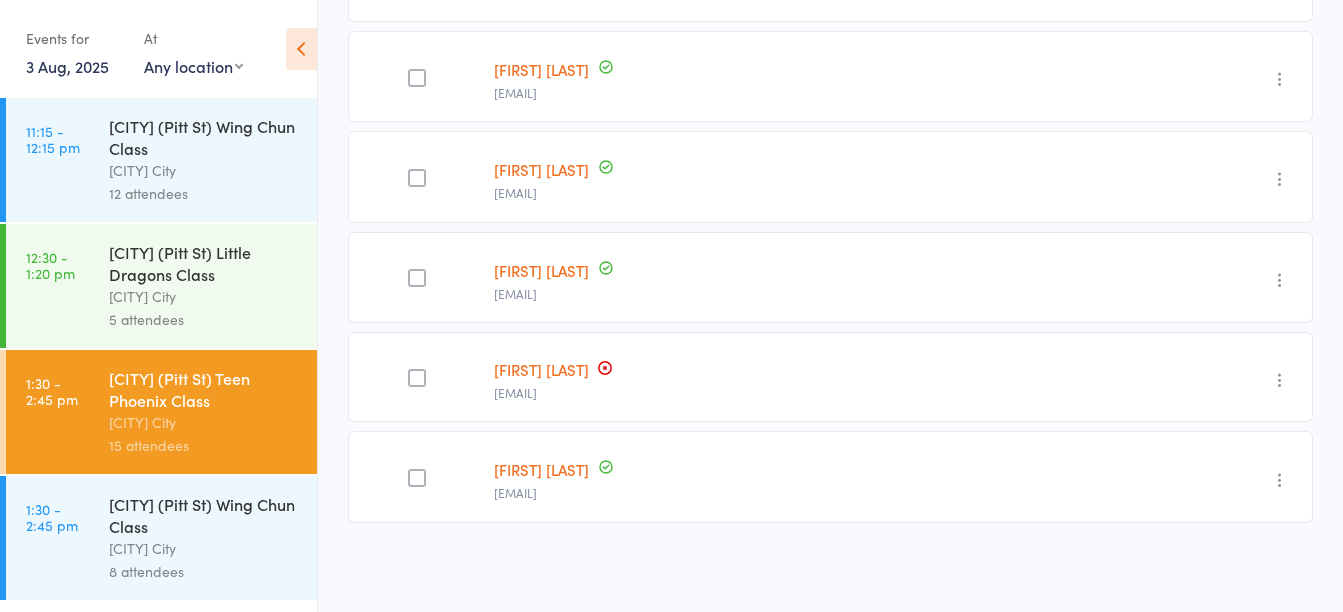 click on "Sydney (Pitt St) Wing Chun Class" at bounding box center (204, 515) 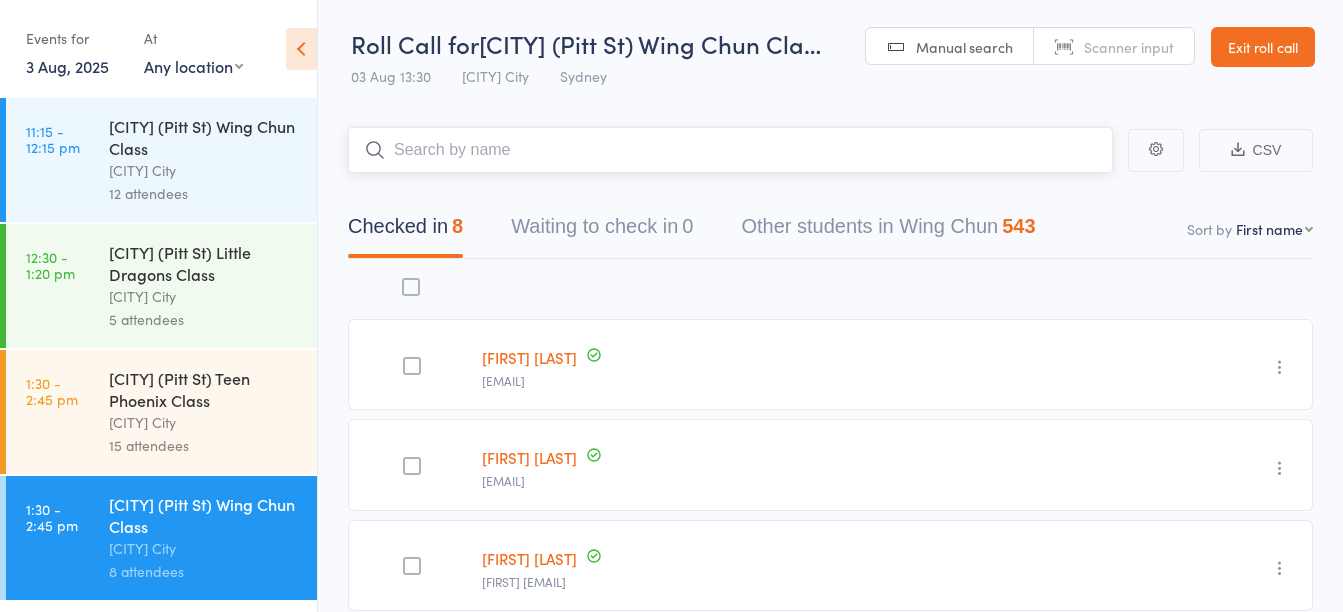 scroll, scrollTop: 0, scrollLeft: 0, axis: both 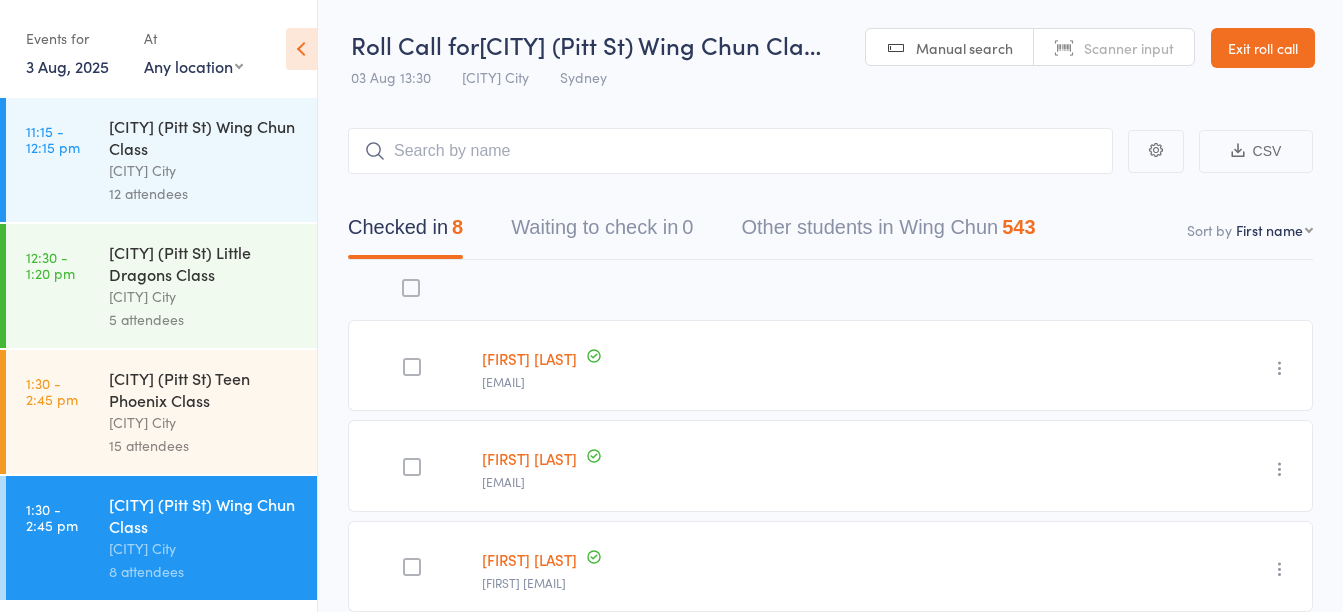 click on "Exit roll call" at bounding box center [1263, 48] 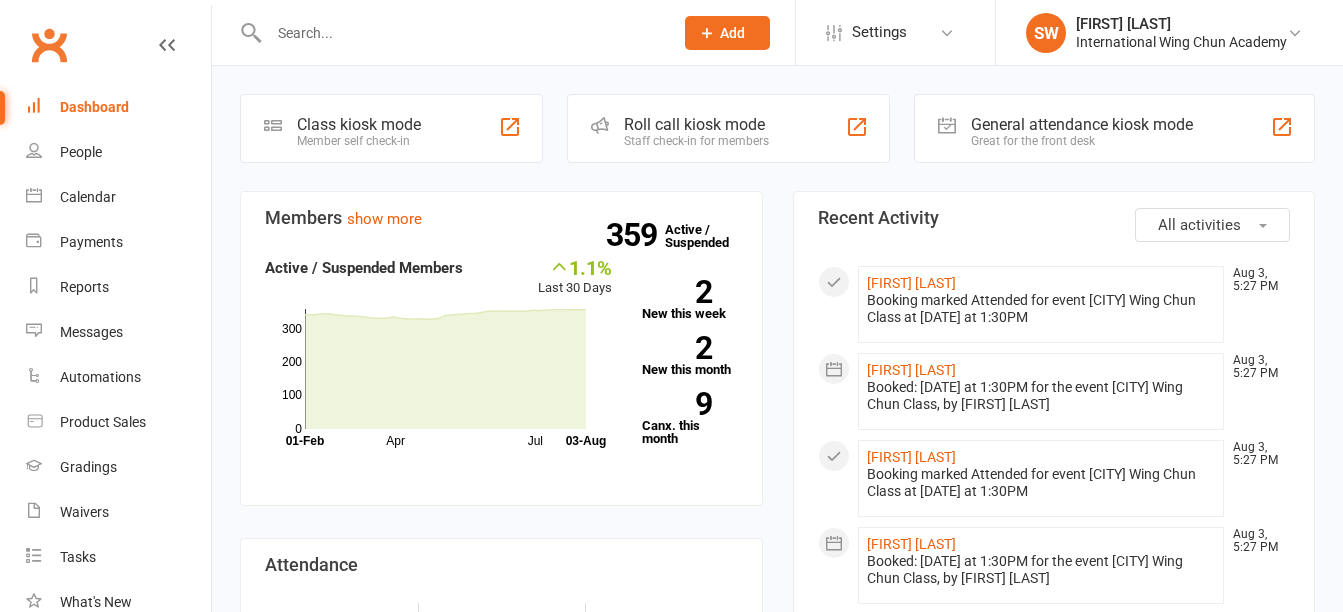 scroll, scrollTop: 0, scrollLeft: 0, axis: both 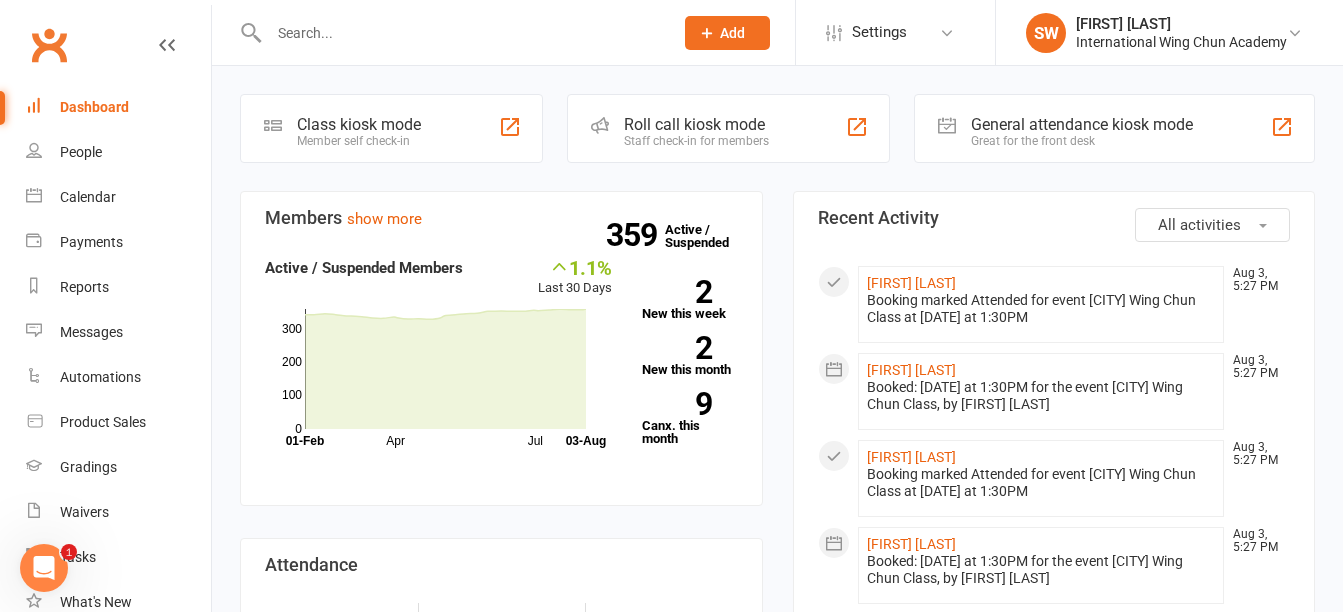click at bounding box center (461, 33) 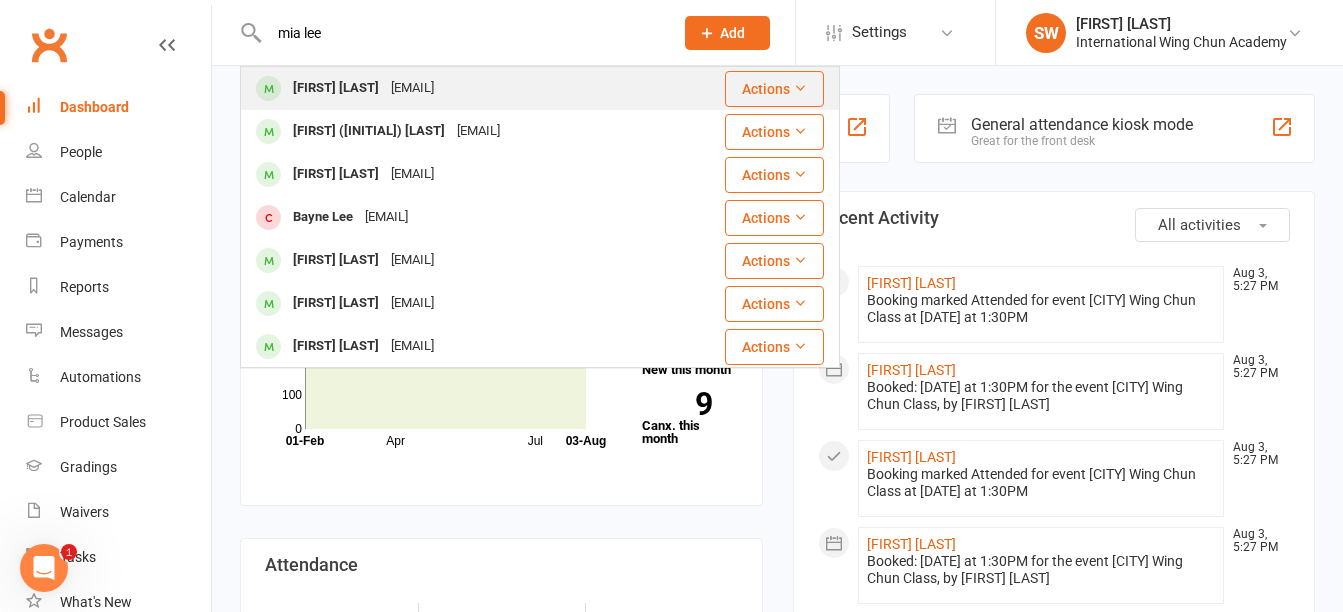 type on "mia lee" 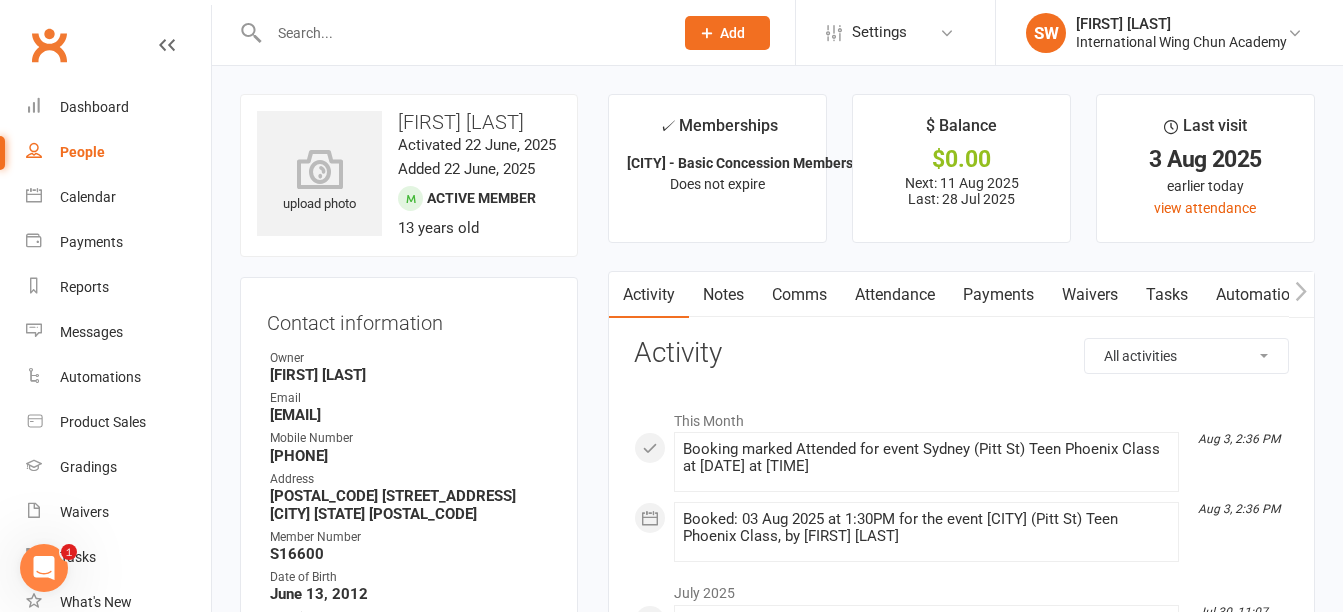 click on "[EMAIL]" at bounding box center (410, 415) 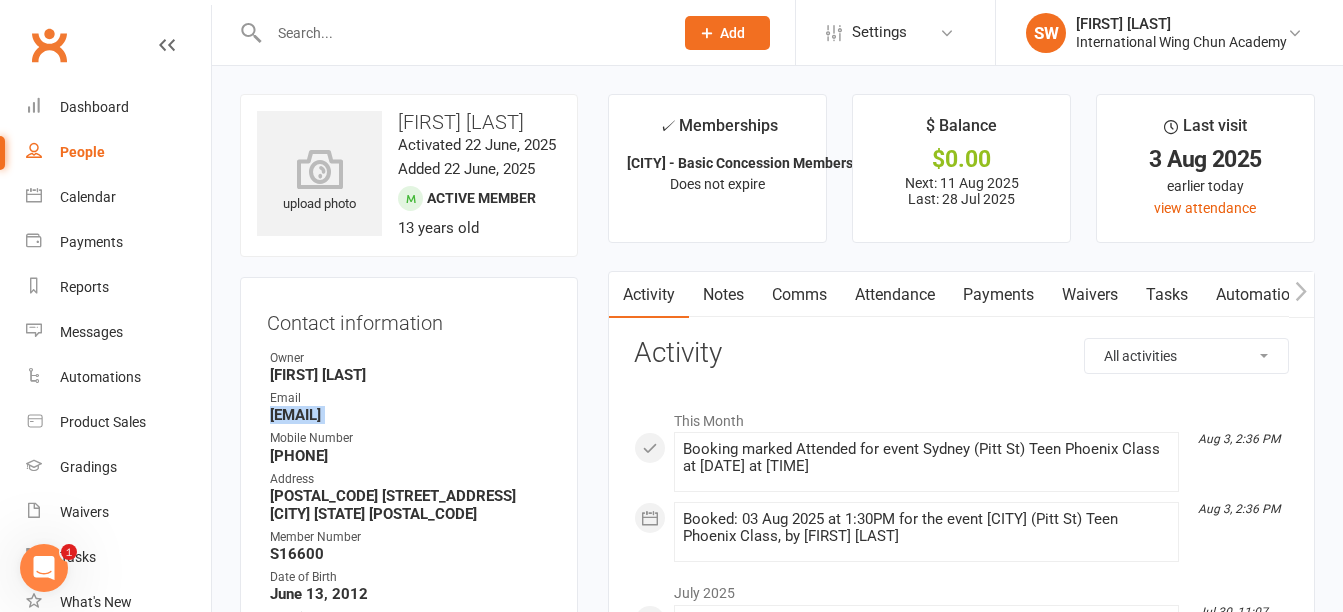 copy on "Sebasarch@gmail.com" 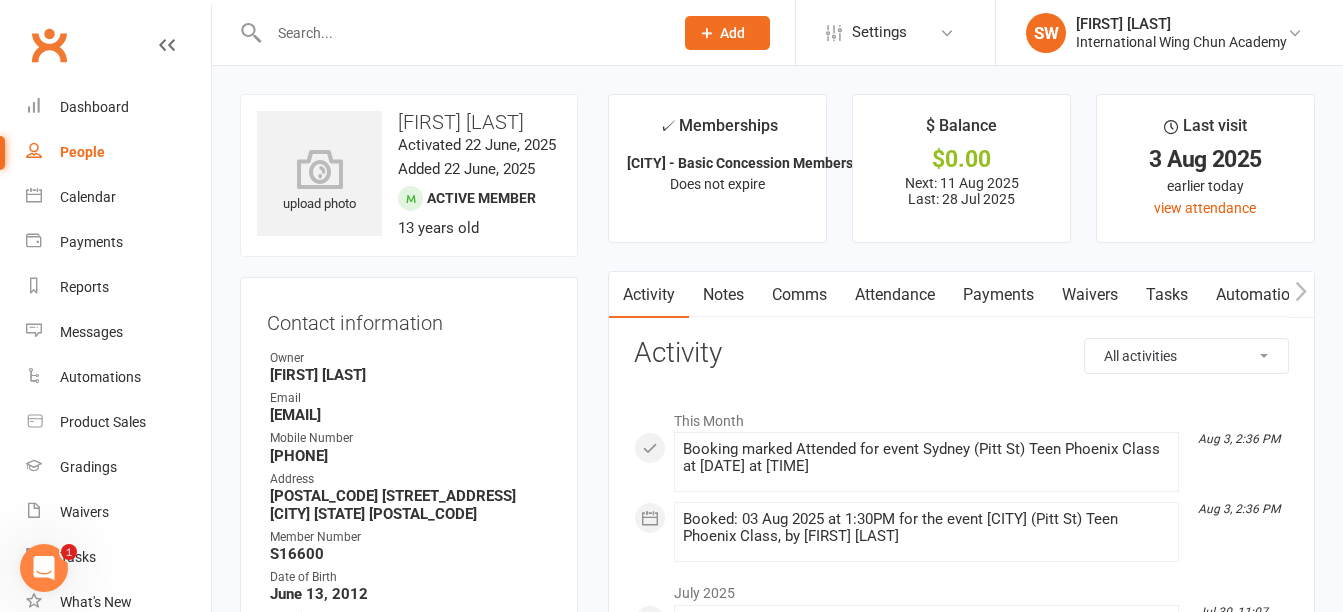 click on "0430 272 208" at bounding box center (410, 456) 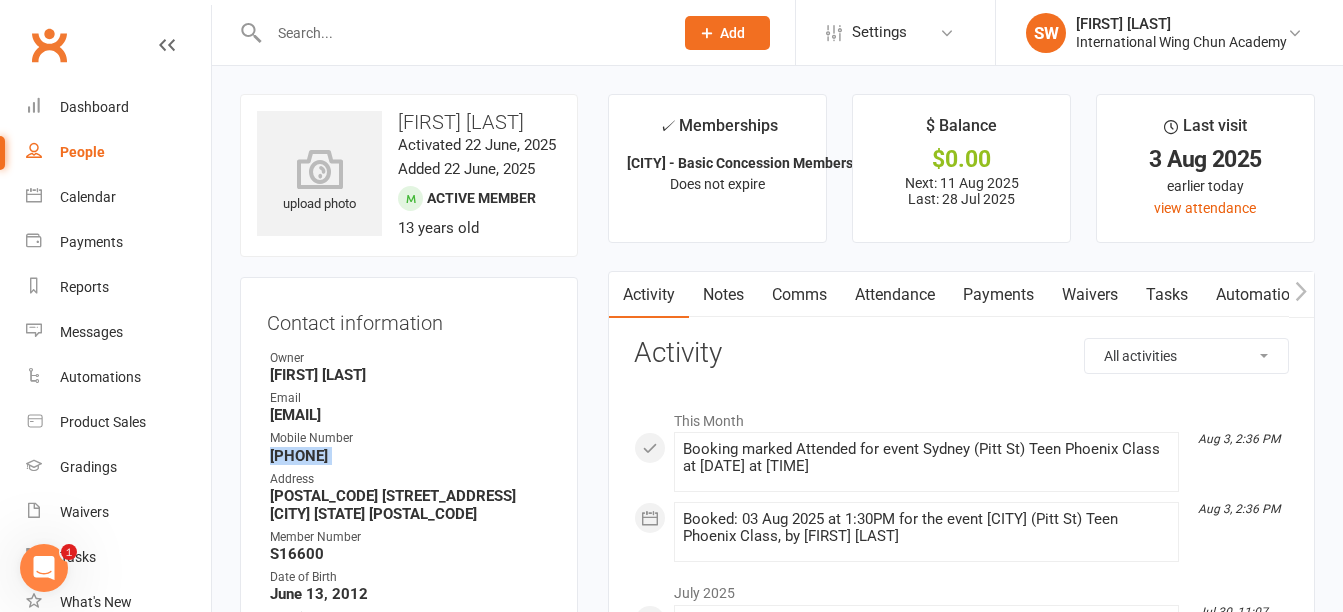 copy on "0430 272 208" 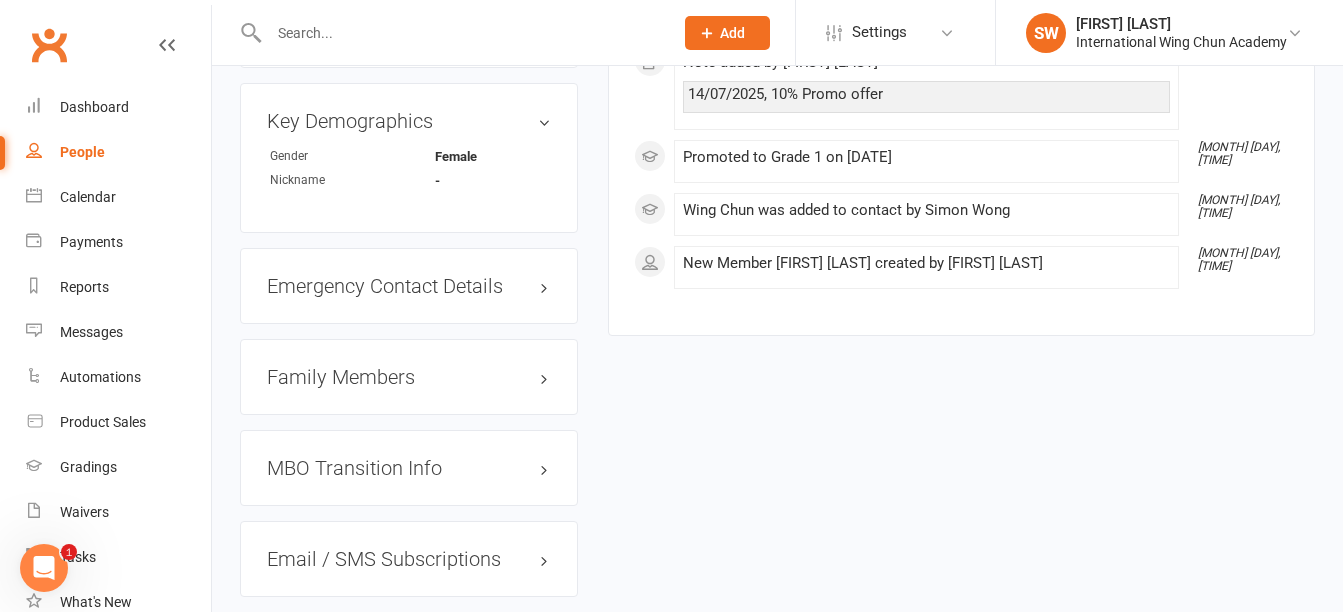 scroll, scrollTop: 1664, scrollLeft: 0, axis: vertical 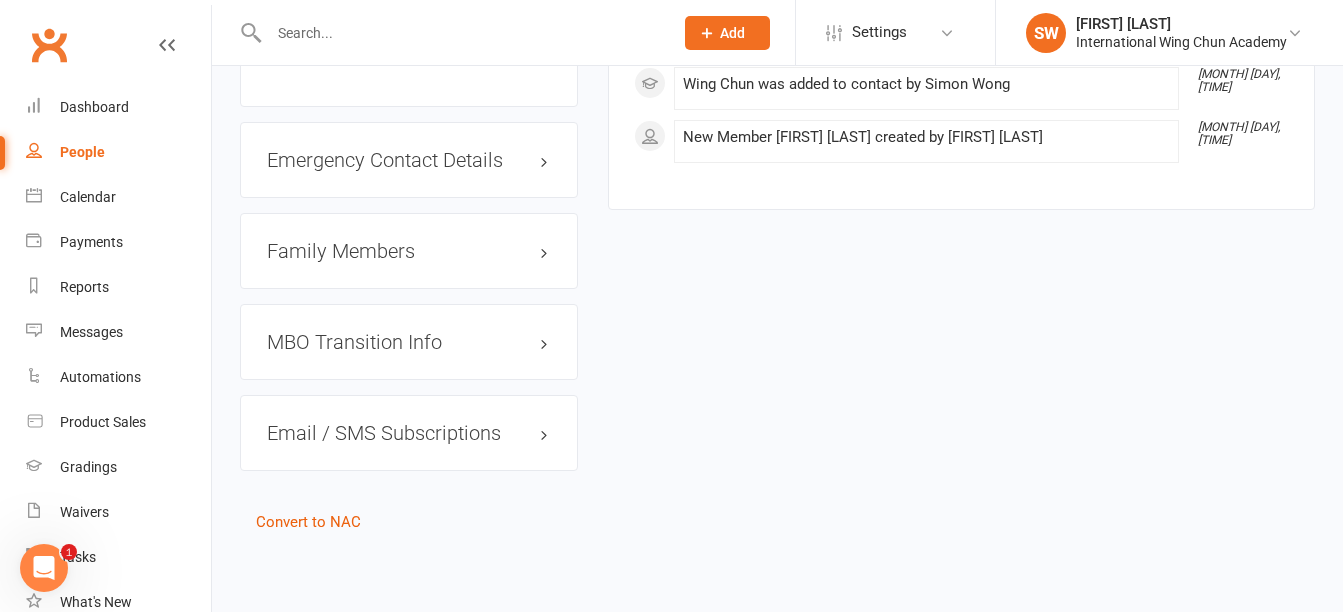 click on "Family Members" at bounding box center (409, 251) 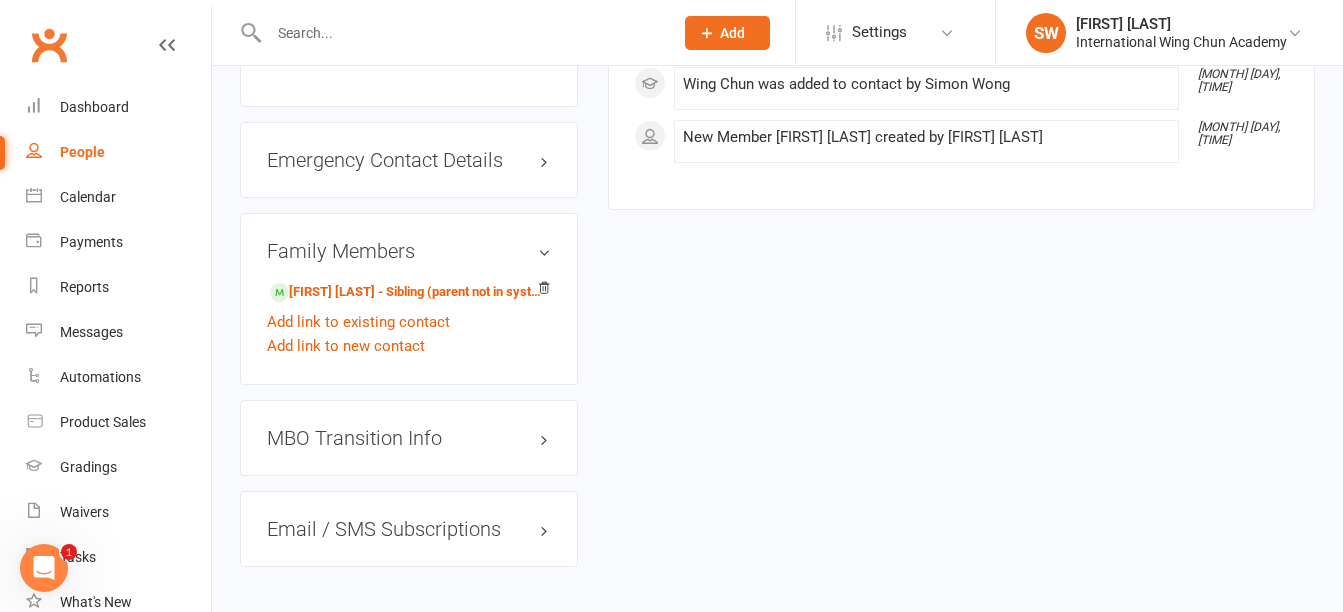 click on "Add" 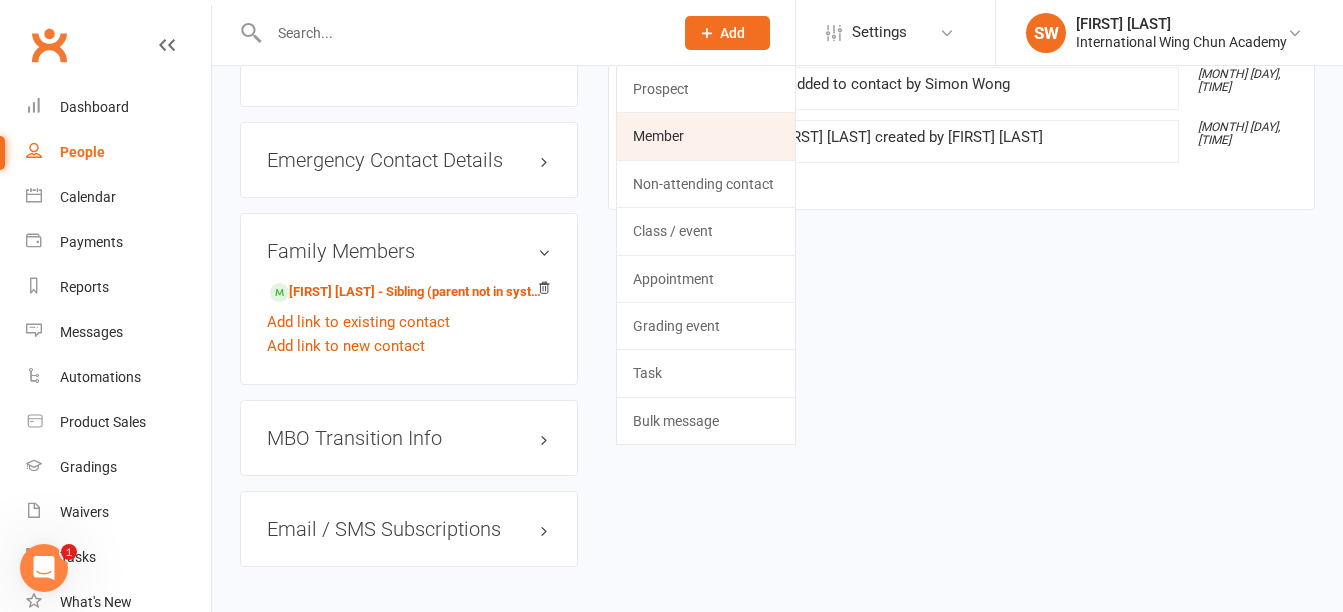 click on "Member" 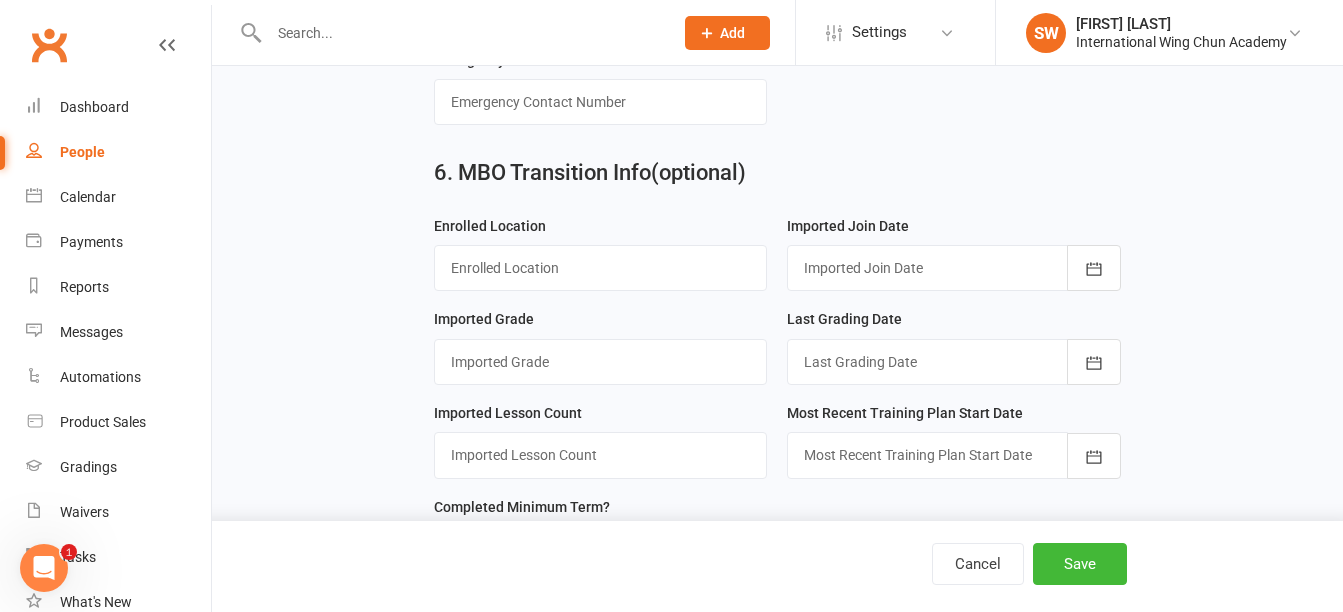 scroll, scrollTop: 0, scrollLeft: 0, axis: both 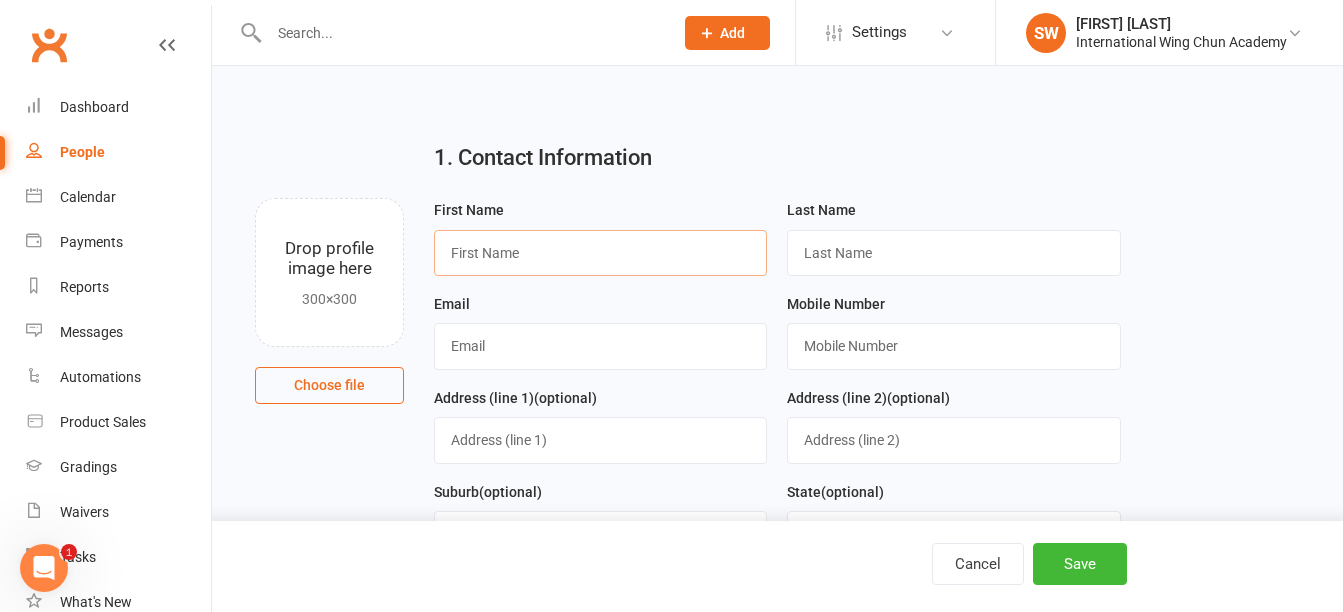 click at bounding box center (600, 253) 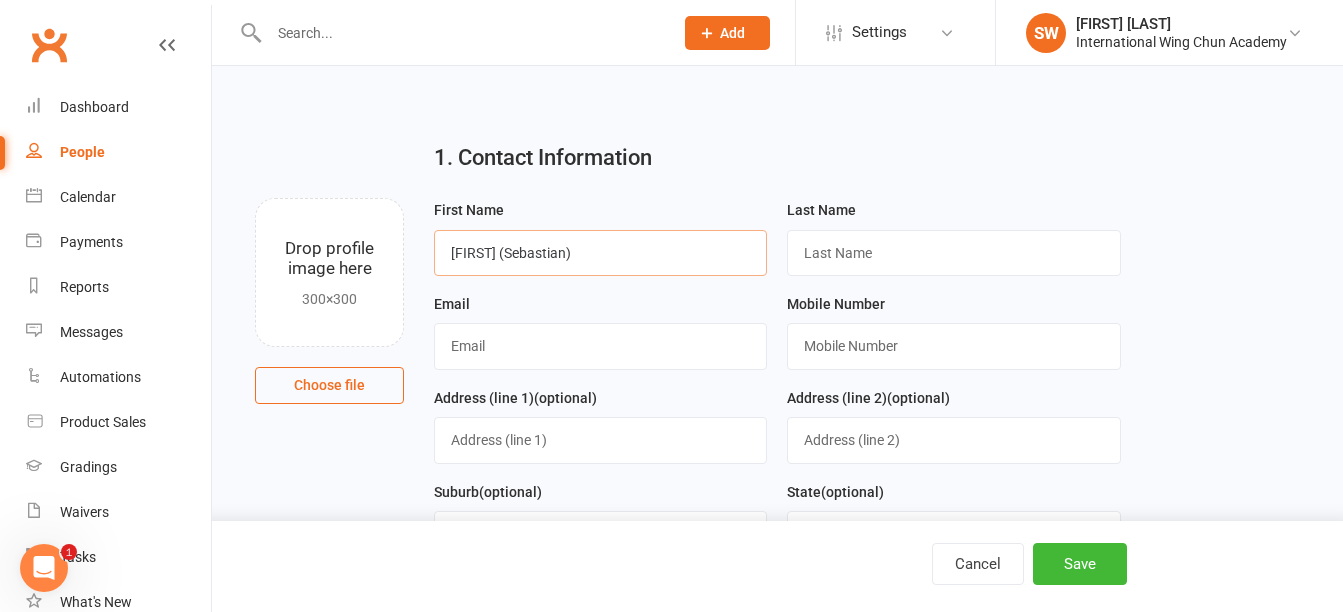 type on "Jianwen (Sebastian)" 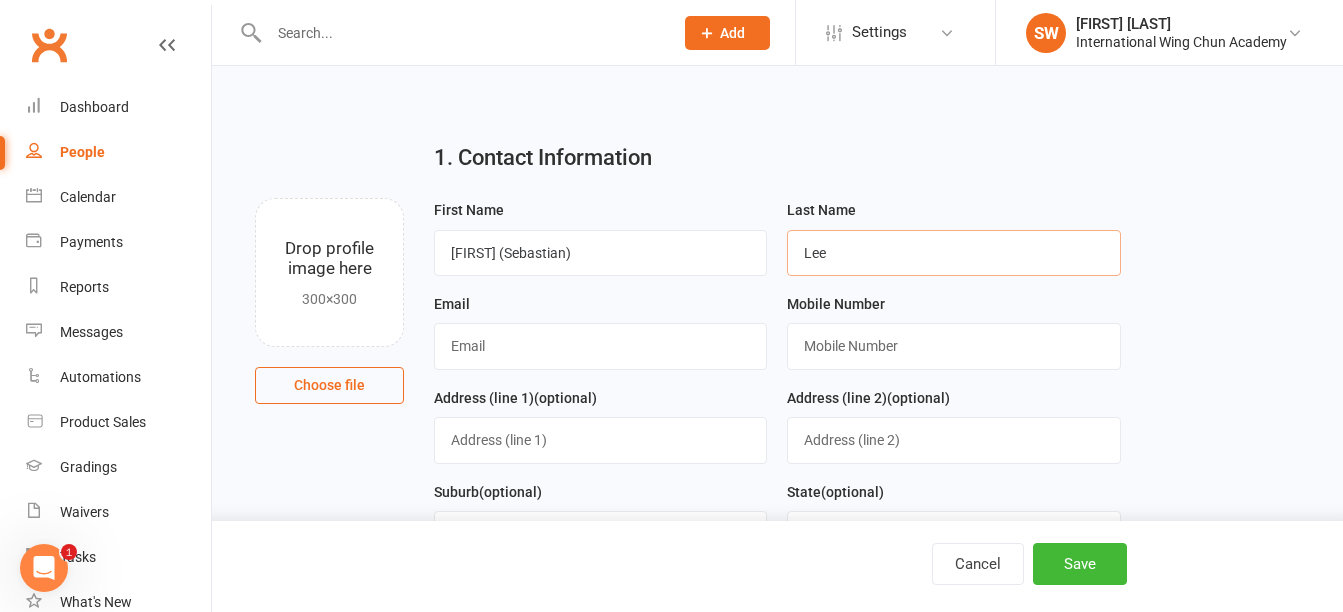 type on "Lee" 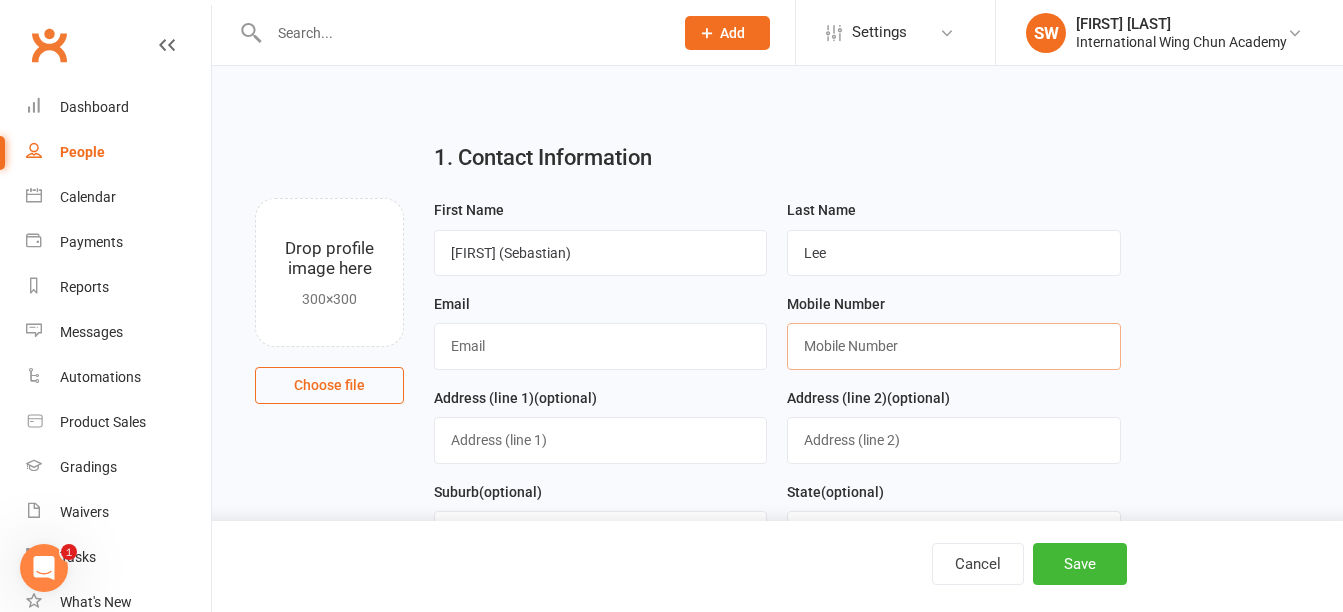 click at bounding box center [953, 346] 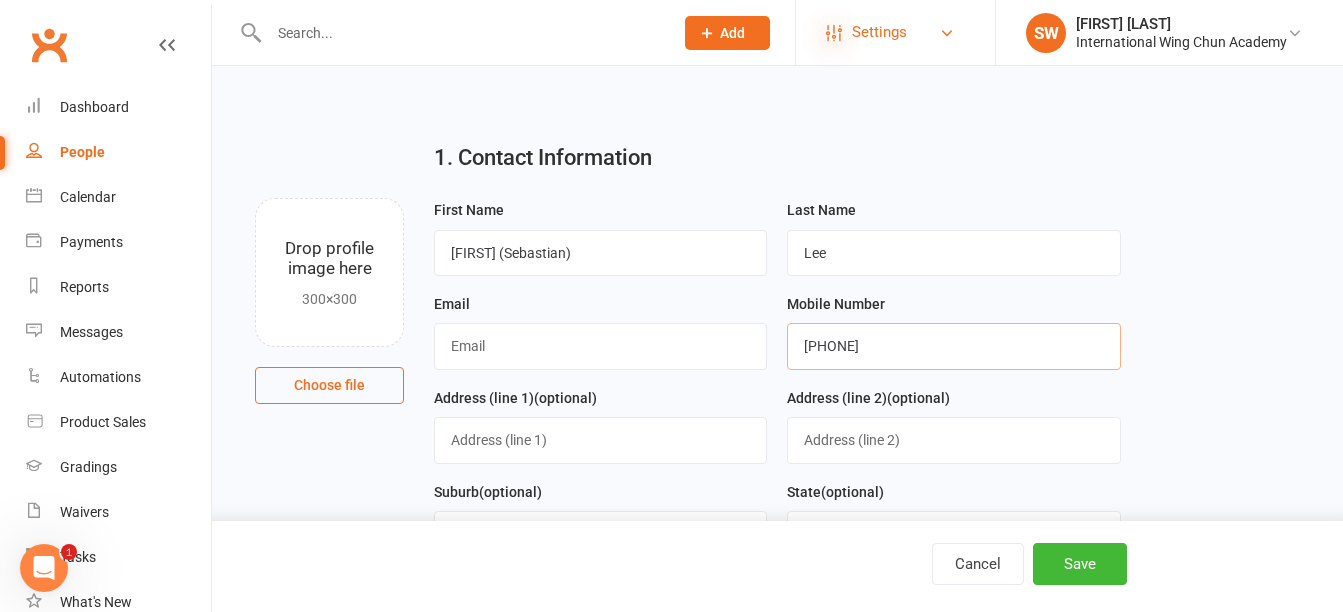 type on "0430 272 208" 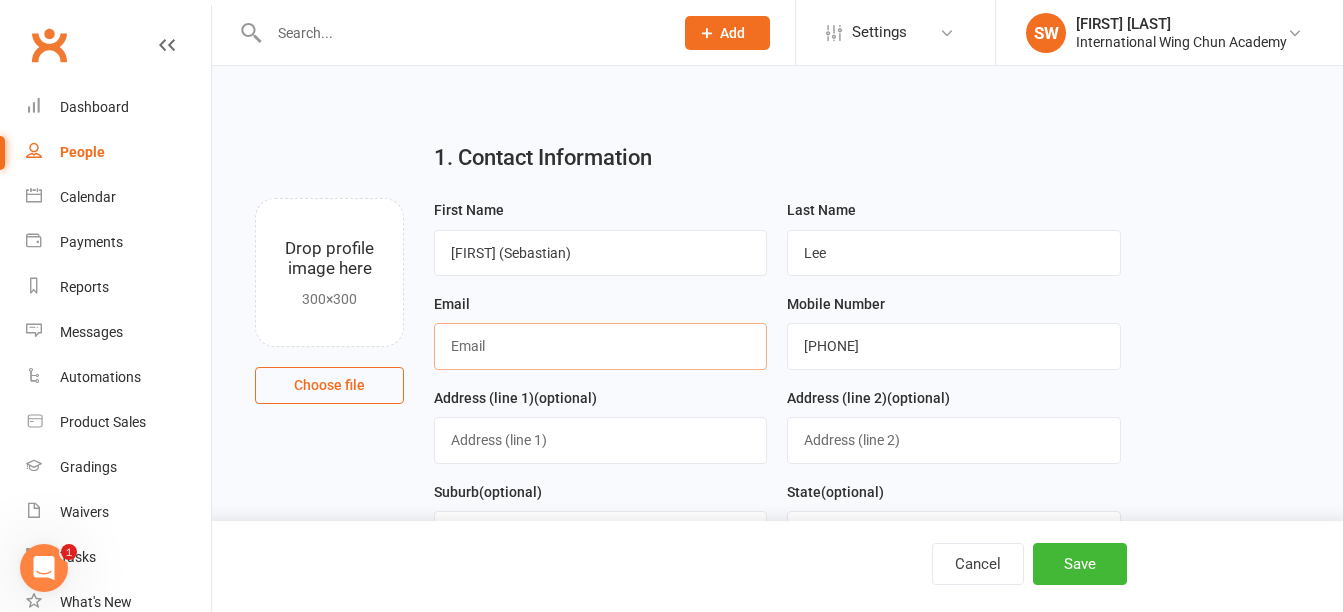 click at bounding box center [600, 346] 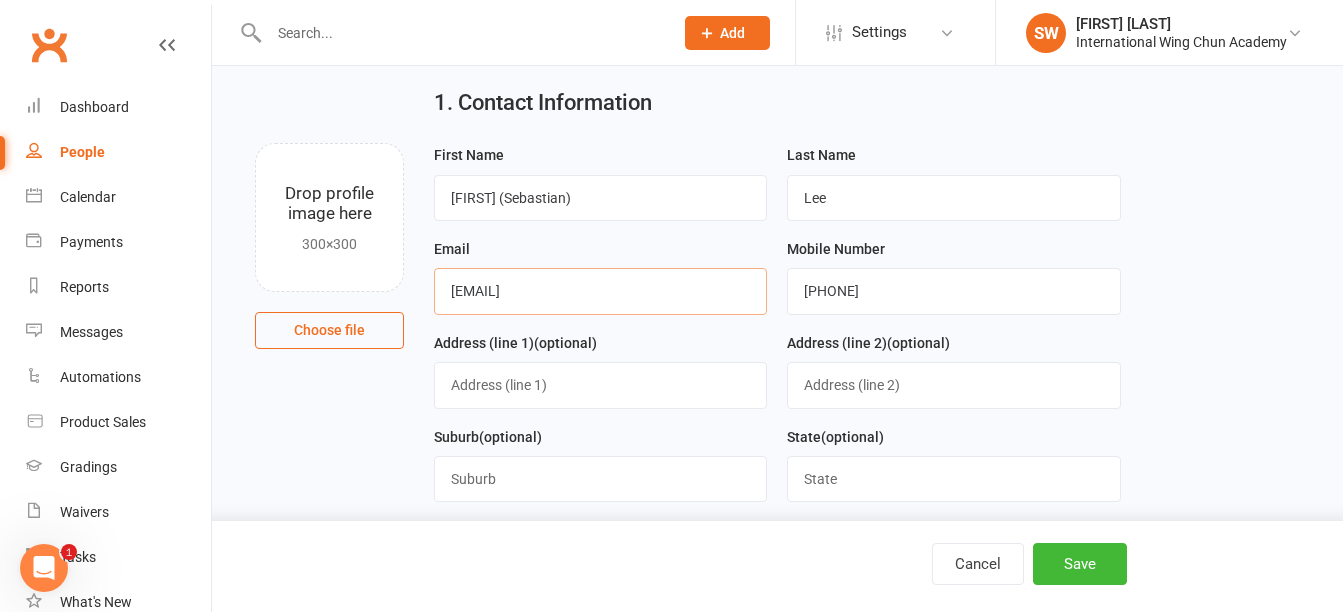 scroll, scrollTop: 100, scrollLeft: 0, axis: vertical 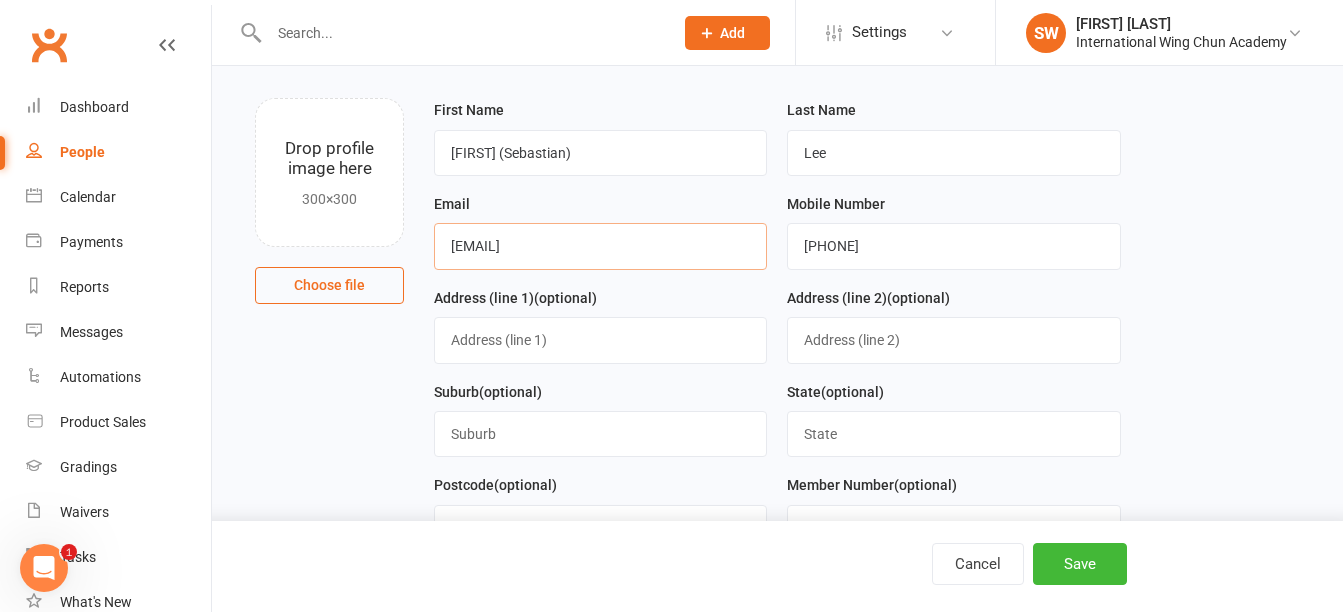 type on "sebasarch@gmail.com" 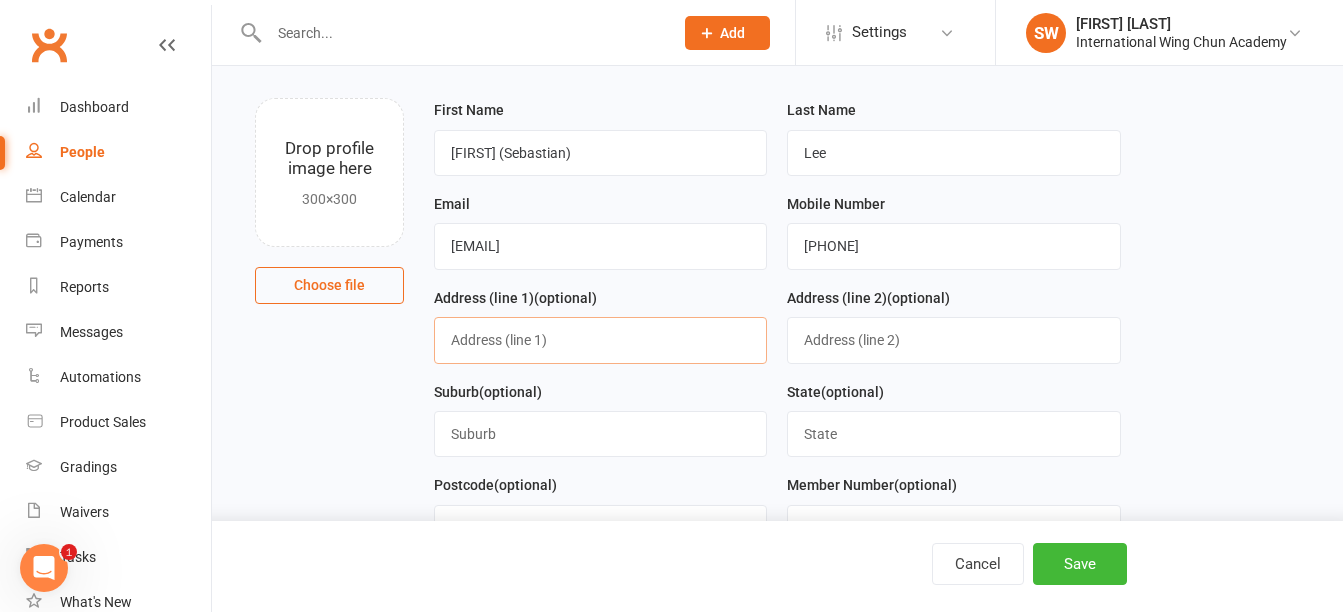 click at bounding box center (600, 340) 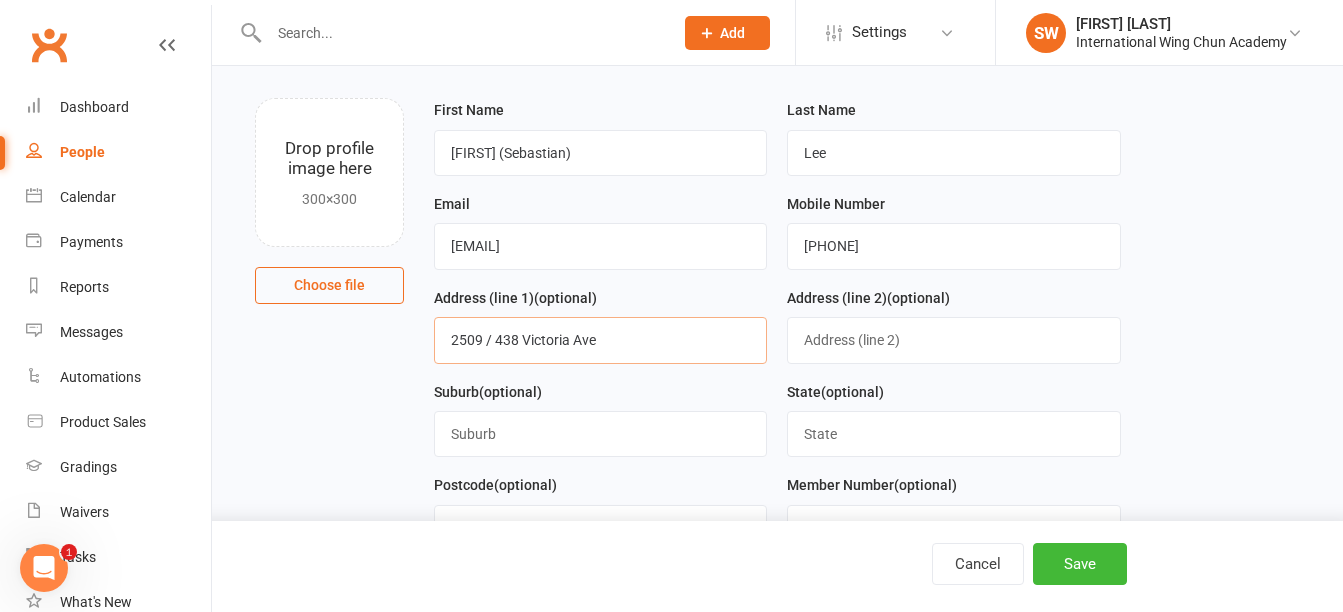 type on "2509 / 438 Victoria Ave" 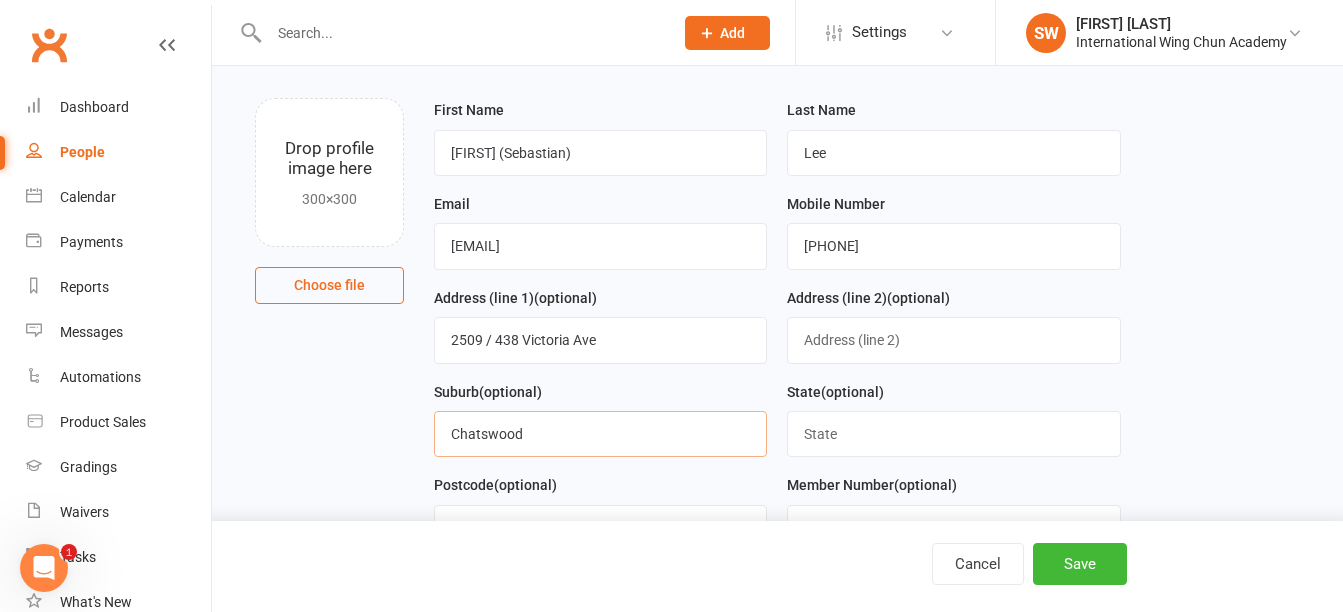 type on "Chatswood" 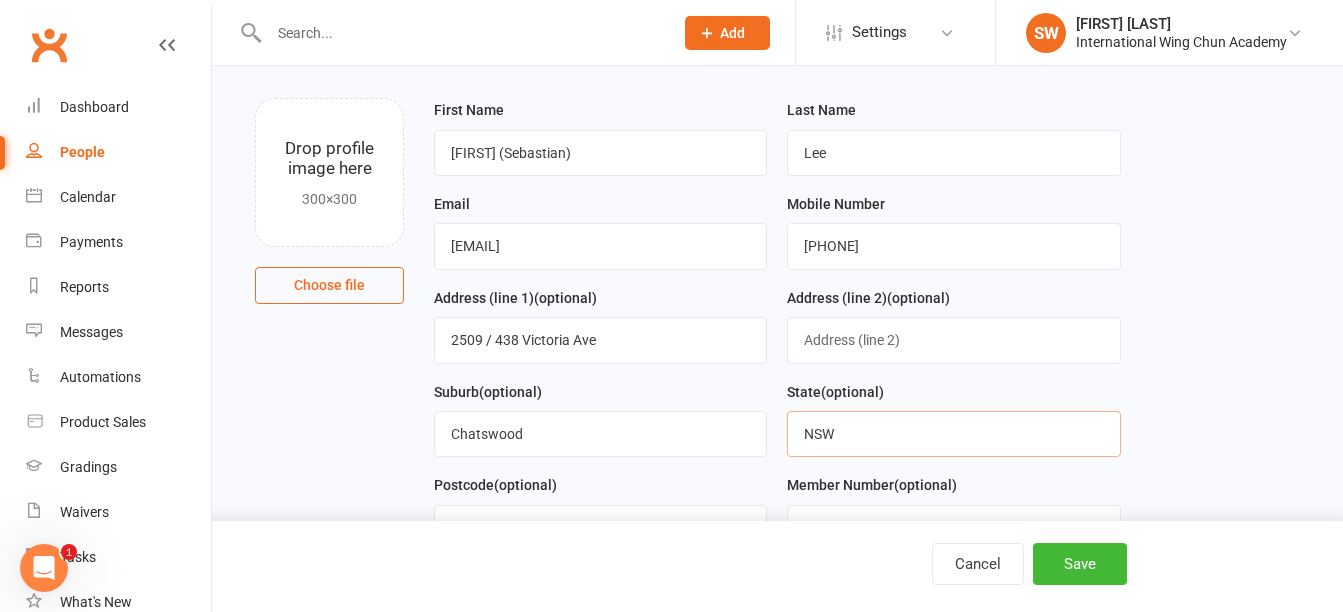 type on "NSW" 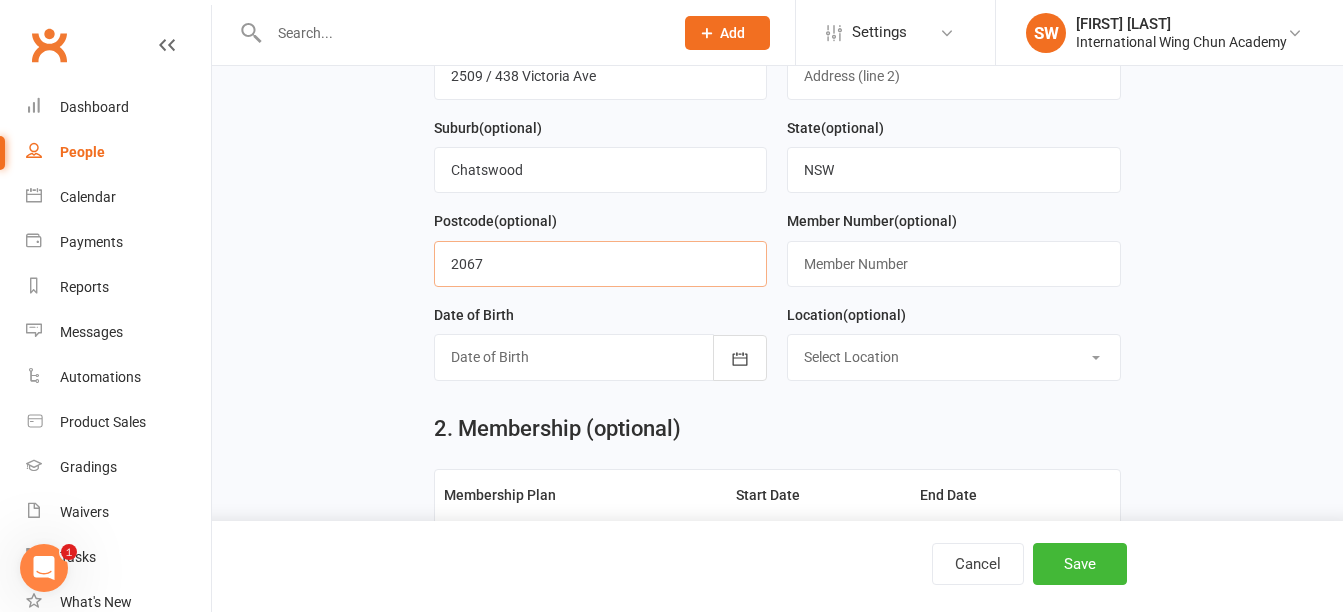 scroll, scrollTop: 400, scrollLeft: 0, axis: vertical 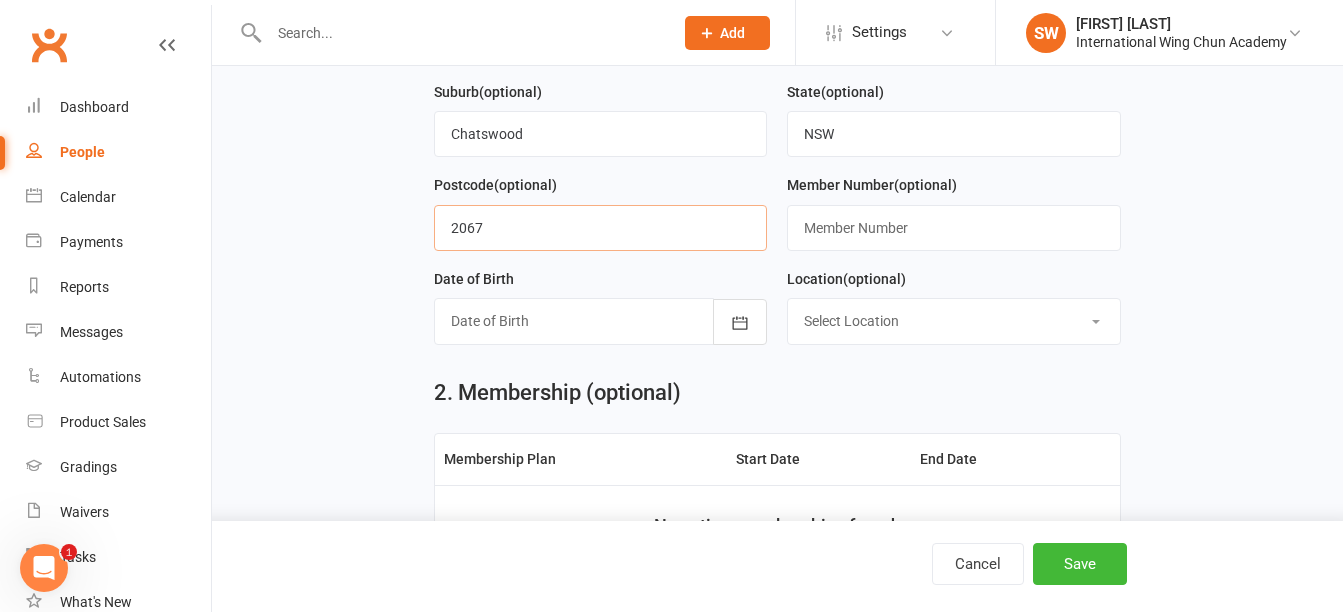 type on "2067" 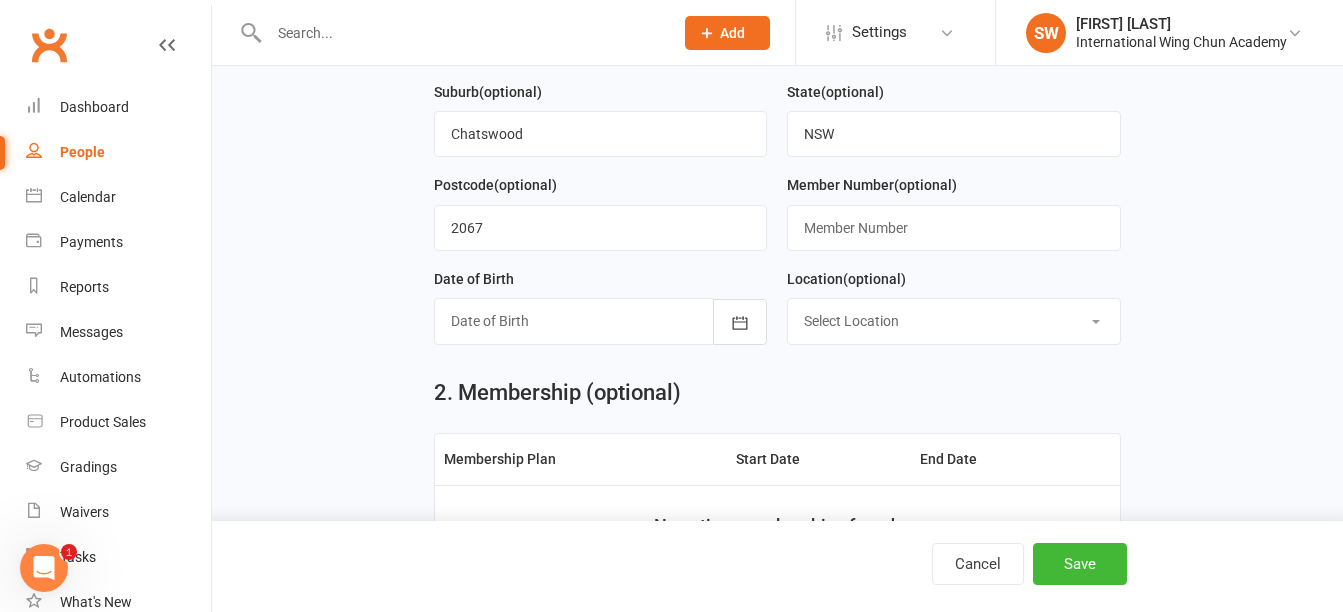 click at bounding box center (600, 321) 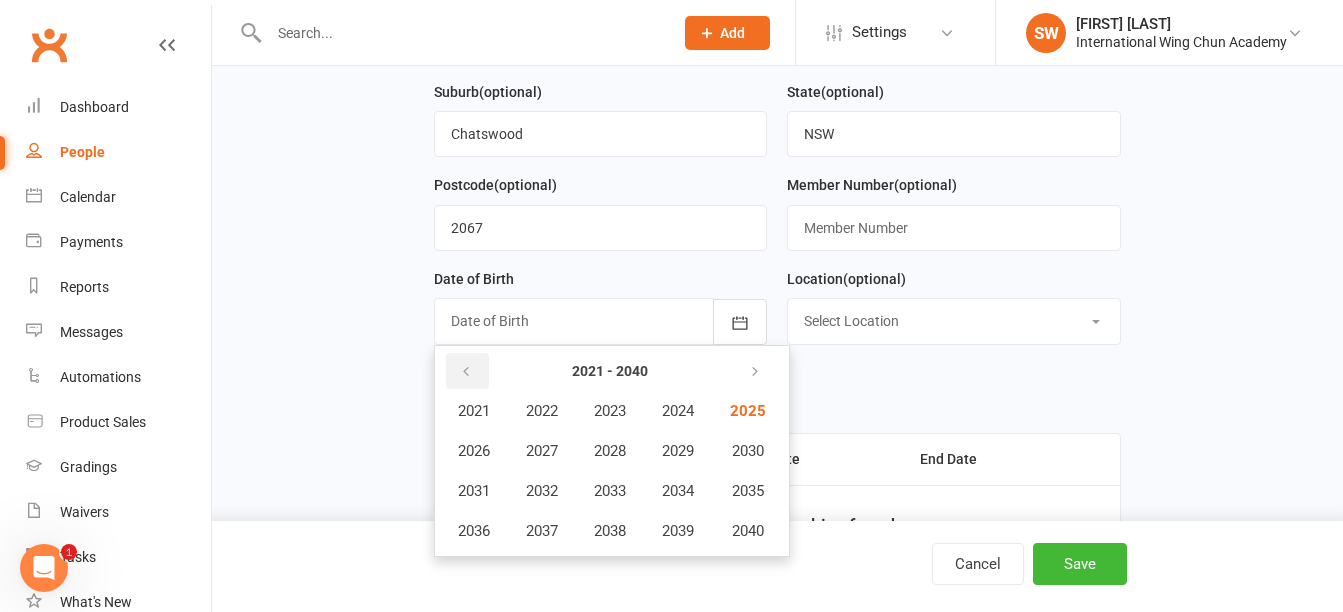 click at bounding box center (466, 372) 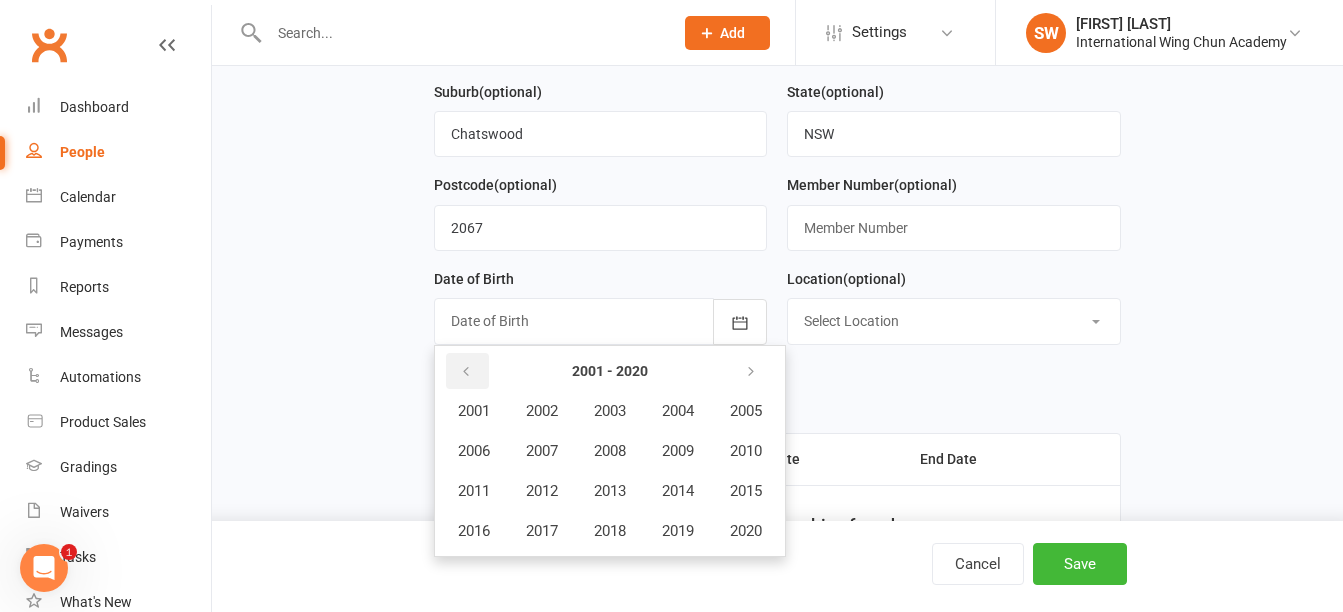 click at bounding box center (466, 372) 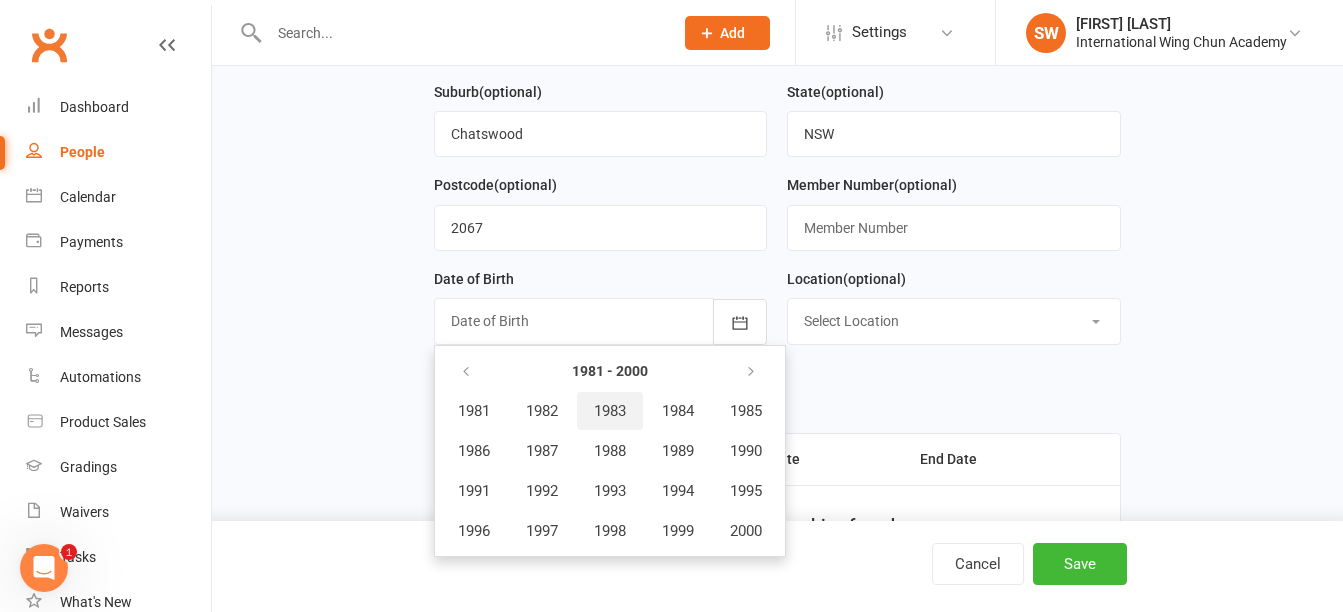 click on "1983" at bounding box center [610, 411] 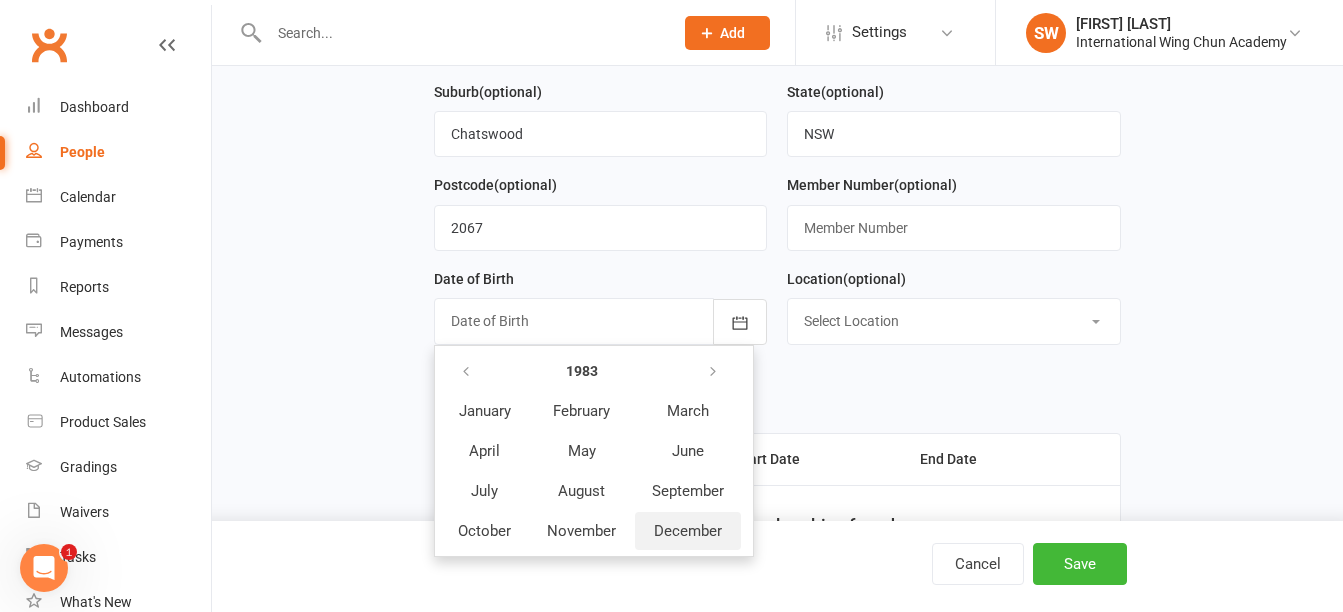 click on "December" at bounding box center [688, 531] 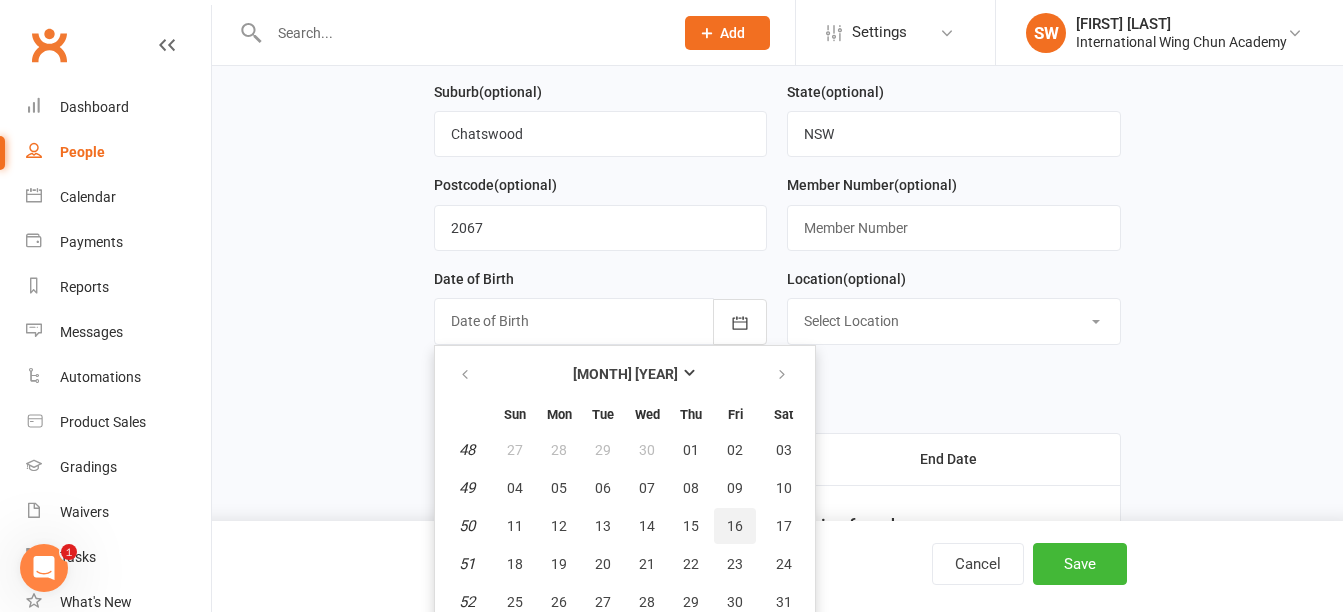 click on "16" at bounding box center [735, 526] 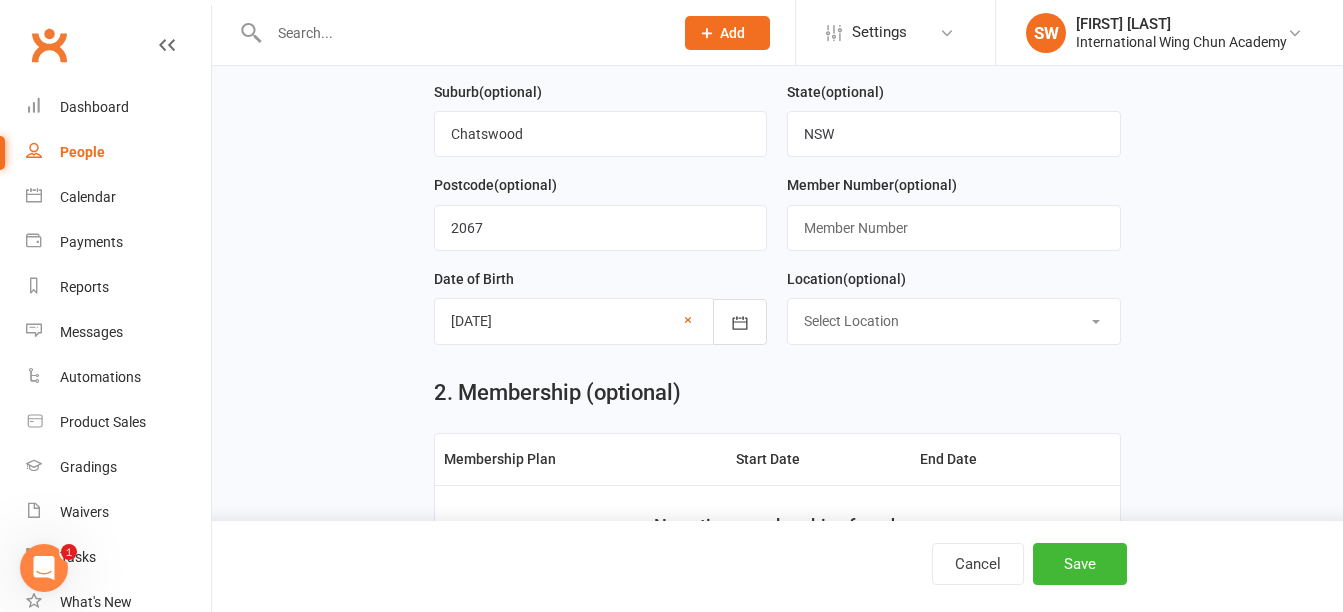 click on "Select Location Burwood Chatswood Epping Liverpool Maroubra Penrith Sydney" at bounding box center [953, 321] 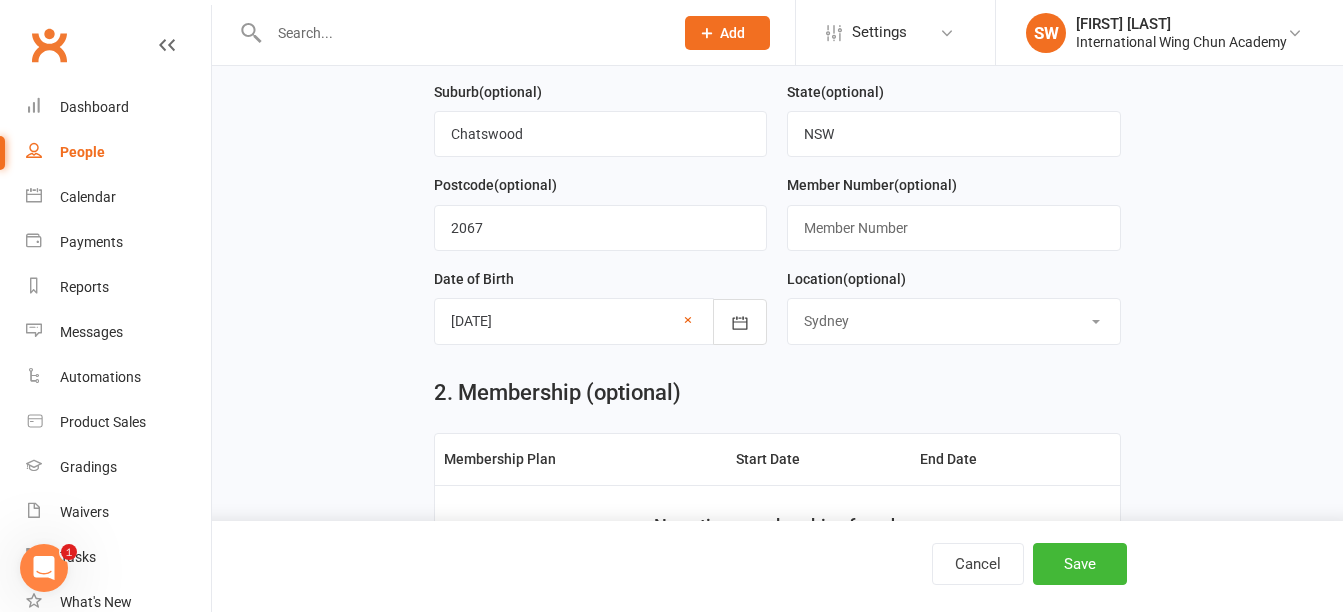 click on "Select Location Burwood Chatswood Epping Liverpool Maroubra Penrith Sydney" at bounding box center [953, 321] 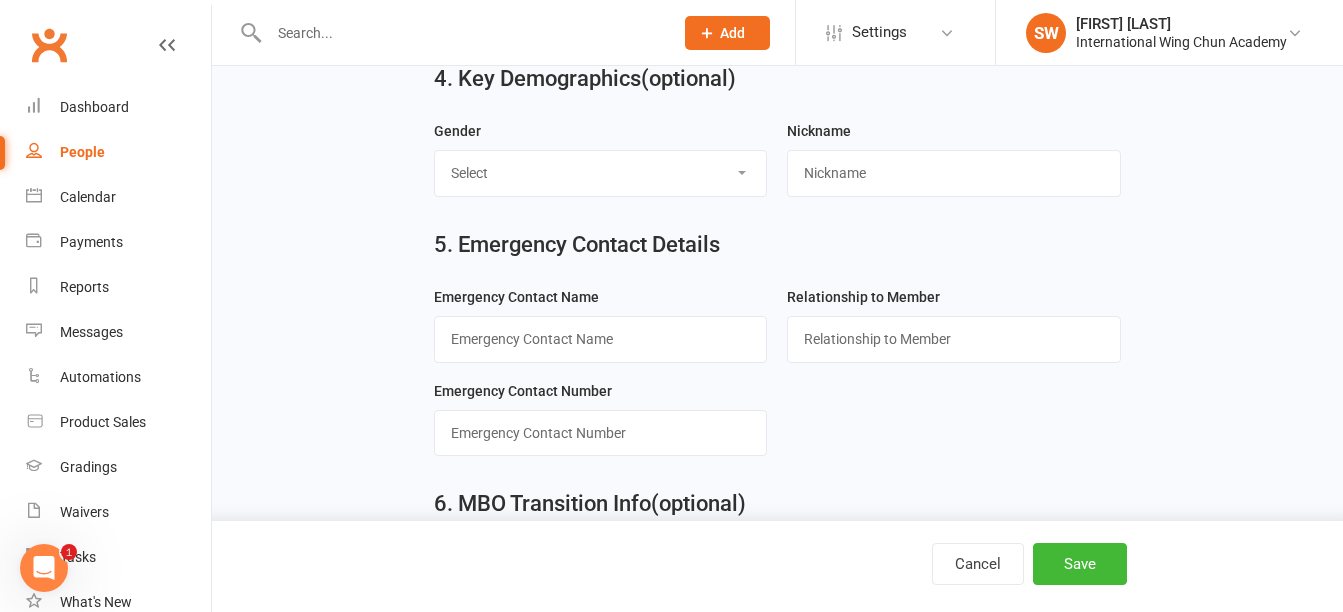 scroll, scrollTop: 1335, scrollLeft: 0, axis: vertical 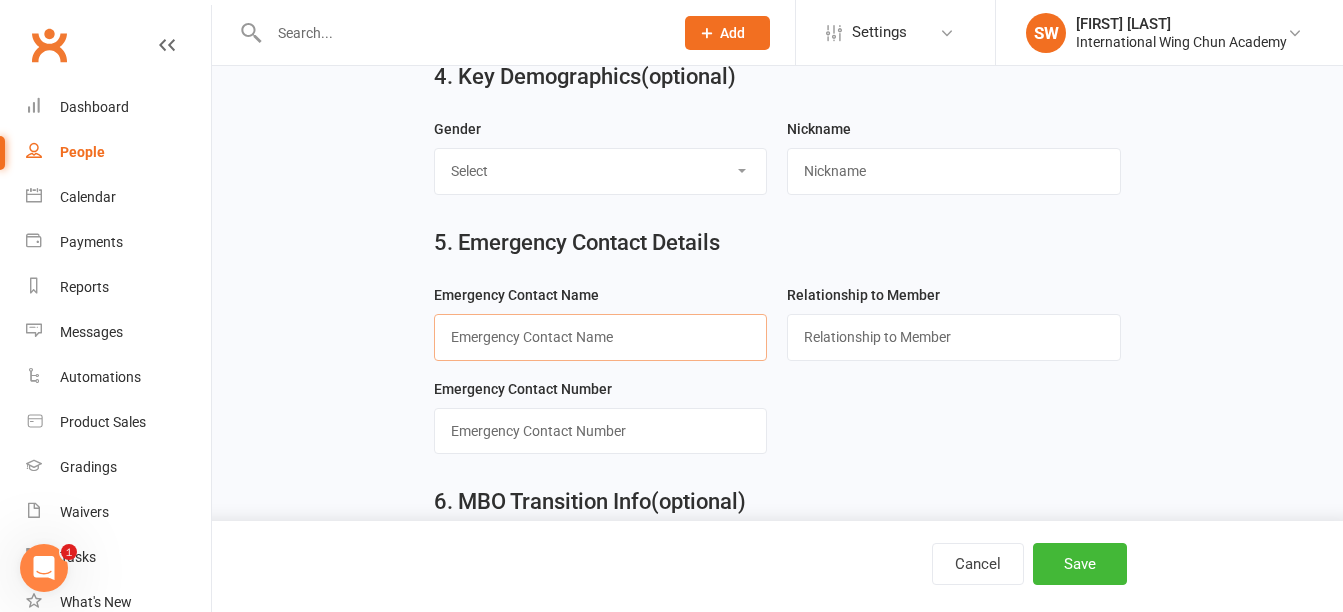 click at bounding box center (600, 337) 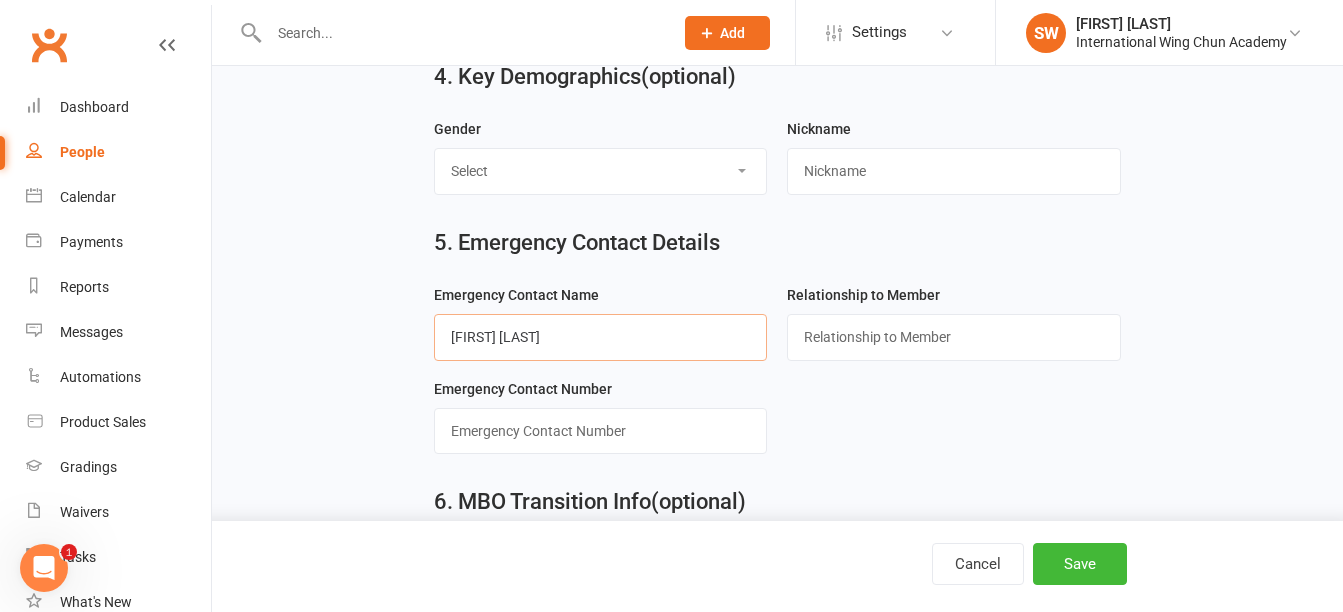type on "Lyndell Ye" 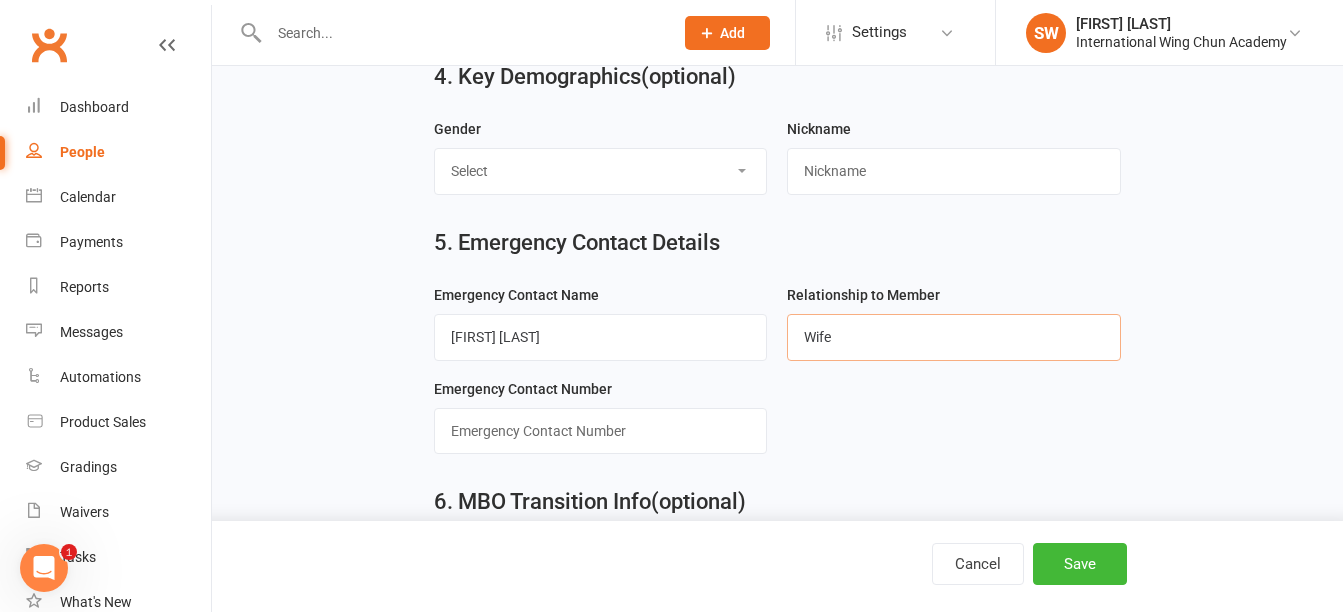 type on "Wife" 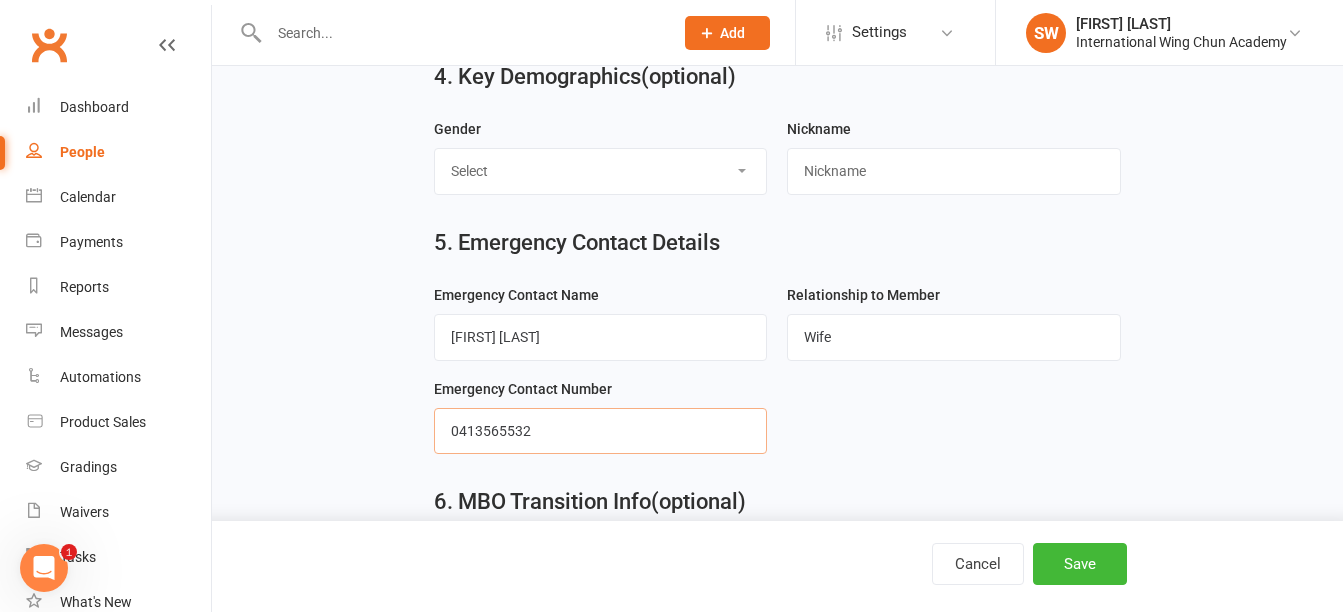 type on "0413565532" 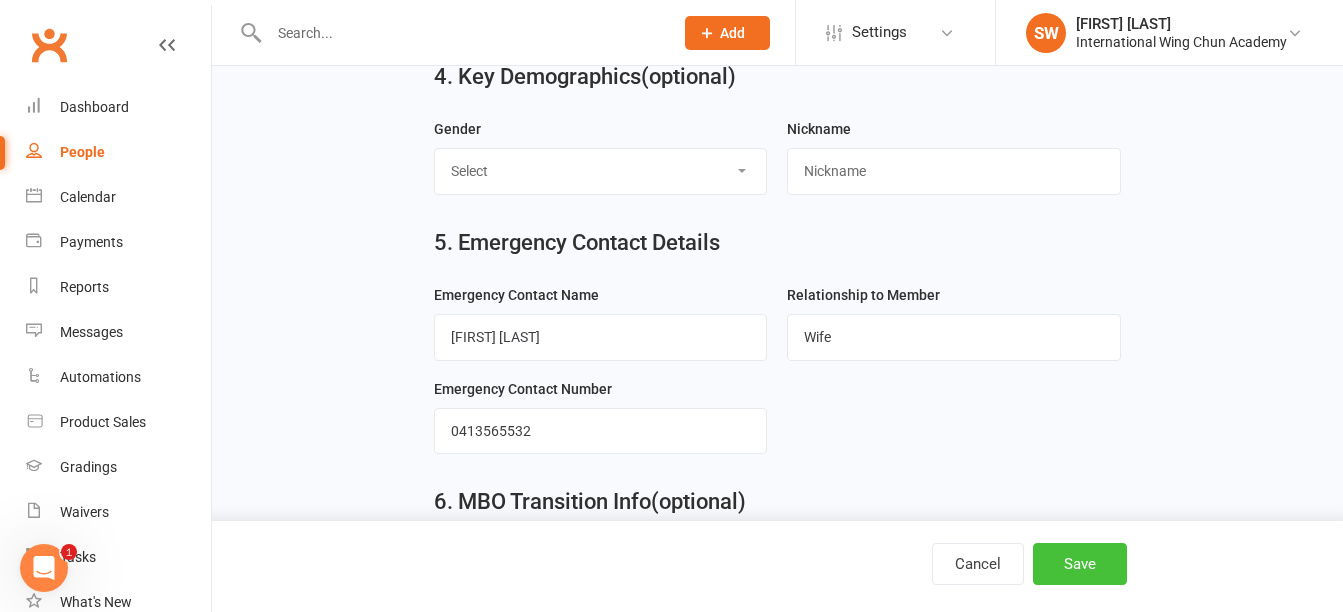 click on "Save" at bounding box center (1080, 564) 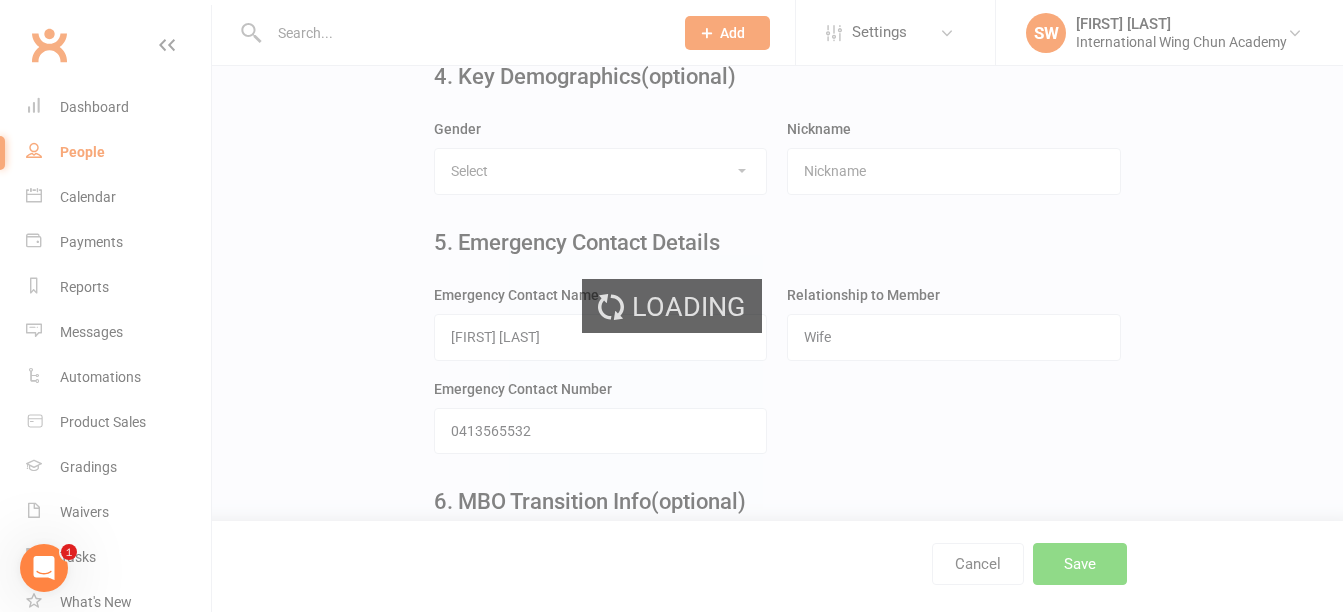 scroll, scrollTop: 0, scrollLeft: 0, axis: both 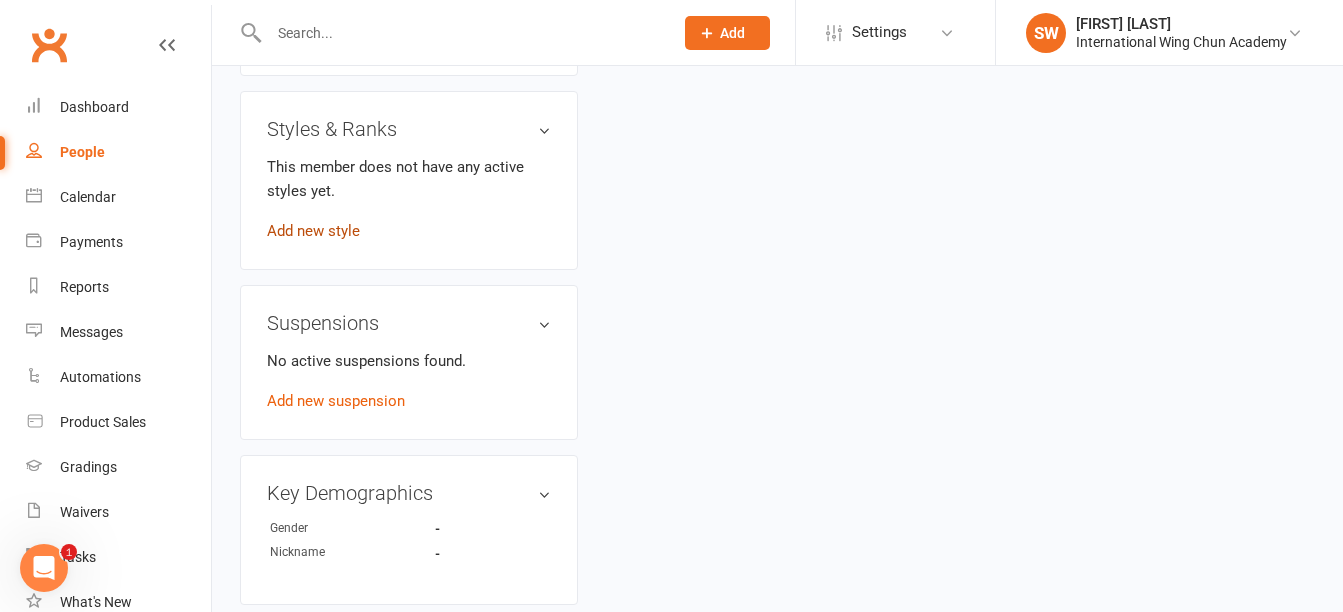 click on "Add new style" at bounding box center (313, 231) 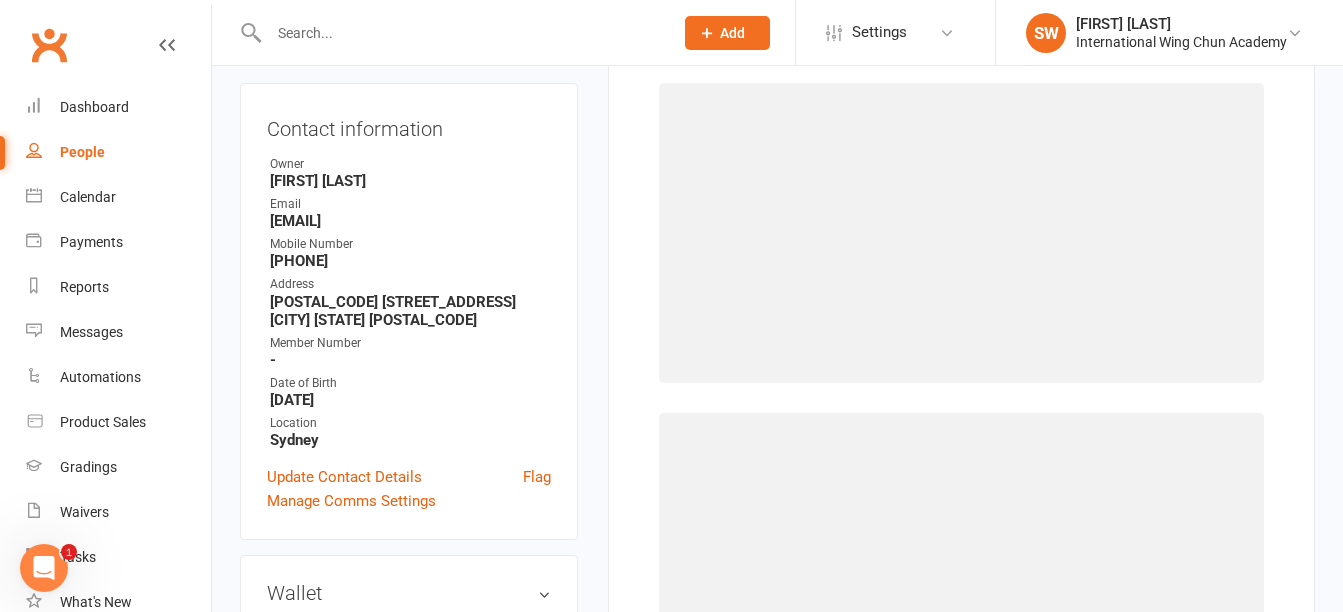 scroll, scrollTop: 154, scrollLeft: 0, axis: vertical 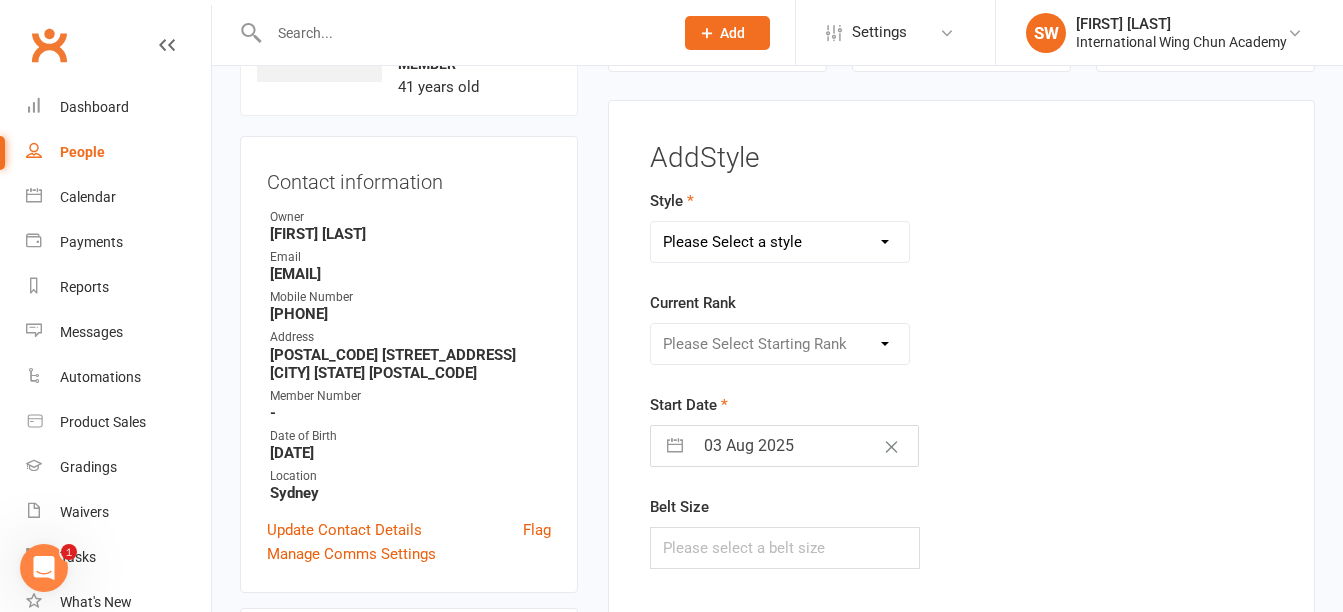click on "Please Select a style Little Dragons Teen Phoenix (Retired) Wing Chun" at bounding box center [780, 242] 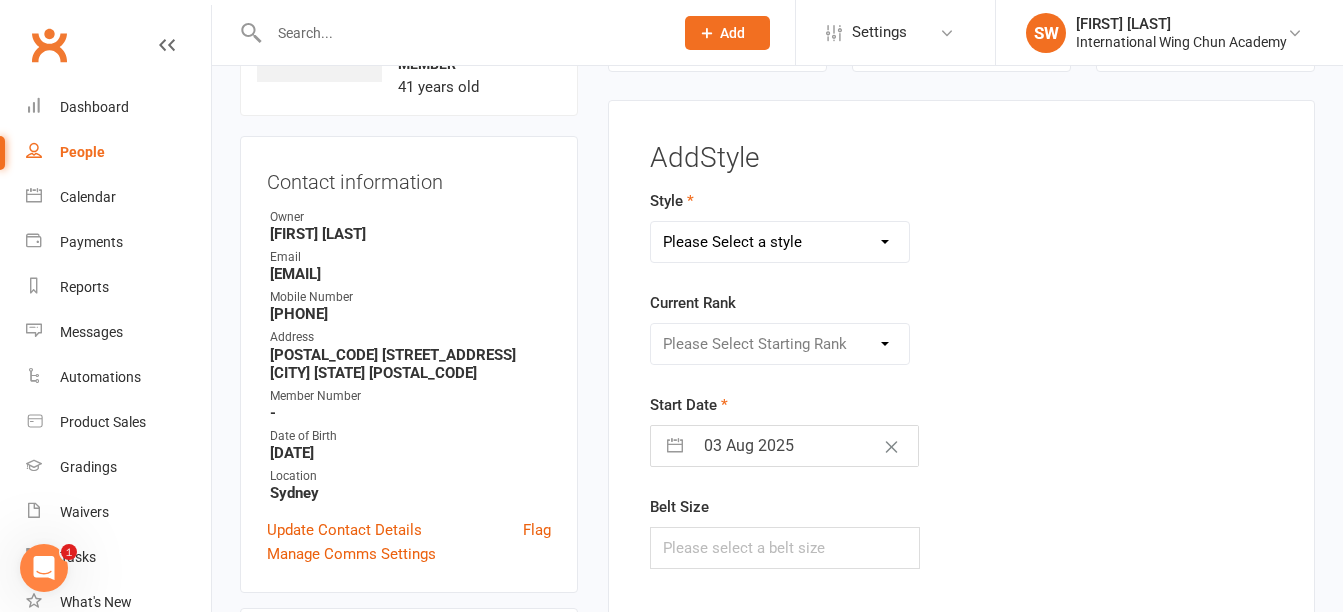 select on "3062" 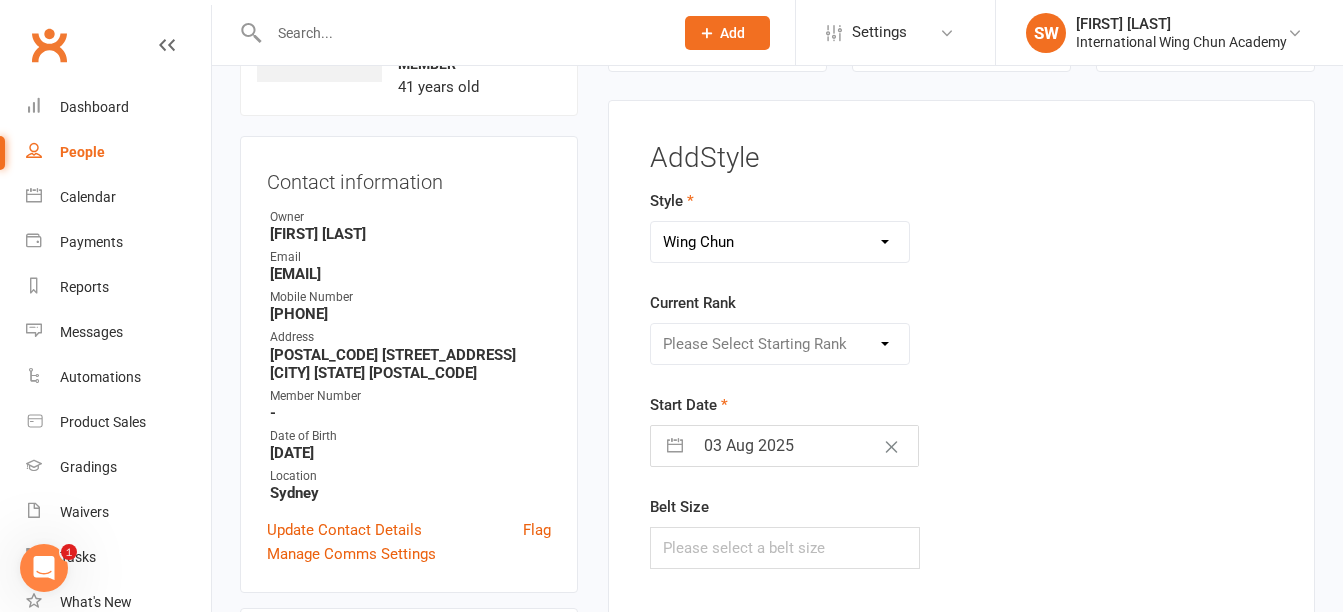 click on "Please Select a style Little Dragons Teen Phoenix (Retired) Wing Chun" at bounding box center [780, 242] 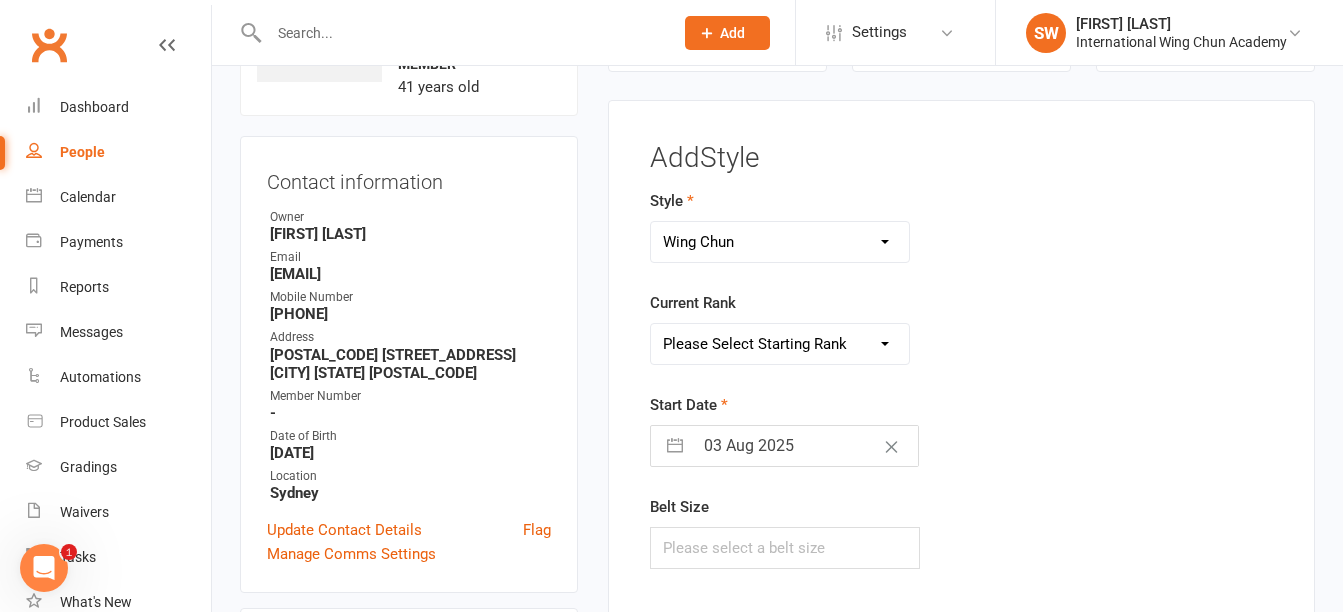 click on "Please Select Starting Rank Grade 1 Grade 2 Grade 3 Grade 4 Pre-Level 1 Level 1 Level 2 Level 3 Level 4 Level 5 Level 6 Master" at bounding box center (780, 344) 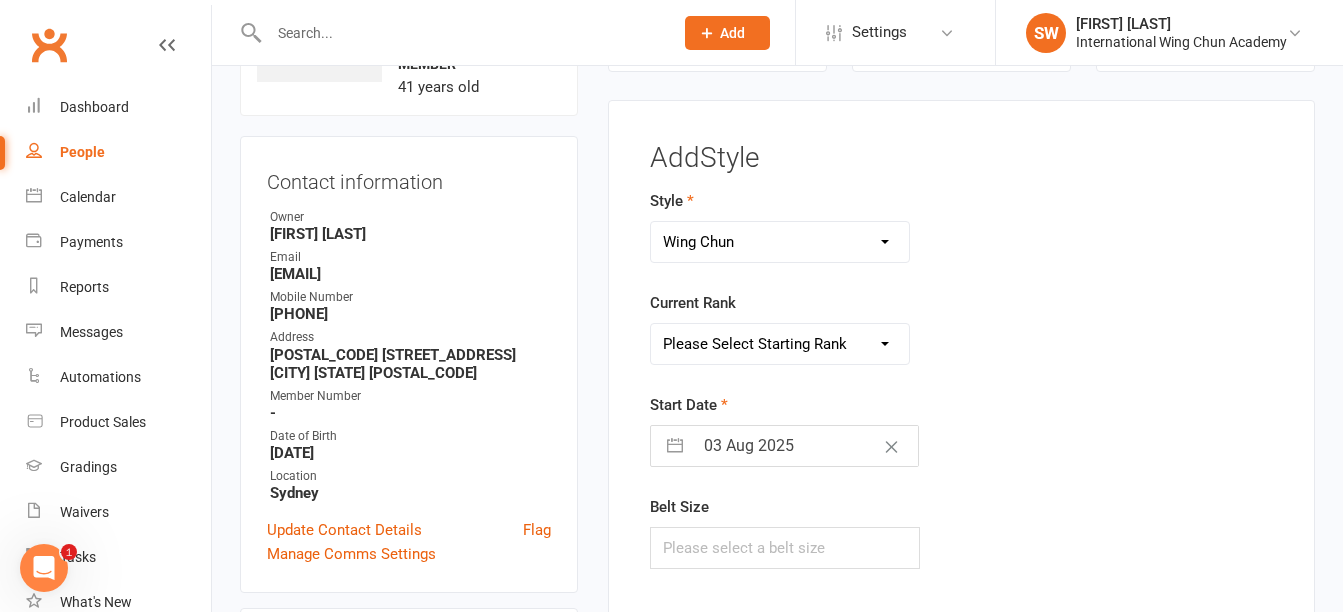 select on "33913" 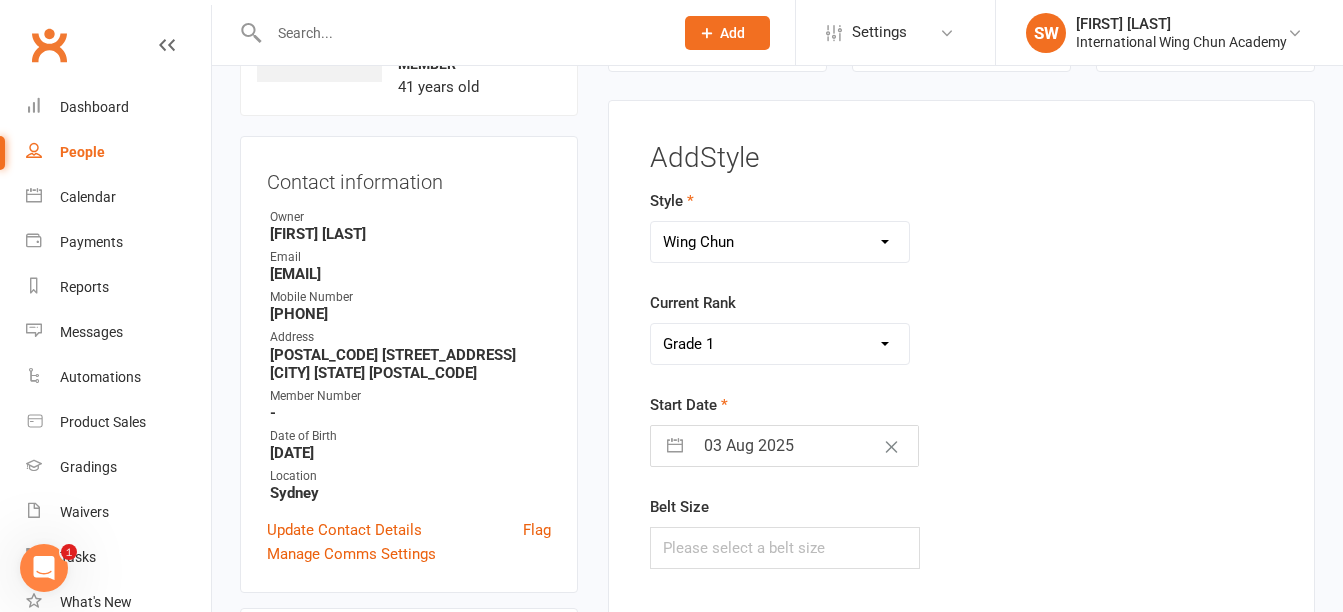 click on "Please Select Starting Rank Grade 1 Grade 2 Grade 3 Grade 4 Pre-Level 1 Level 1 Level 2 Level 3 Level 4 Level 5 Level 6 Master" at bounding box center [780, 344] 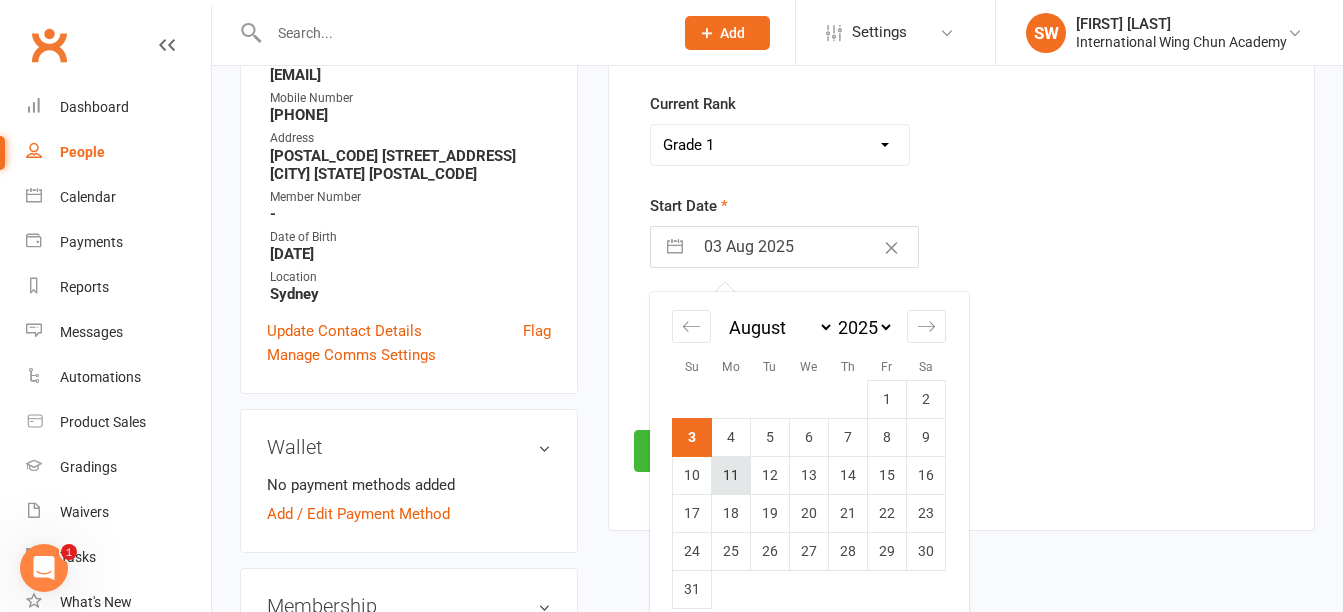 scroll, scrollTop: 354, scrollLeft: 0, axis: vertical 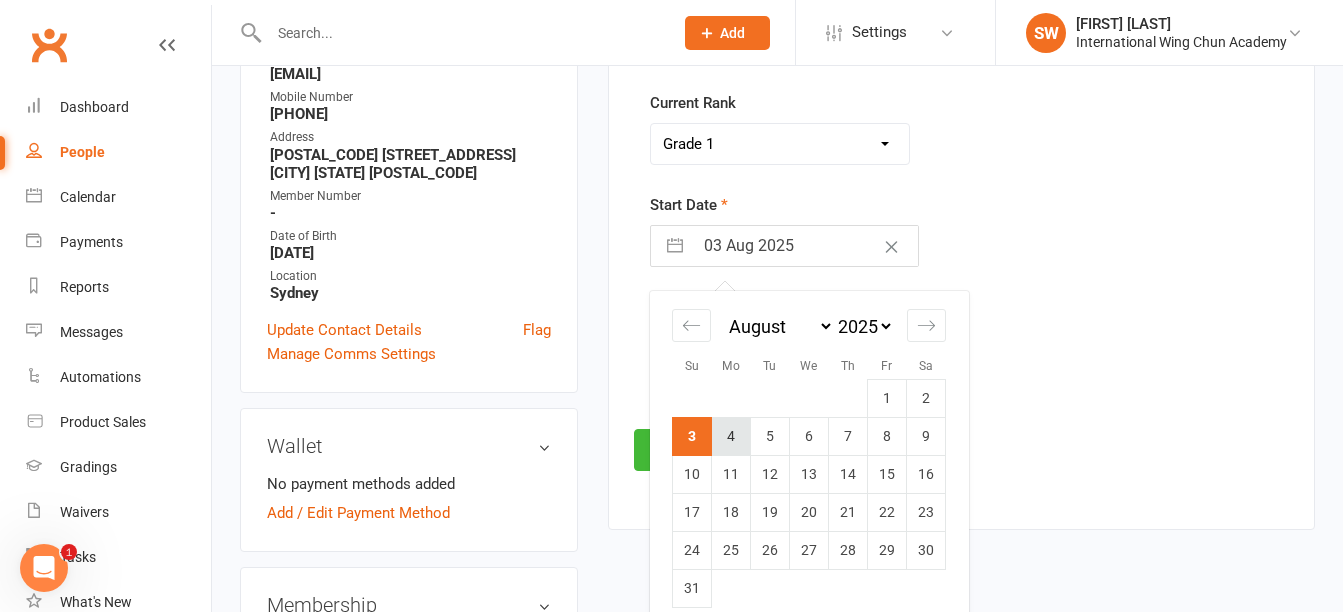click on "4" at bounding box center [731, 437] 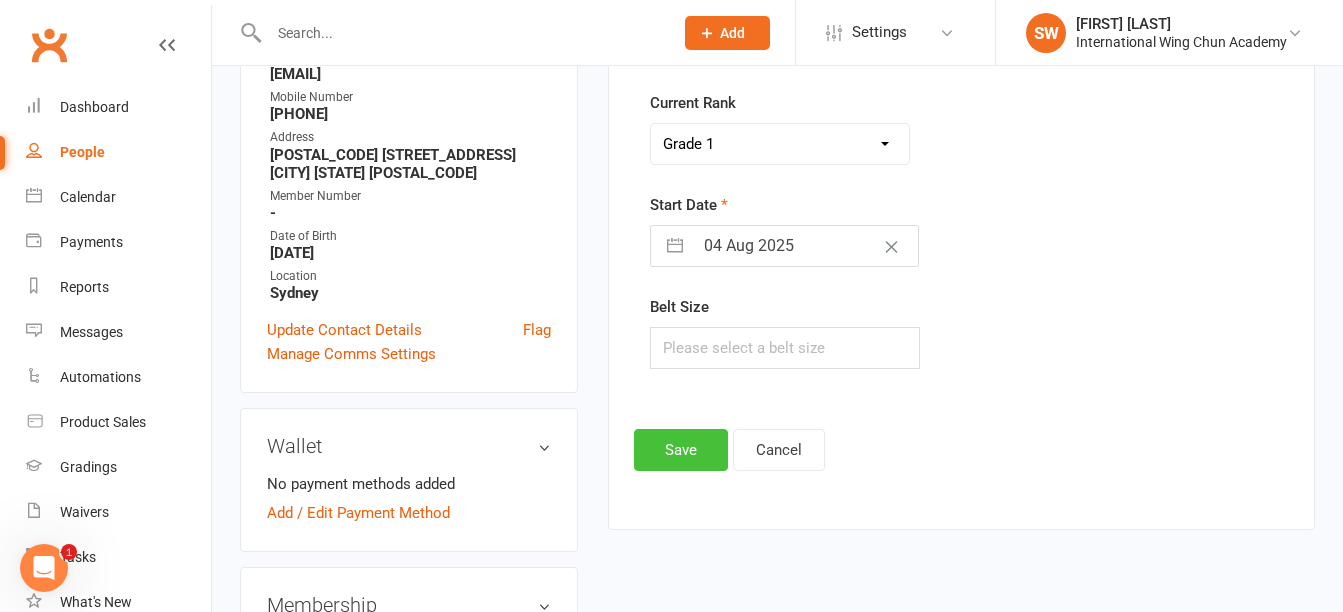click on "Save" at bounding box center (681, 450) 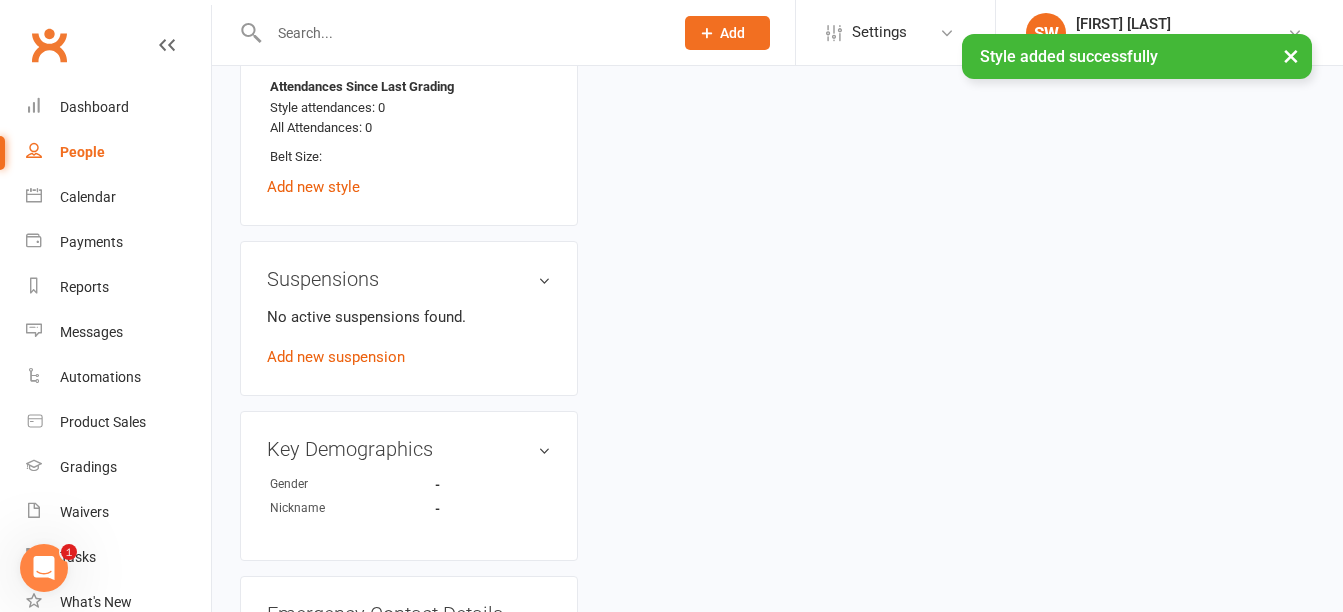 scroll, scrollTop: 1554, scrollLeft: 0, axis: vertical 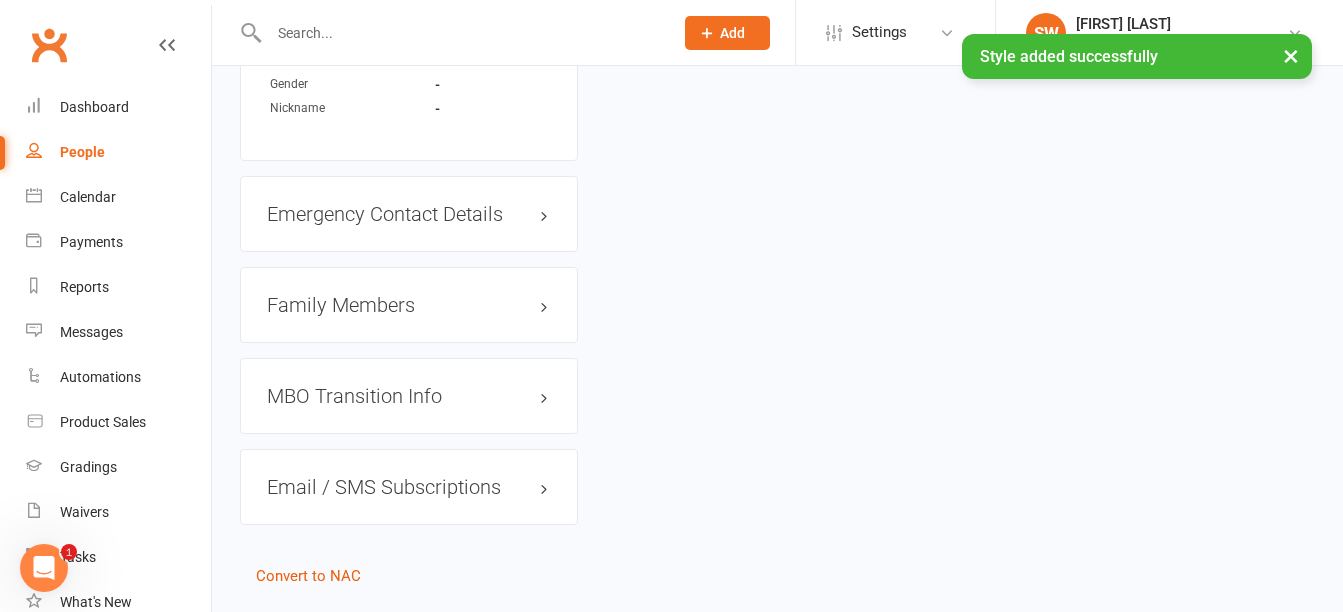 click on "Family Members" at bounding box center [409, 305] 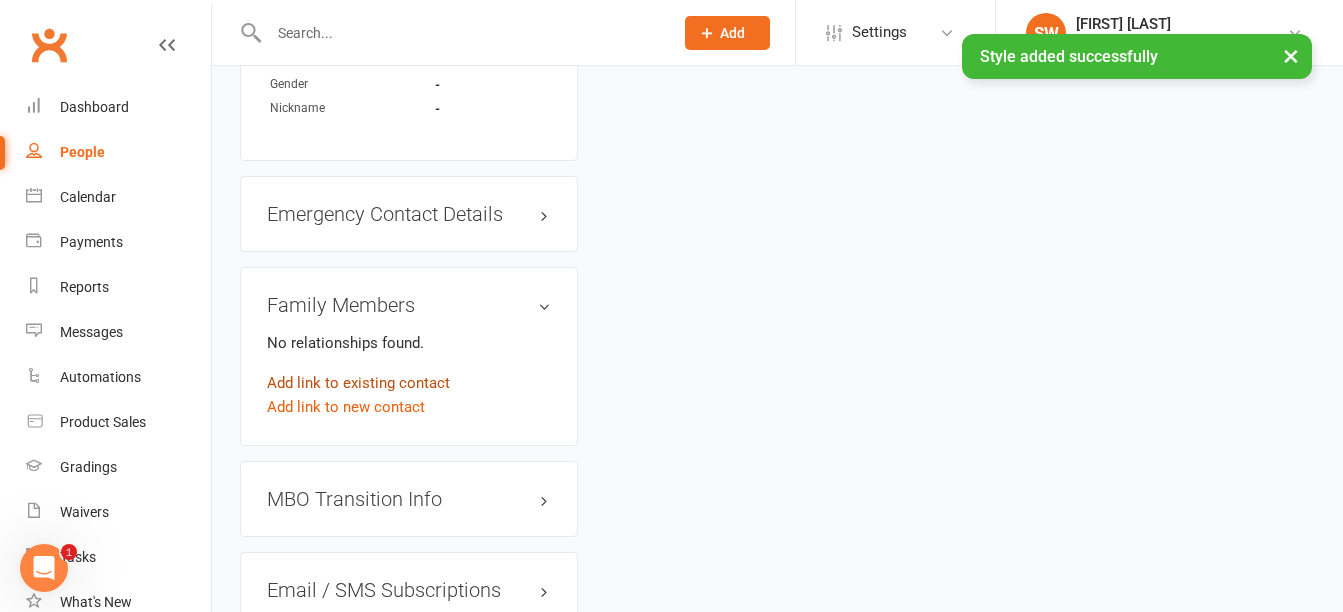 click on "Add link to existing contact" at bounding box center [358, 383] 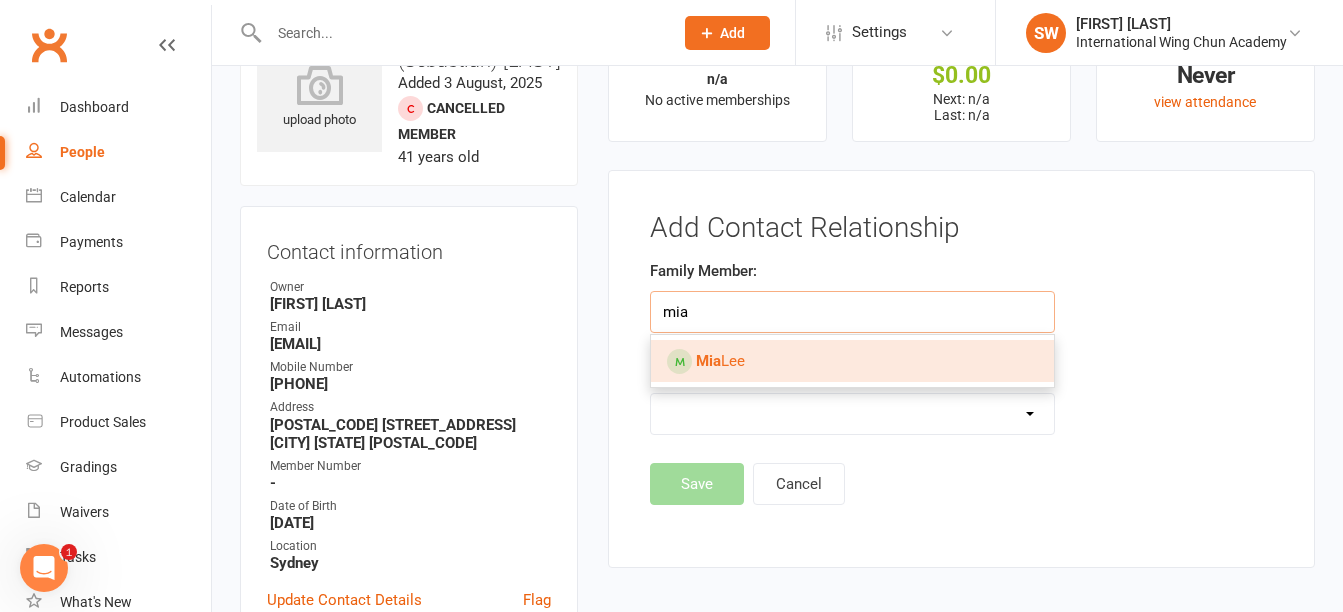 type on "mia" 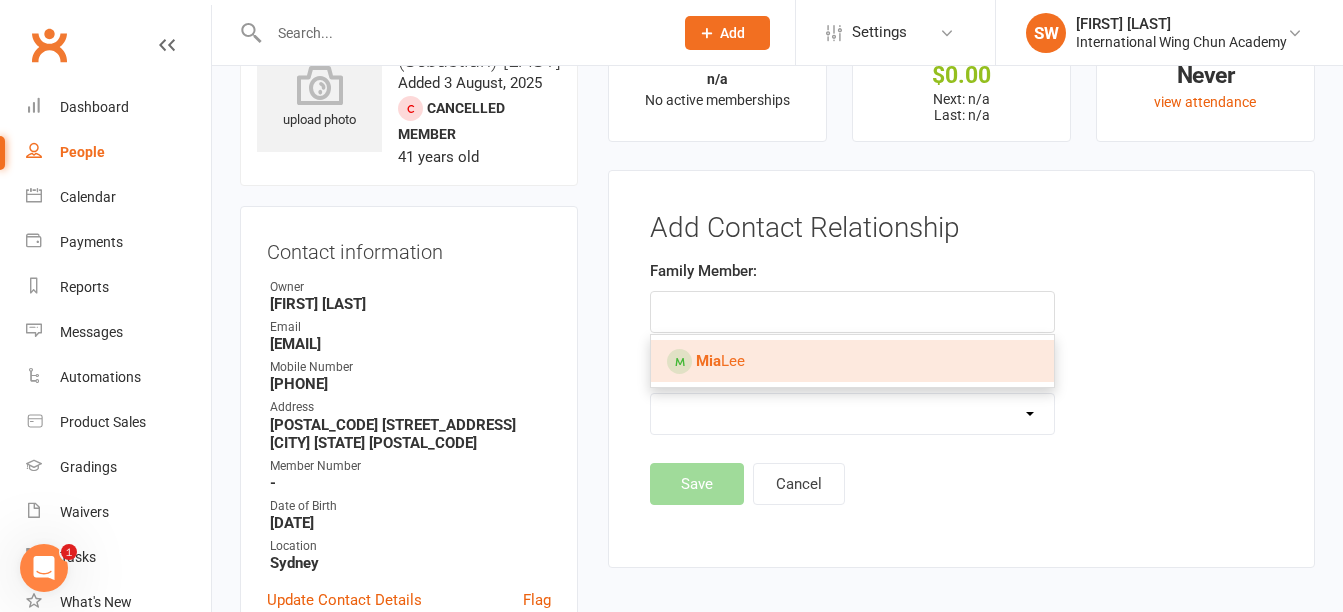 click on "Mia  Lee" at bounding box center (852, 361) 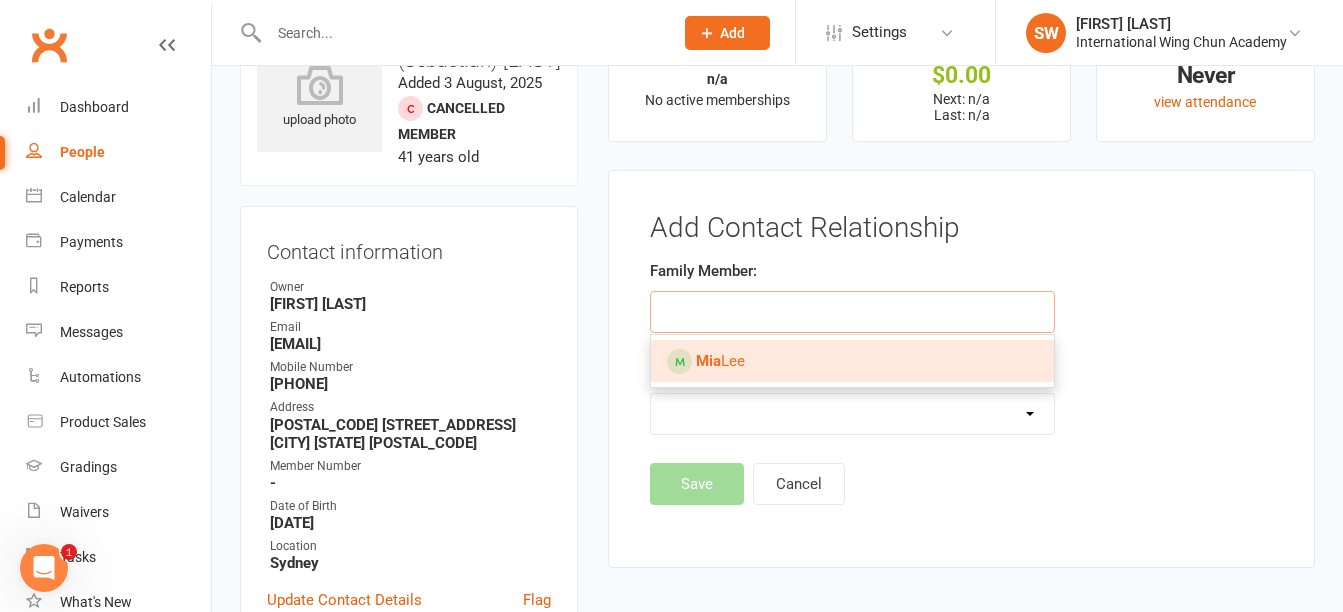 type on "Mia Lee" 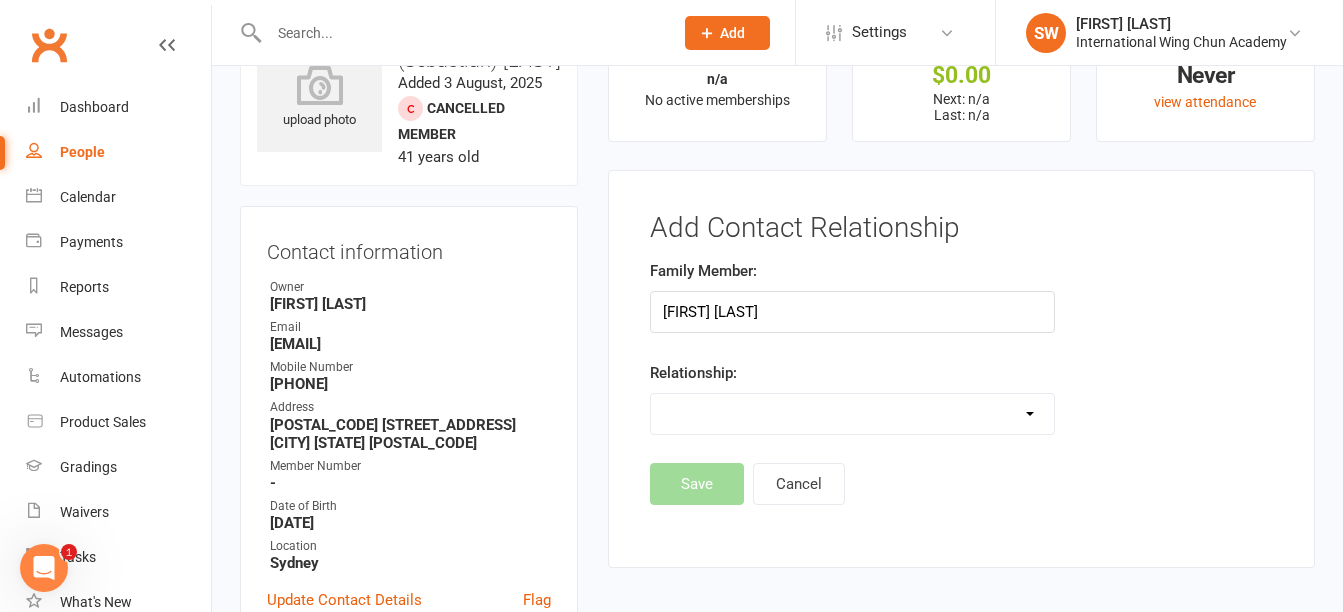 click on "Parent / Guardian Child Sibling (parent not in system) Spouse / Partner Cousin / Other Family Friend Other" at bounding box center (852, 414) 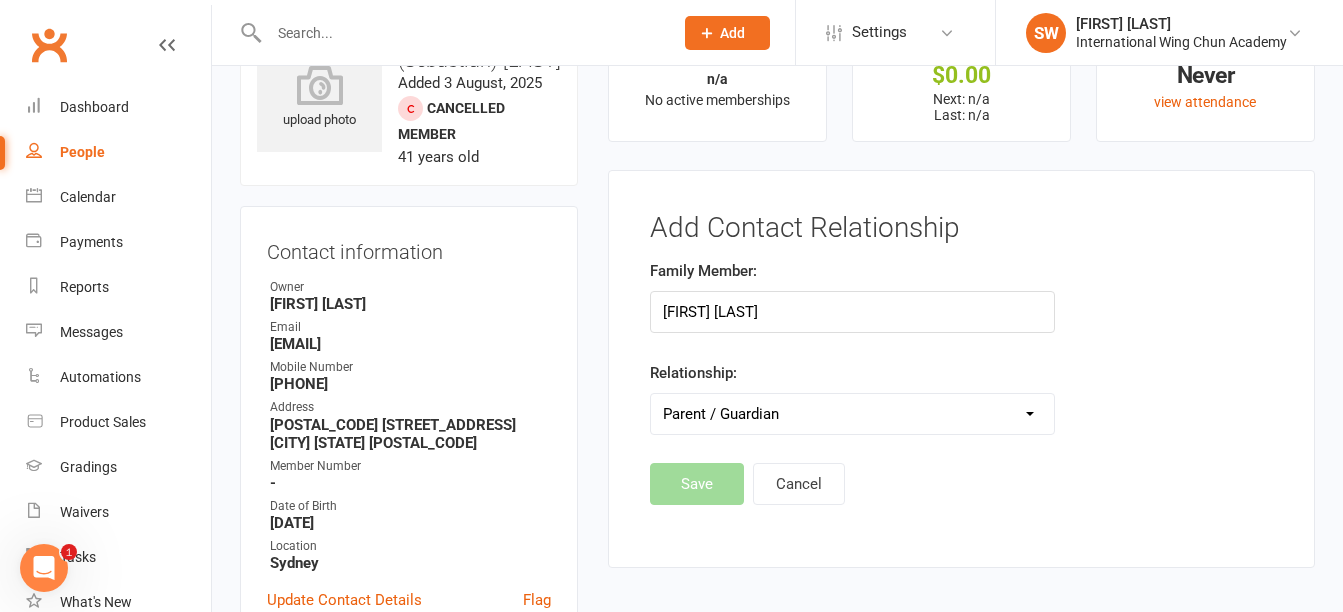 click on "Parent / Guardian Child Sibling (parent not in system) Spouse / Partner Cousin / Other Family Friend Other" at bounding box center (852, 414) 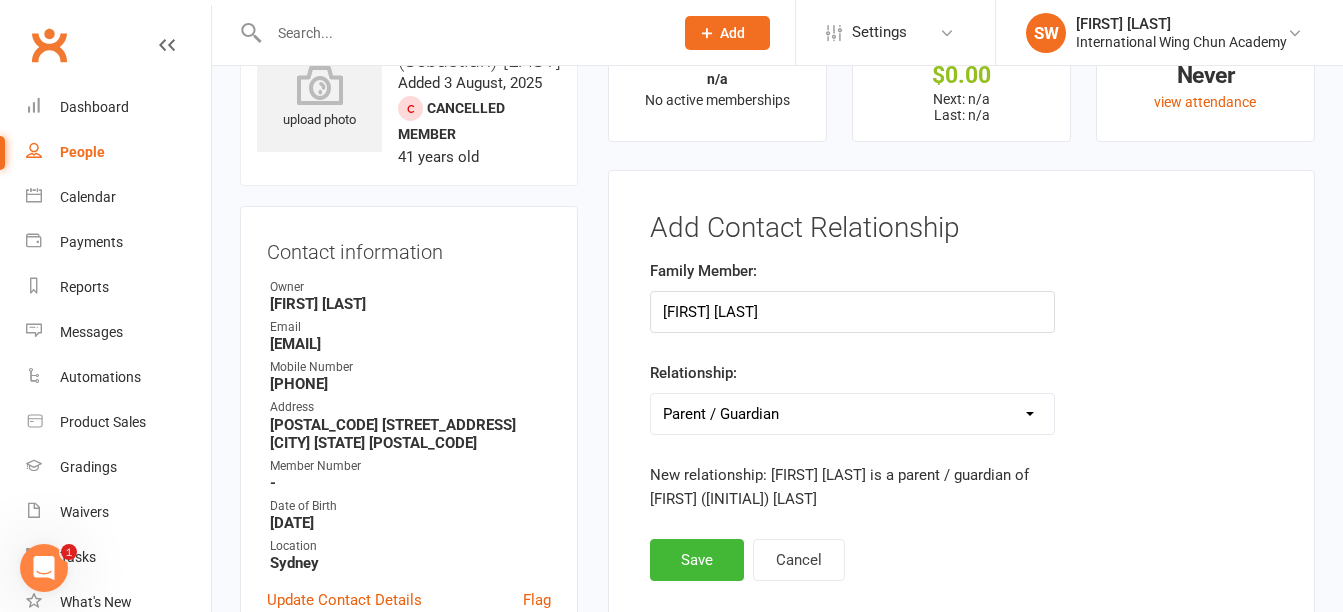 click on "Parent / Guardian Child Sibling (parent not in system) Spouse / Partner Cousin / Other Family Friend Other" at bounding box center (852, 414) 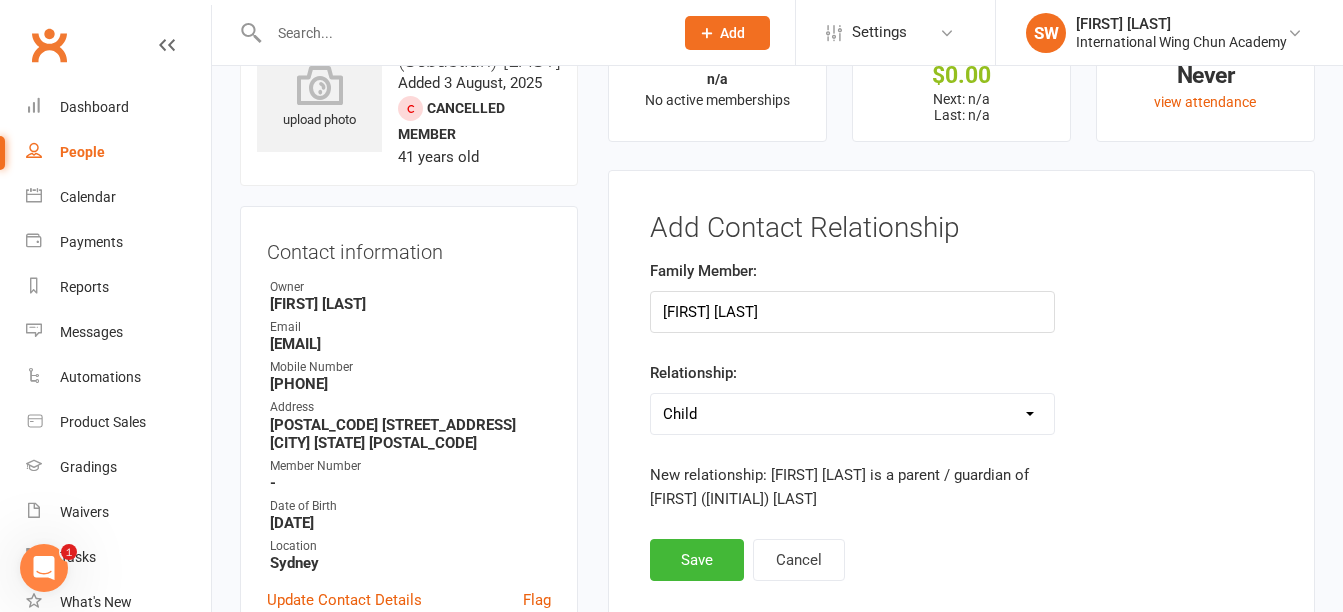 click on "Parent / Guardian Child Sibling (parent not in system) Spouse / Partner Cousin / Other Family Friend Other" at bounding box center (852, 414) 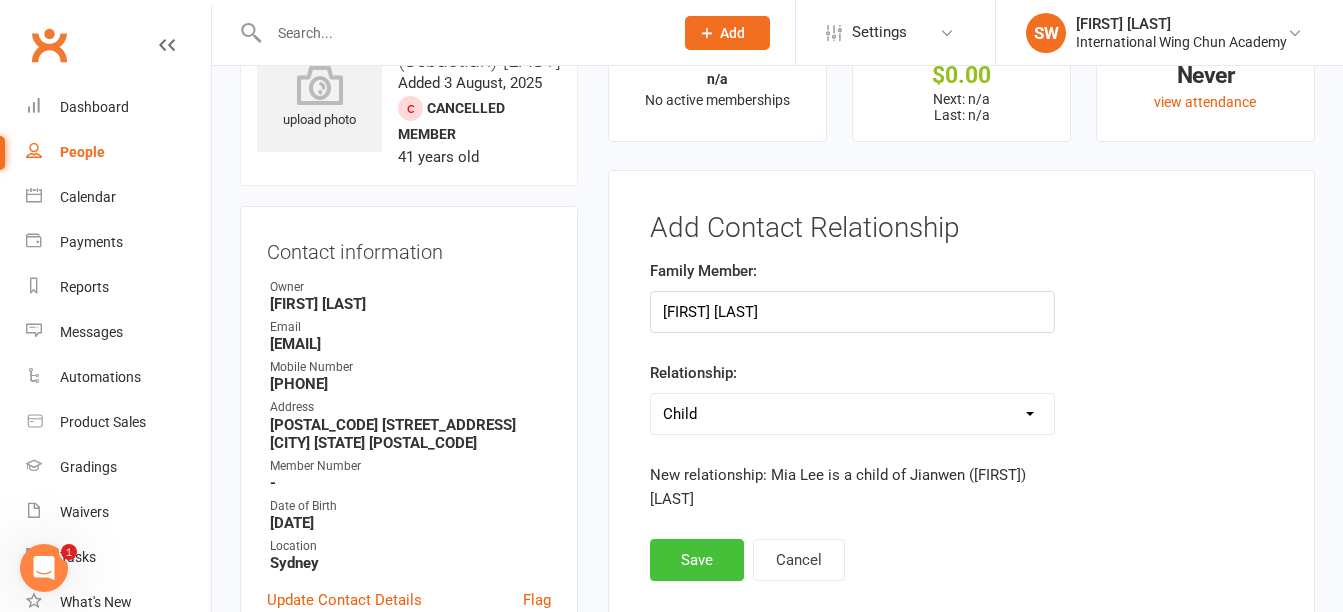 click on "Save" at bounding box center (697, 560) 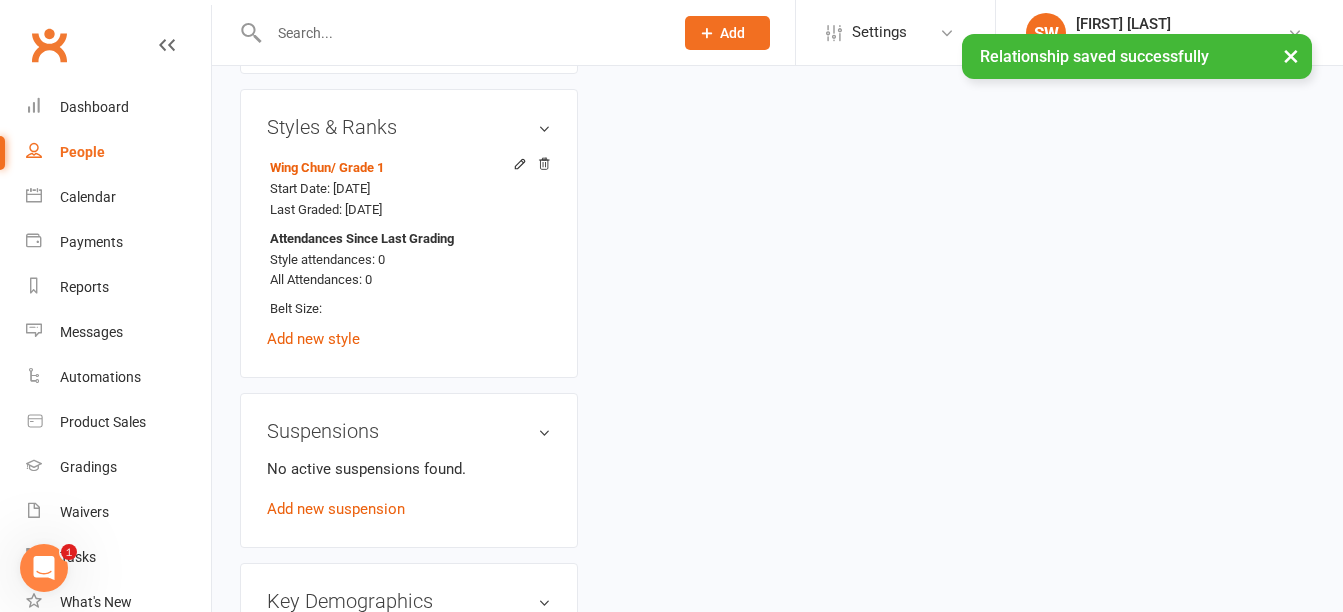 scroll, scrollTop: 1184, scrollLeft: 0, axis: vertical 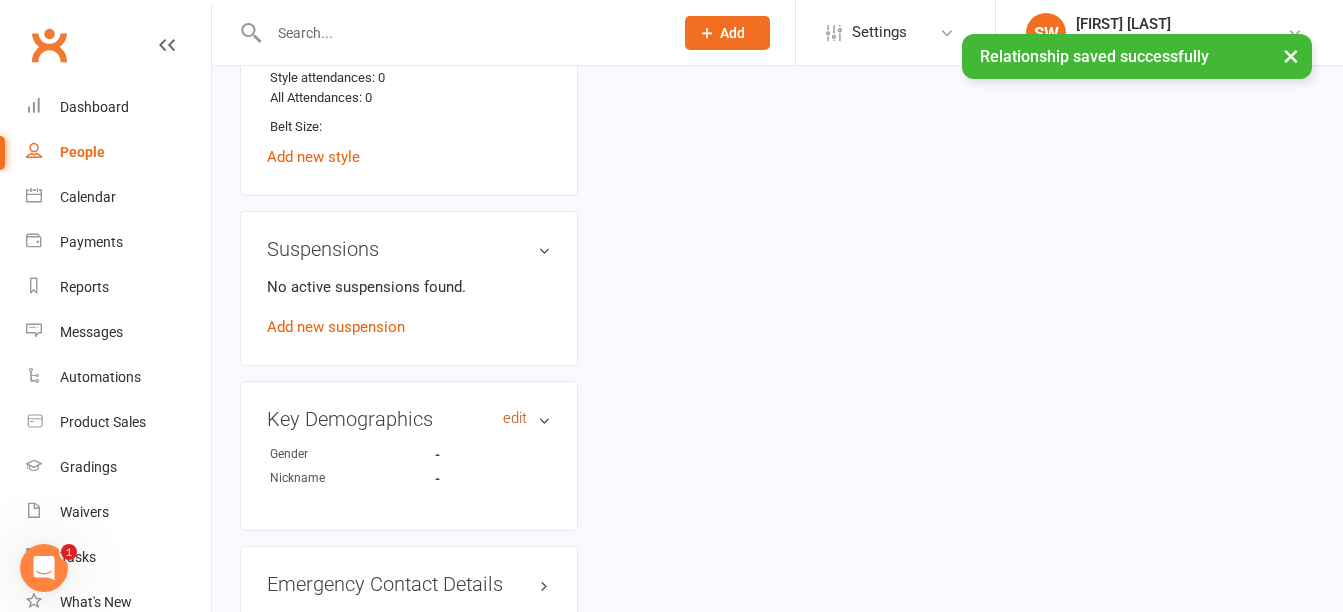 click on "edit" at bounding box center [515, 418] 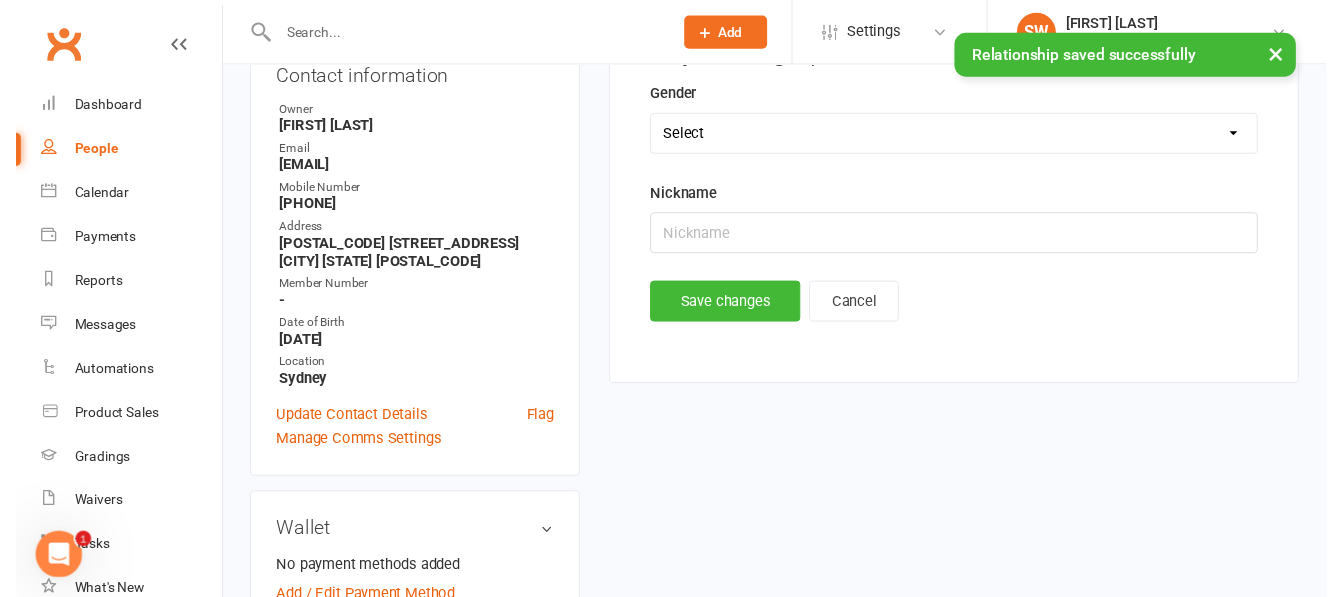 scroll, scrollTop: 154, scrollLeft: 0, axis: vertical 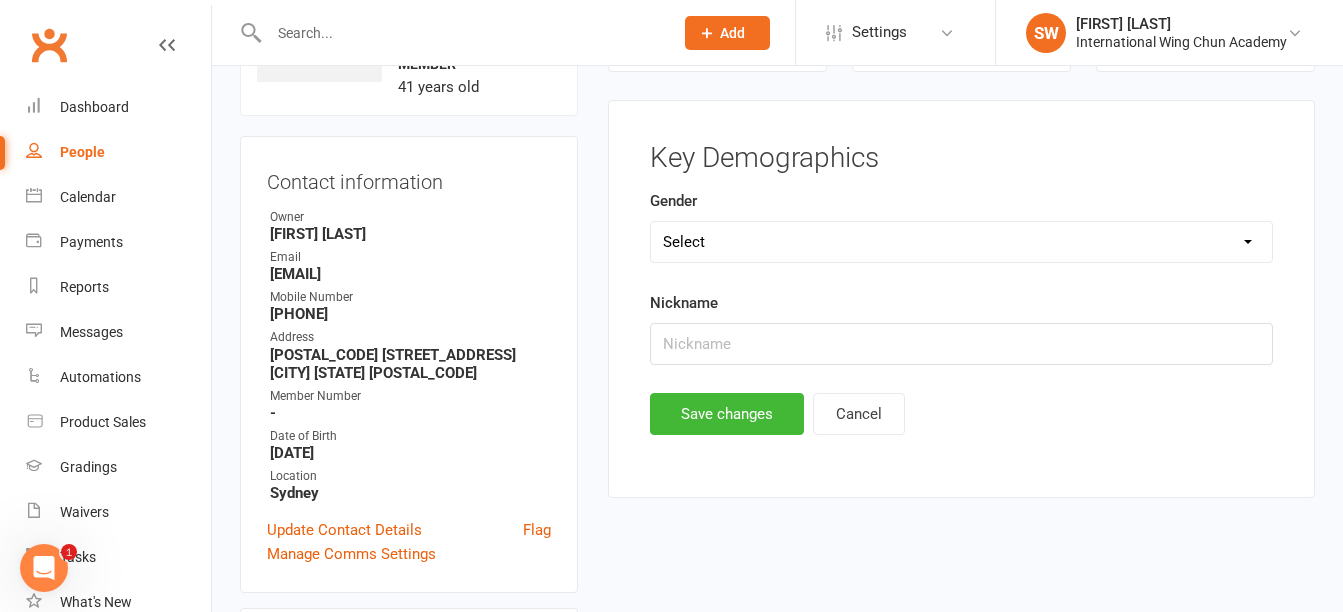 drag, startPoint x: 807, startPoint y: 238, endPoint x: 799, endPoint y: 258, distance: 21.540659 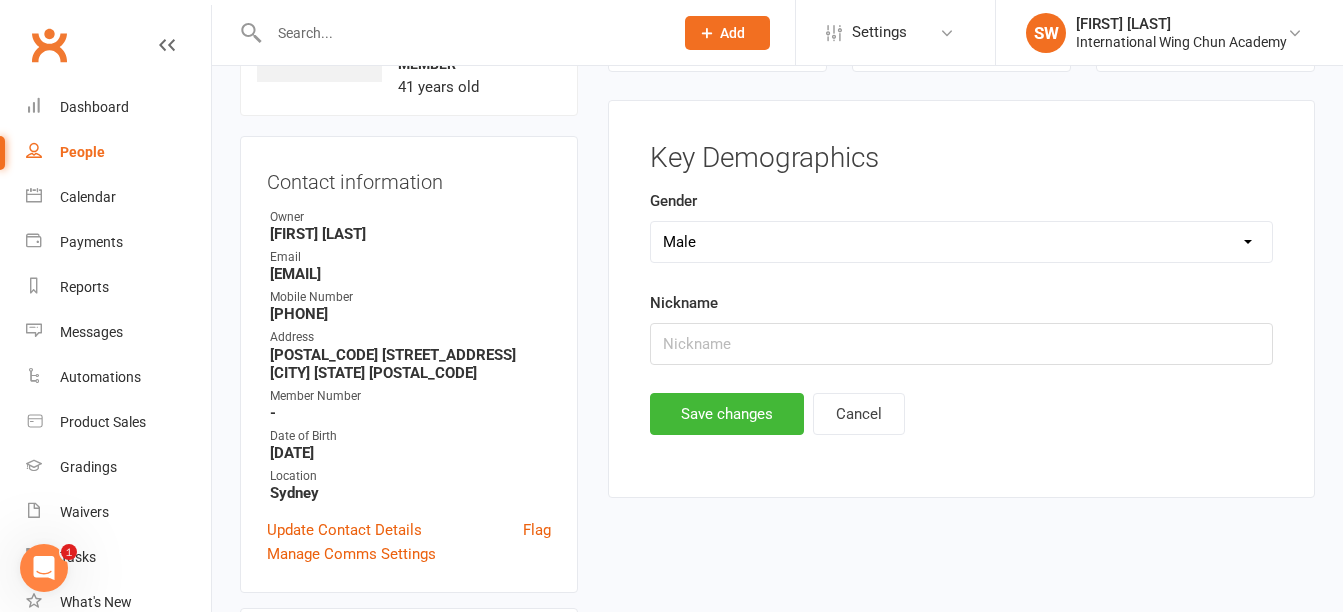 click on "Select Male Female Not Specified" at bounding box center [961, 242] 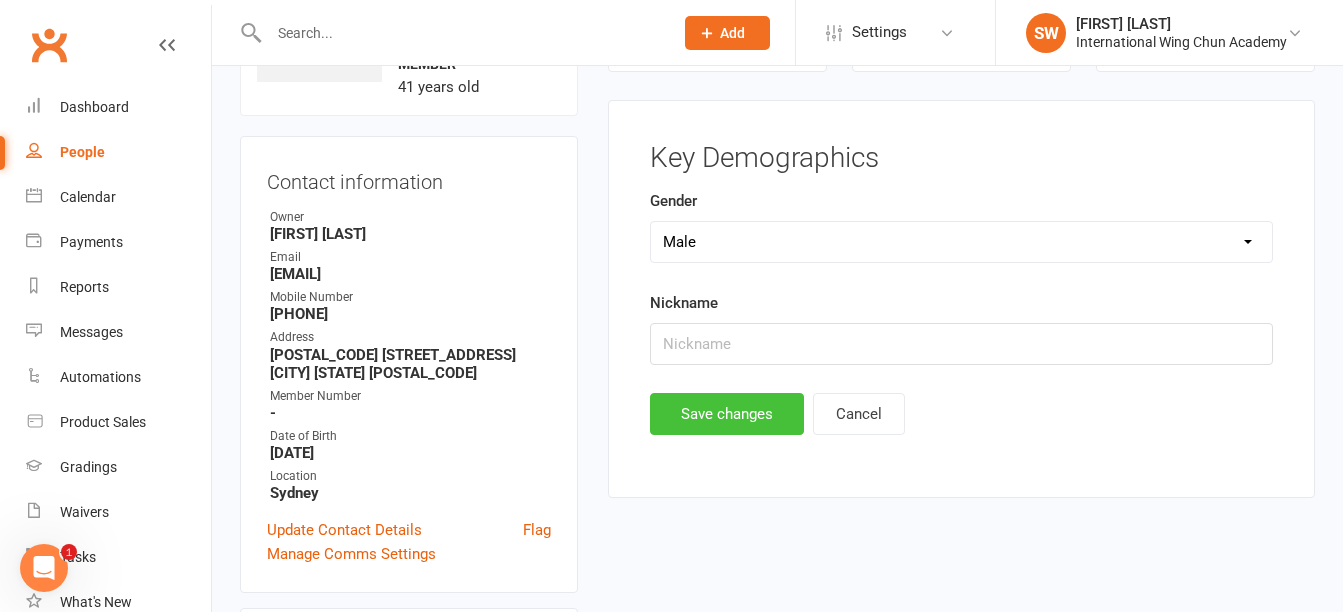 click on "Save changes" at bounding box center [727, 414] 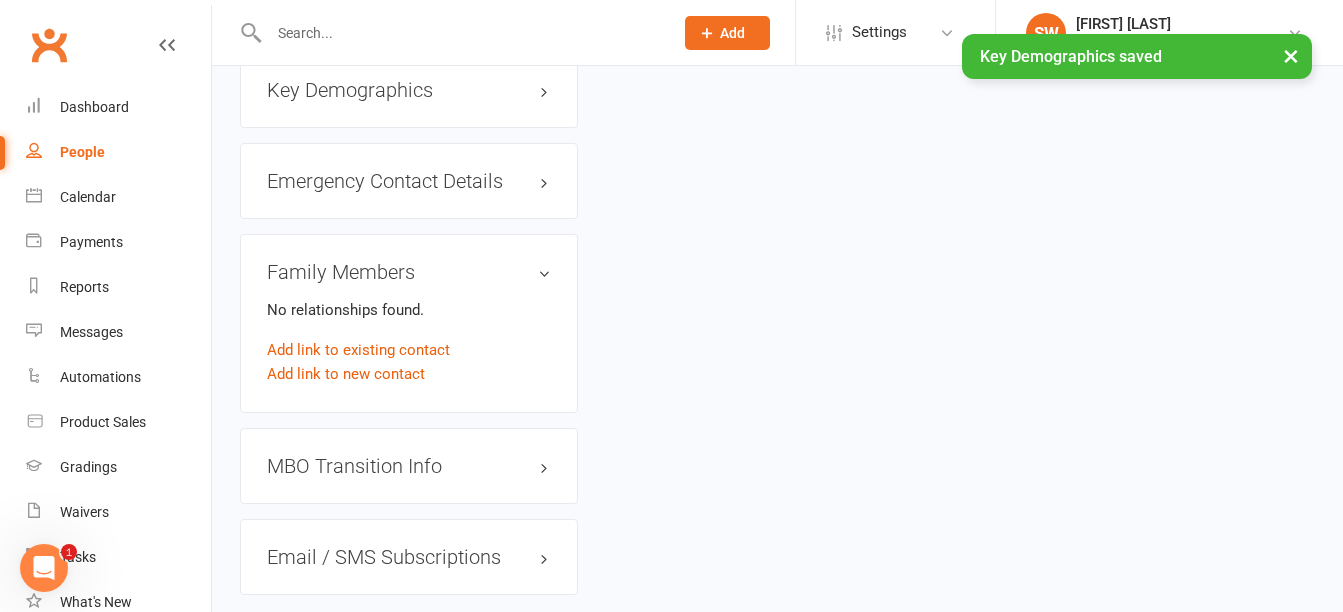 scroll, scrollTop: 1554, scrollLeft: 0, axis: vertical 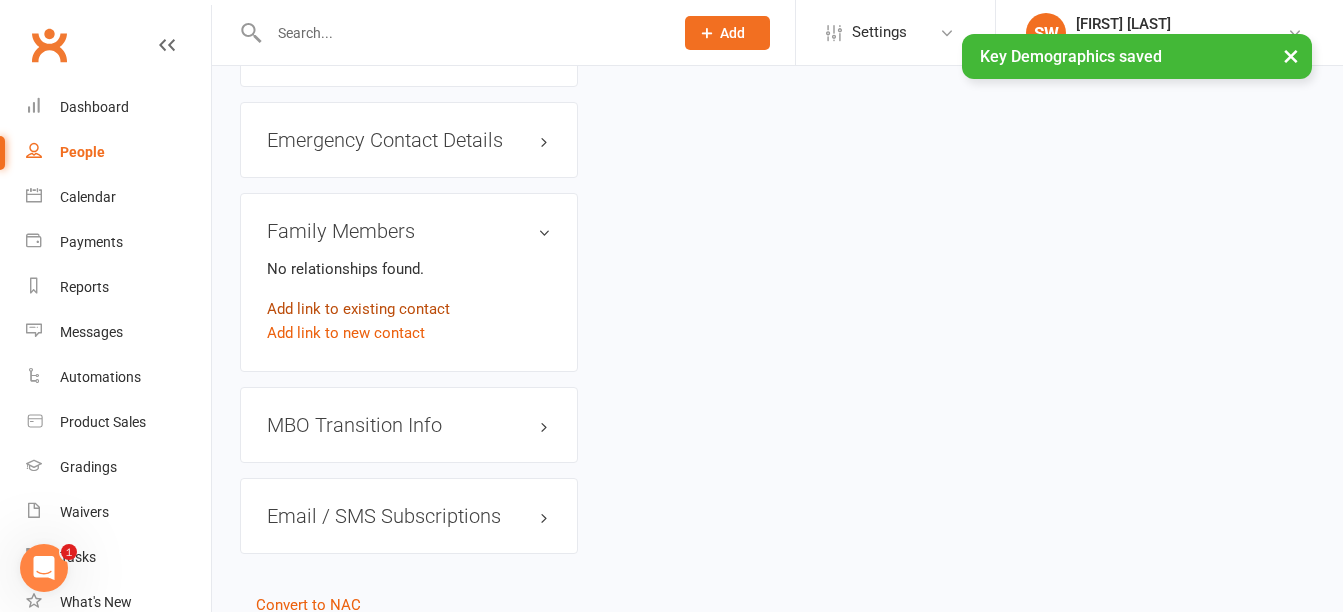 click on "Add link to existing contact" at bounding box center (358, 309) 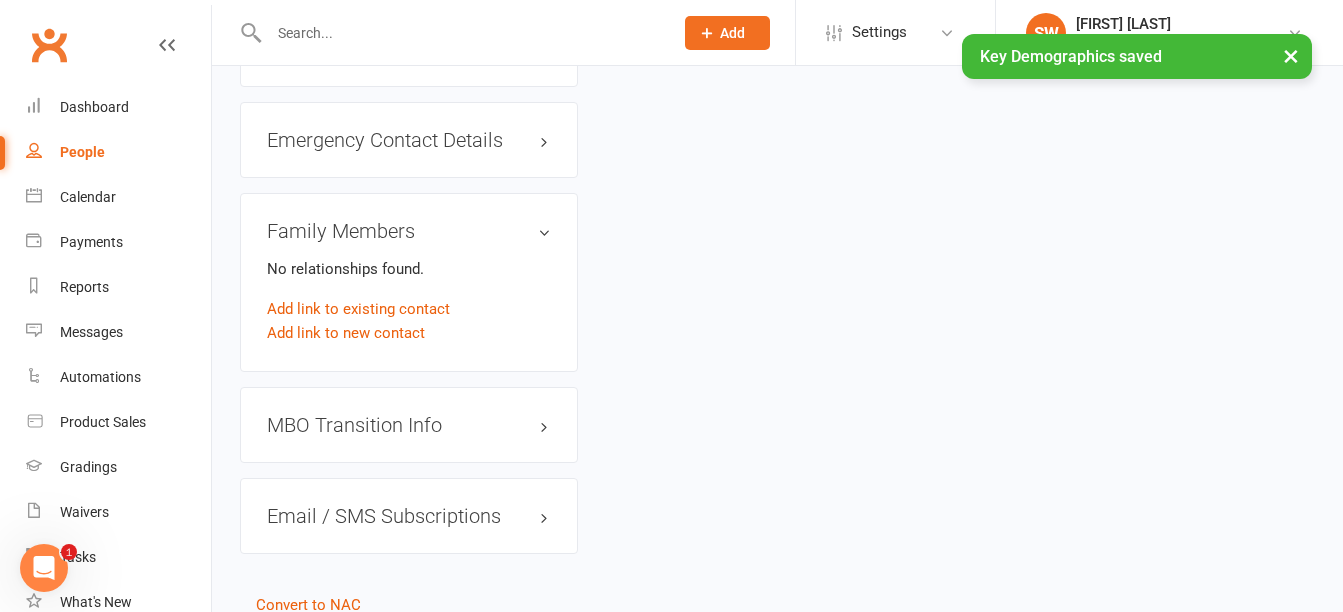 scroll, scrollTop: 84, scrollLeft: 0, axis: vertical 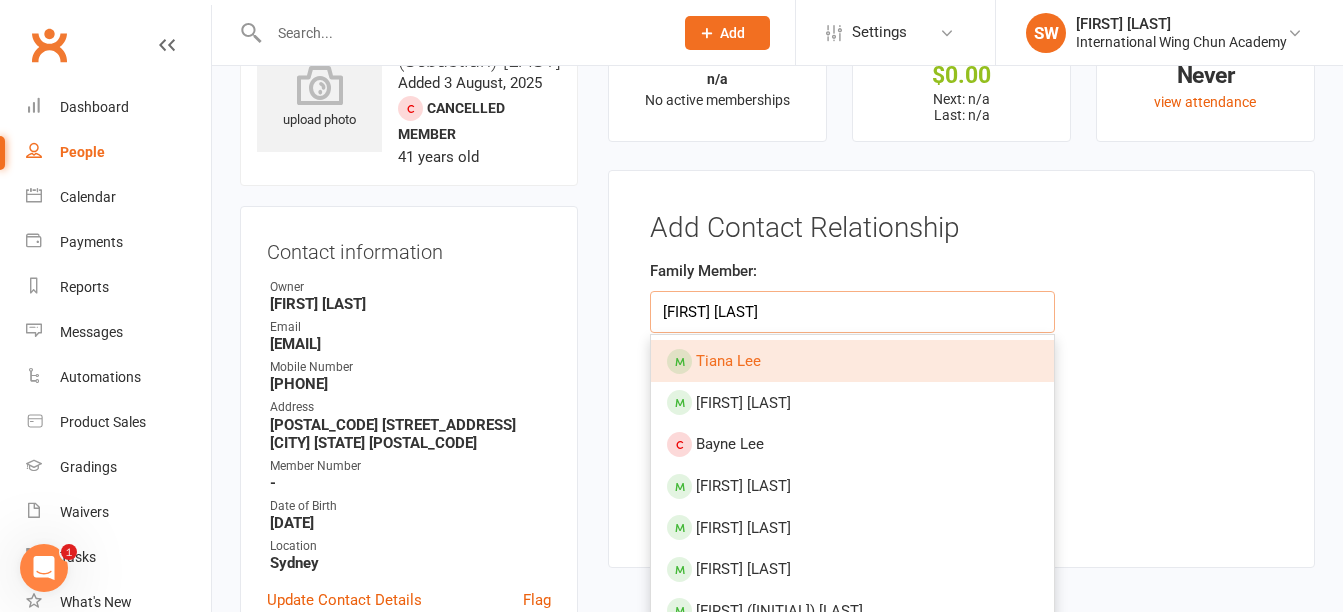 type on "tia lee" 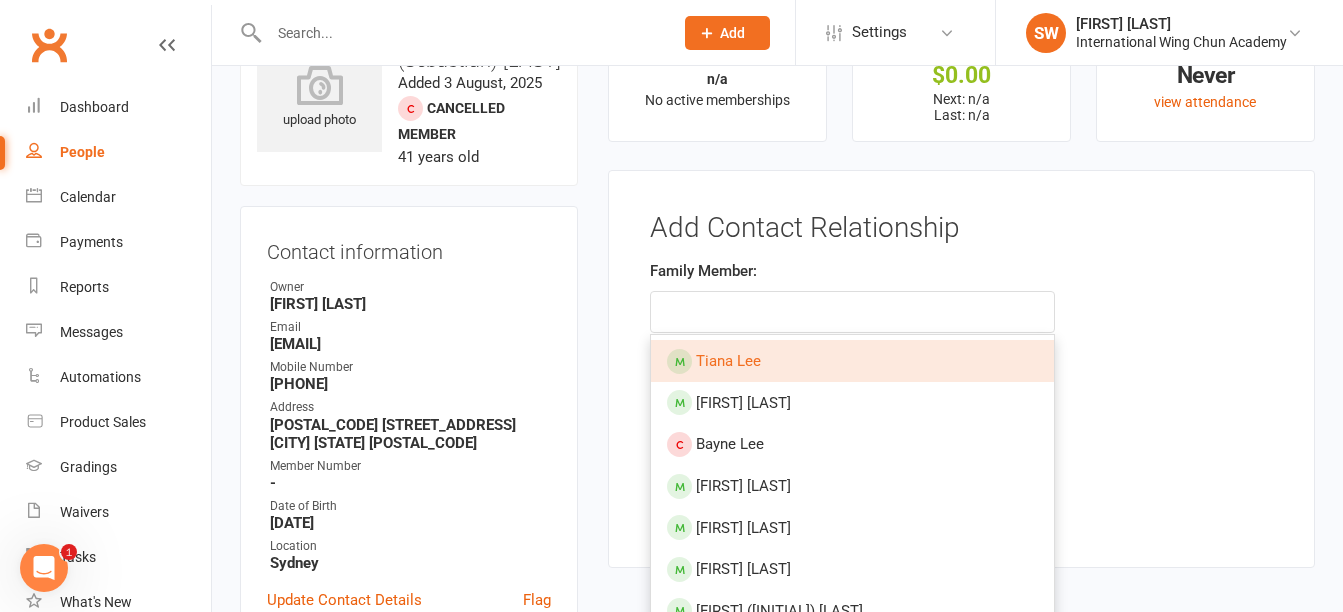 click on "Tiana Lee" at bounding box center (852, 361) 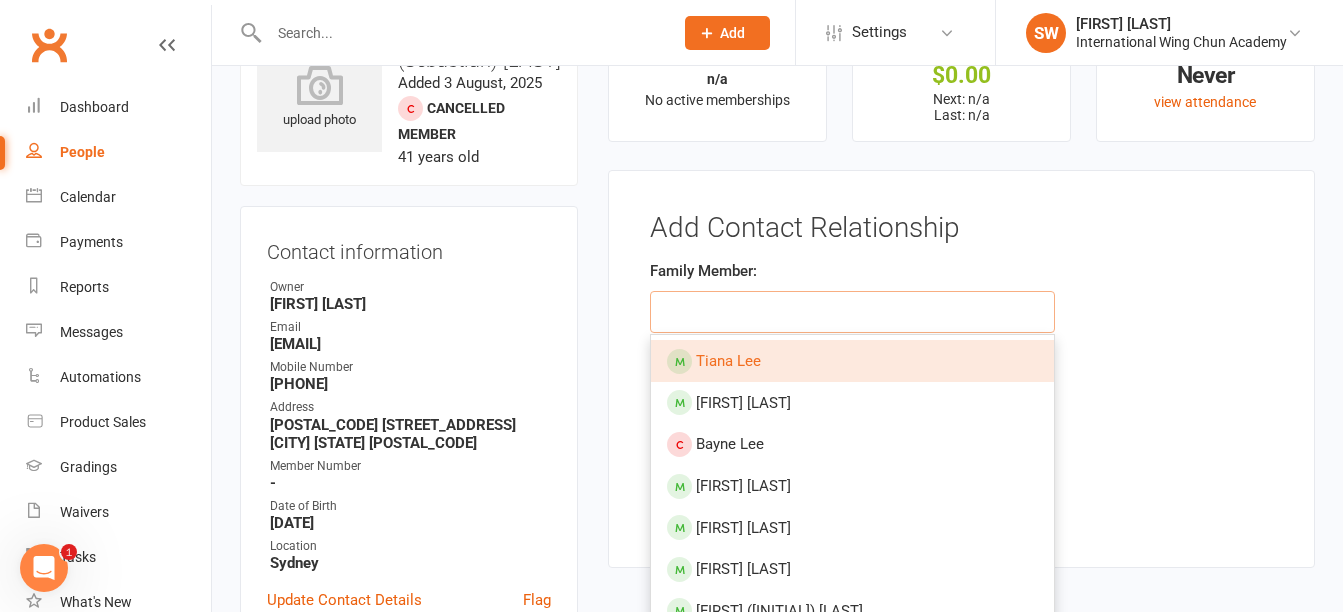 type on "Tiana Lee" 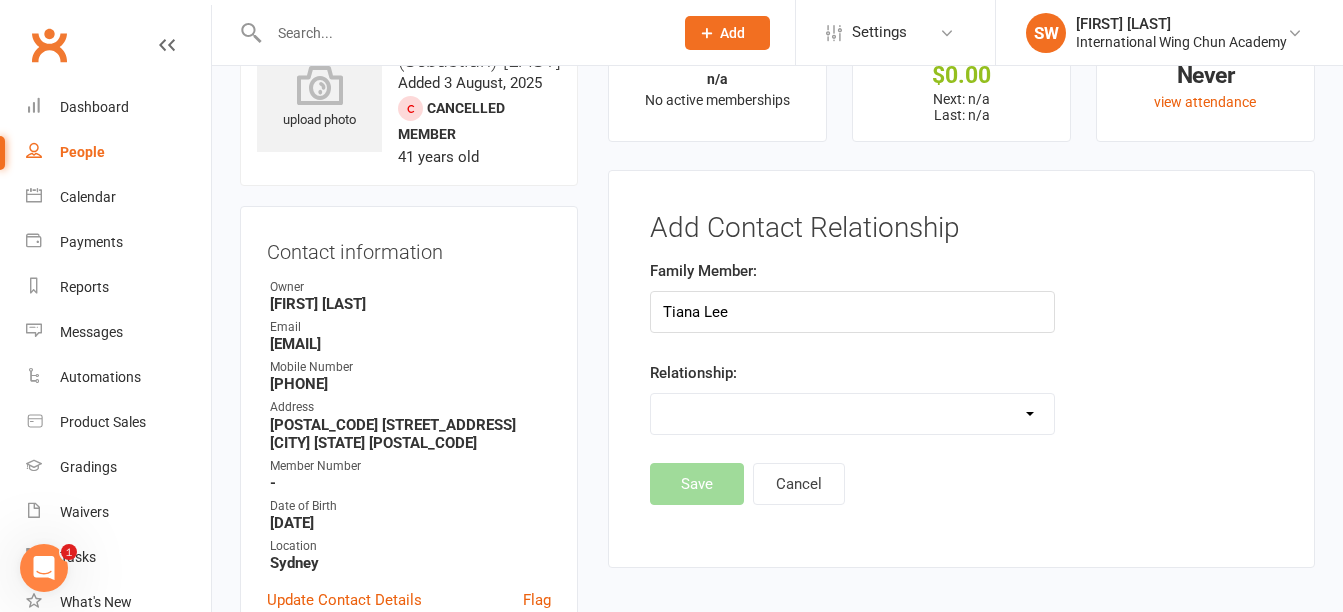 click on "Parent / Guardian Child Sibling (parent not in system) Spouse / Partner Cousin / Other Family Friend Other" at bounding box center [852, 414] 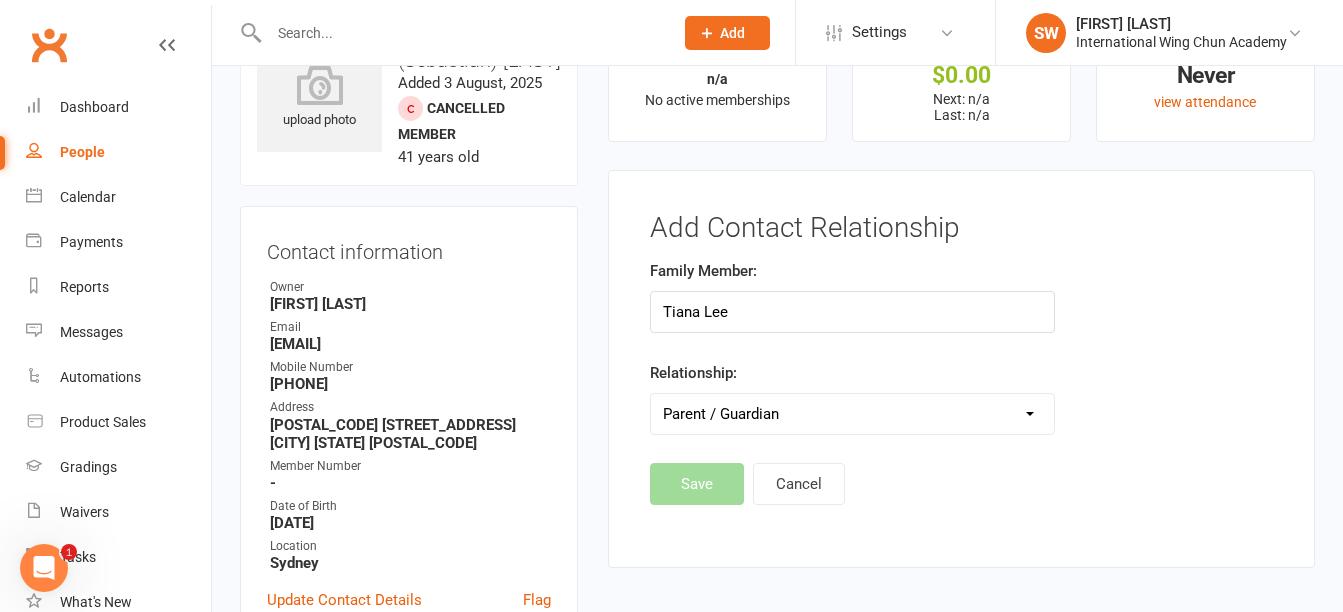click on "Parent / Guardian Child Sibling (parent not in system) Spouse / Partner Cousin / Other Family Friend Other" at bounding box center [852, 414] 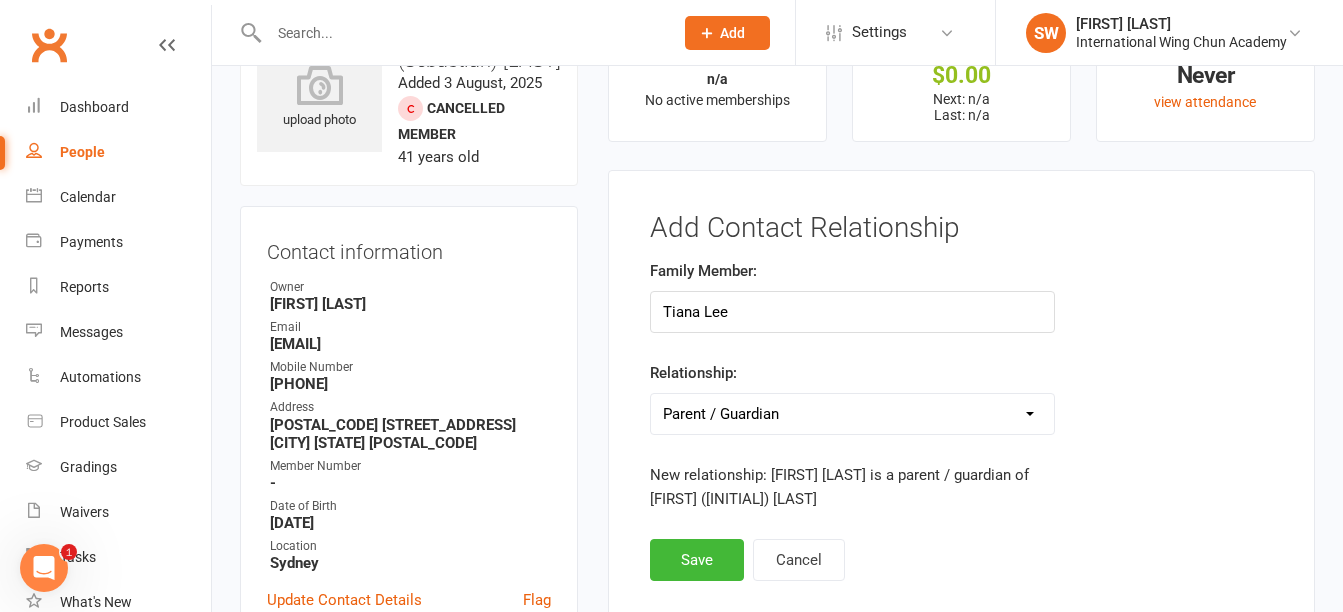 click on "Parent / Guardian Child Sibling (parent not in system) Spouse / Partner Cousin / Other Family Friend Other" at bounding box center [852, 414] 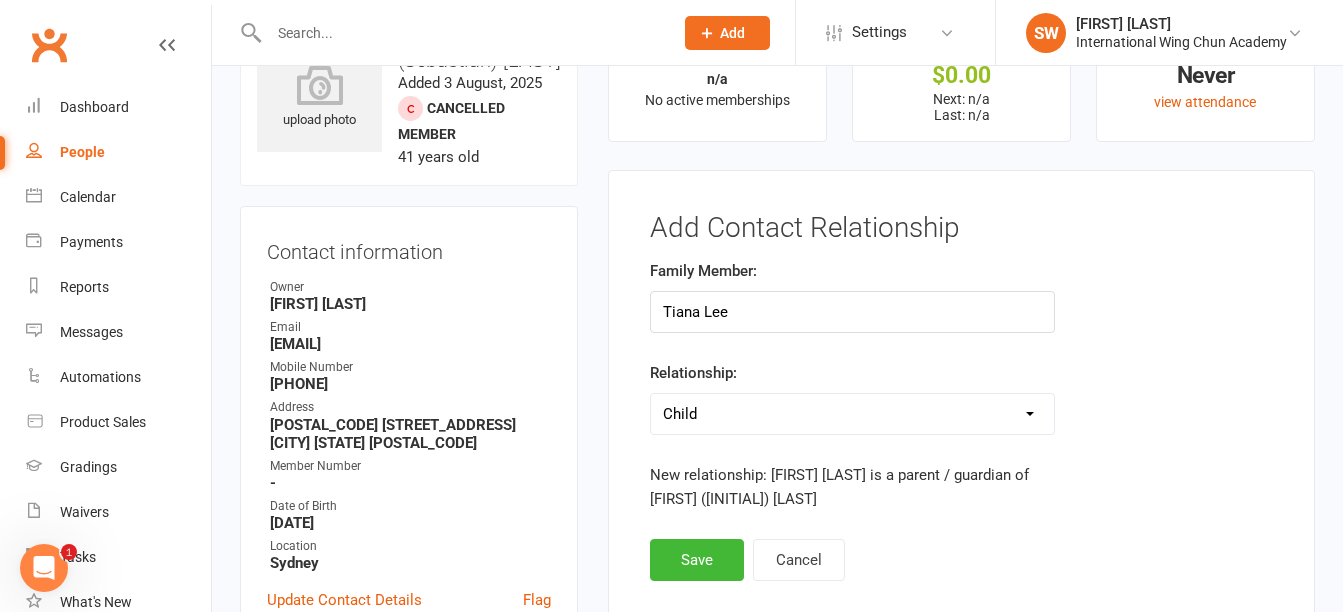 click on "Parent / Guardian Child Sibling (parent not in system) Spouse / Partner Cousin / Other Family Friend Other" at bounding box center (852, 414) 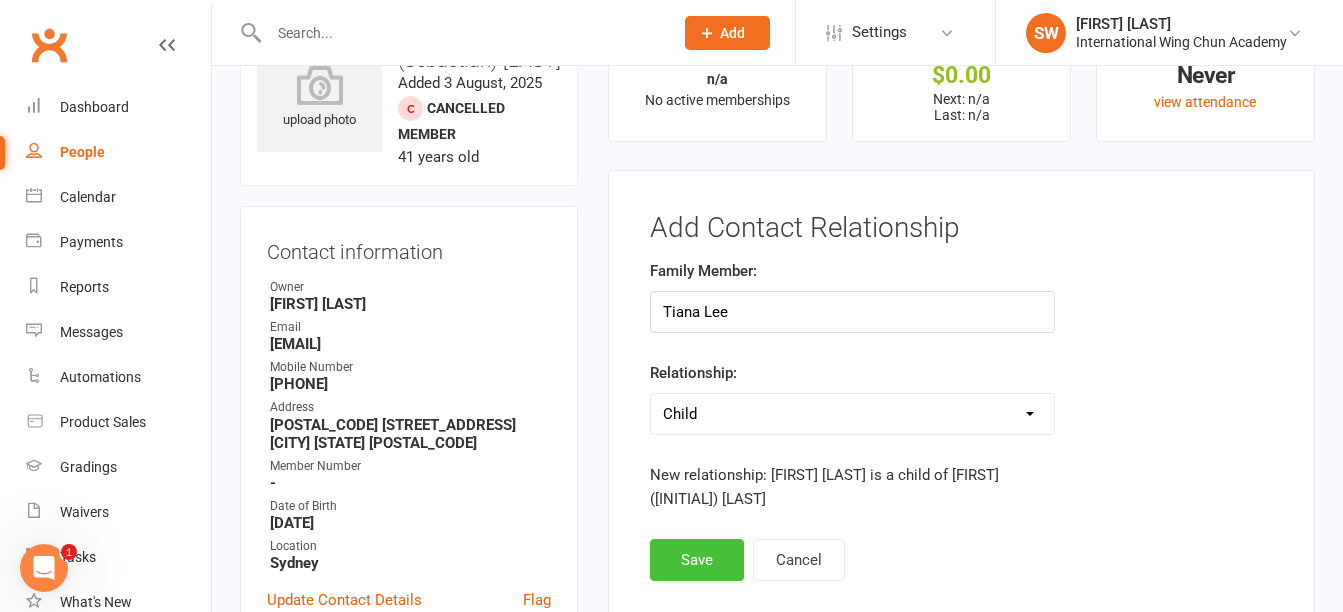 click on "Save" at bounding box center [697, 560] 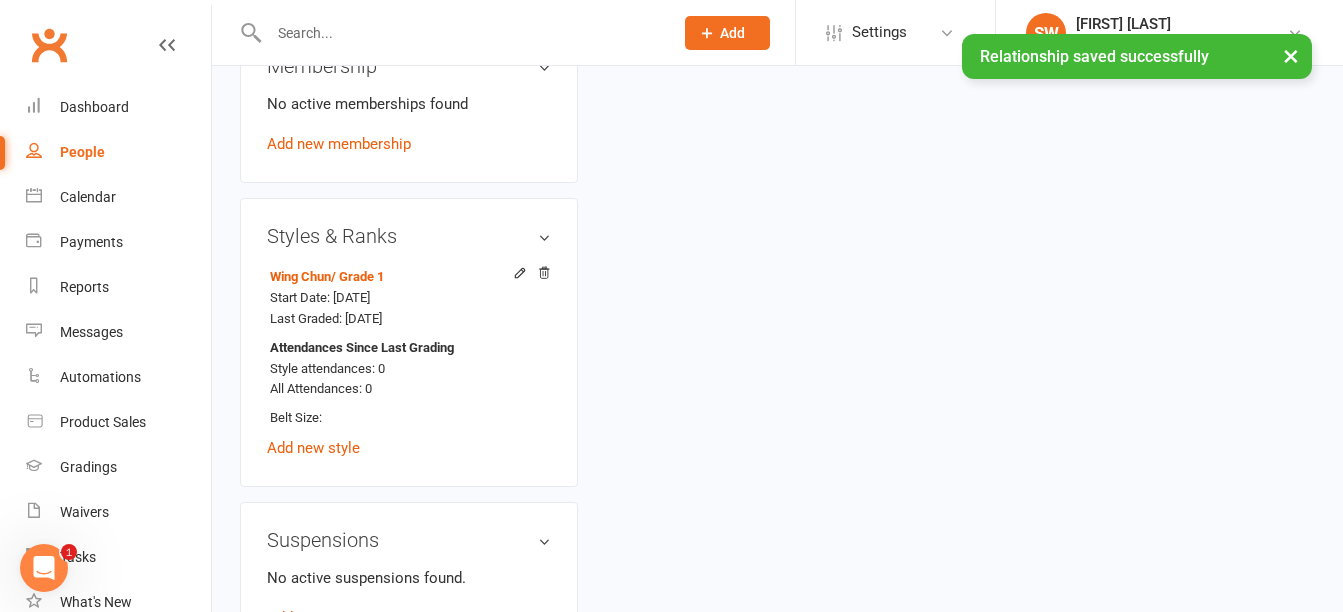 scroll, scrollTop: 1084, scrollLeft: 0, axis: vertical 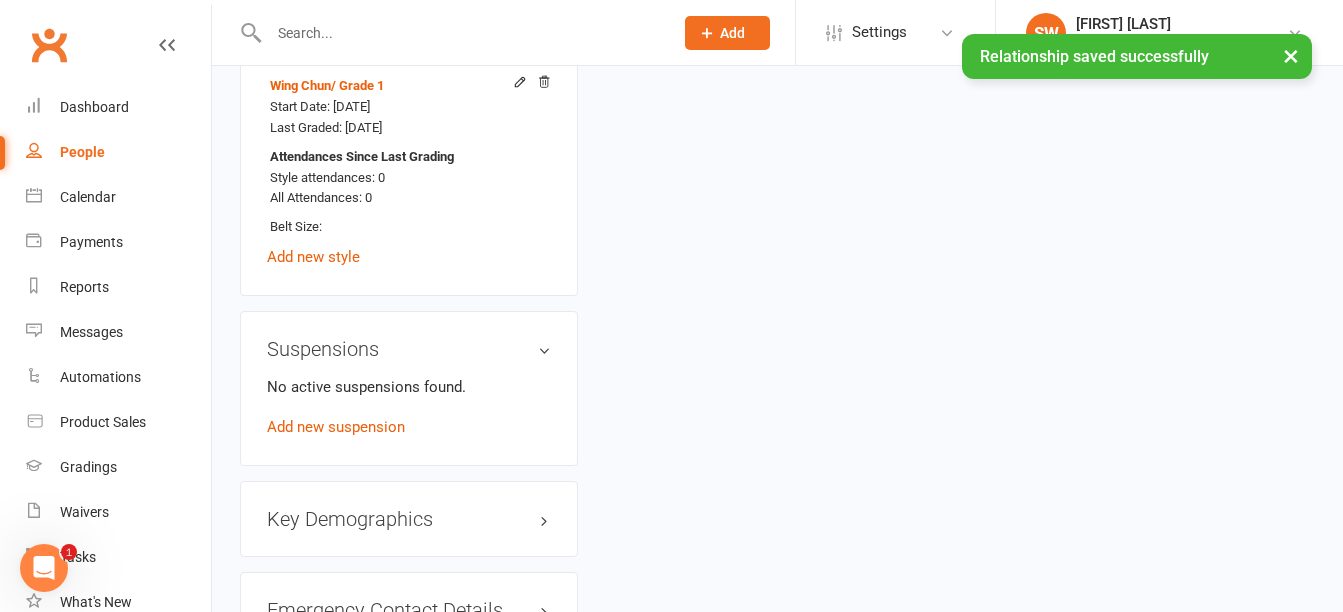 click at bounding box center (461, 33) 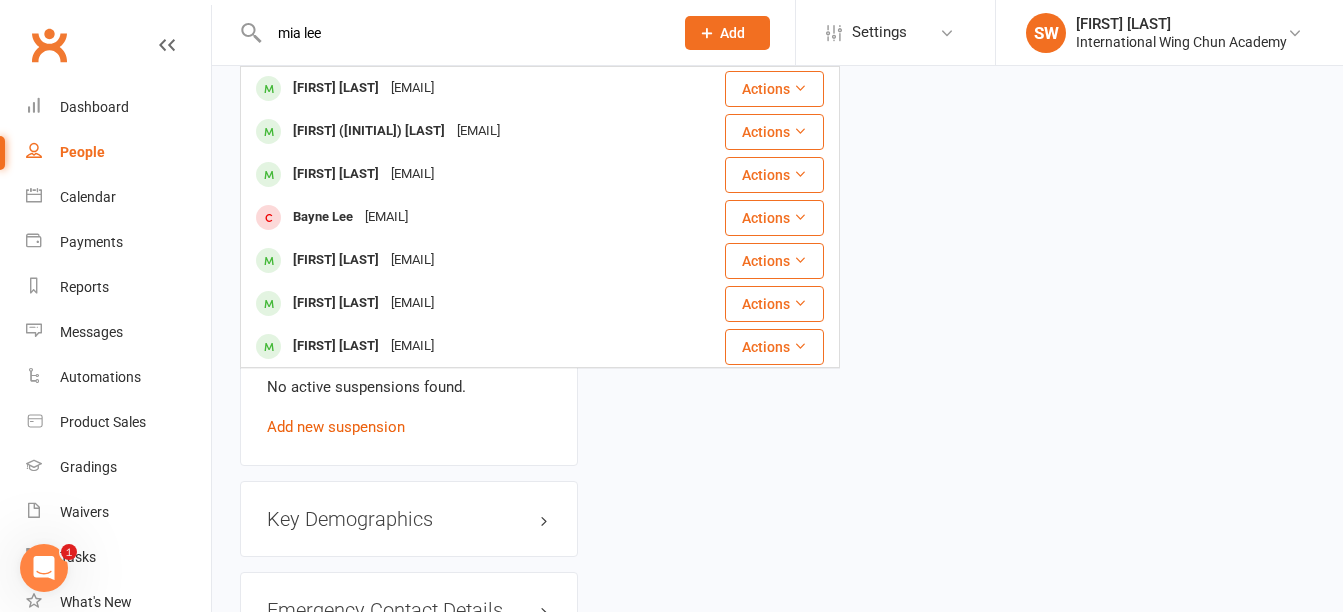 type on "mia lee" 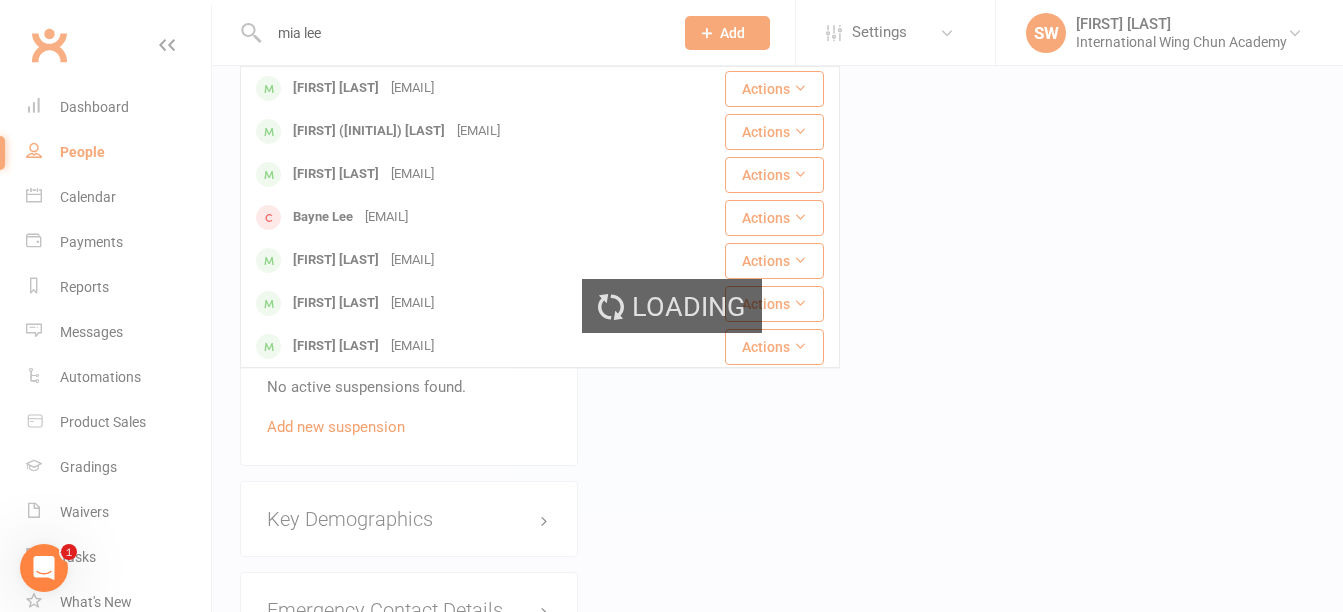 type 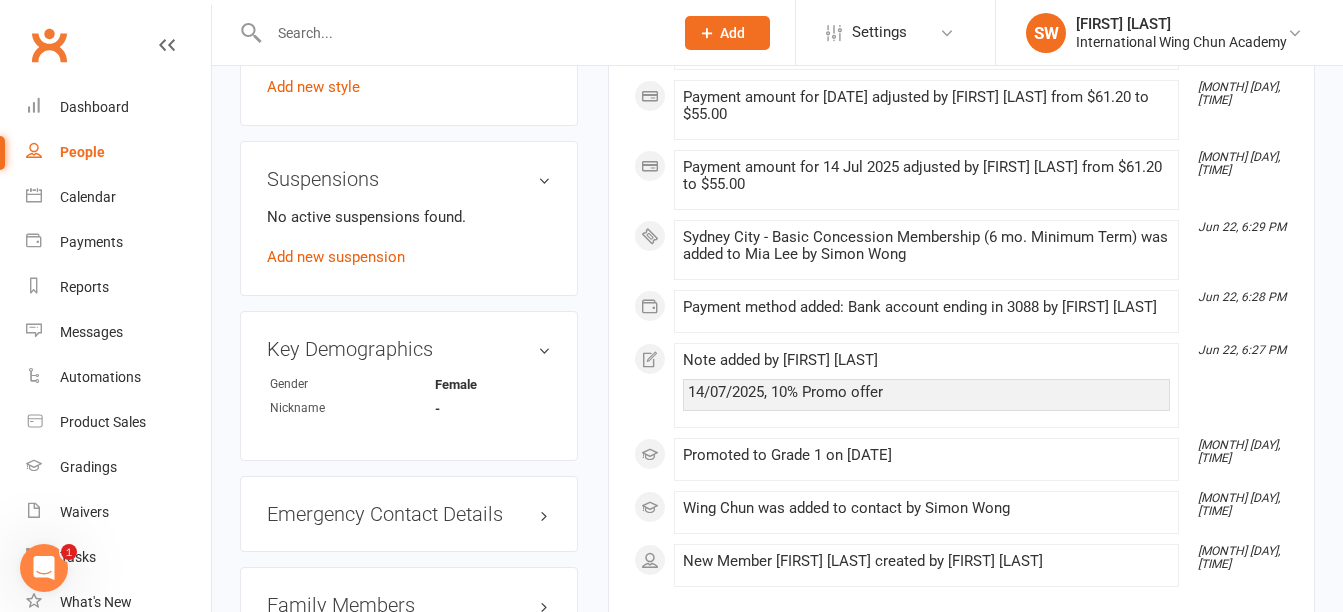 scroll, scrollTop: 1400, scrollLeft: 0, axis: vertical 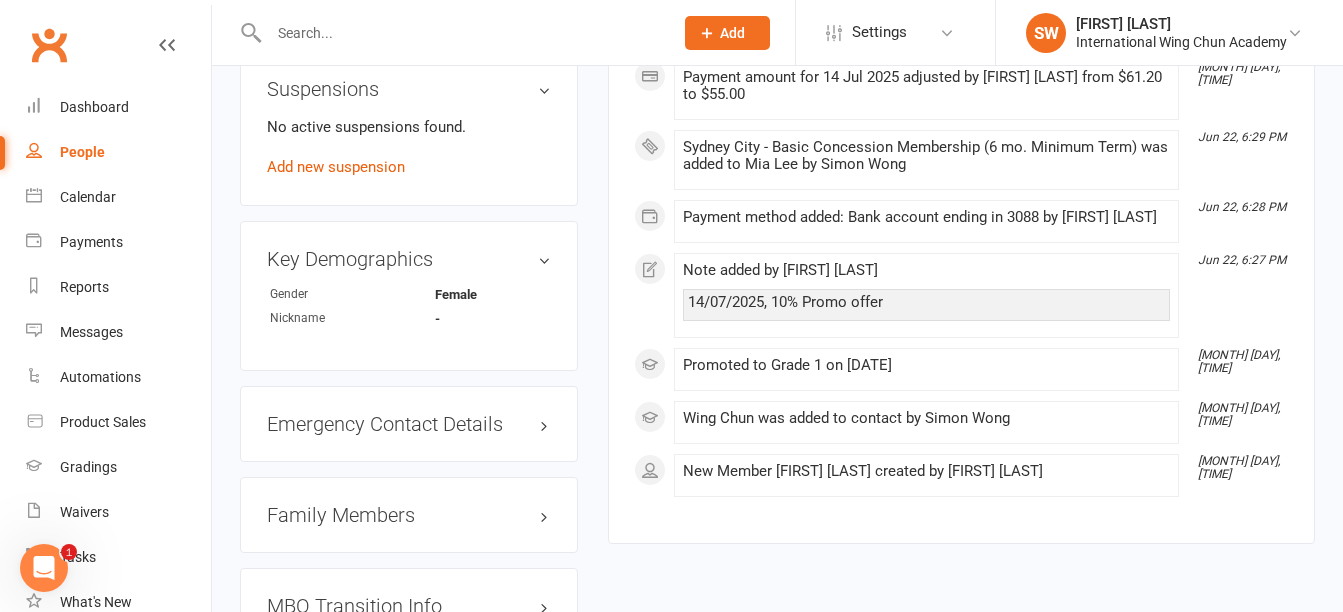 click on "Family Members" at bounding box center [409, 515] 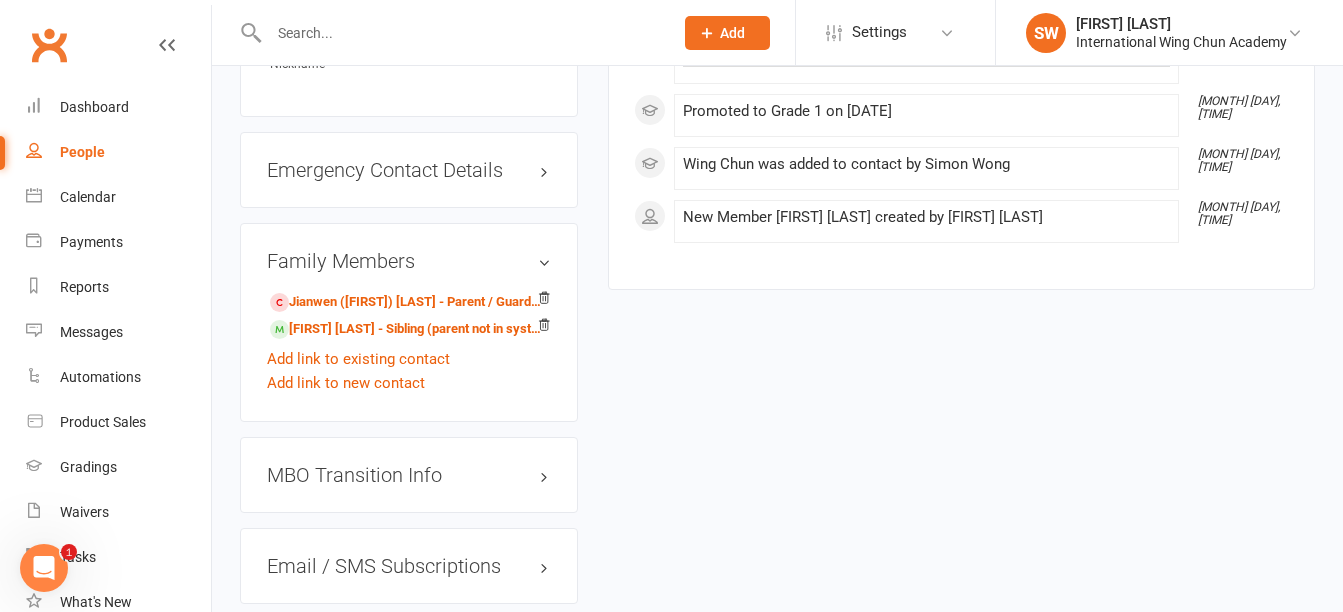 scroll, scrollTop: 1700, scrollLeft: 0, axis: vertical 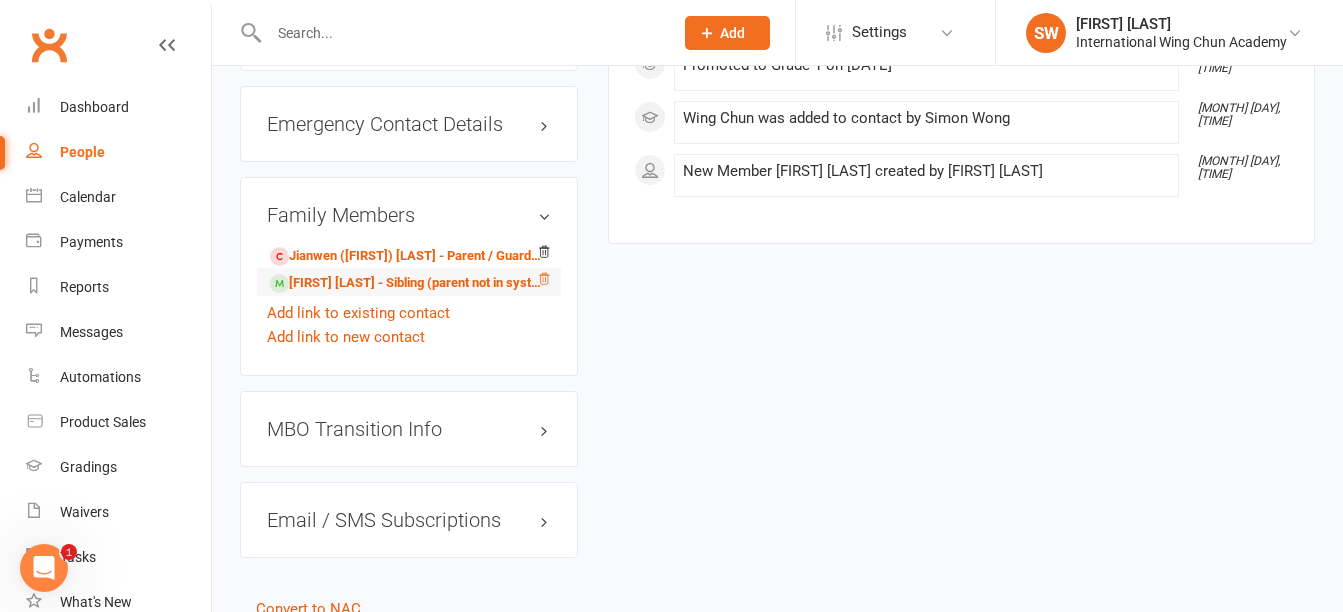 click 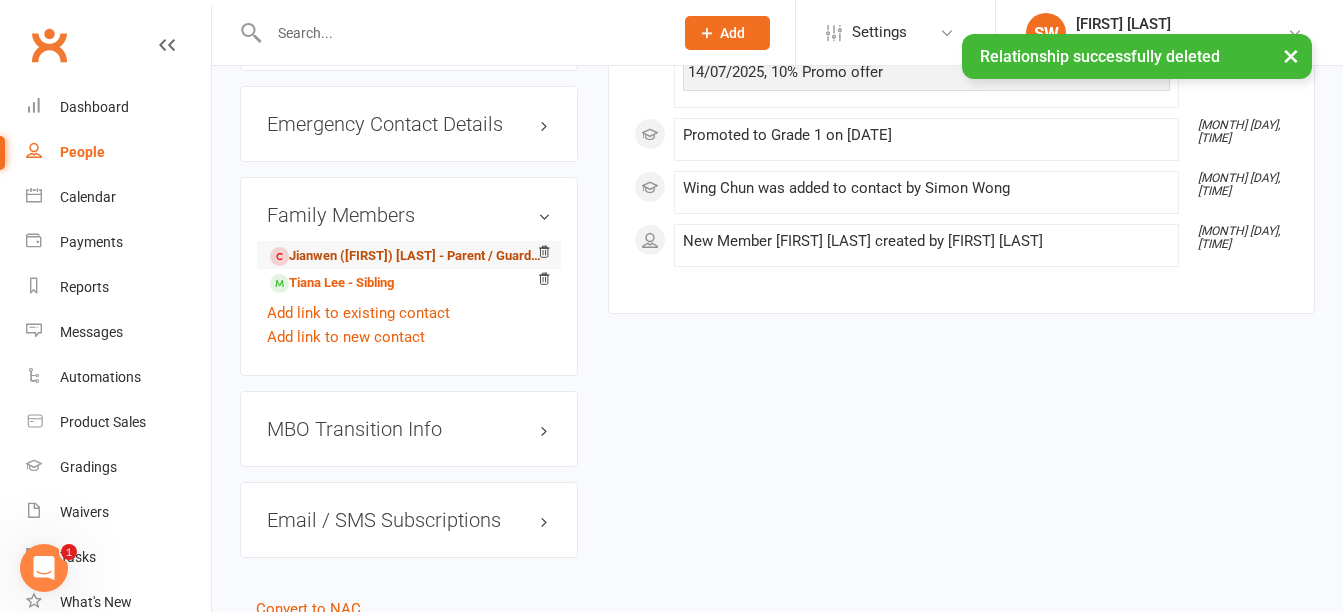 click on "Jianwen (Sebastian) Lee - Parent / Guardian" at bounding box center [405, 256] 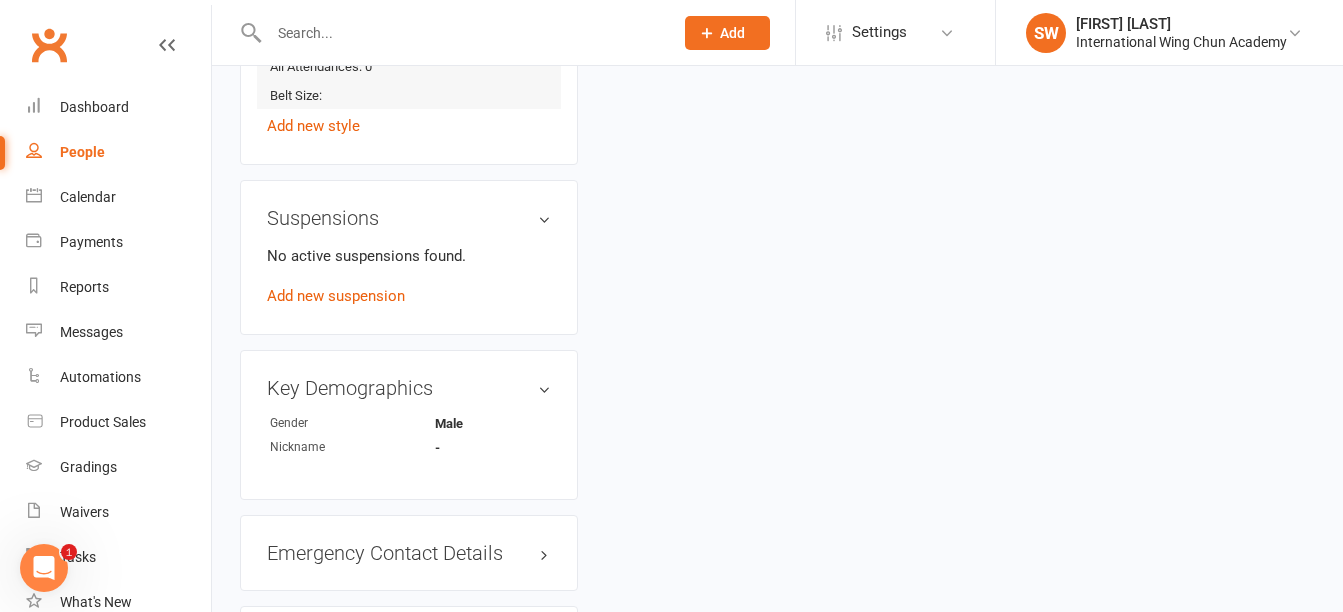 scroll, scrollTop: 1400, scrollLeft: 0, axis: vertical 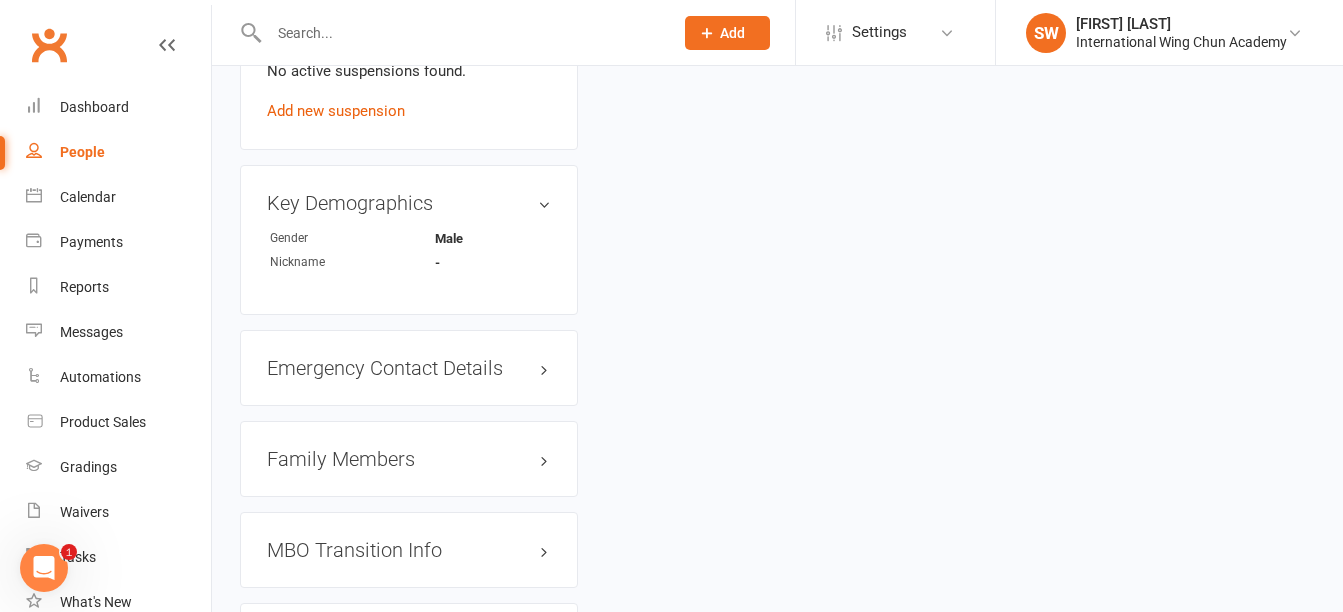 click on "Family Members" at bounding box center [409, 459] 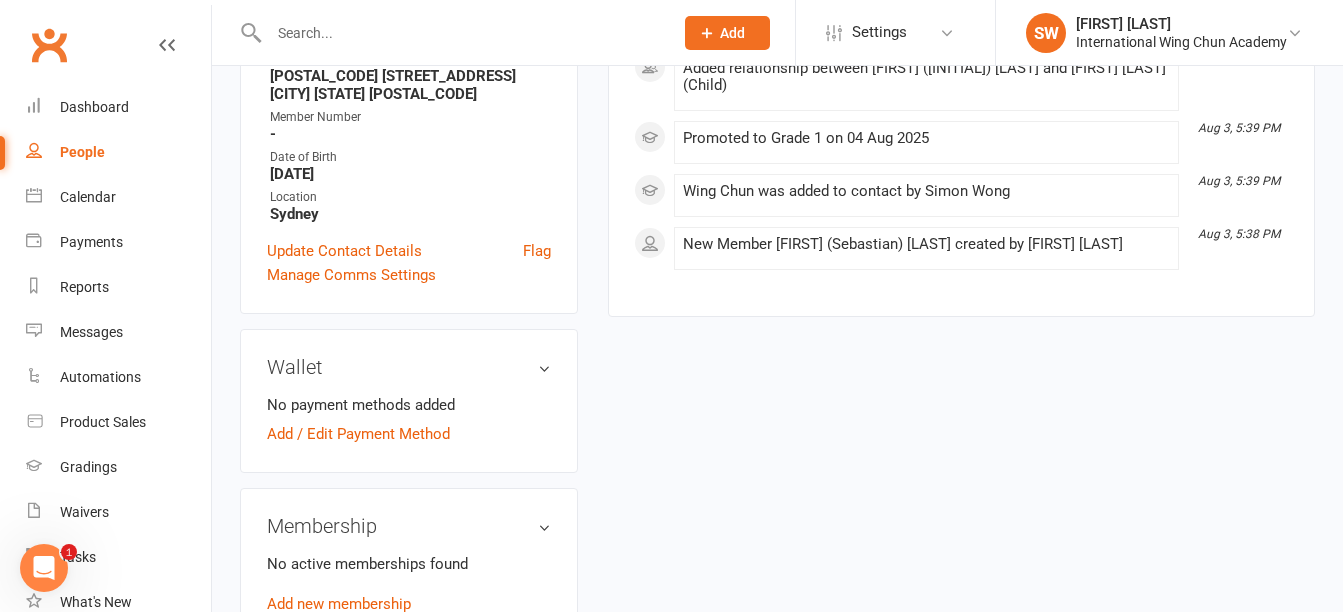 scroll, scrollTop: 400, scrollLeft: 0, axis: vertical 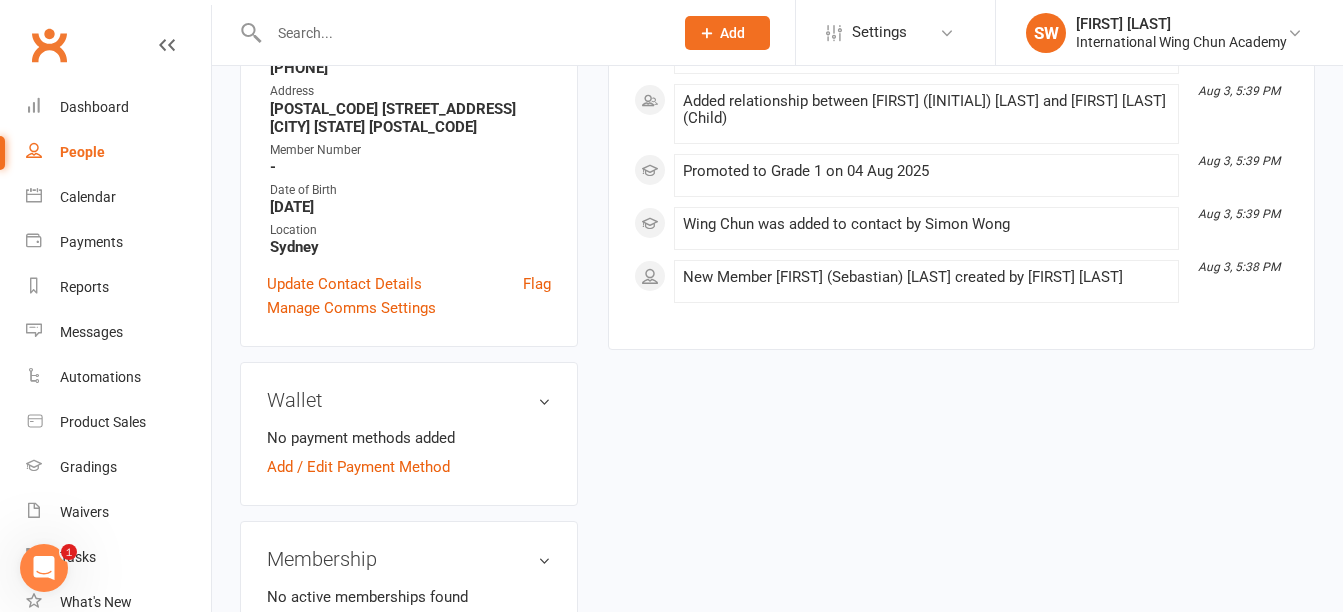 click on "No payment methods added
Add / Edit Payment Method" at bounding box center (409, 452) 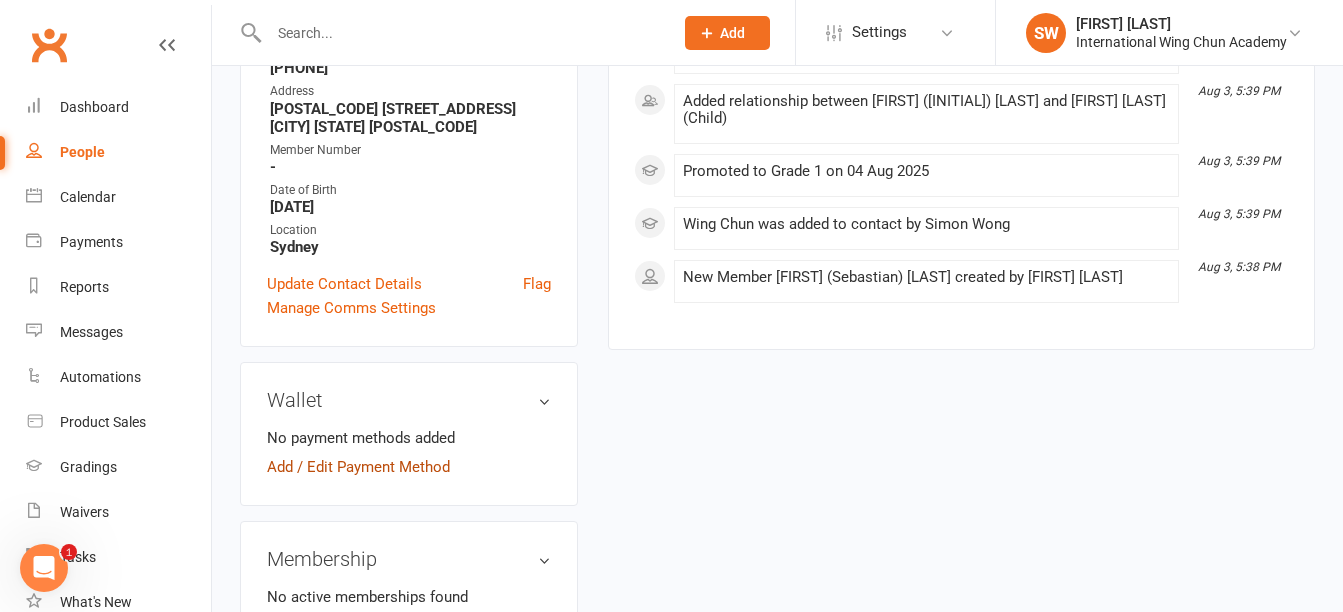 click on "Add / Edit Payment Method" at bounding box center (358, 467) 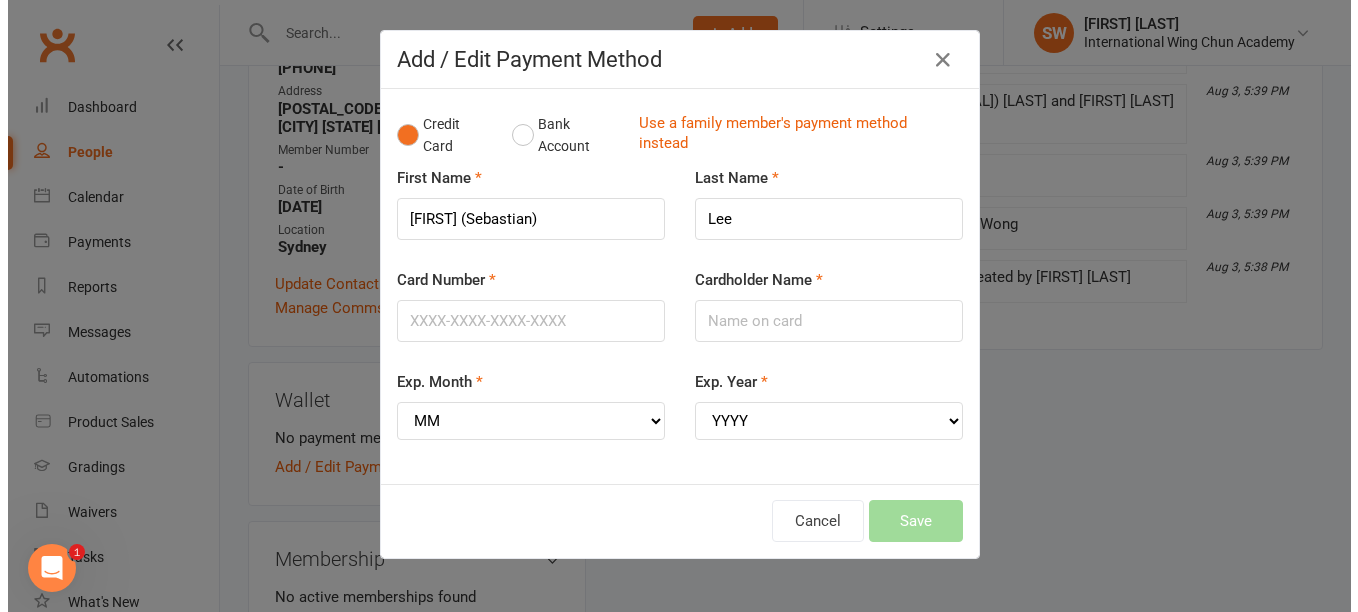 scroll, scrollTop: 383, scrollLeft: 0, axis: vertical 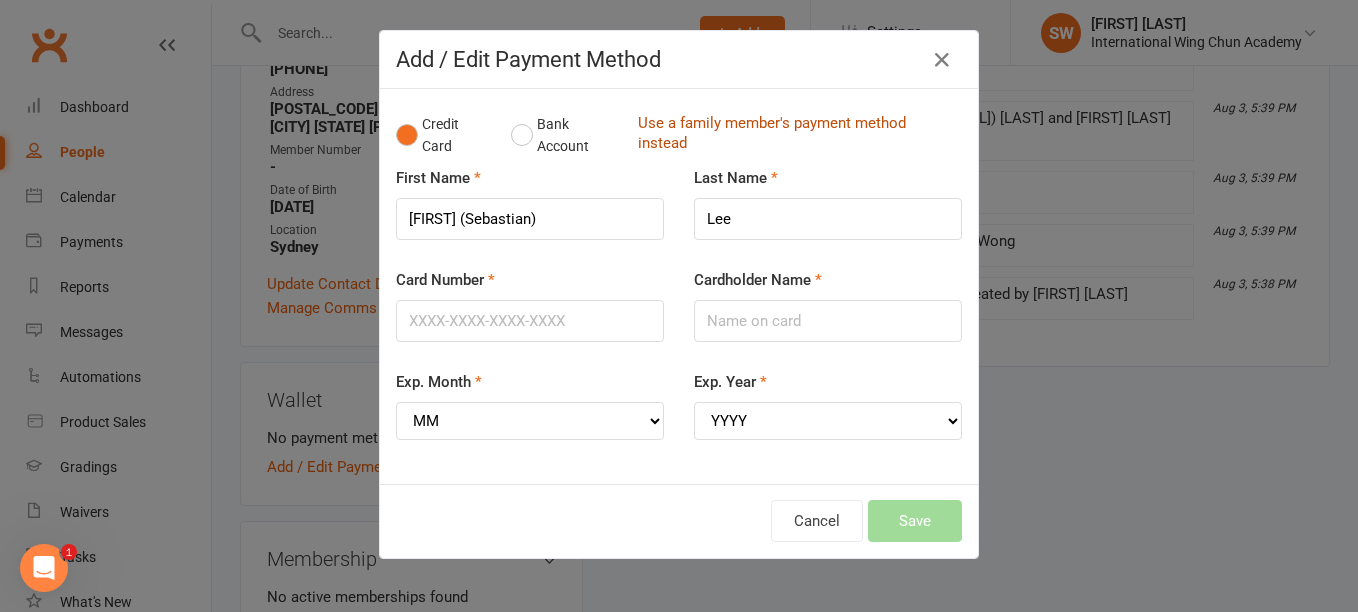 click on "Use a family member's payment method instead" at bounding box center (795, 135) 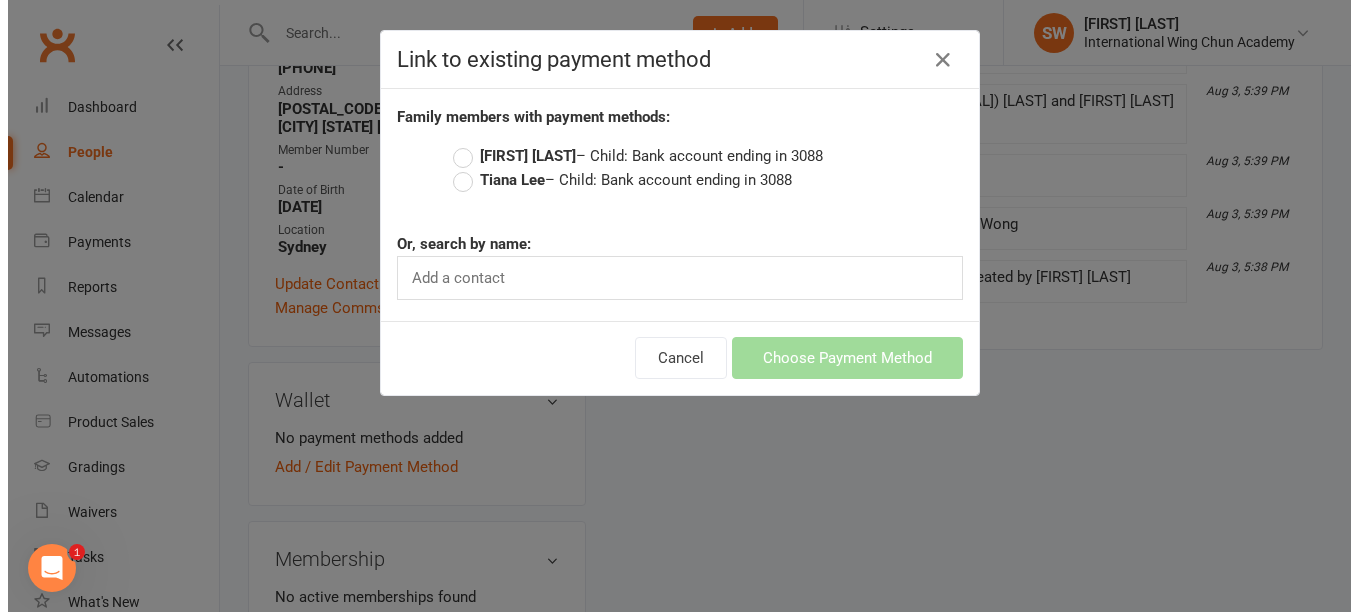 scroll, scrollTop: 383, scrollLeft: 0, axis: vertical 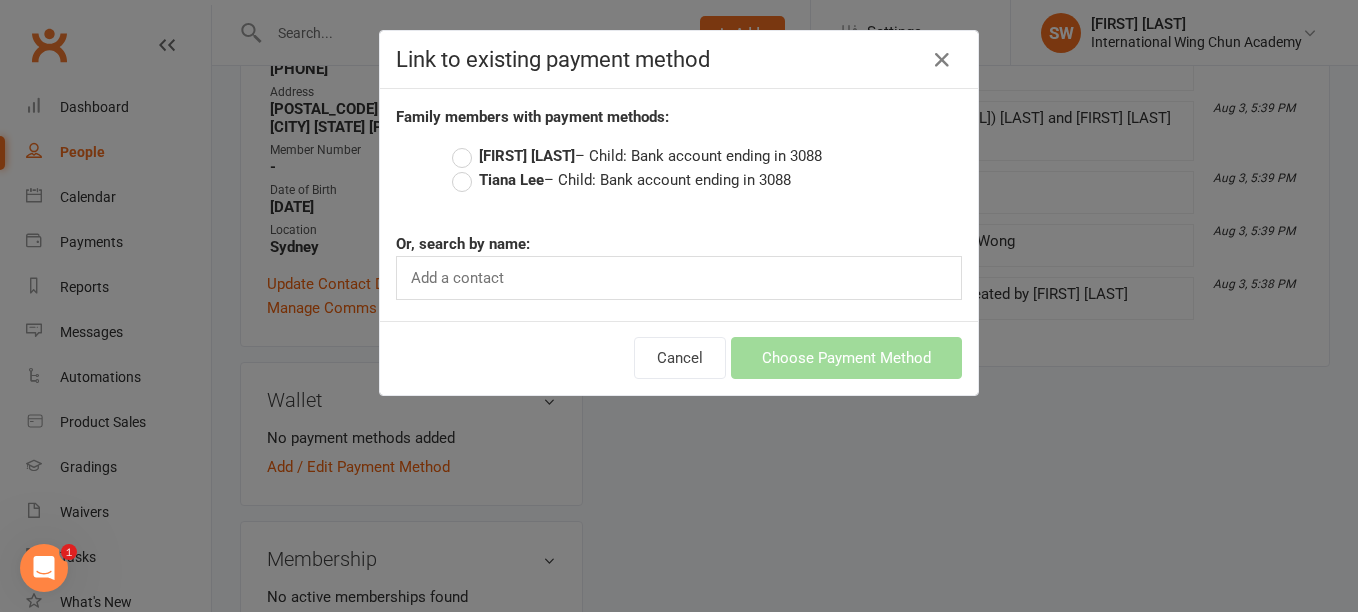 click on "Mia Lee  – Child: Bank account ending in 3088" at bounding box center [637, 156] 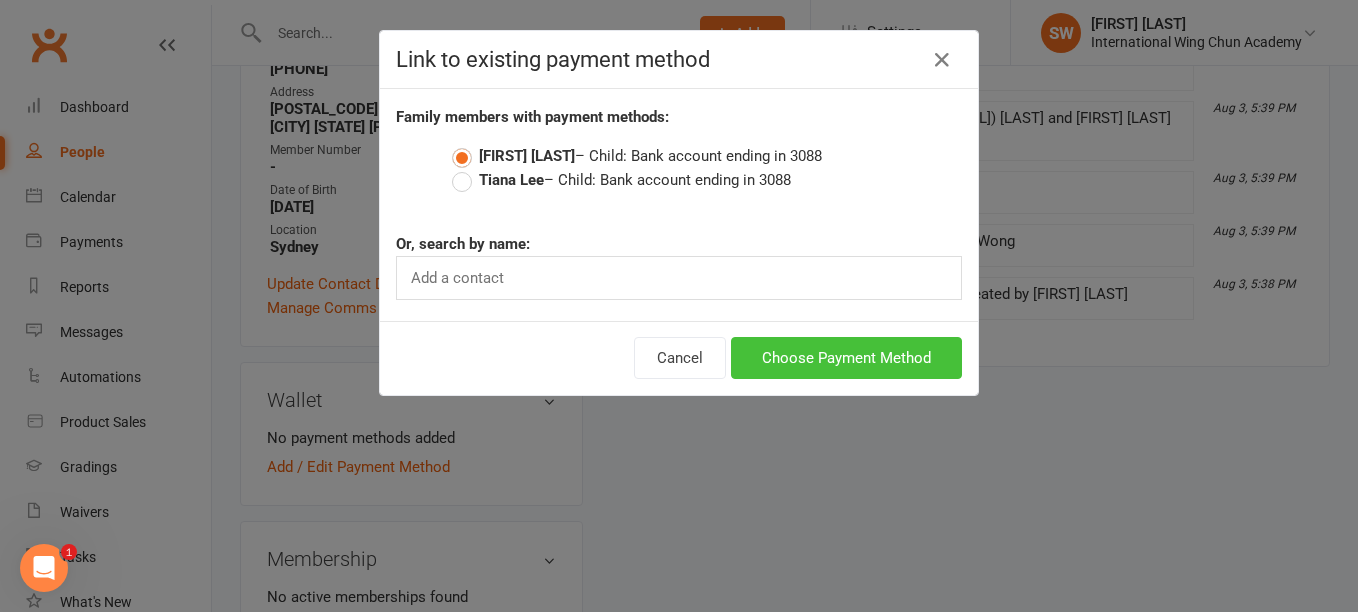 click on "Choose Payment Method" at bounding box center (846, 358) 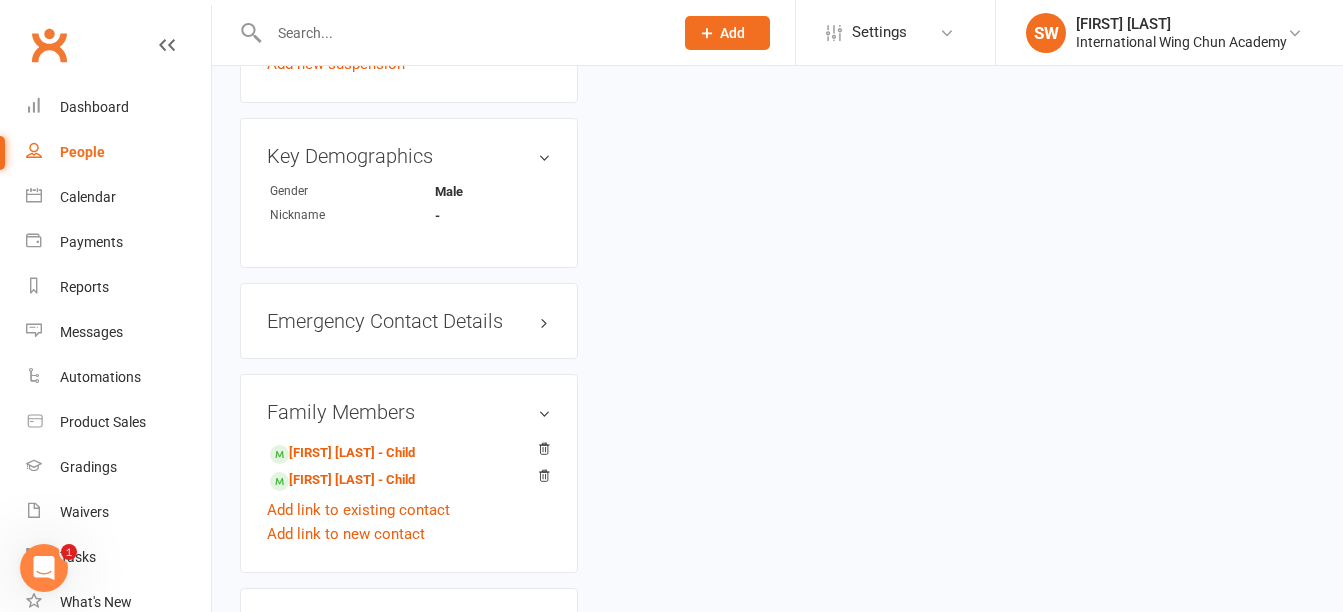 scroll, scrollTop: 1500, scrollLeft: 0, axis: vertical 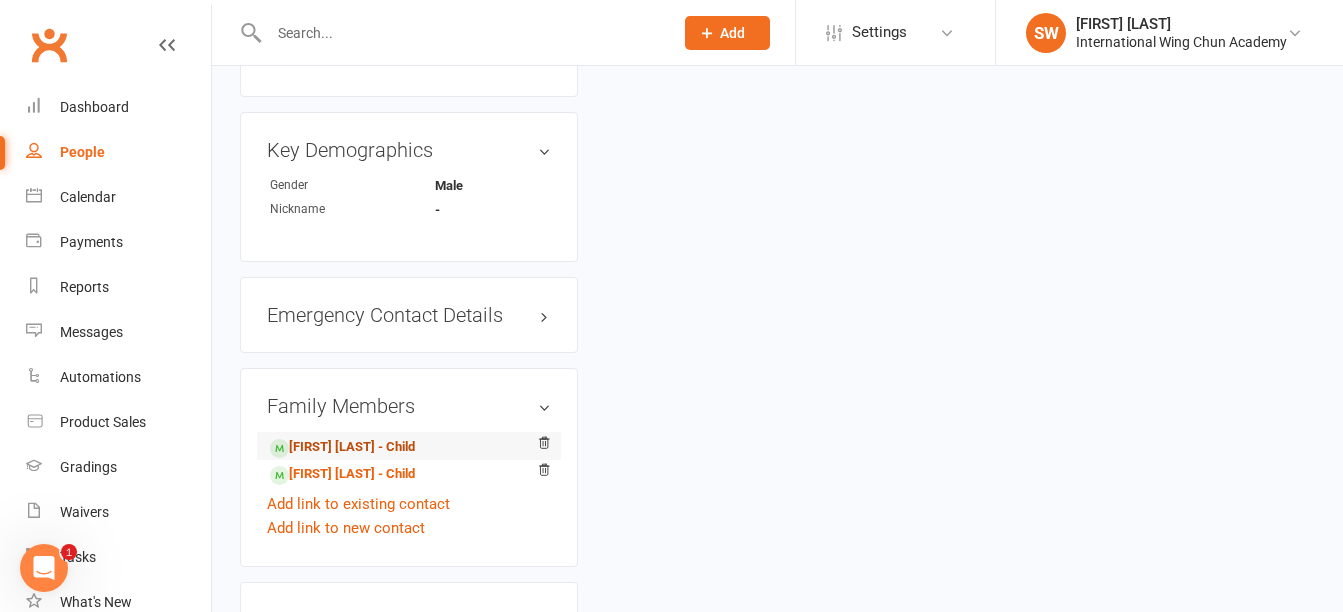 click on "Mia Lee - Child" at bounding box center [342, 447] 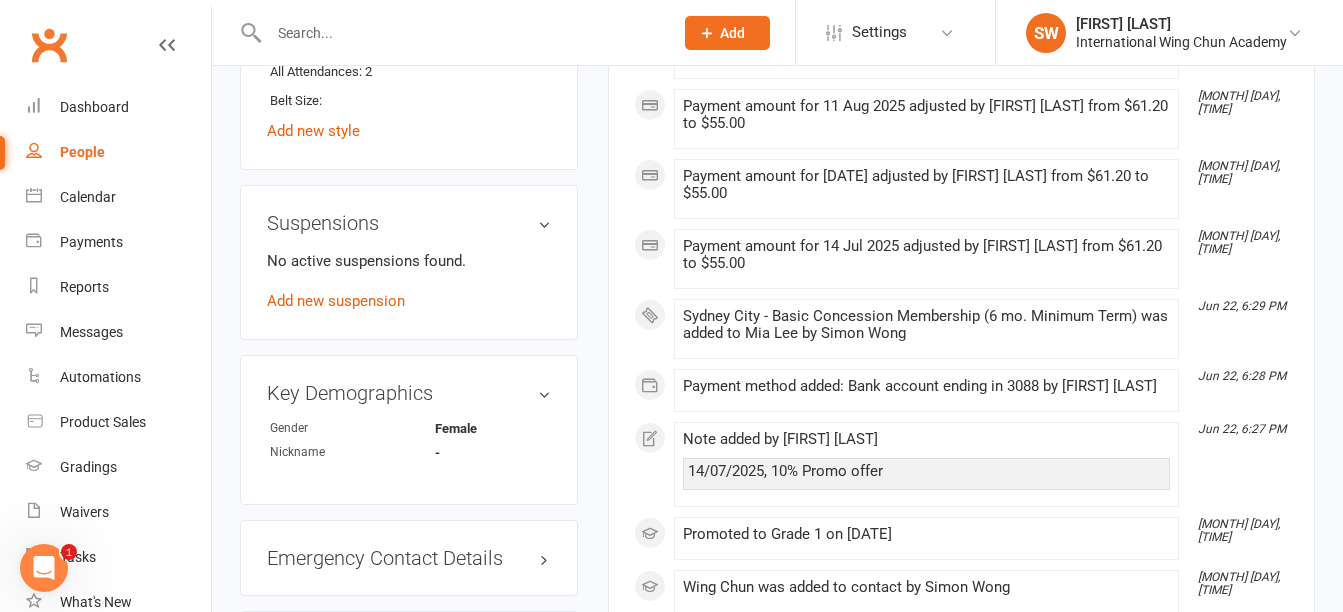 scroll, scrollTop: 1500, scrollLeft: 0, axis: vertical 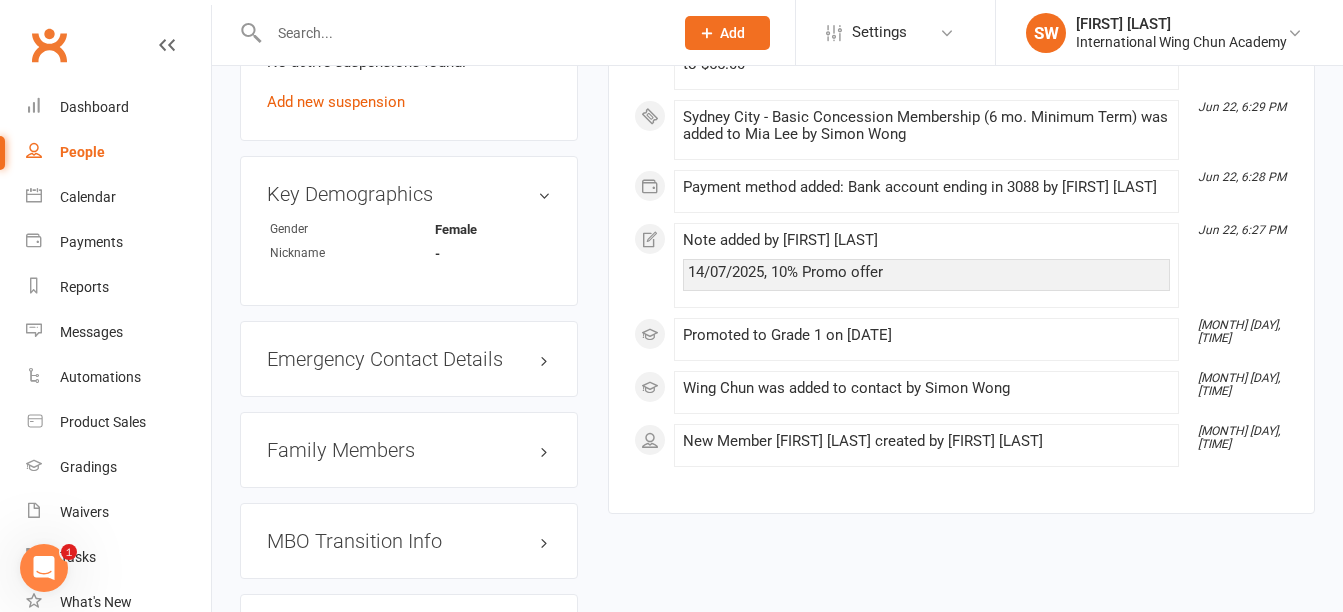 click on "Family Members" at bounding box center [409, 450] 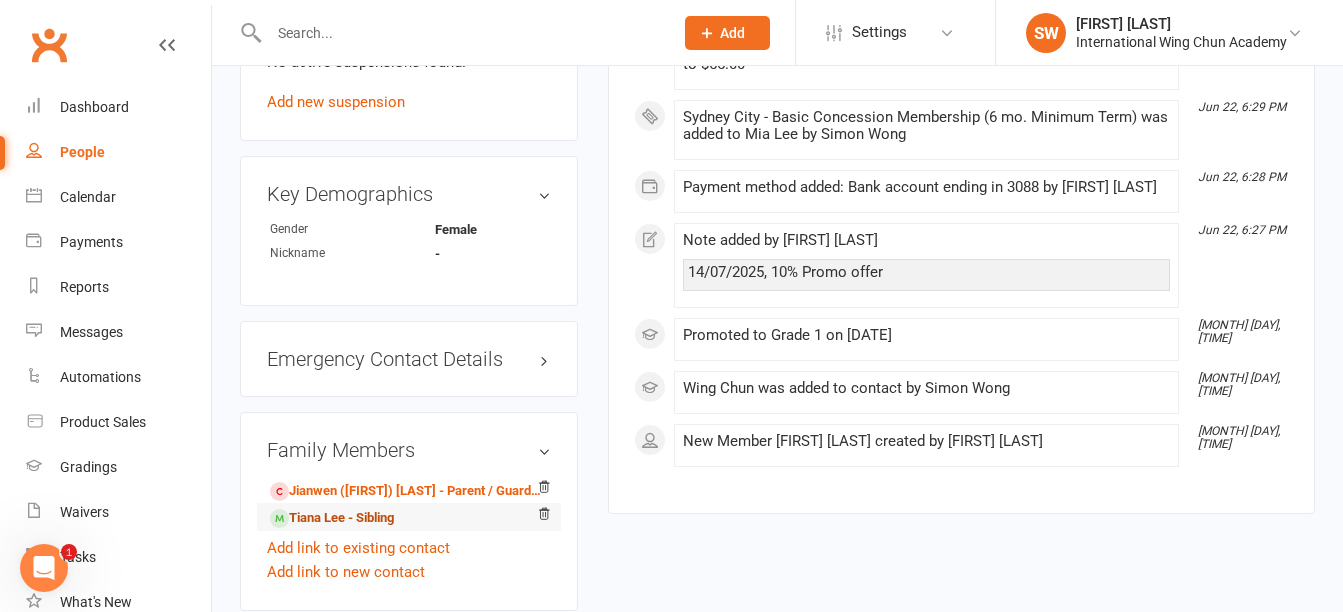 click on "Tiana Lee - Sibling" at bounding box center (332, 518) 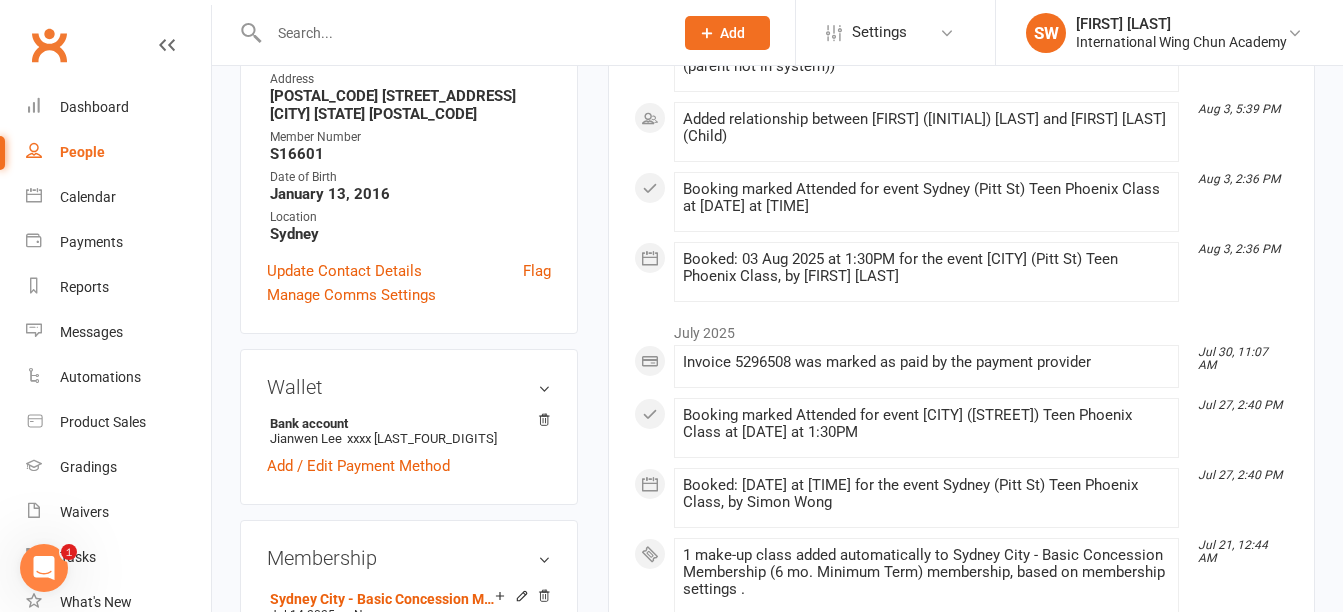 scroll, scrollTop: 500, scrollLeft: 0, axis: vertical 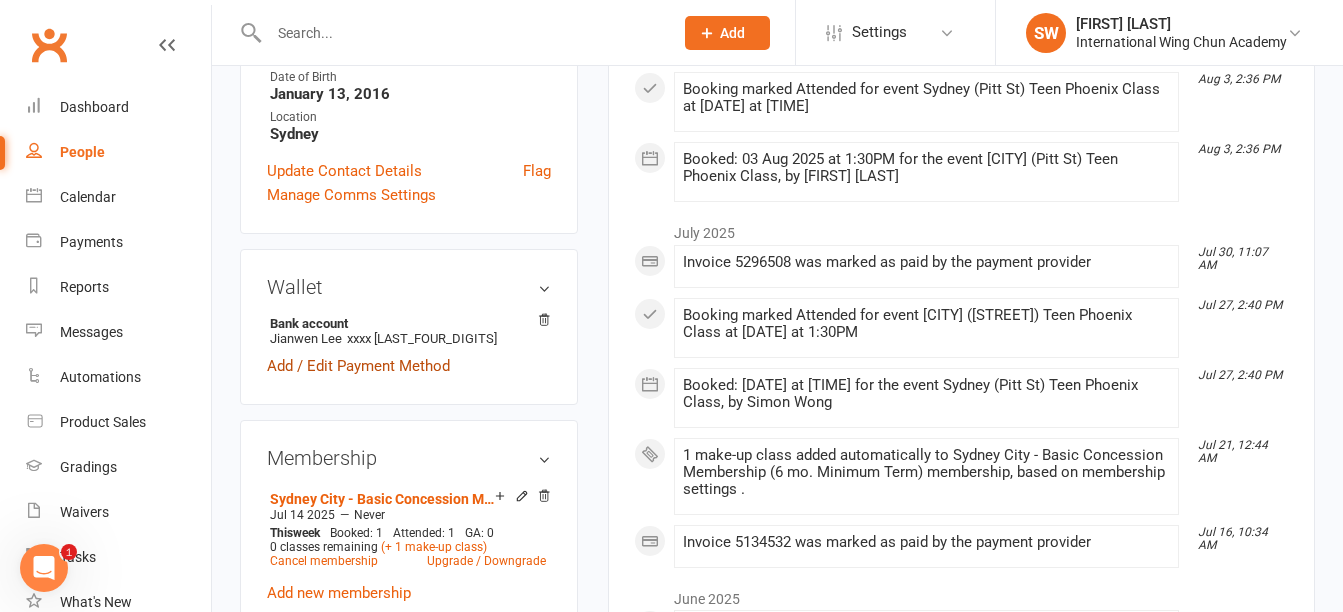 click on "Add / Edit Payment Method" at bounding box center (358, 366) 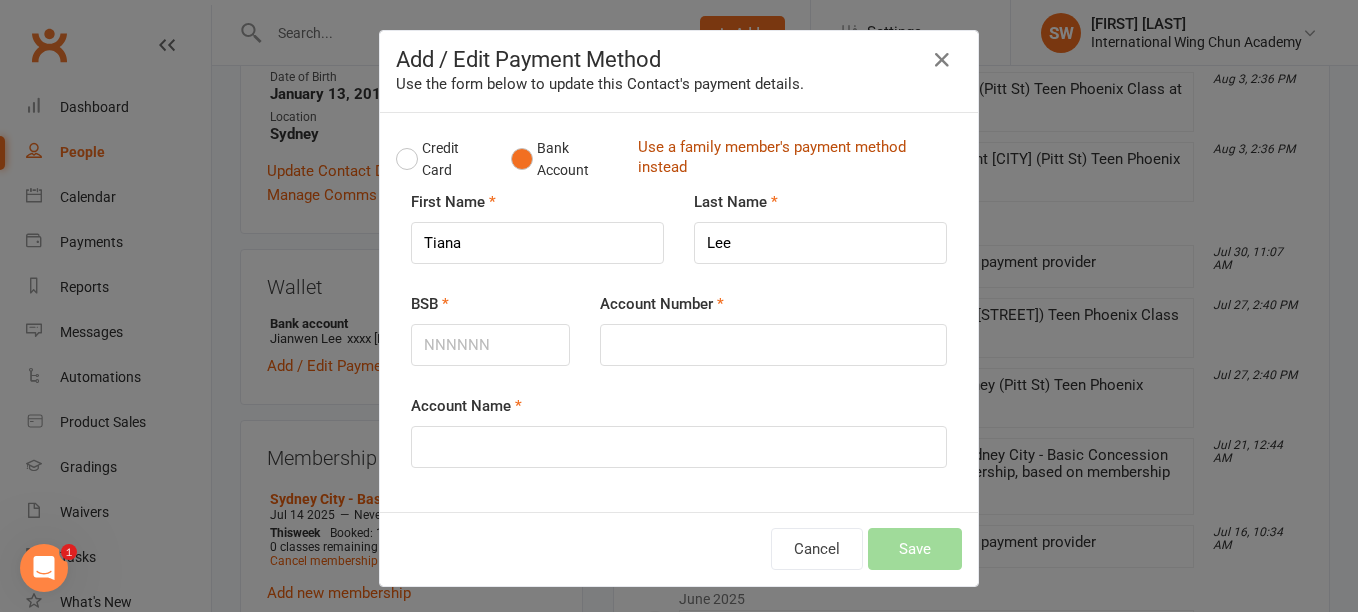 click on "Use a family member's payment method instead" at bounding box center (795, 159) 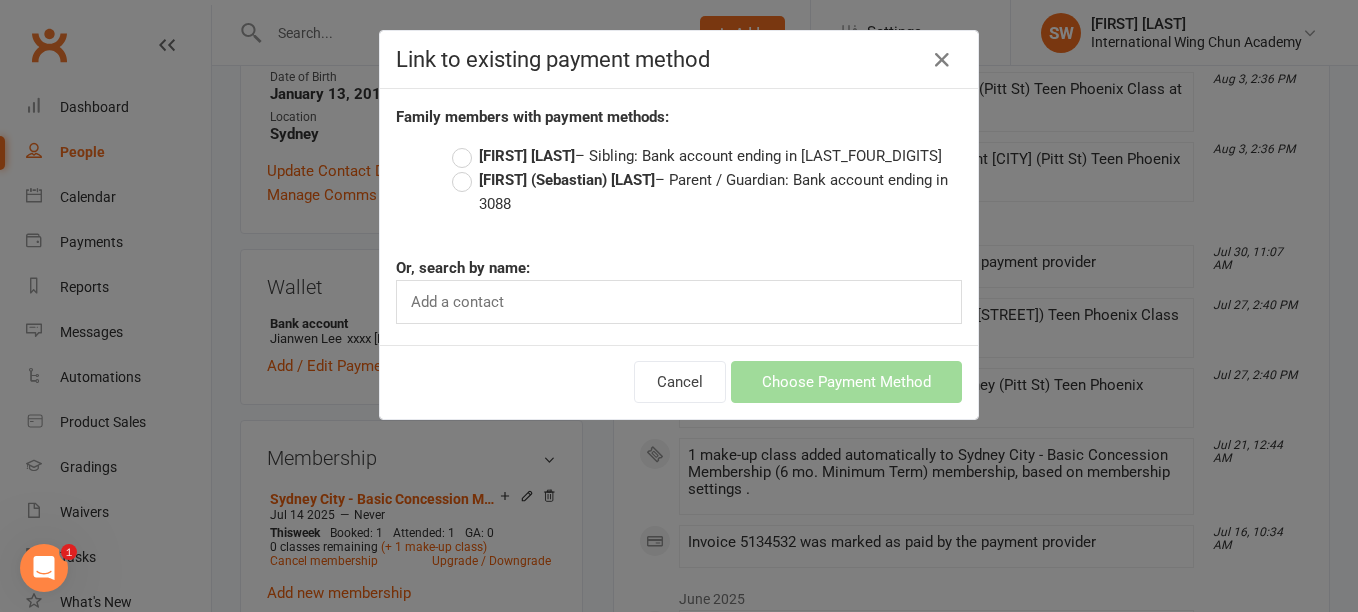 click on "Jianwen (Sebastian) Lee  – Parent / Guardian: Bank account ending in 3088" at bounding box center (707, 192) 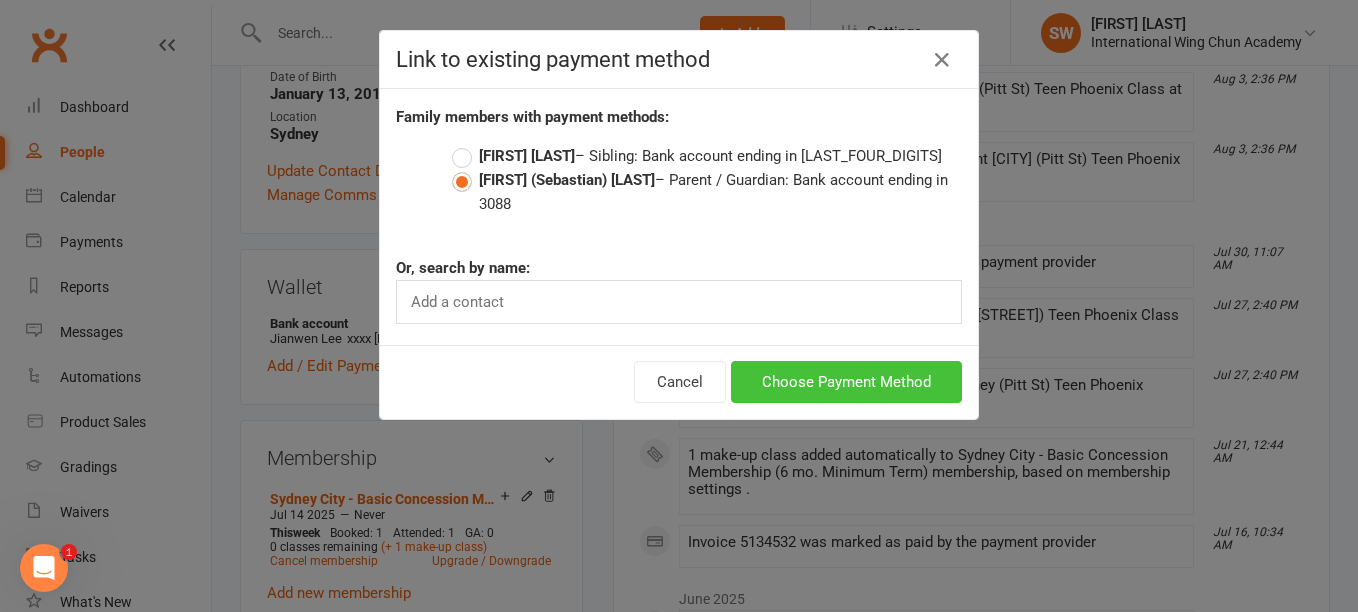 click on "Choose Payment Method" at bounding box center [846, 382] 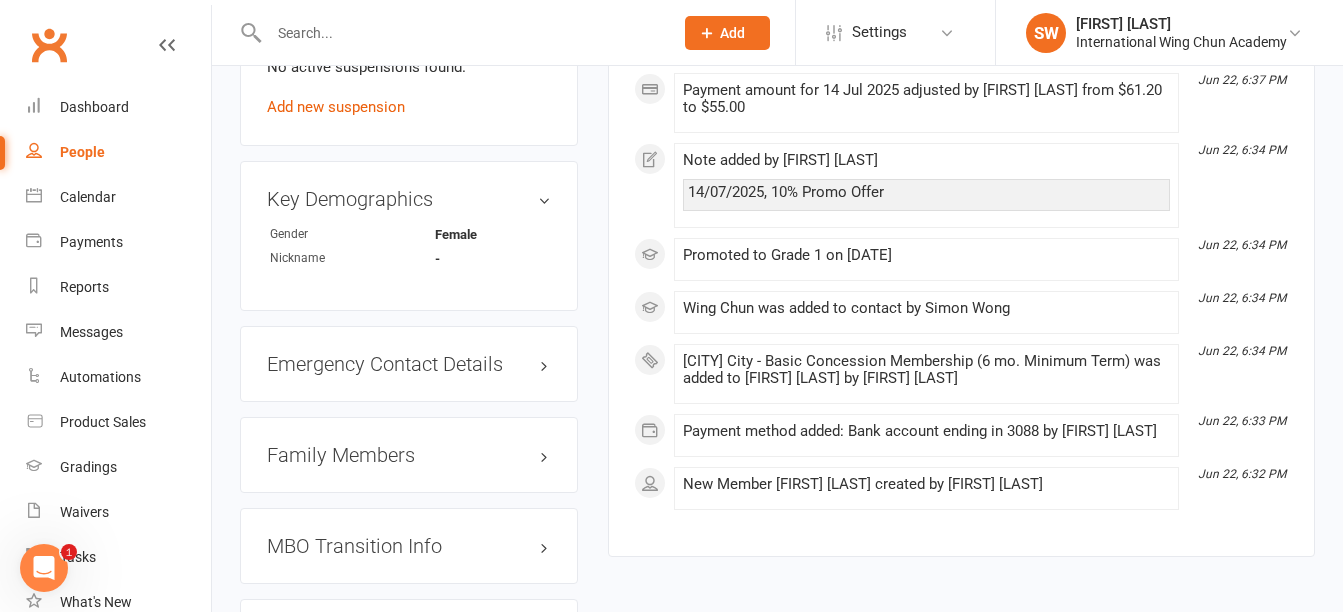scroll, scrollTop: 1700, scrollLeft: 0, axis: vertical 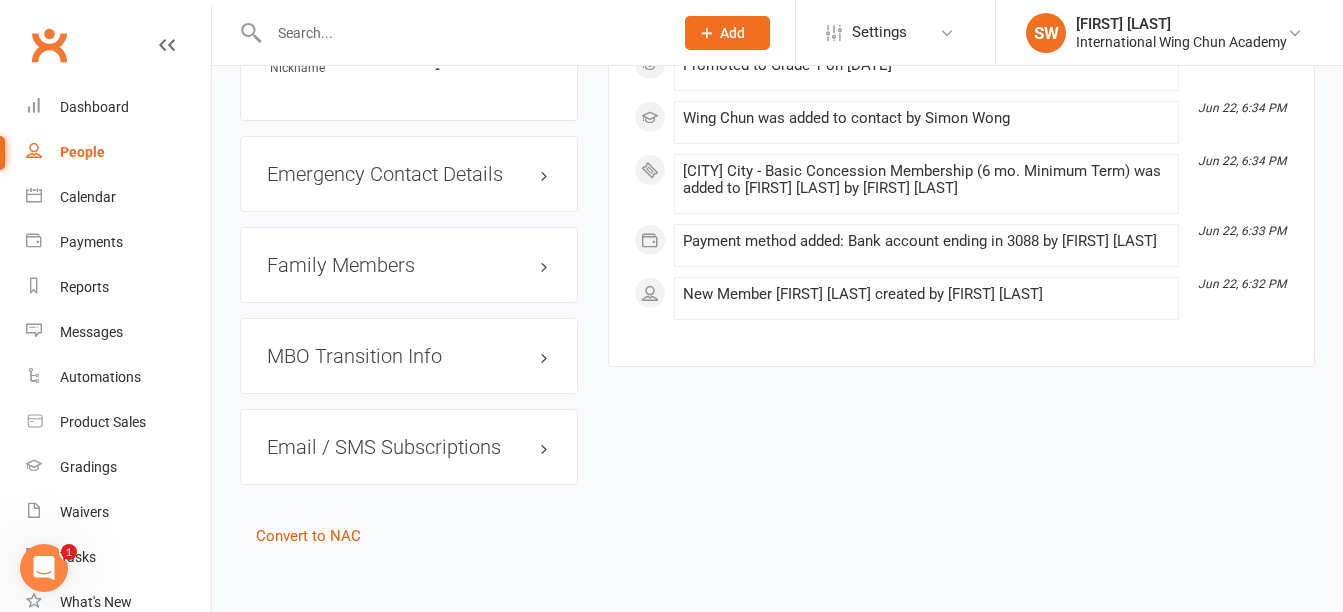 click on "Family Members" at bounding box center [409, 265] 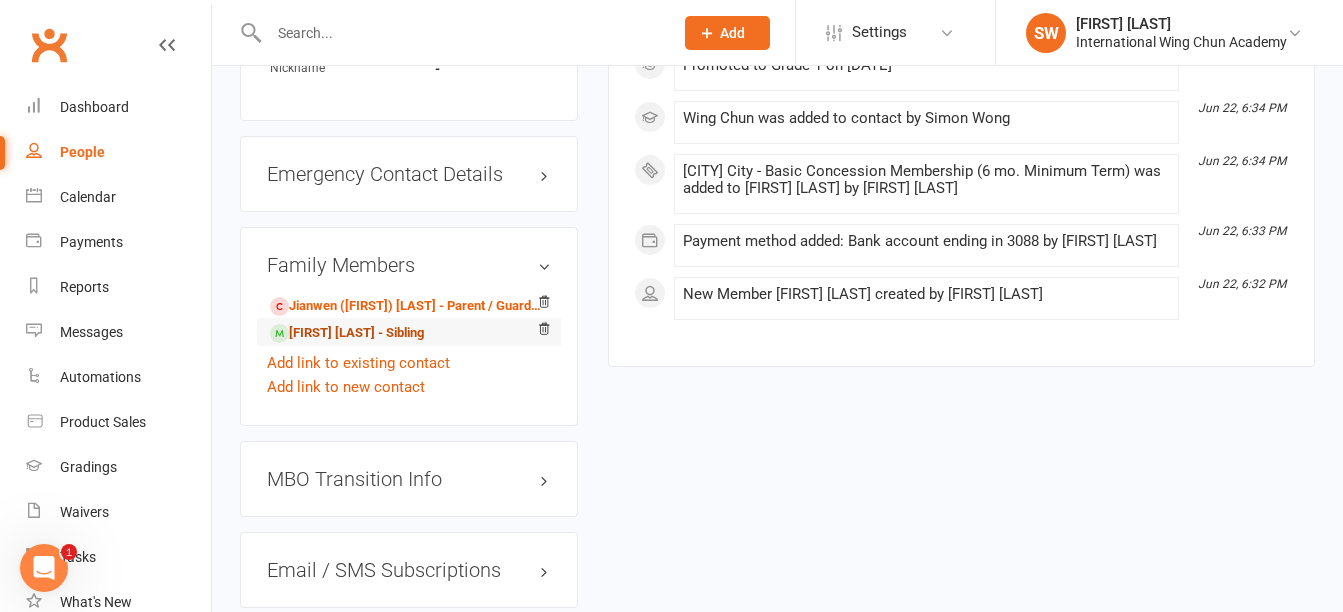 click on "Mia Lee - Sibling" at bounding box center [347, 333] 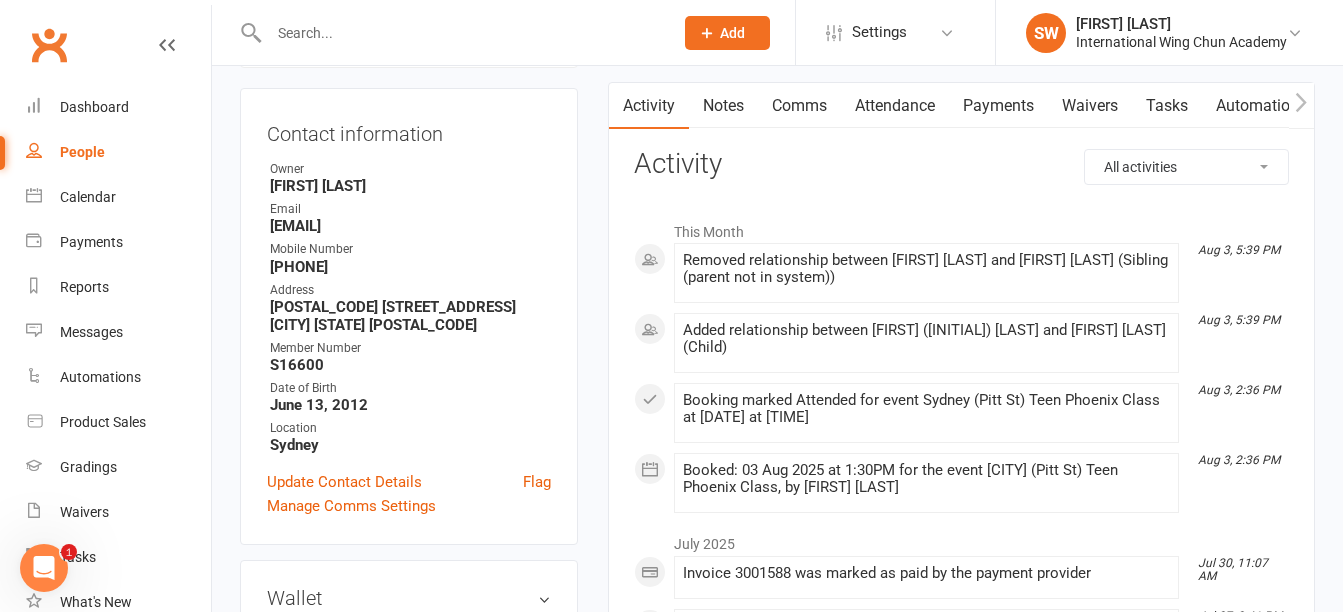 scroll, scrollTop: 400, scrollLeft: 0, axis: vertical 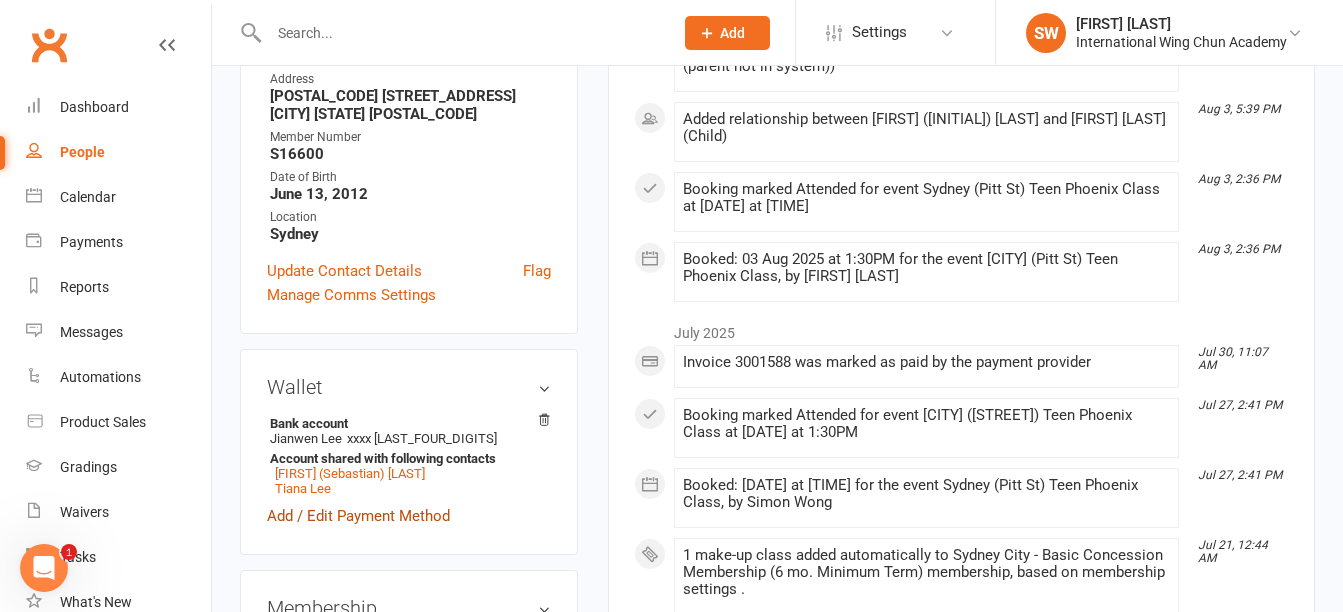 click on "Add / Edit Payment Method" at bounding box center (358, 516) 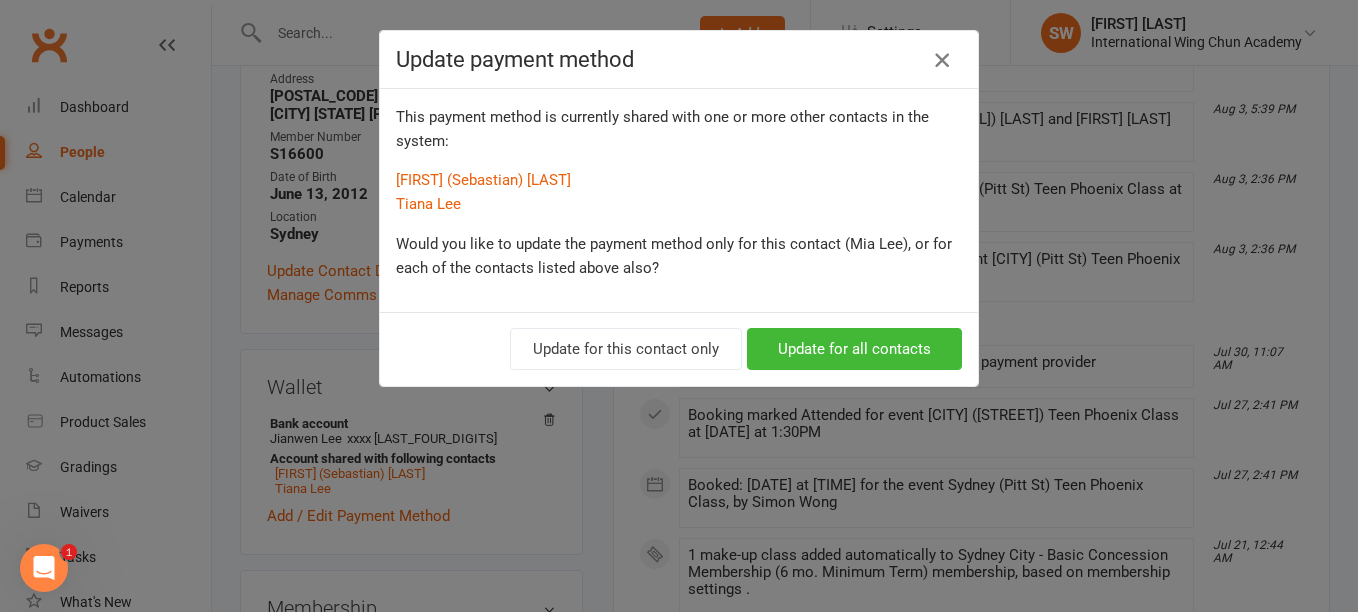 click at bounding box center (942, 60) 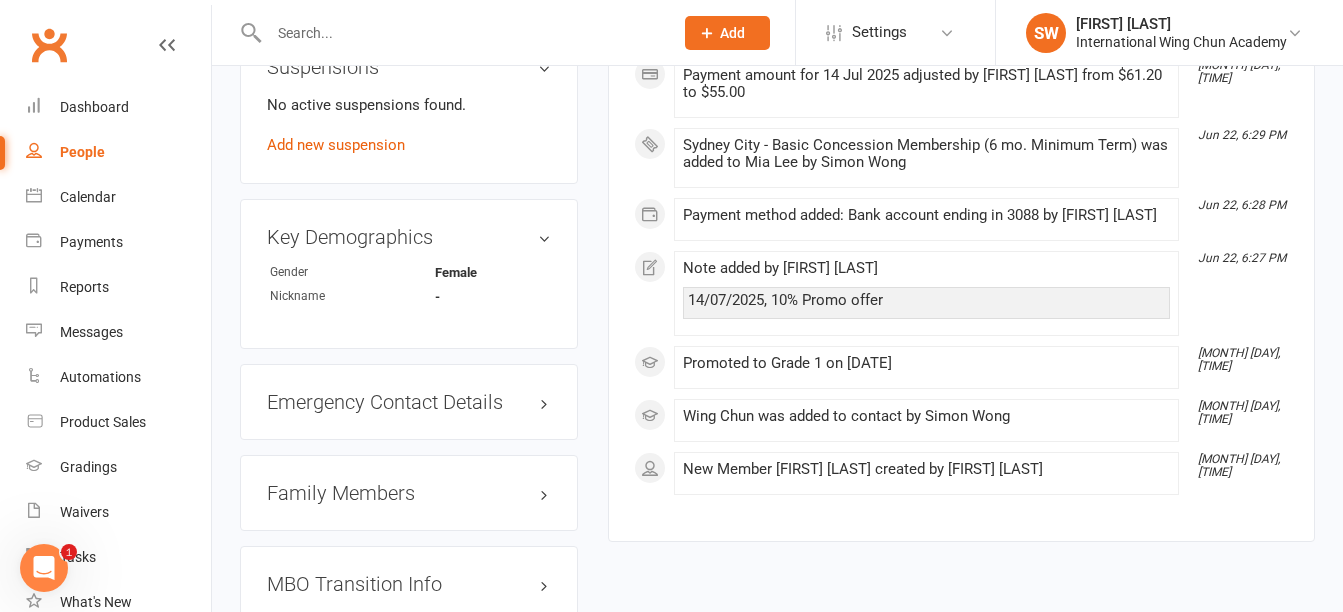 scroll, scrollTop: 1500, scrollLeft: 0, axis: vertical 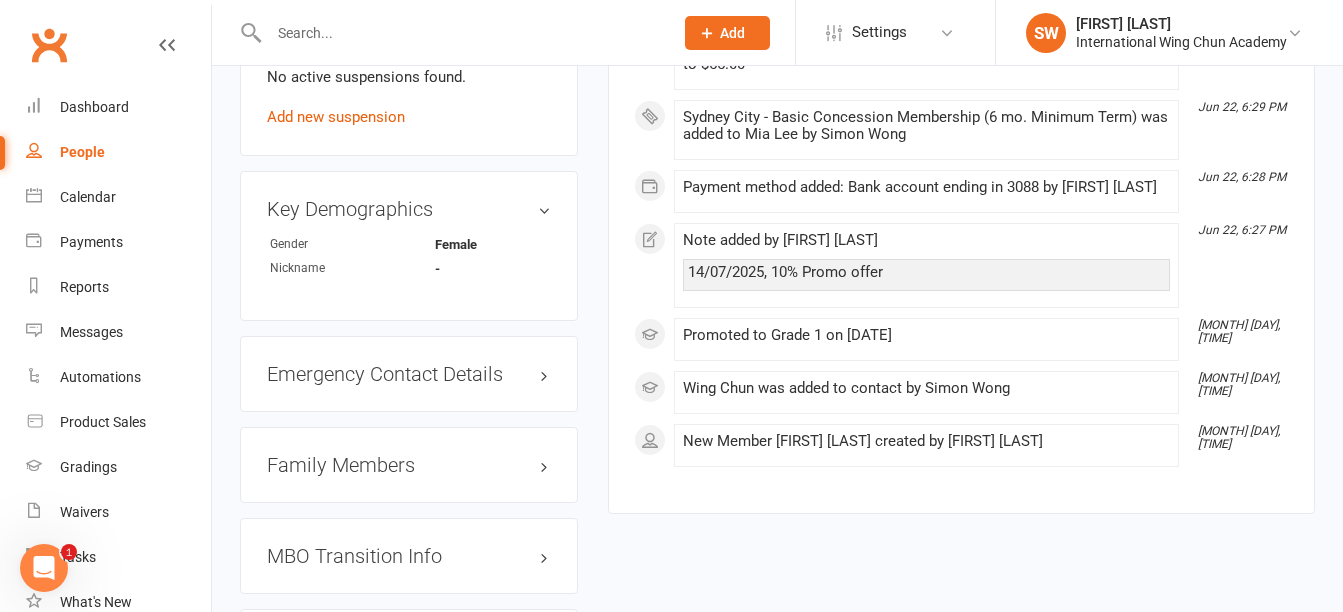 click on "Family Members" at bounding box center (409, 465) 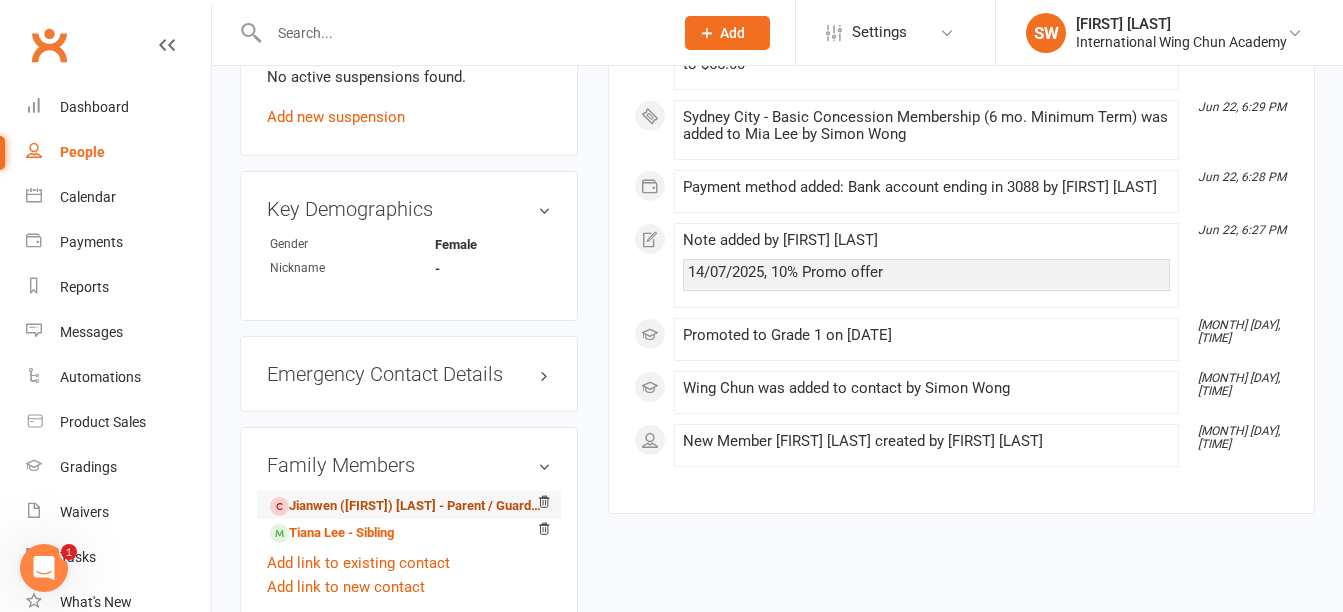 click on "Jianwen (Sebastian) Lee - Parent / Guardian" at bounding box center (405, 506) 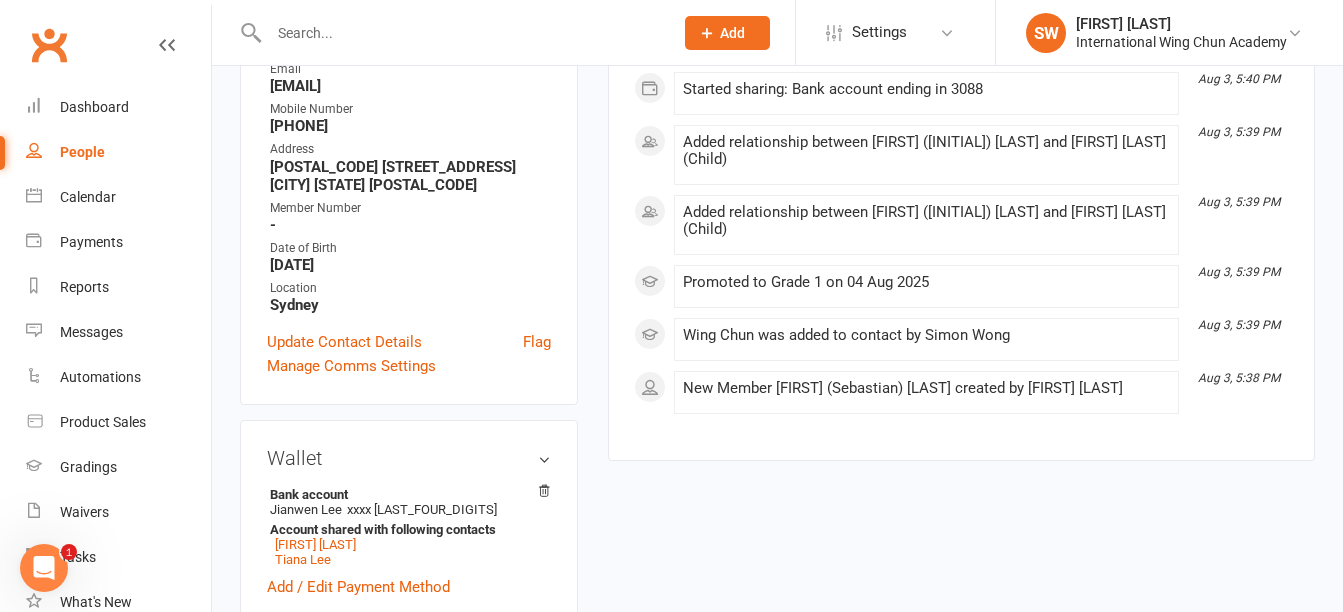 scroll, scrollTop: 100, scrollLeft: 0, axis: vertical 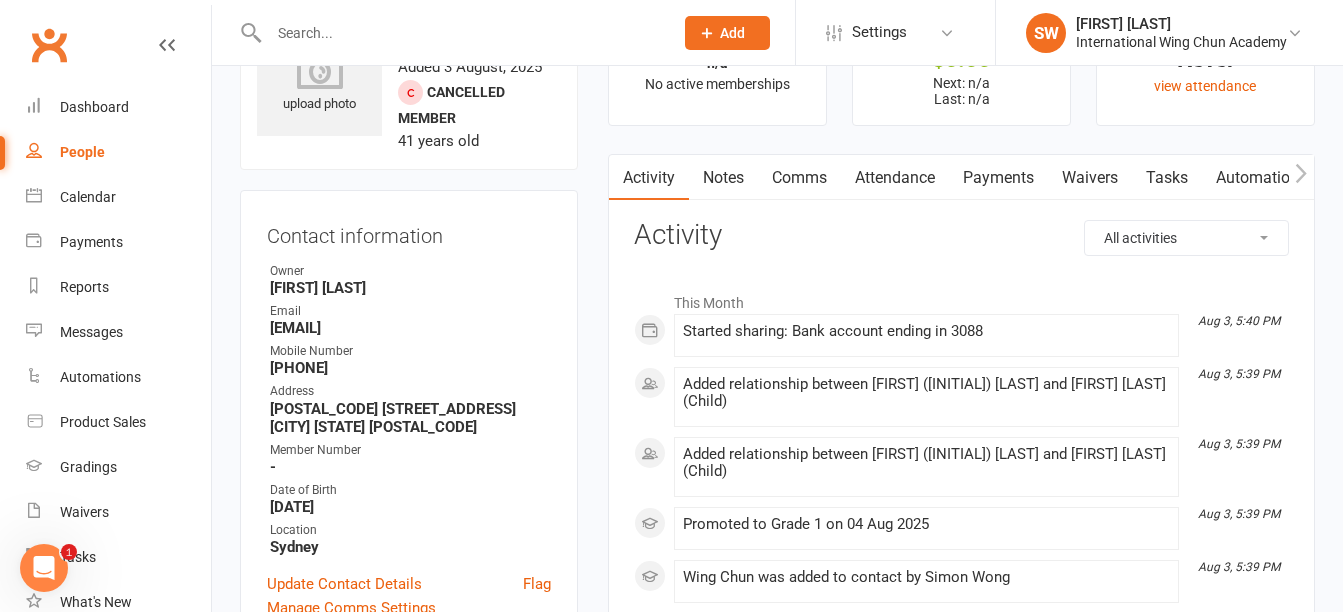 click on "Notes" at bounding box center [723, 178] 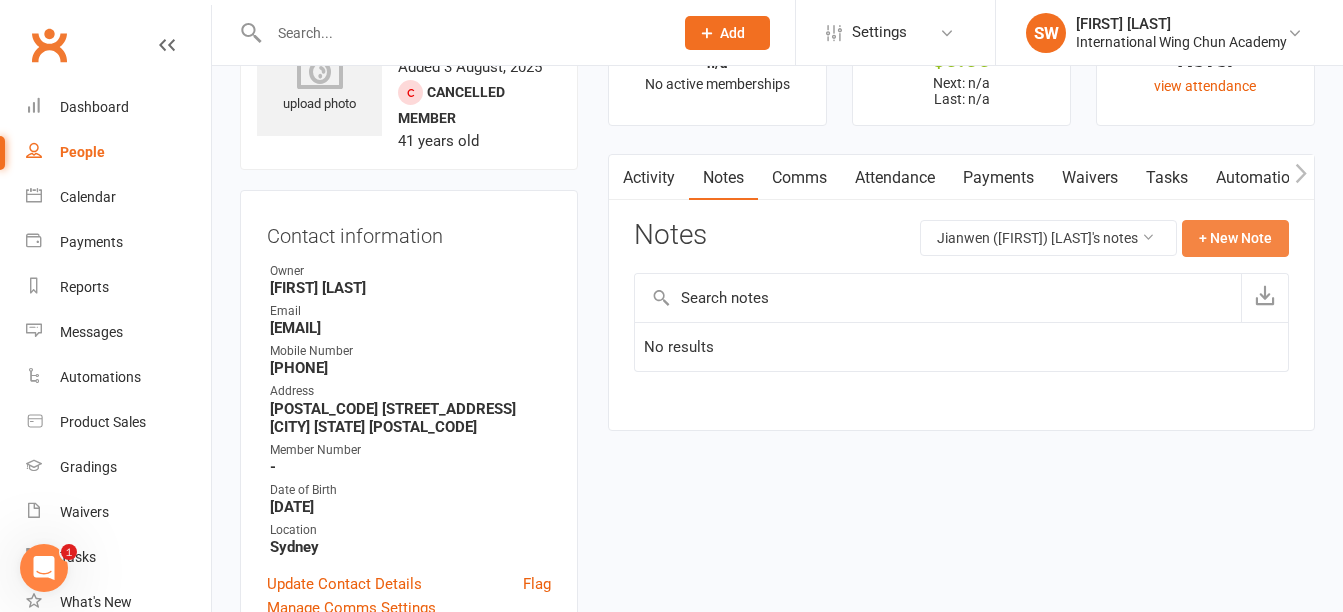 click on "+ New Note" at bounding box center (1235, 238) 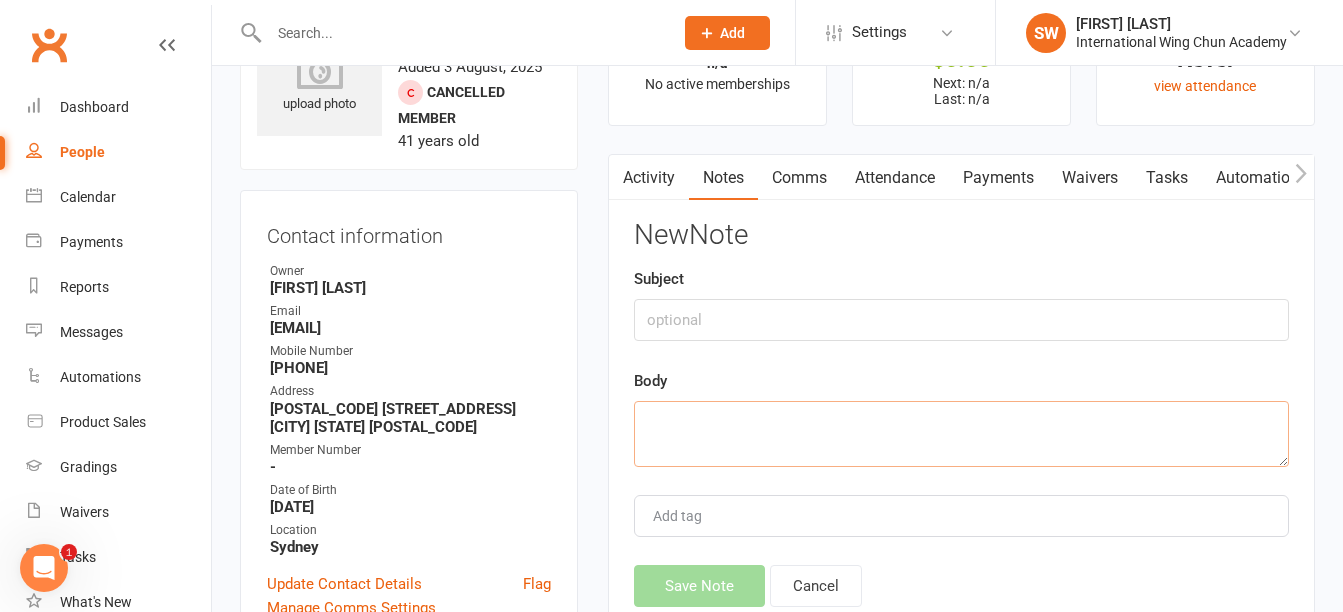 click at bounding box center (961, 434) 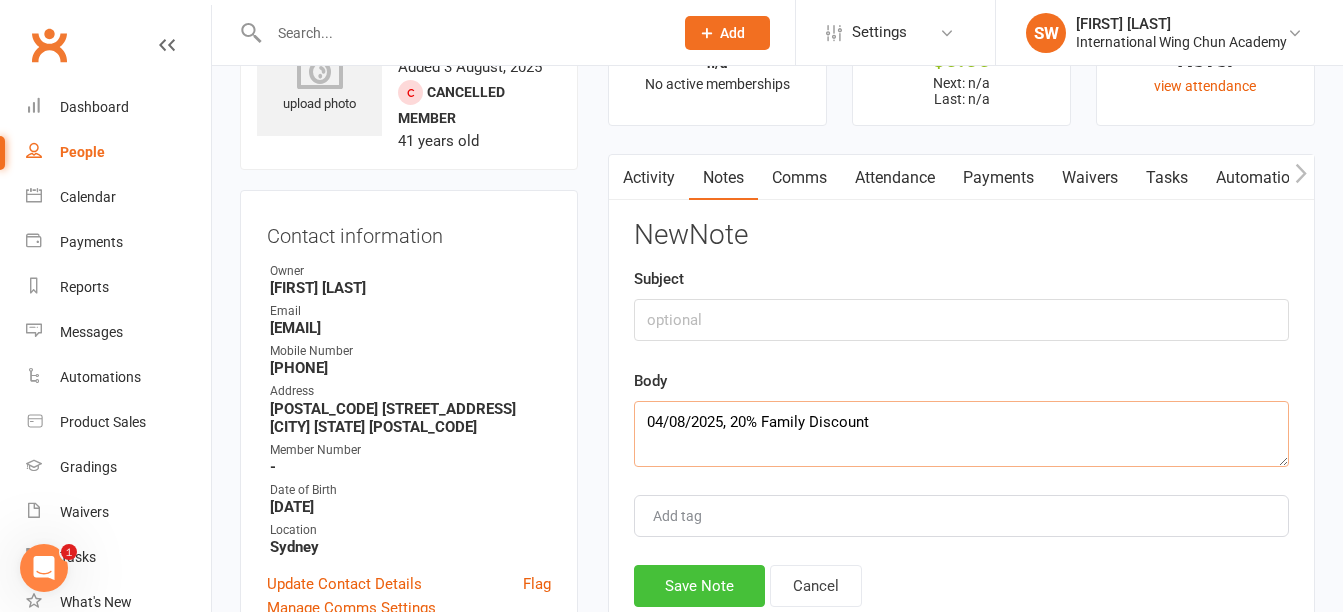 type on "04/08/2025, 20% Family Discount" 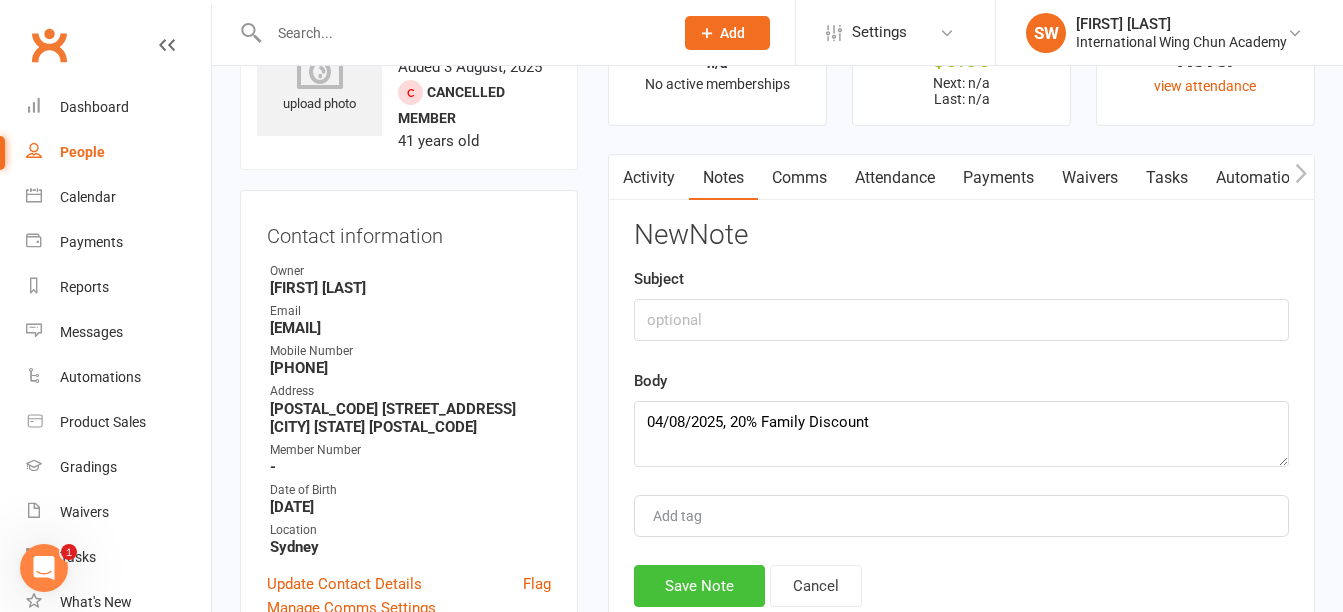 click on "Save Note" at bounding box center [699, 586] 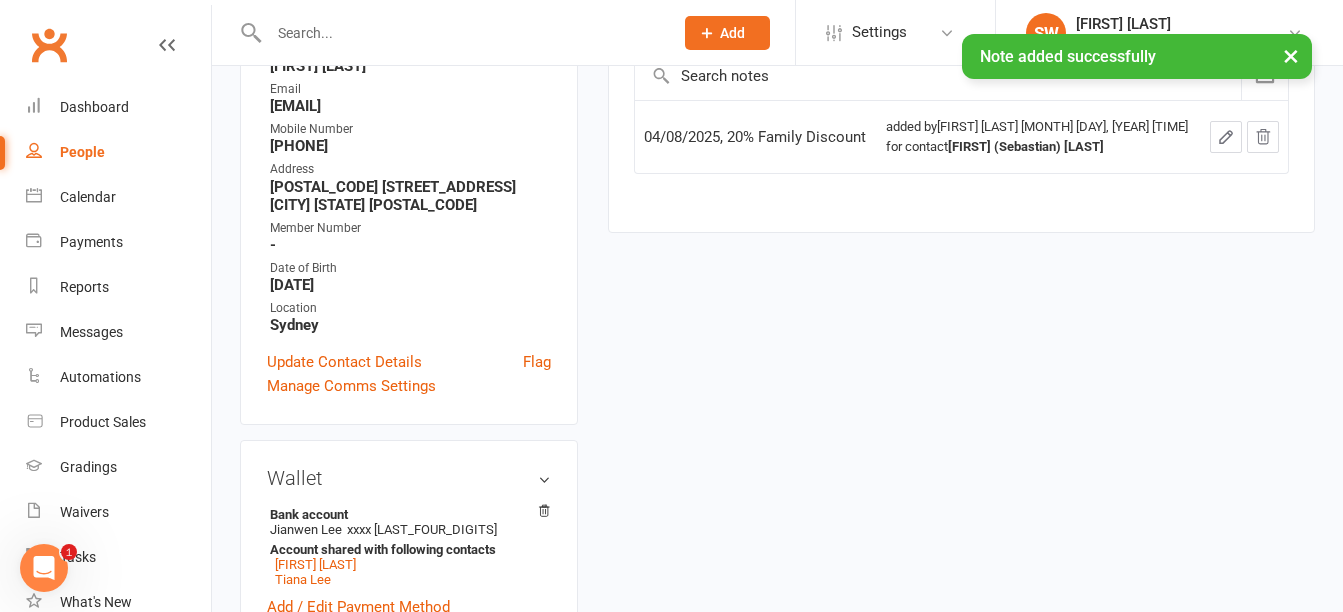 scroll, scrollTop: 600, scrollLeft: 0, axis: vertical 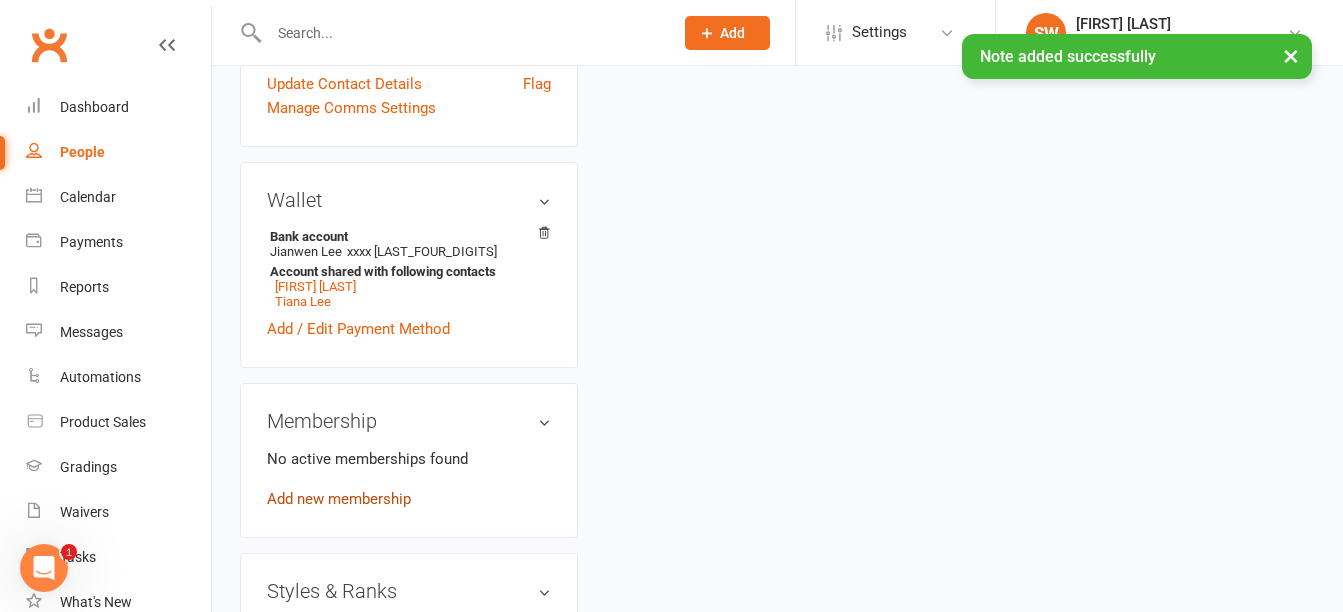 click on "Add new membership" at bounding box center (339, 499) 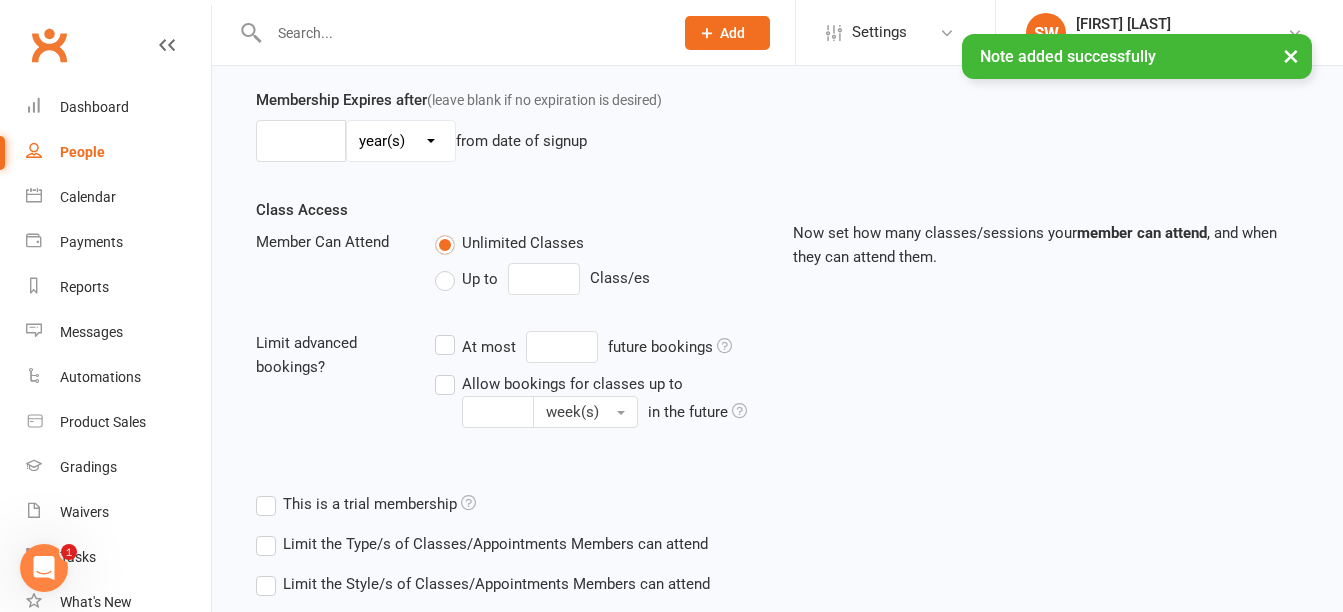scroll, scrollTop: 0, scrollLeft: 0, axis: both 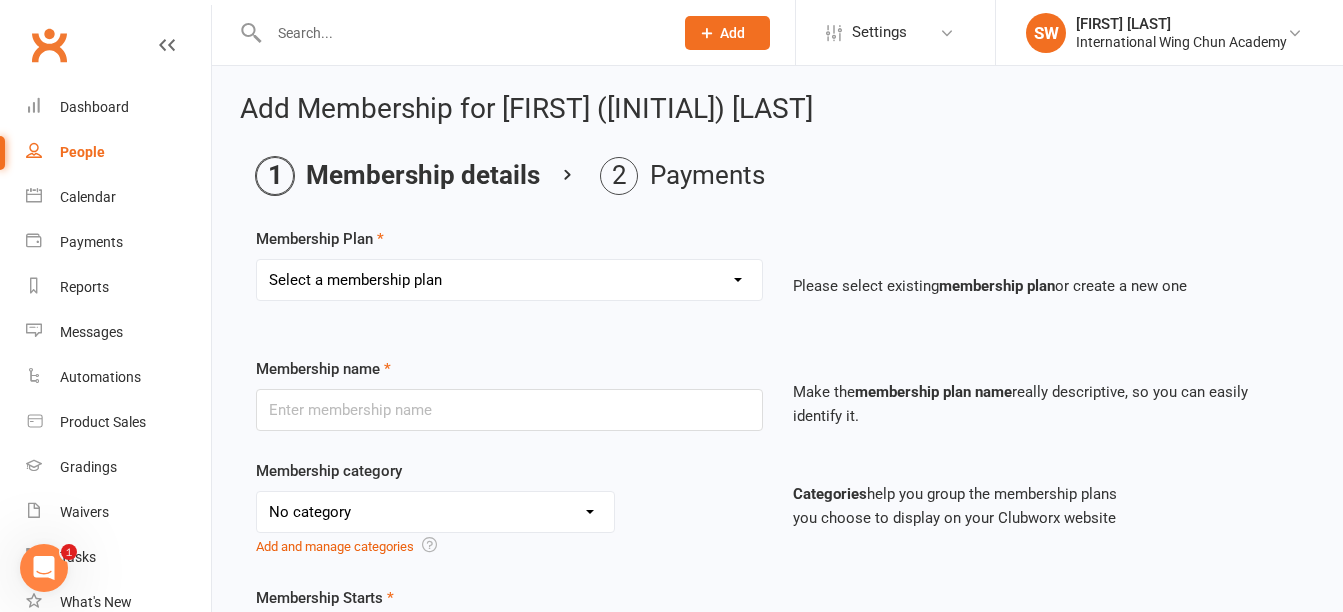 click on "Select a membership plan Sydney City - Basic Membership (3 mo. Minimum Term) Sydney City - Basic Membership (6 mo. Minimum Term) Sydney City - Basic Membership (12 mo. Minimum Term) Sydney City - Basic Concession Membership (3 mo. Minimum Term) Sydney City - Basic Concession Membership (6 mo. Minimum Term) Sydney City - Basic Concession Membership (12 mo. Minimum Term) Sydney City - Standard Membership (3 mo. Minimum Term) Sydney City - Standard Membership (6 mo. Minimum Term) Sydney City - Standard Membership (12 mo. Minimum Term) Sydney City - Standard Concession Membership (3 mo. Minimum Term) Sydney City - Standard Concession Membership (6 mo. Minimum Term) Sydney City - Standard Concession Membership (12 mo. Minimum Term) Sydney City - Premium Membership (3 mo. Minimum Term) Sydney City - Premium Membership (6 mo. Minimum Term) Sydney City - Premium Membership (12 mo. Minimum Term) Sydney City - Premium Concession Membership (3 mo. Minimum Term) Sydney City - 5 Class Training Card Instructor Course" at bounding box center [509, 280] 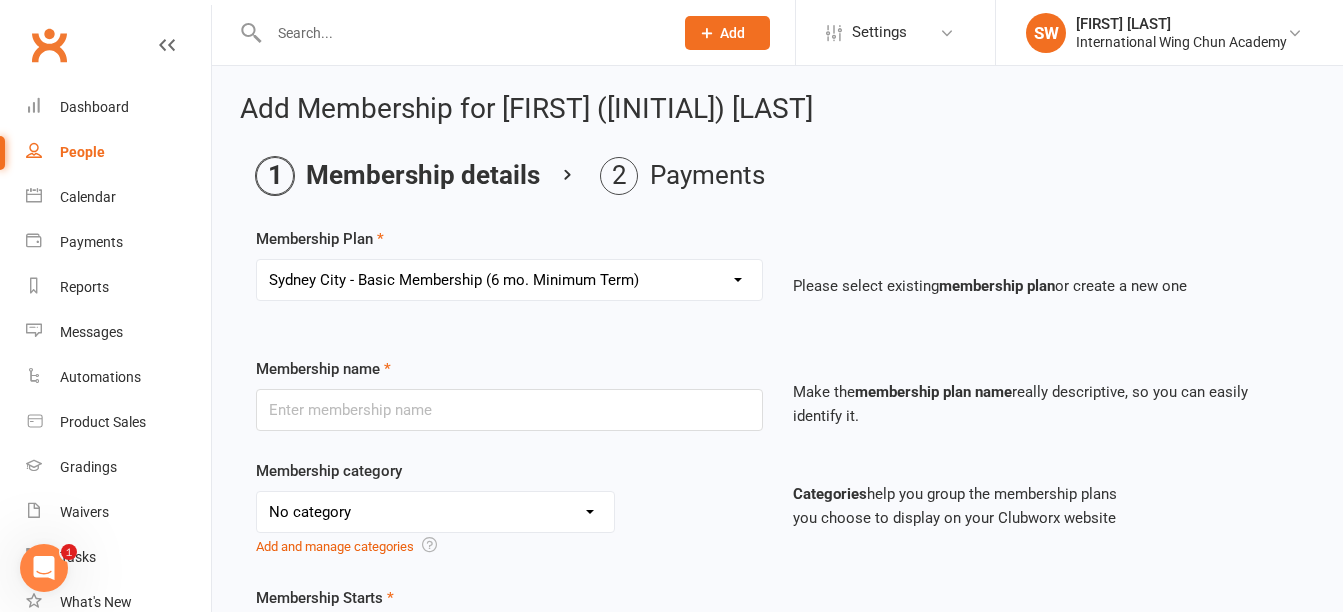 click on "Select a membership plan Sydney City - Basic Membership (3 mo. Minimum Term) Sydney City - Basic Membership (6 mo. Minimum Term) Sydney City - Basic Membership (12 mo. Minimum Term) Sydney City - Basic Concession Membership (3 mo. Minimum Term) Sydney City - Basic Concession Membership (6 mo. Minimum Term) Sydney City - Basic Concession Membership (12 mo. Minimum Term) Sydney City - Standard Membership (3 mo. Minimum Term) Sydney City - Standard Membership (6 mo. Minimum Term) Sydney City - Standard Membership (12 mo. Minimum Term) Sydney City - Standard Concession Membership (3 mo. Minimum Term) Sydney City - Standard Concession Membership (6 mo. Minimum Term) Sydney City - Standard Concession Membership (12 mo. Minimum Term) Sydney City - Premium Membership (3 mo. Minimum Term) Sydney City - Premium Membership (6 mo. Minimum Term) Sydney City - Premium Membership (12 mo. Minimum Term) Sydney City - Premium Concession Membership (3 mo. Minimum Term) Sydney City - 5 Class Training Card Instructor Course" at bounding box center [509, 280] 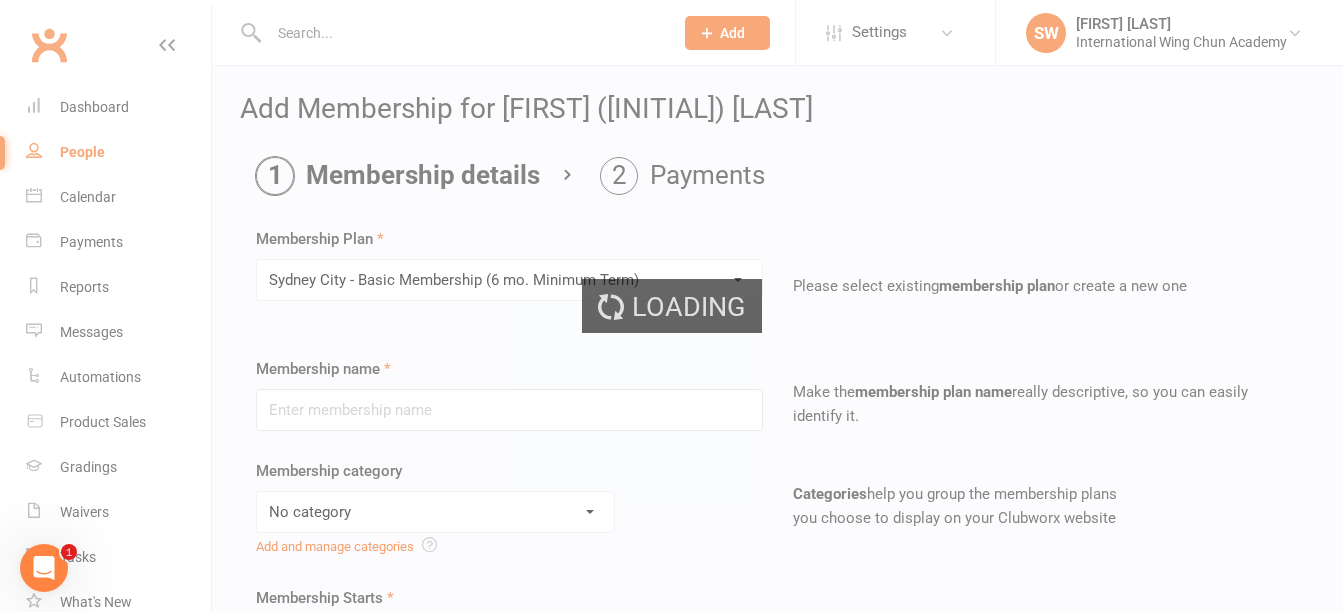 type on "Sydney City - Basic Membership (6 mo. Minimum Term)" 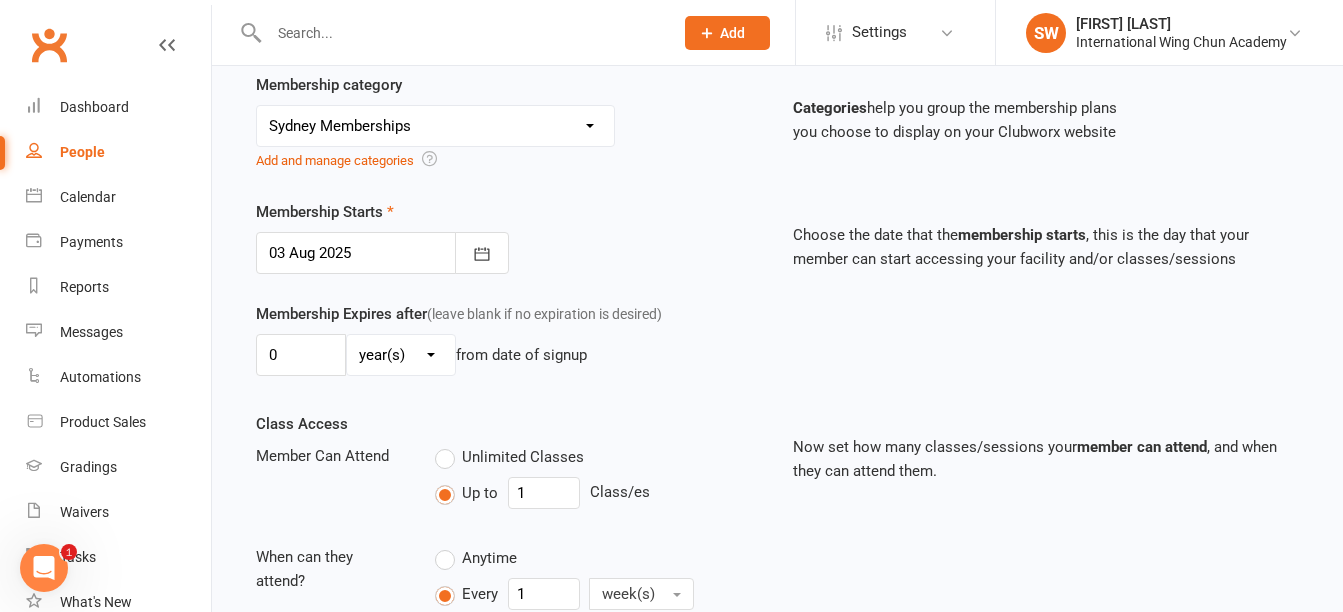scroll, scrollTop: 400, scrollLeft: 0, axis: vertical 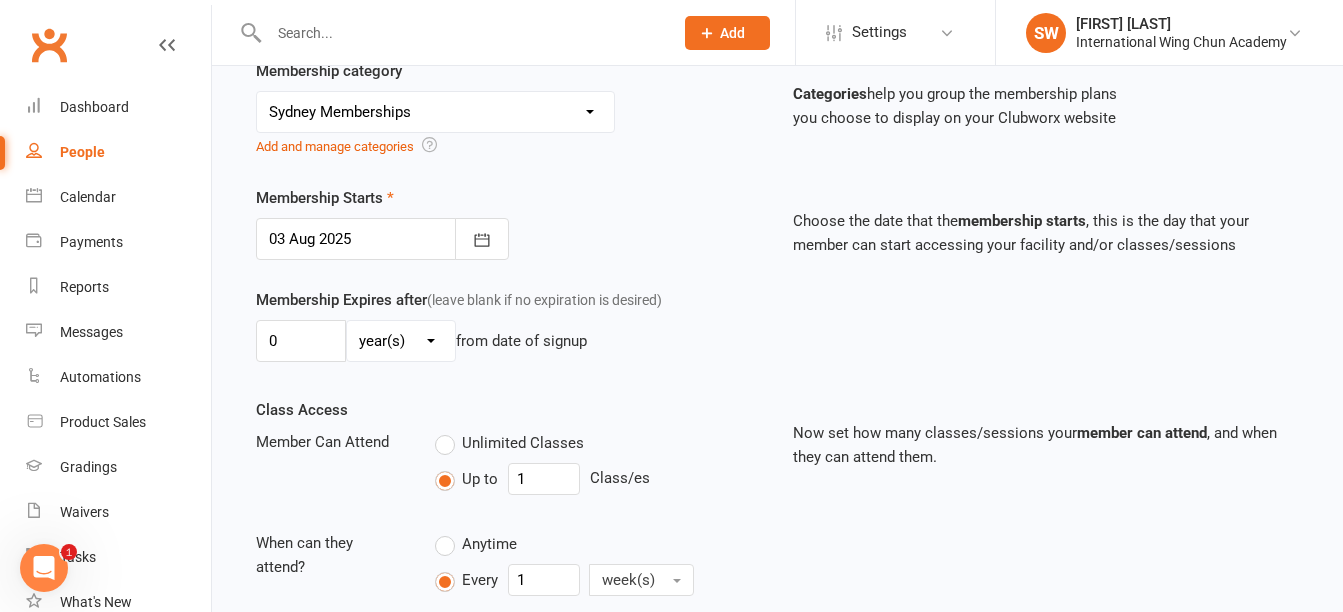 click at bounding box center [382, 239] 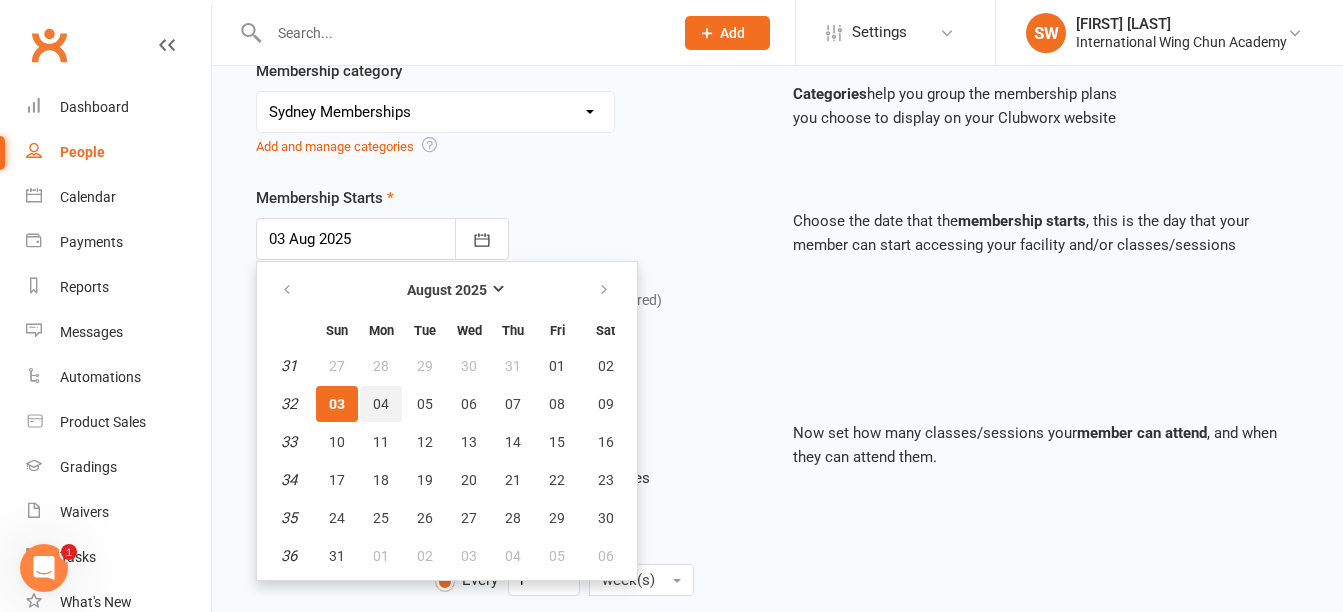 click on "04" at bounding box center (381, 404) 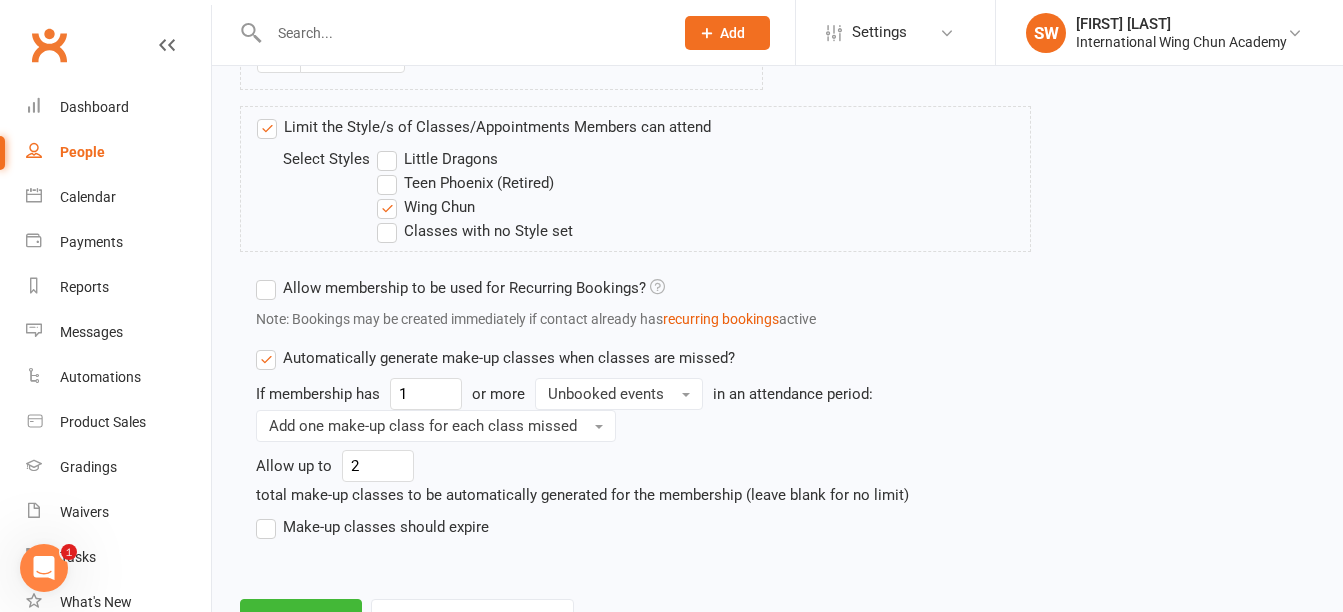 scroll, scrollTop: 1587, scrollLeft: 0, axis: vertical 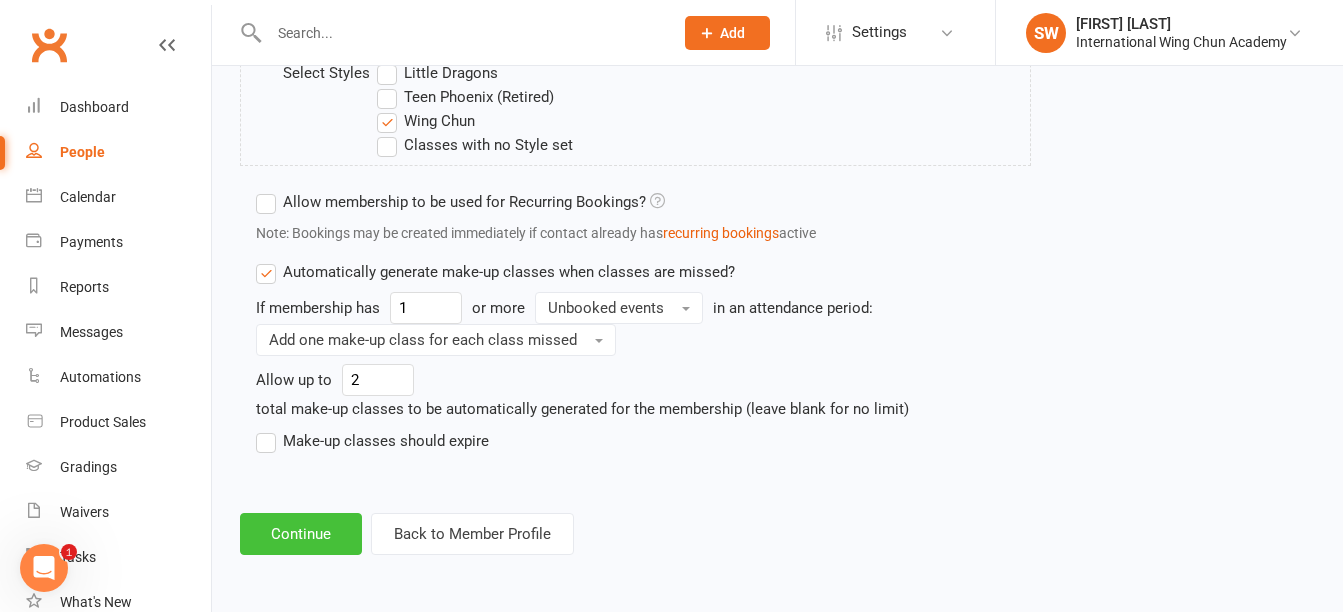 click on "Continue" at bounding box center (301, 534) 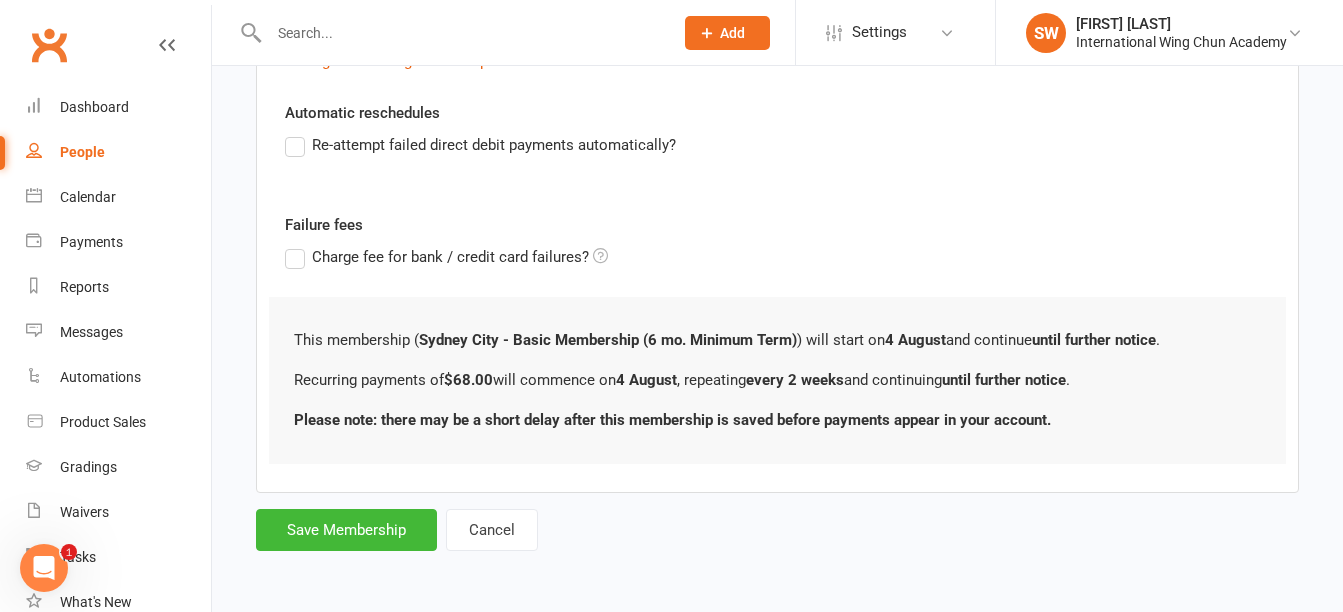 scroll, scrollTop: 0, scrollLeft: 0, axis: both 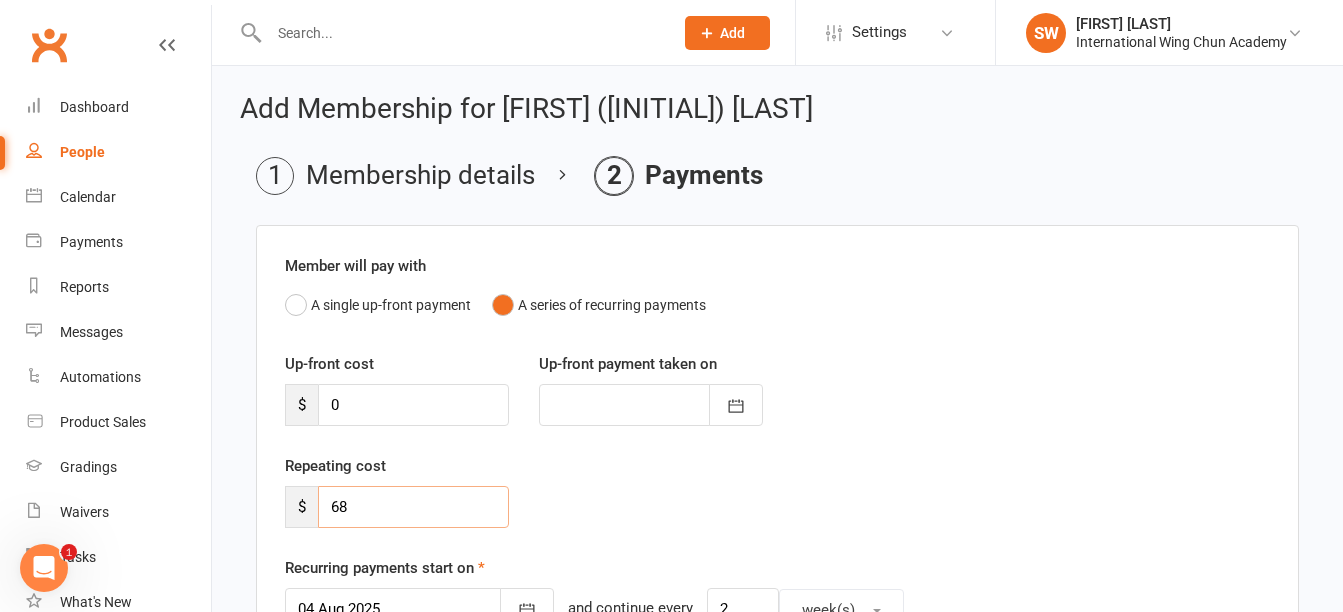 click on "68" at bounding box center (413, 507) 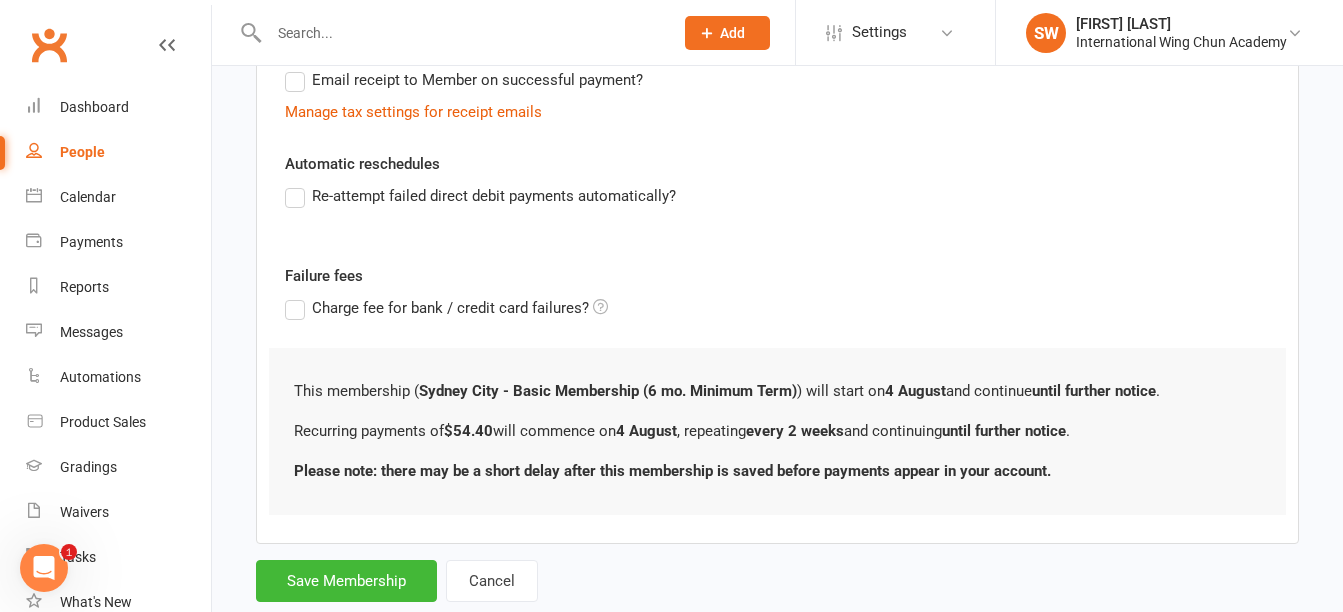 scroll, scrollTop: 682, scrollLeft: 0, axis: vertical 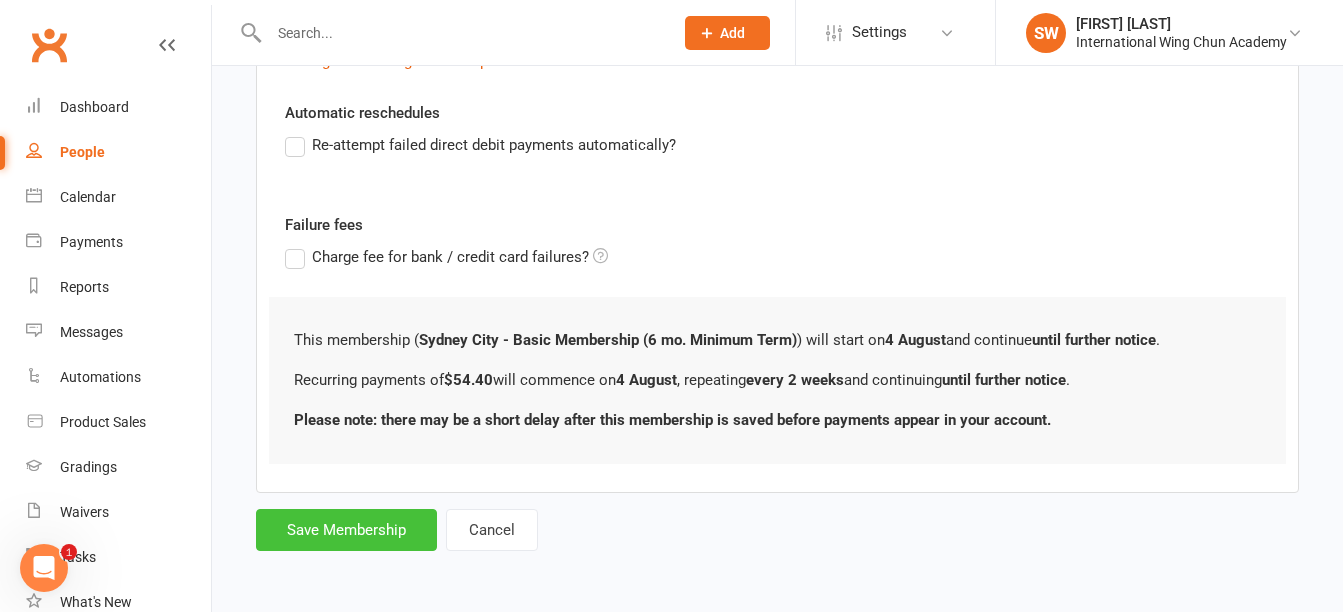 type on "54.4" 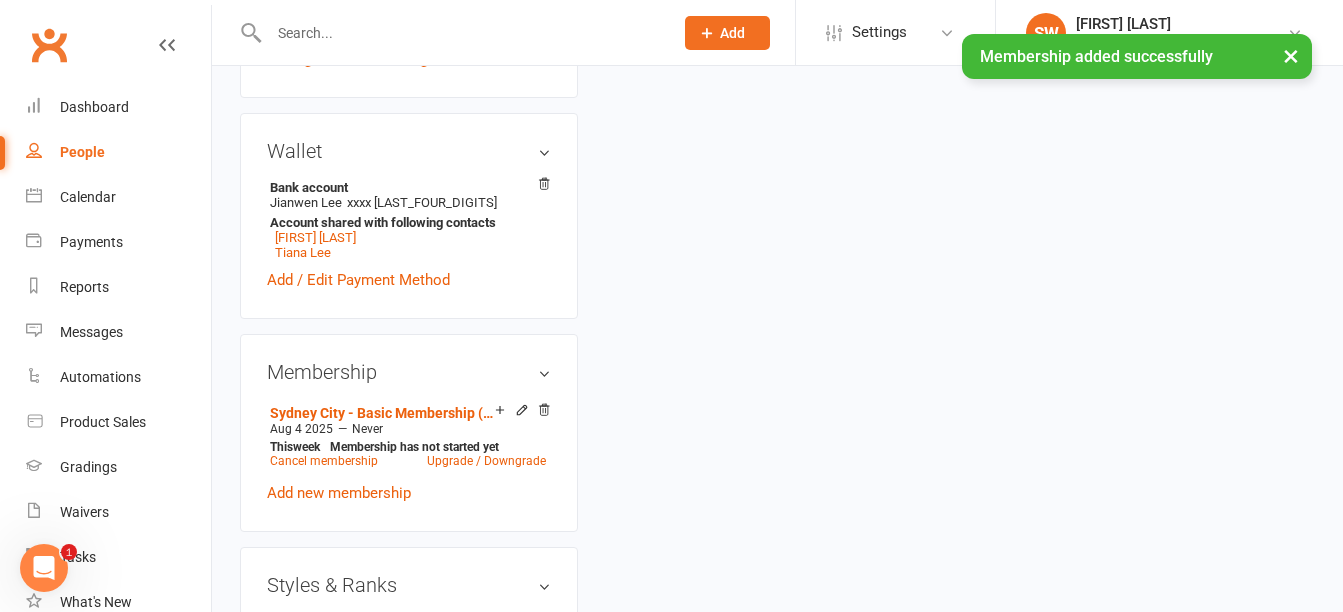 scroll, scrollTop: 0, scrollLeft: 0, axis: both 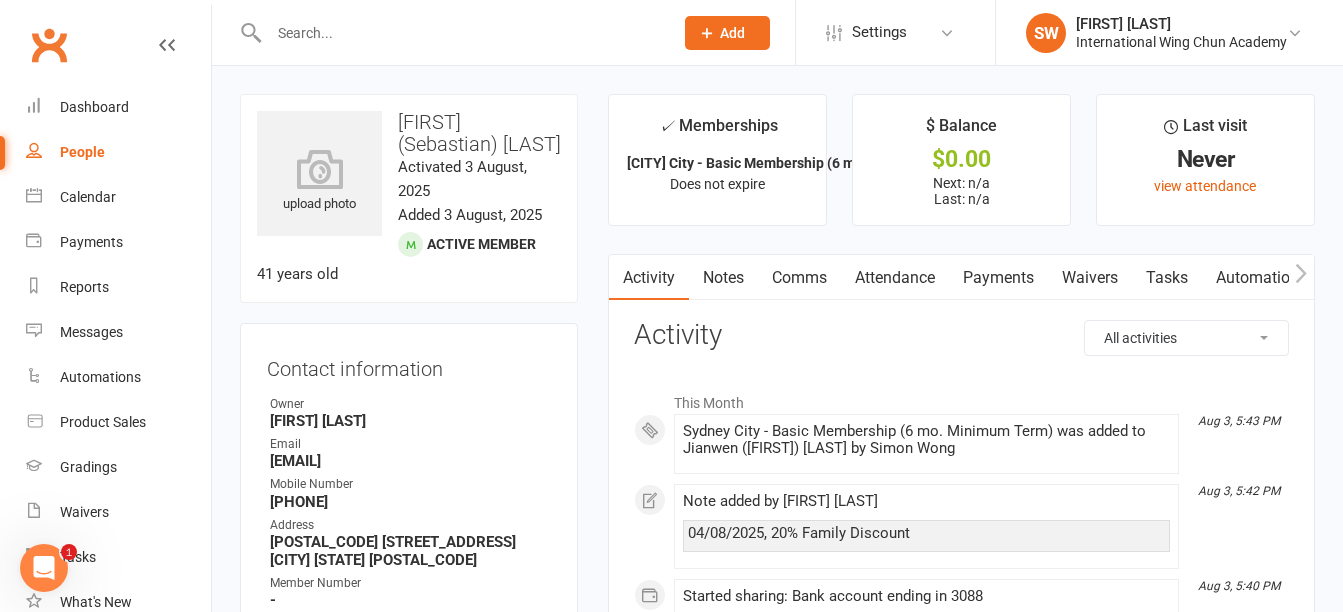 click on "sebasarch@gmail.com" at bounding box center [410, 461] 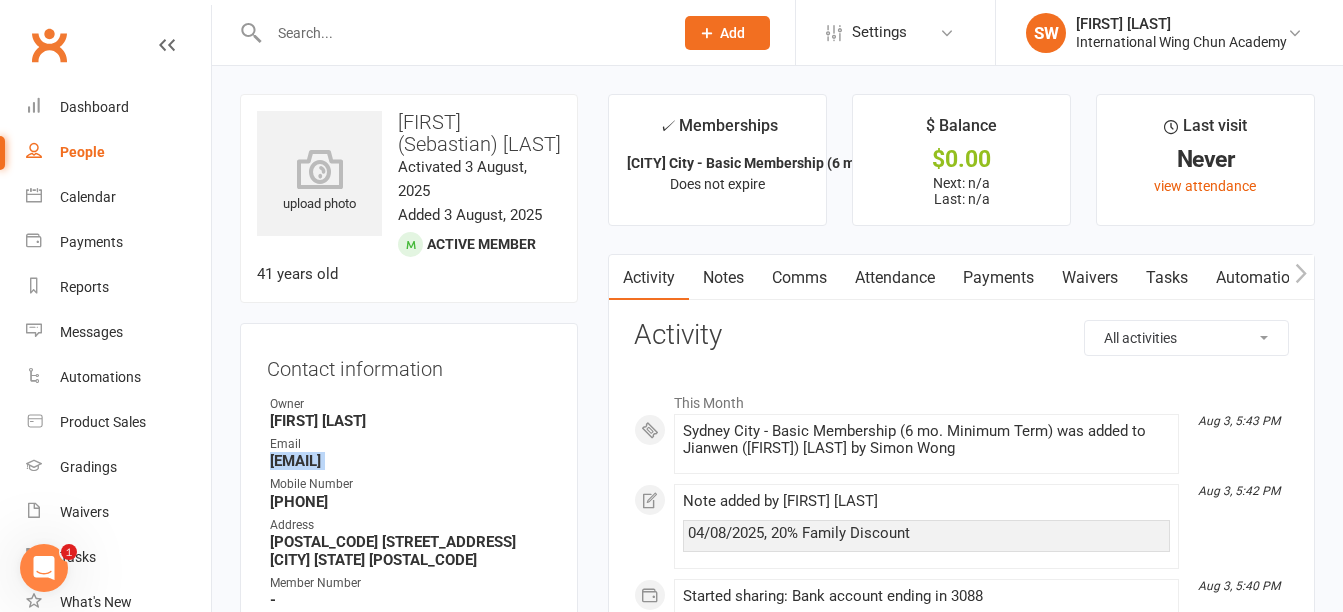 click on "sebasarch@gmail.com" at bounding box center [410, 461] 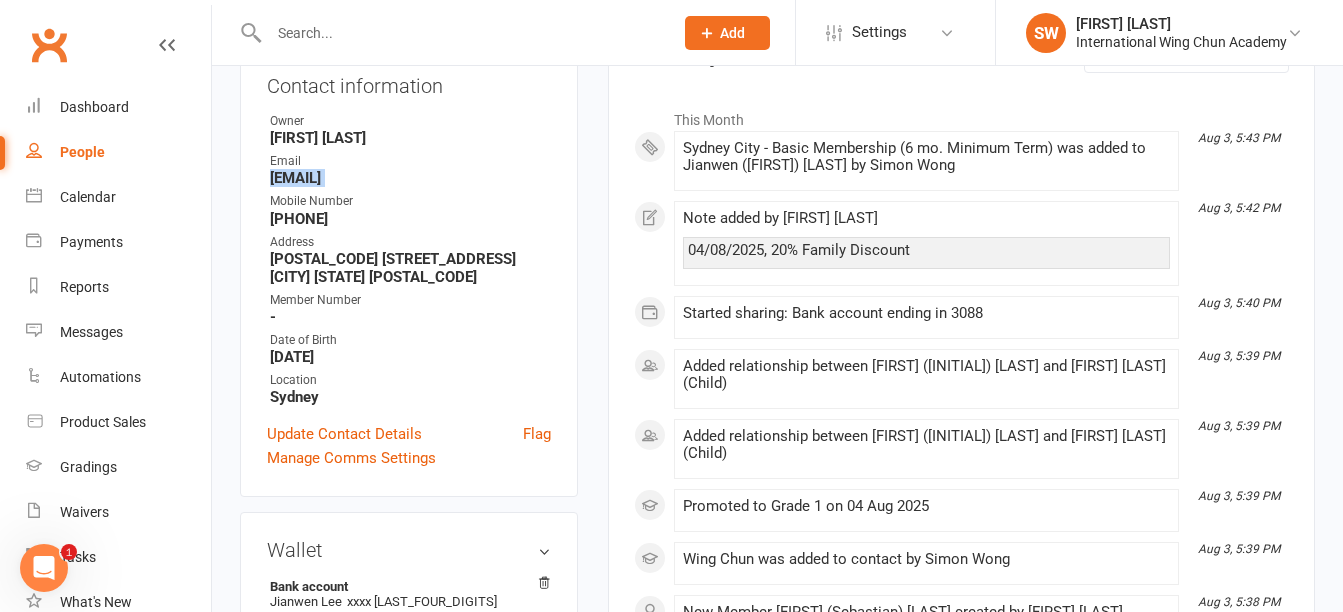 scroll, scrollTop: 300, scrollLeft: 0, axis: vertical 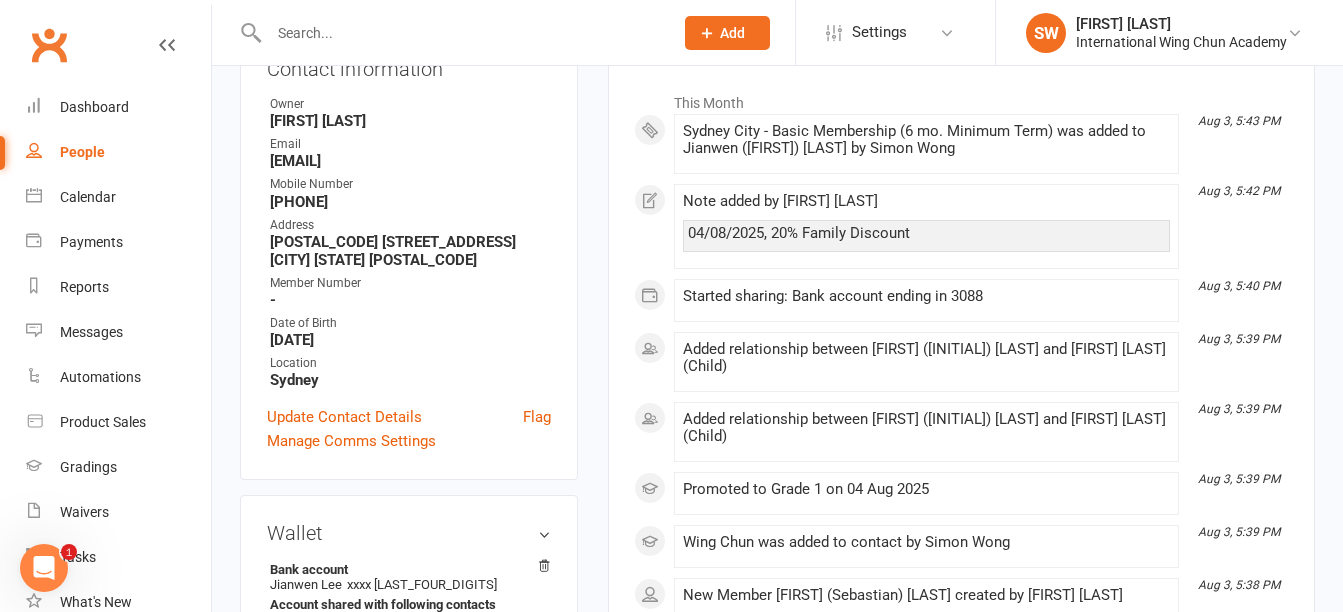 click on "-" at bounding box center (410, 300) 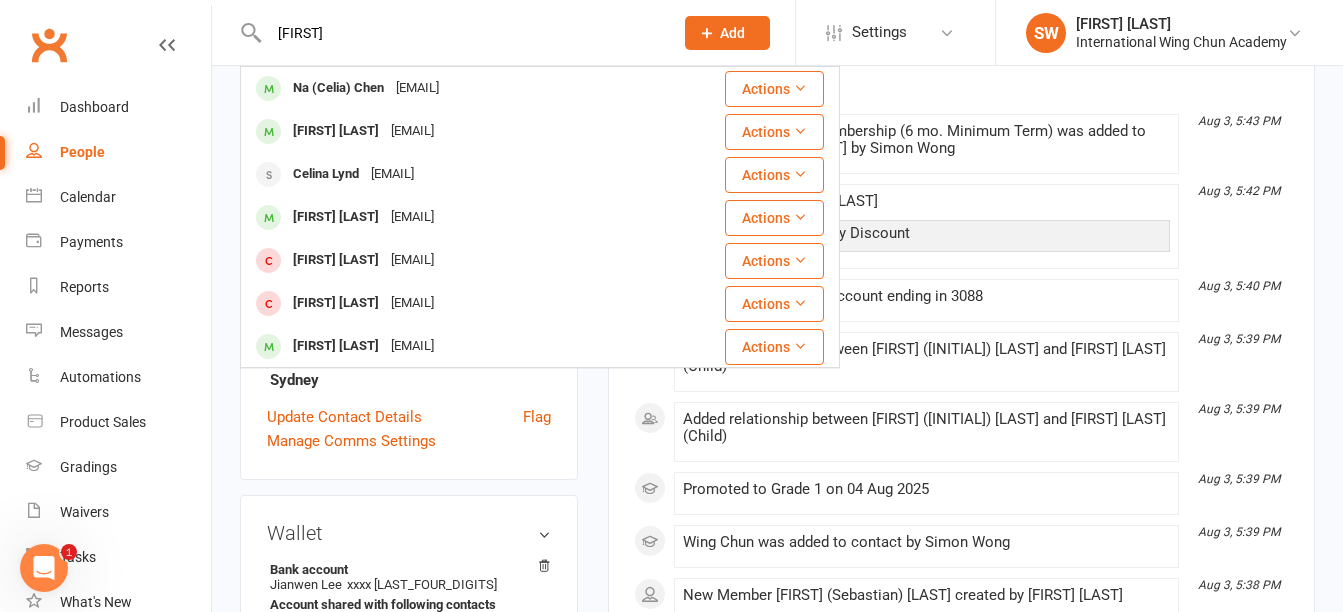 type on "Celia" 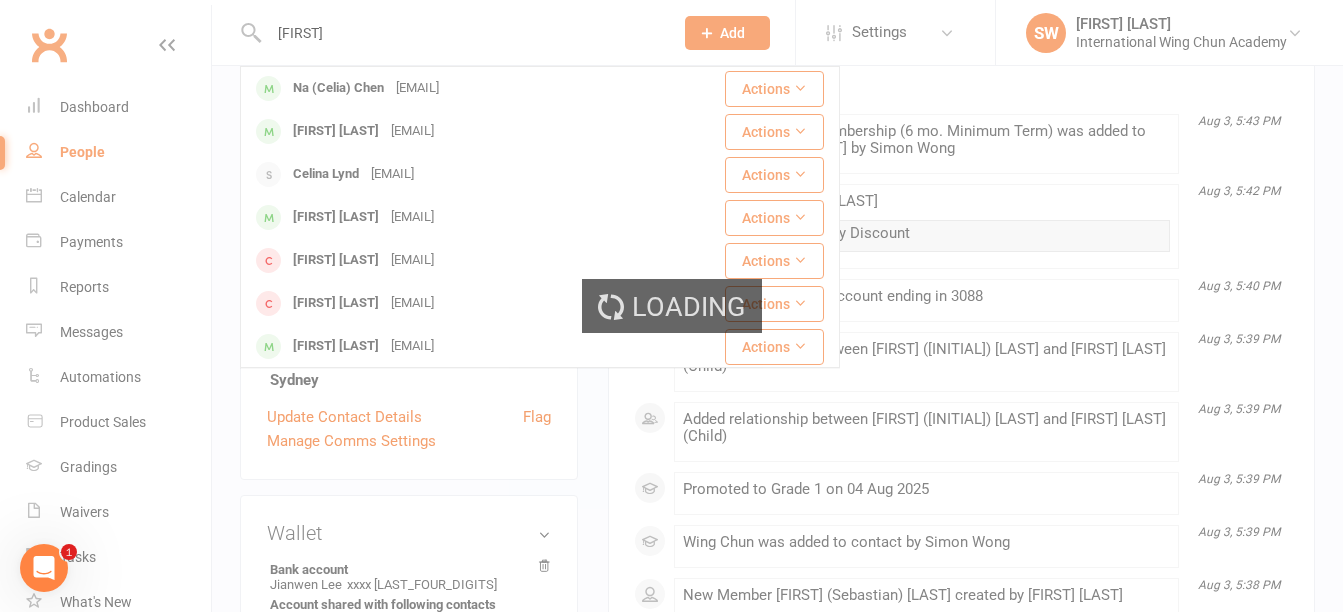 type 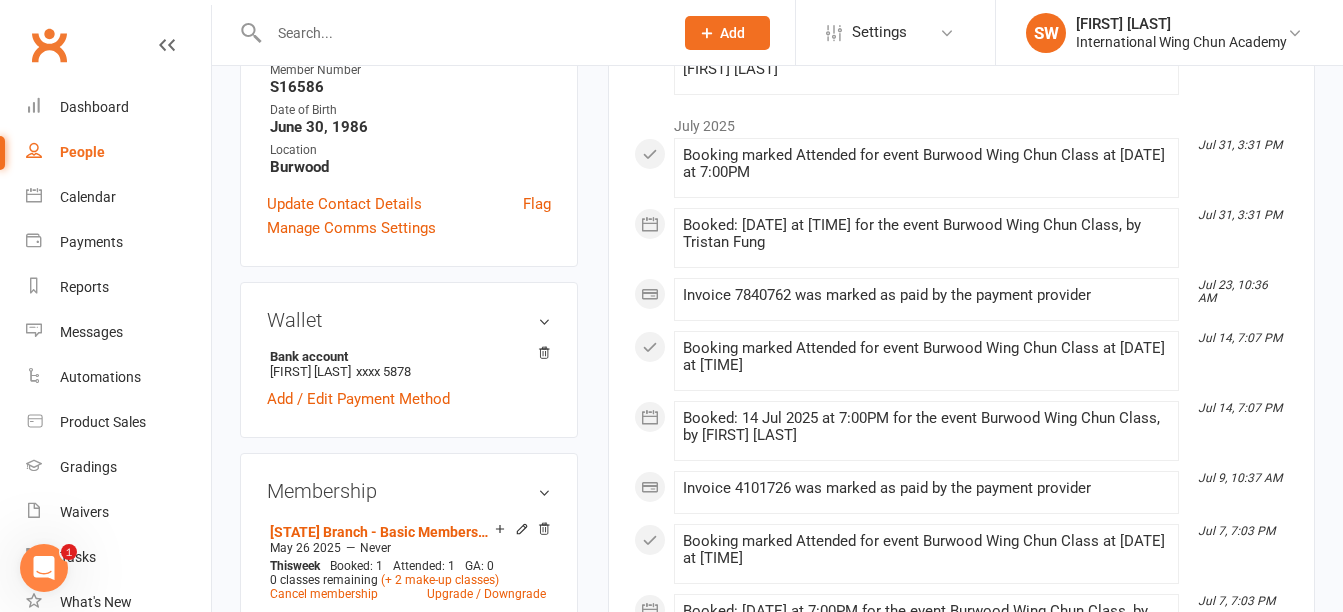 scroll, scrollTop: 500, scrollLeft: 0, axis: vertical 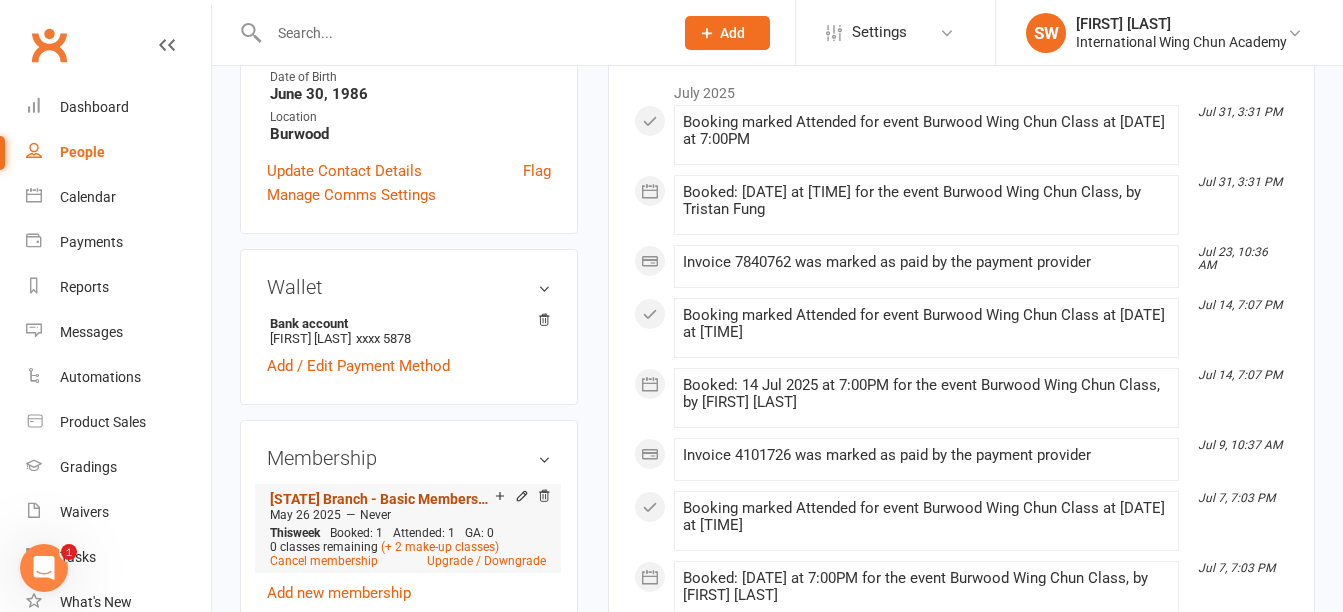 click on "NSW Branch - Basic Membership (3 mo. Minimum Term)" at bounding box center (382, 499) 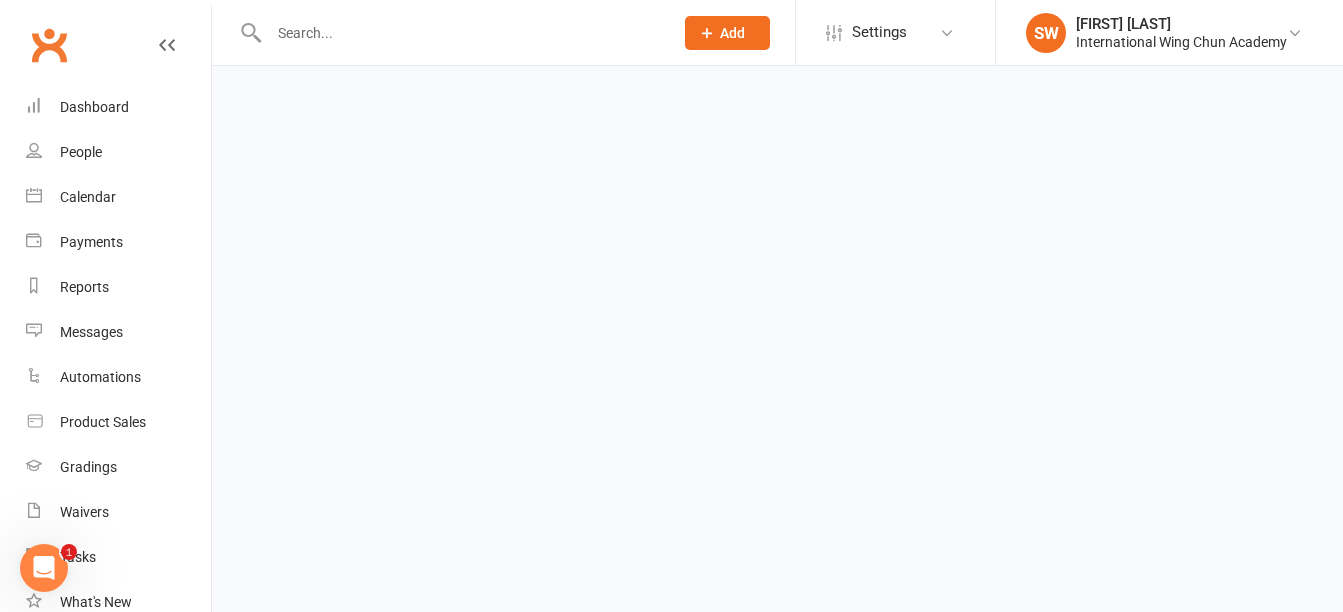 scroll, scrollTop: 0, scrollLeft: 0, axis: both 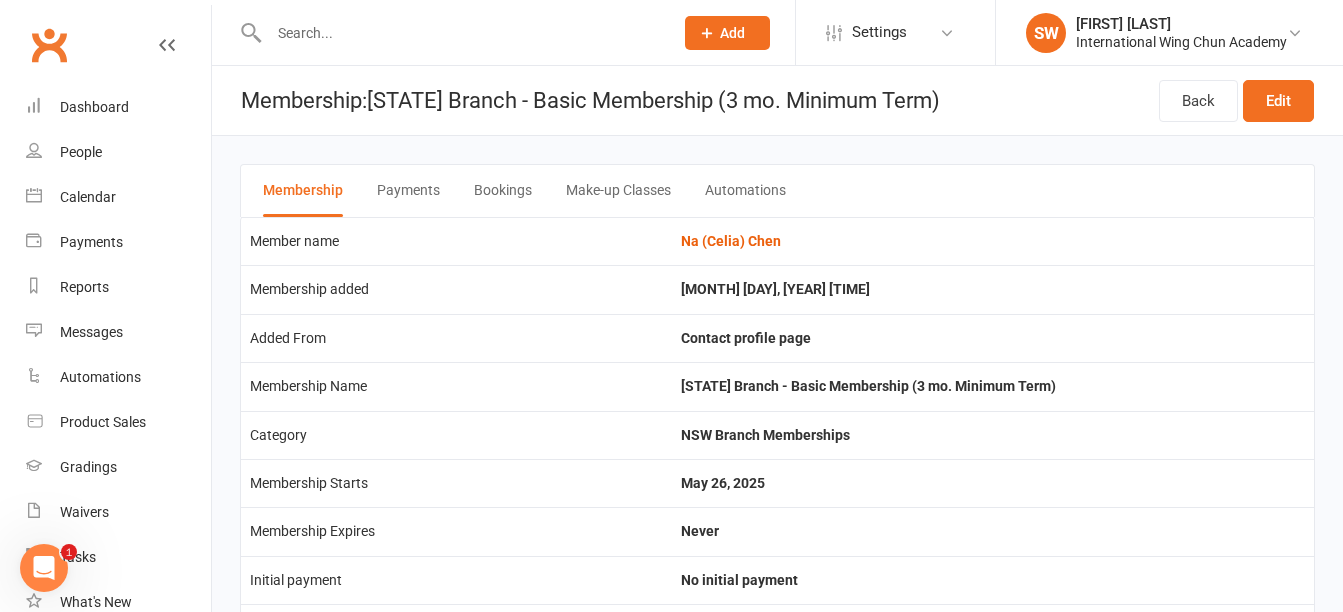 click on "Payments" at bounding box center [408, 191] 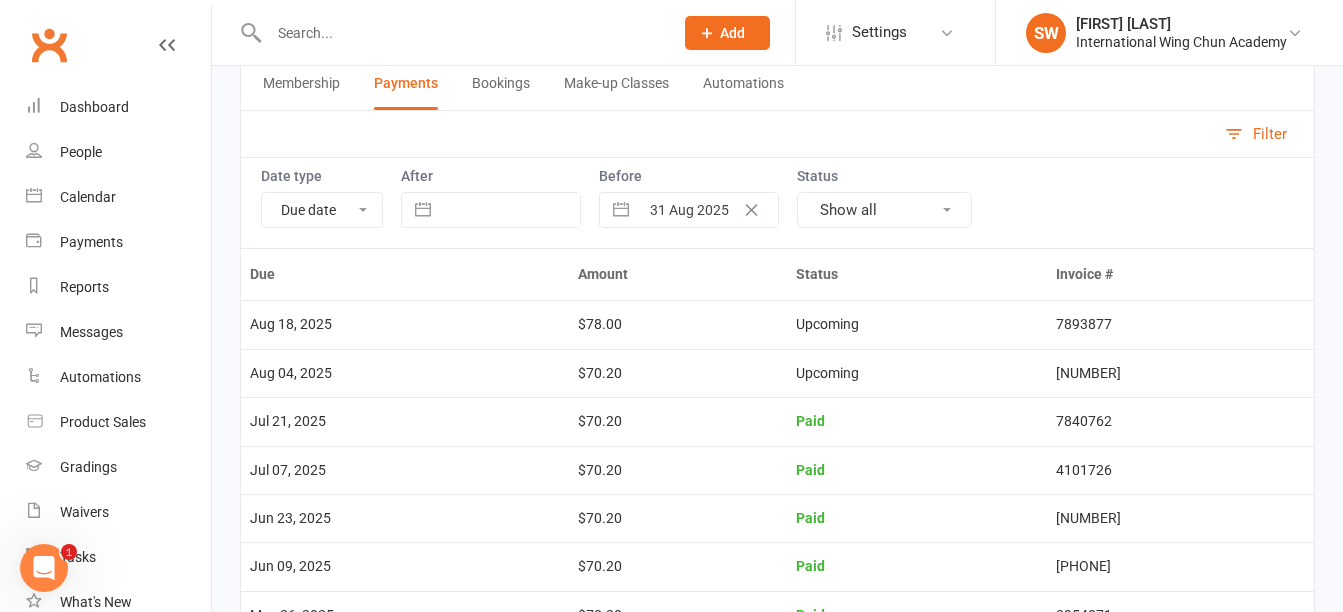 scroll, scrollTop: 192, scrollLeft: 0, axis: vertical 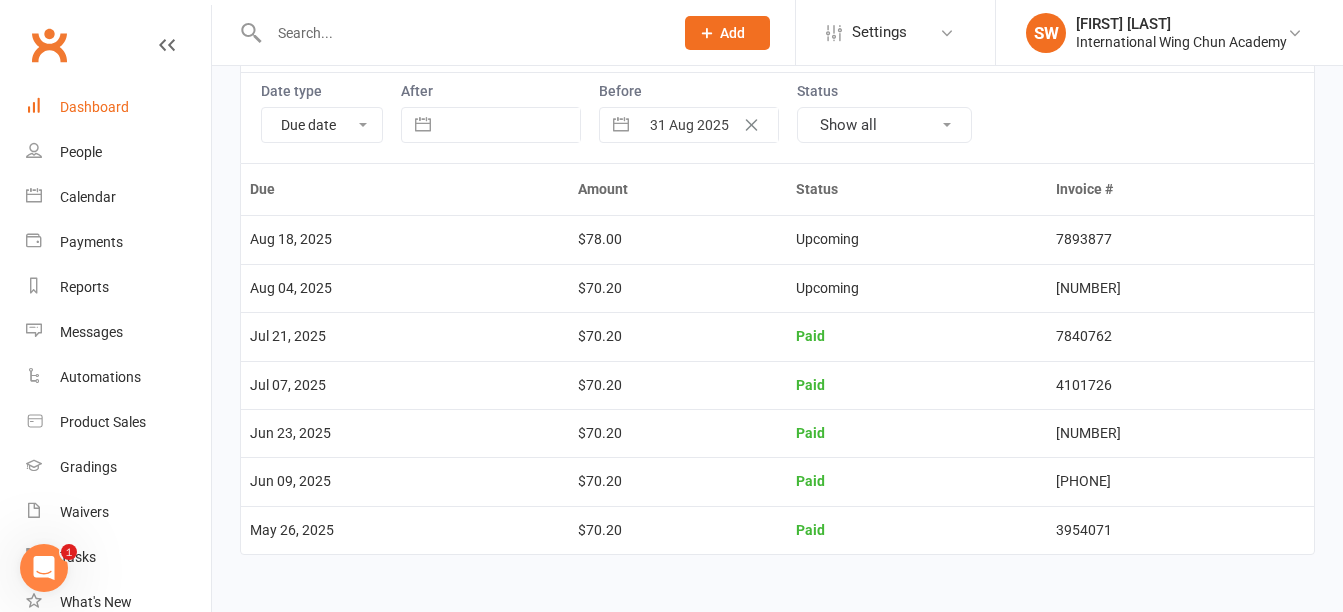 click on "Dashboard" at bounding box center [118, 107] 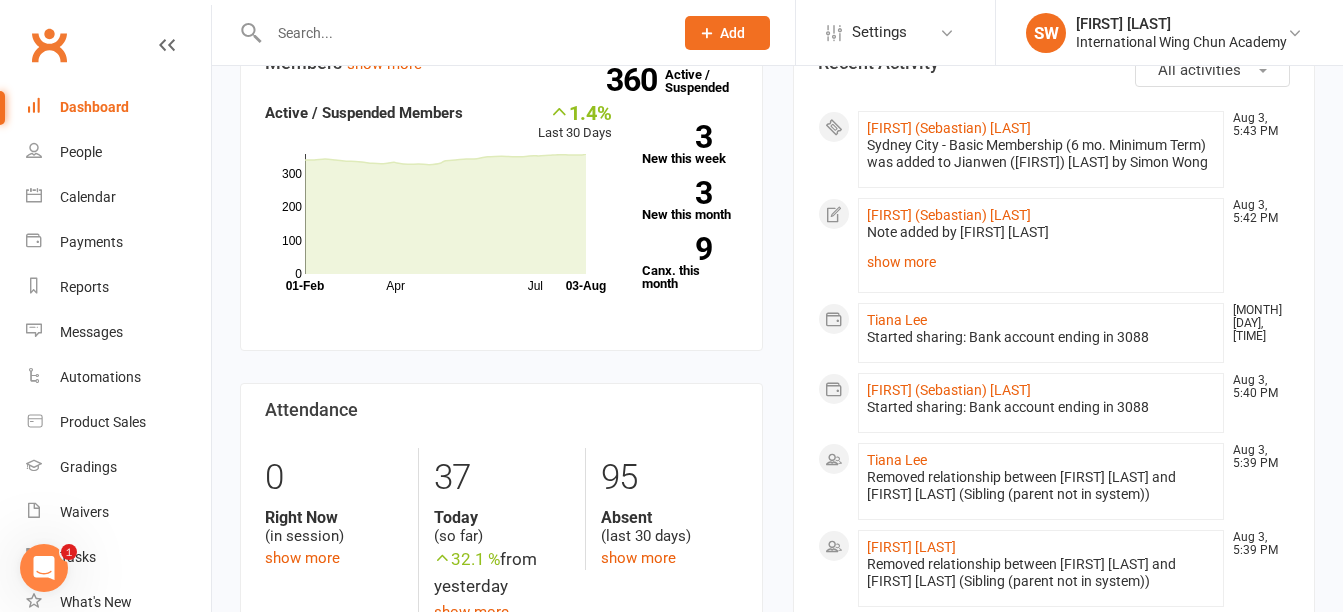 scroll, scrollTop: 0, scrollLeft: 0, axis: both 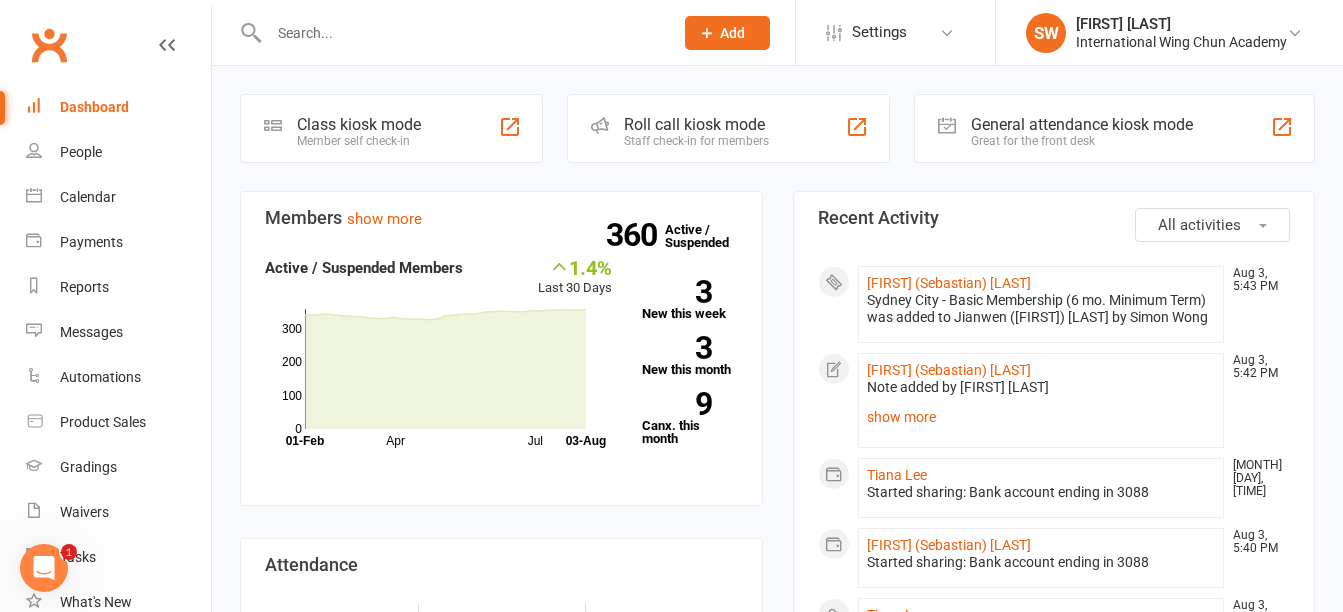 click on "Staff check-in for members" 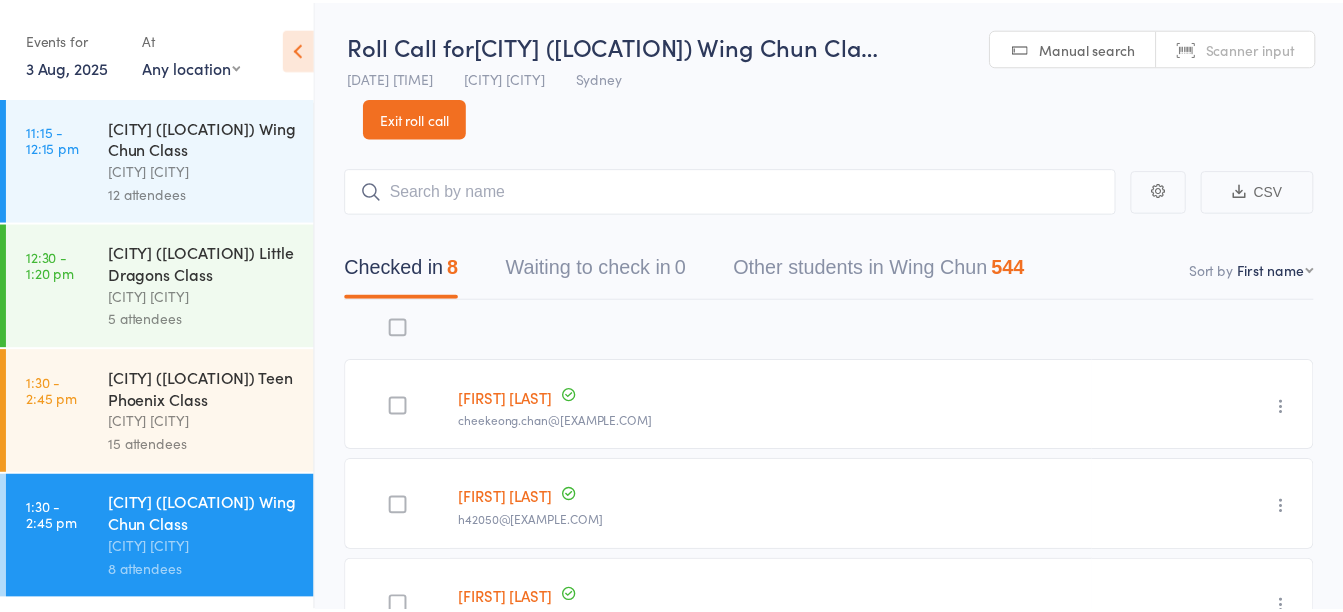 scroll, scrollTop: 0, scrollLeft: 0, axis: both 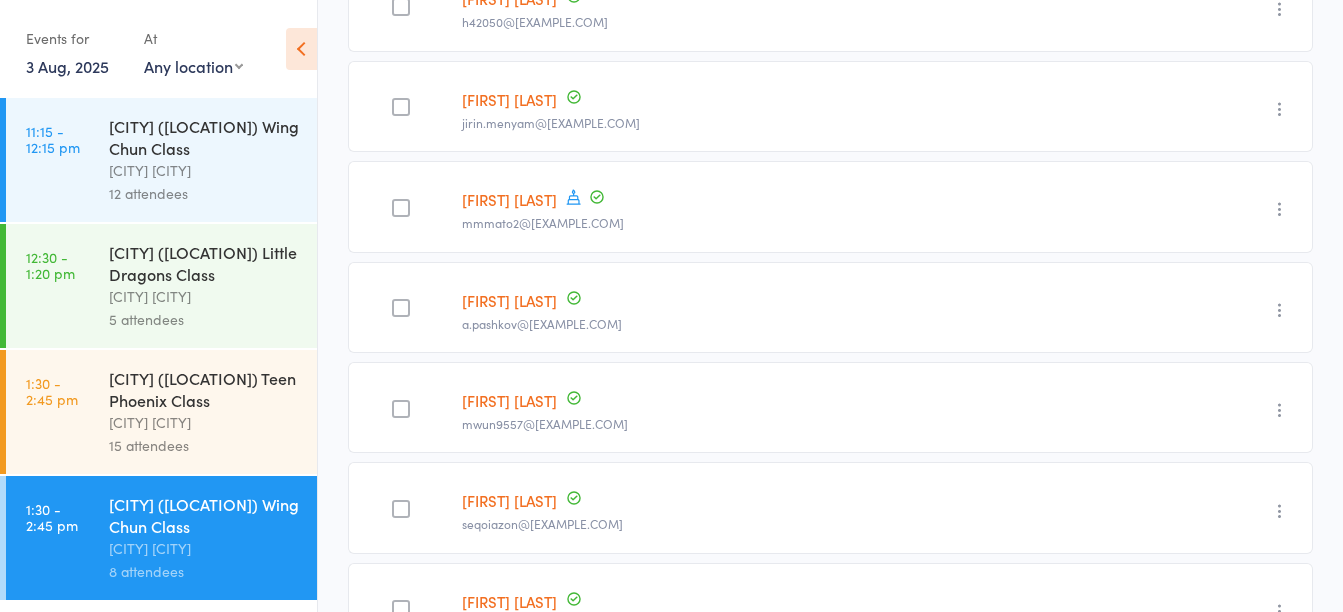 click on "3 Aug, 2025" at bounding box center [67, 66] 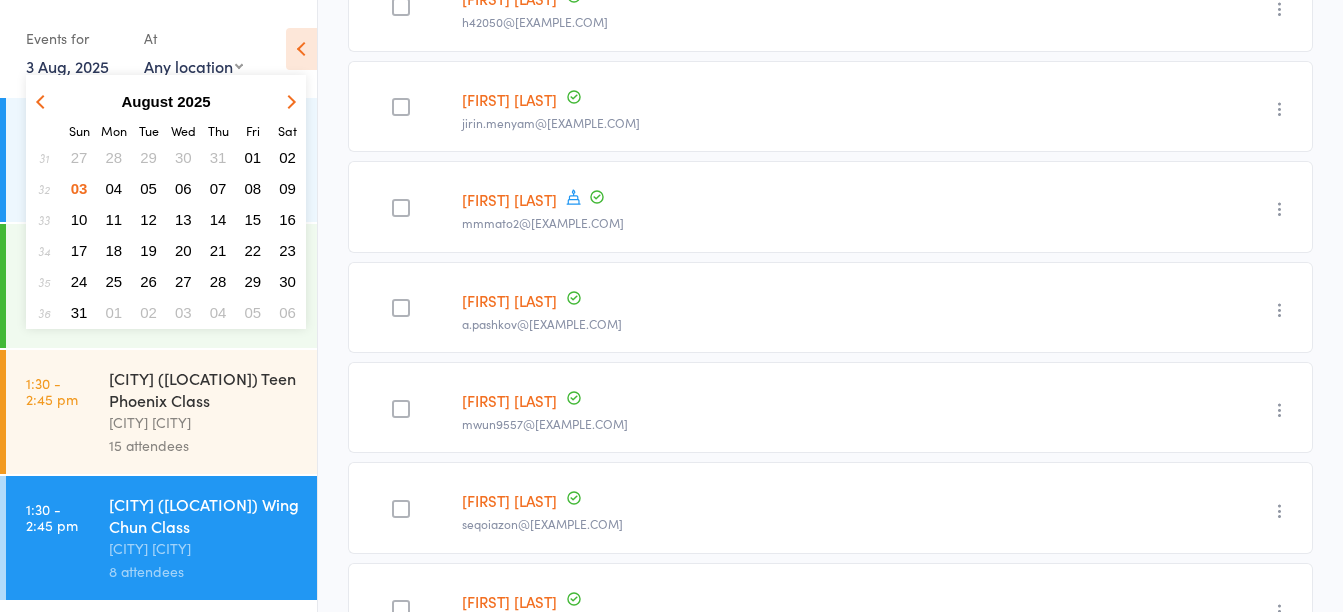 drag, startPoint x: 216, startPoint y: 188, endPoint x: 205, endPoint y: 148, distance: 41.484936 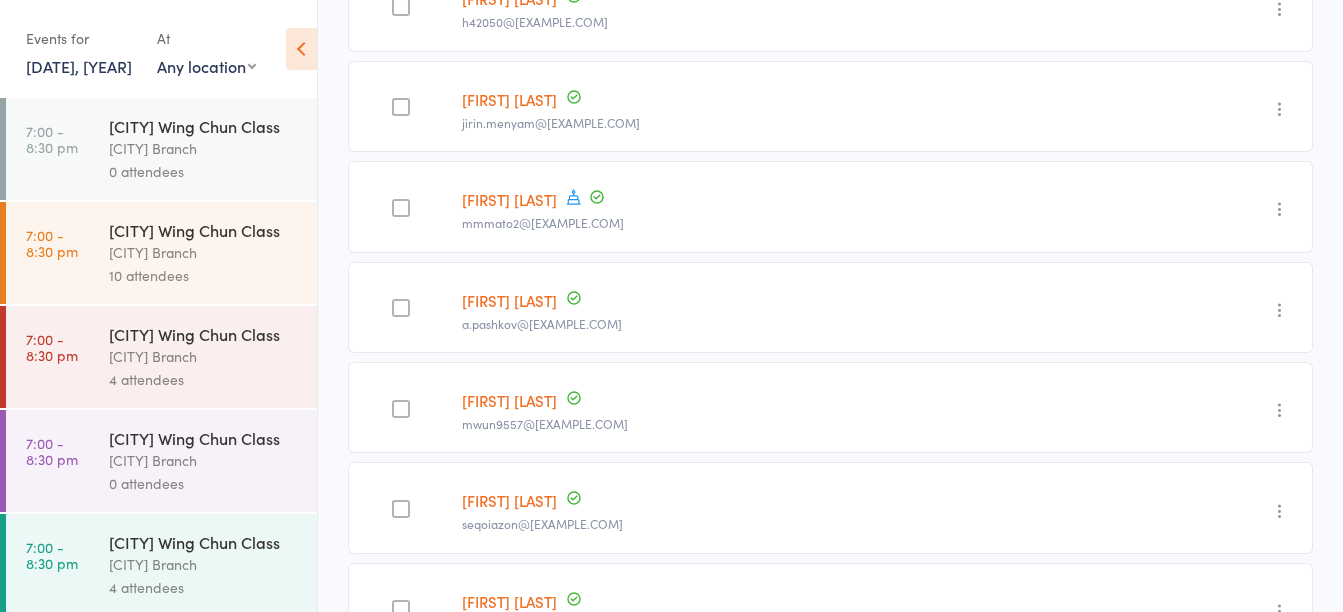 click on "10 attendees" at bounding box center (204, 275) 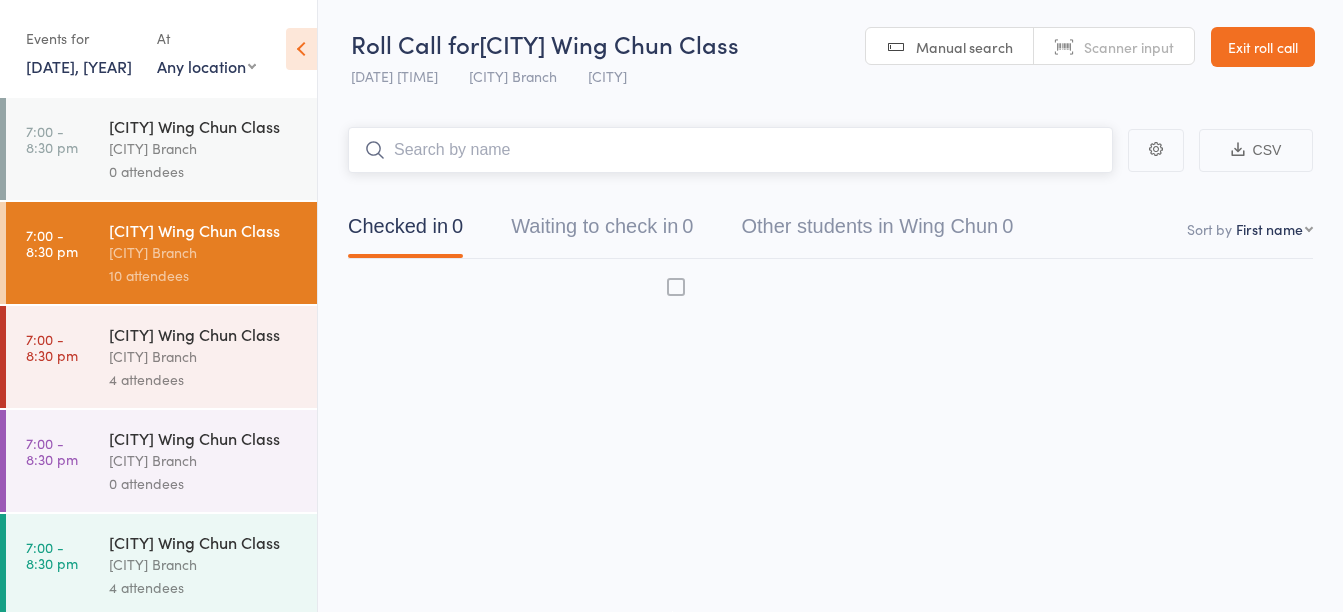 scroll, scrollTop: 1, scrollLeft: 0, axis: vertical 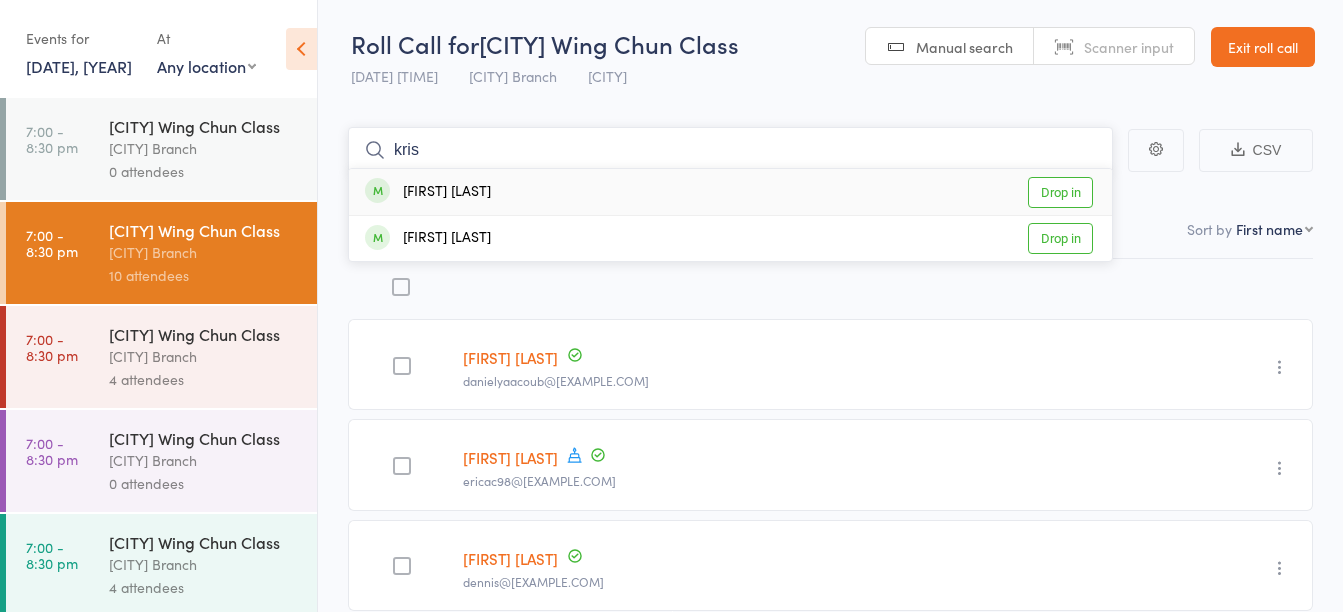 type on "kris" 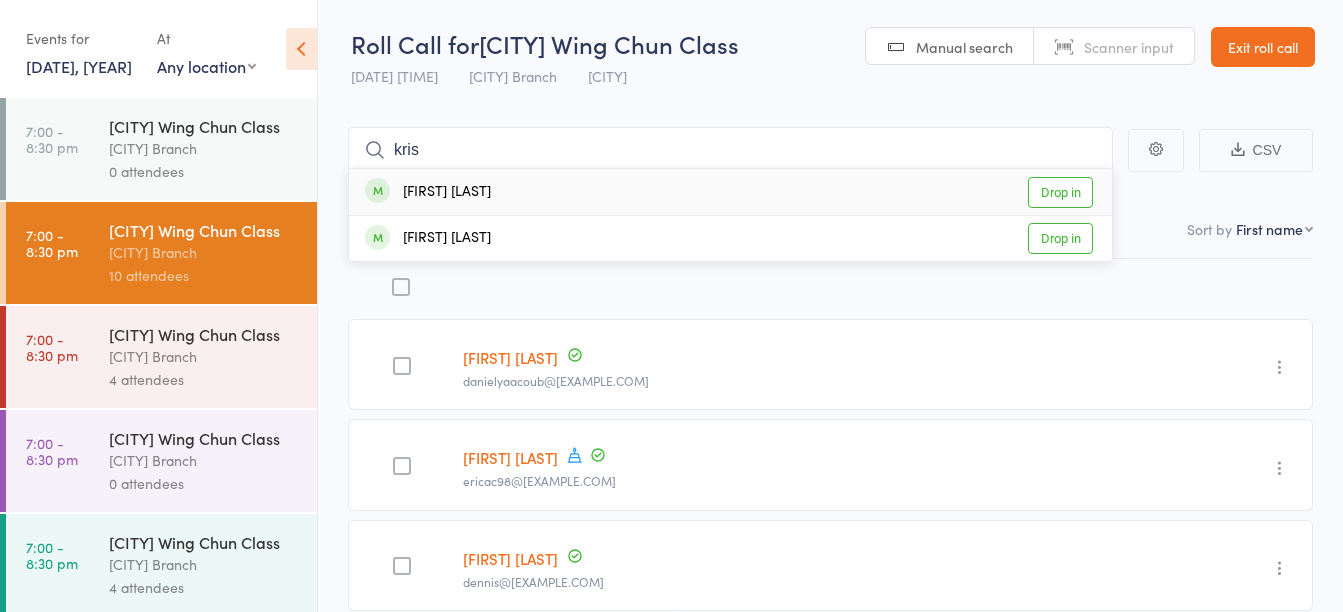 click on "Krishneel Naresh Drop in" at bounding box center [730, 192] 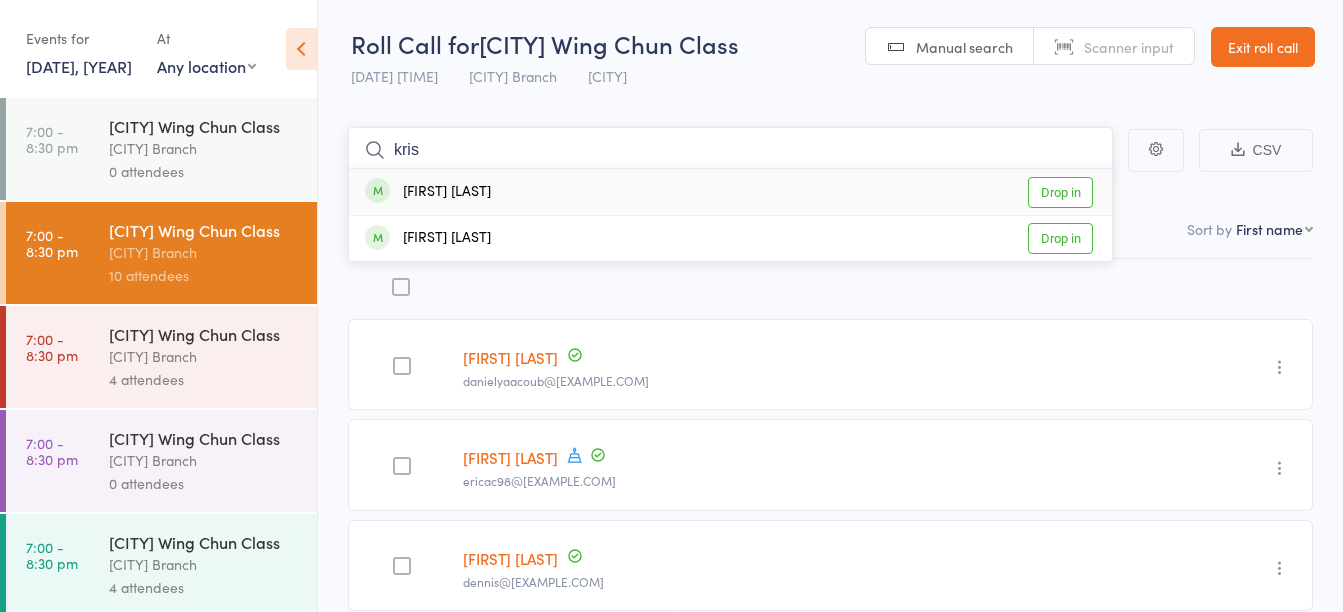 type 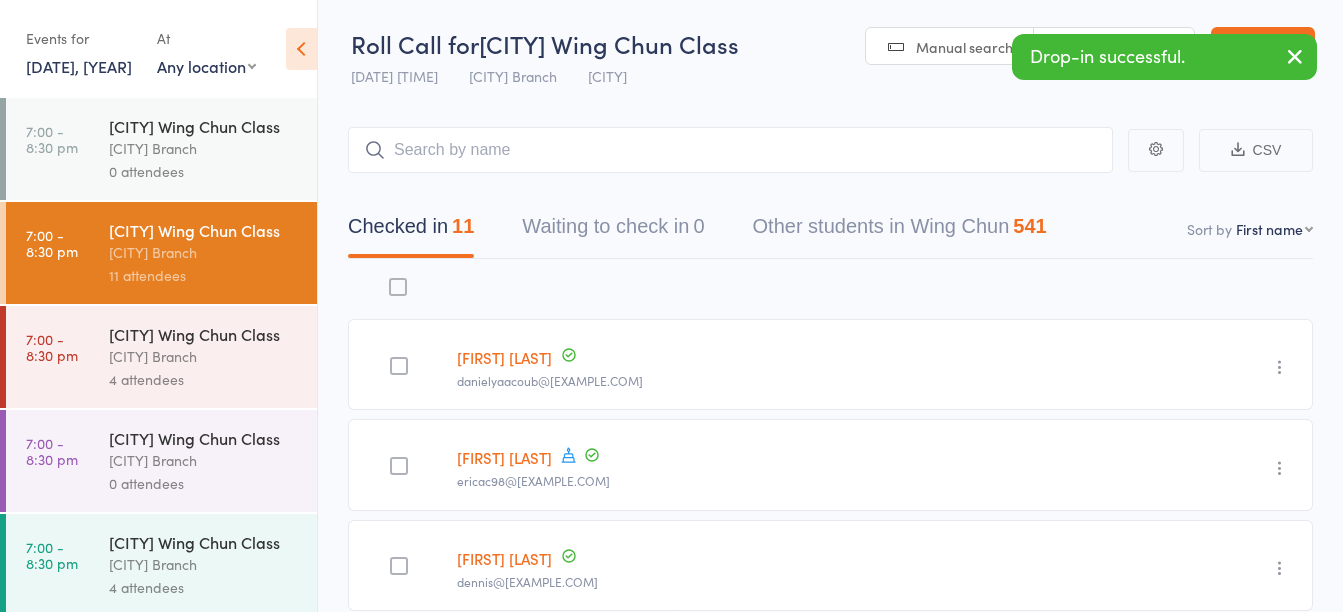 click at bounding box center (1295, 56) 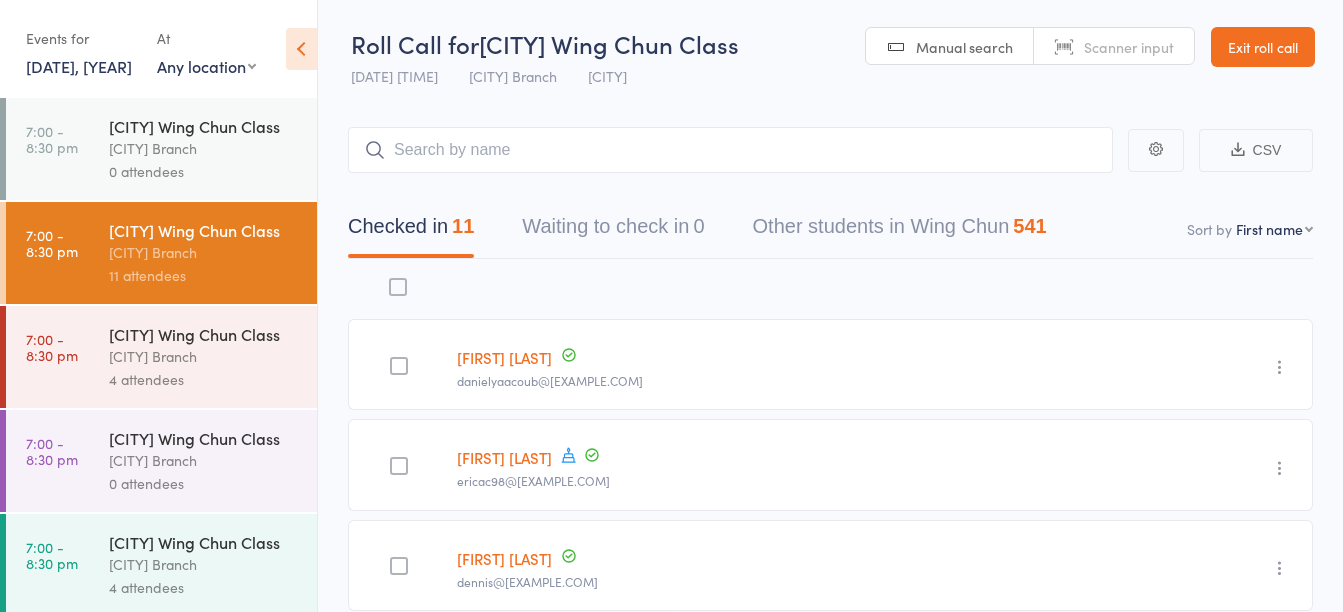 click on "Exit roll call" at bounding box center (1263, 47) 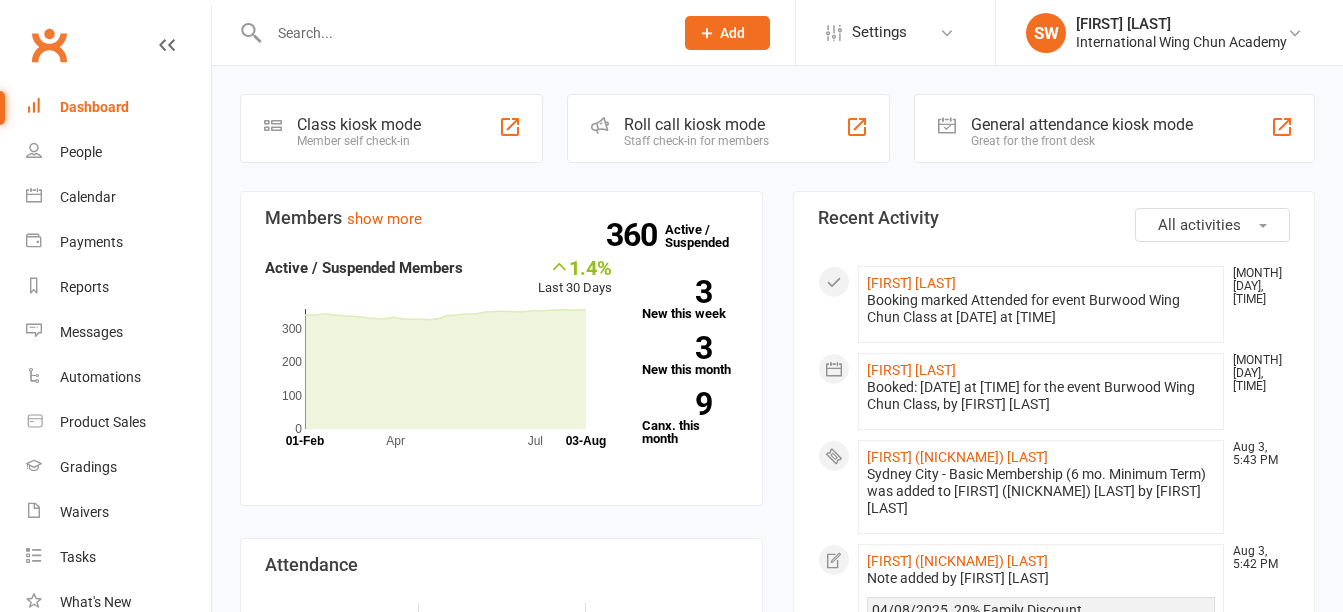 scroll, scrollTop: 0, scrollLeft: 0, axis: both 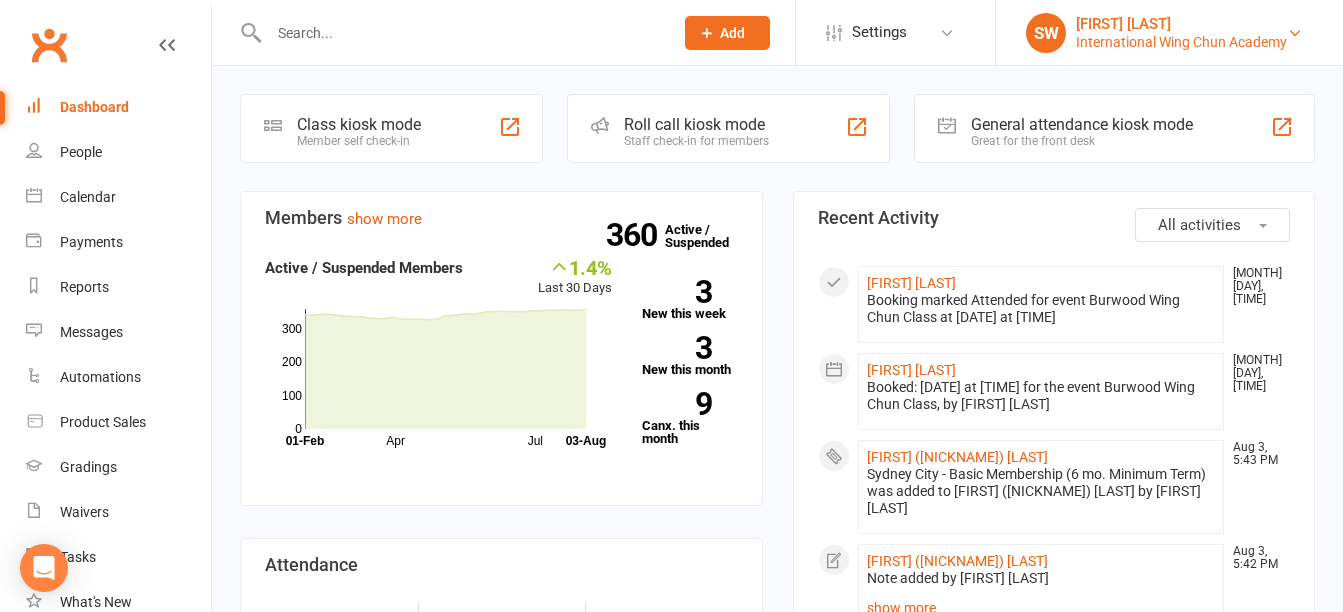 click on "International Wing Chun Academy" at bounding box center (1181, 42) 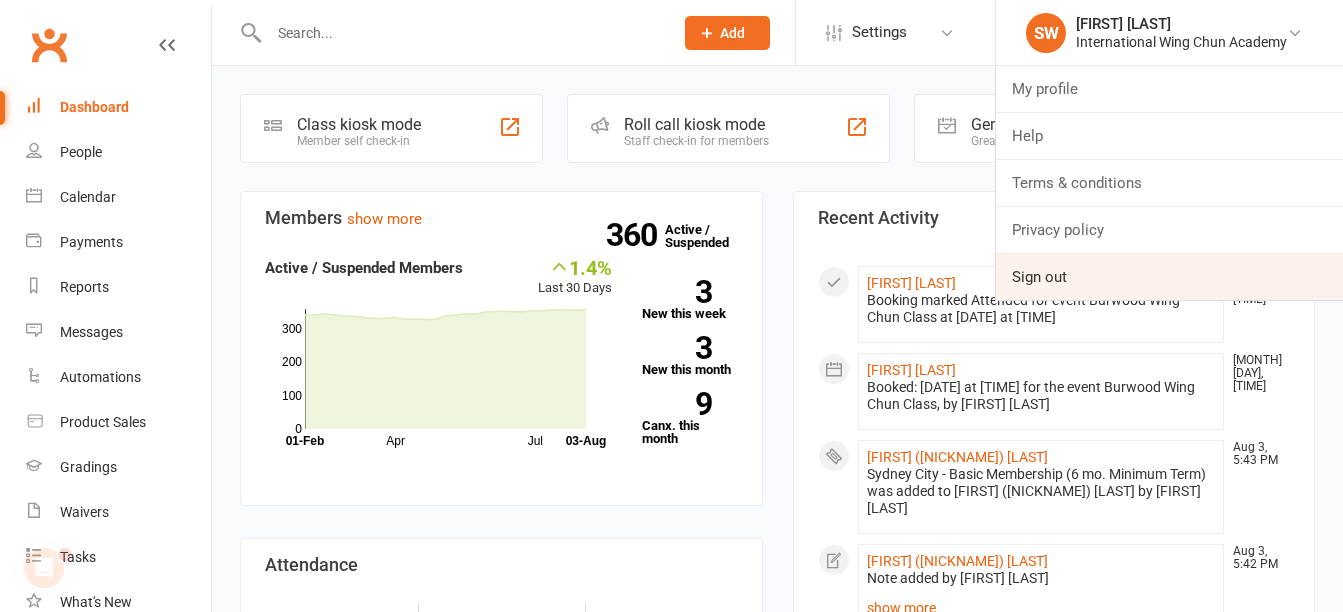 scroll, scrollTop: 0, scrollLeft: 0, axis: both 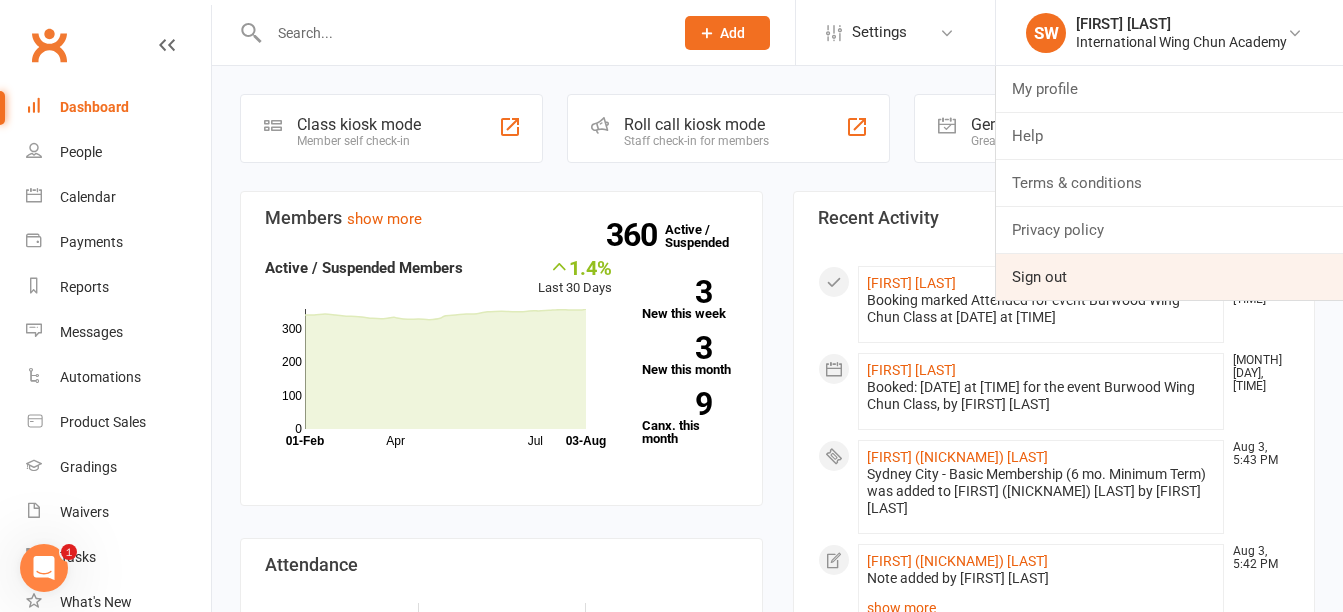 click on "Sign out" at bounding box center [1169, 277] 